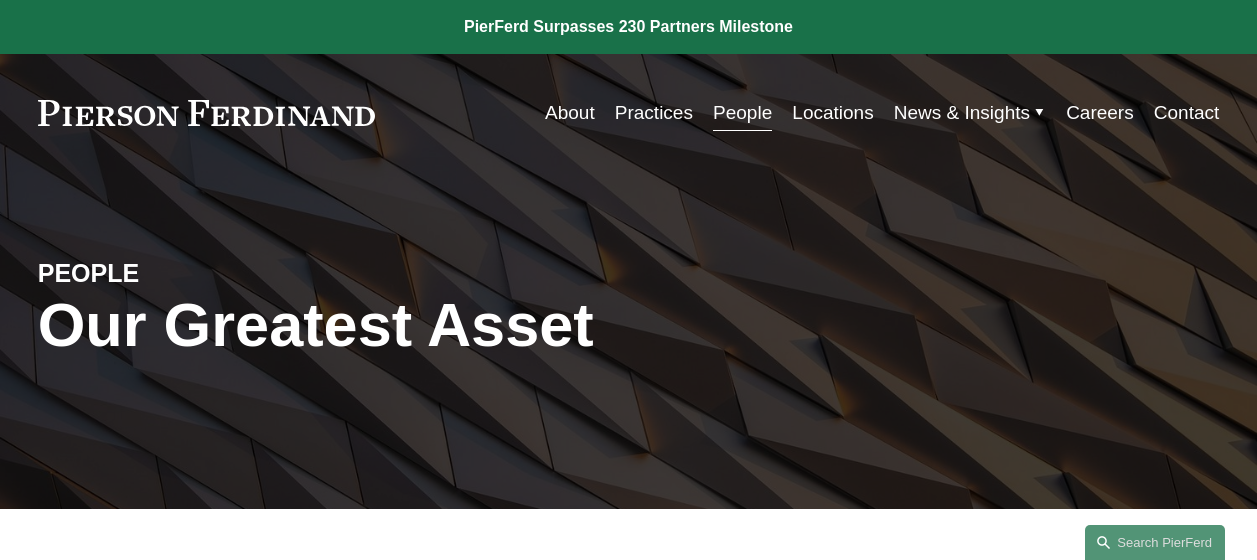 scroll, scrollTop: 3364, scrollLeft: 0, axis: vertical 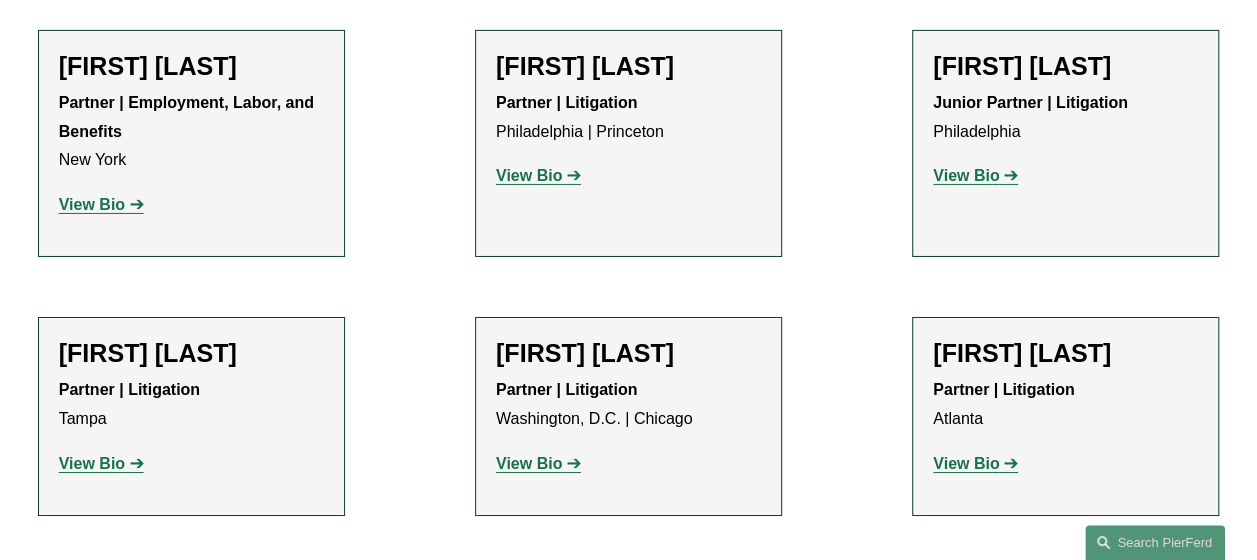 click on "View Bio" 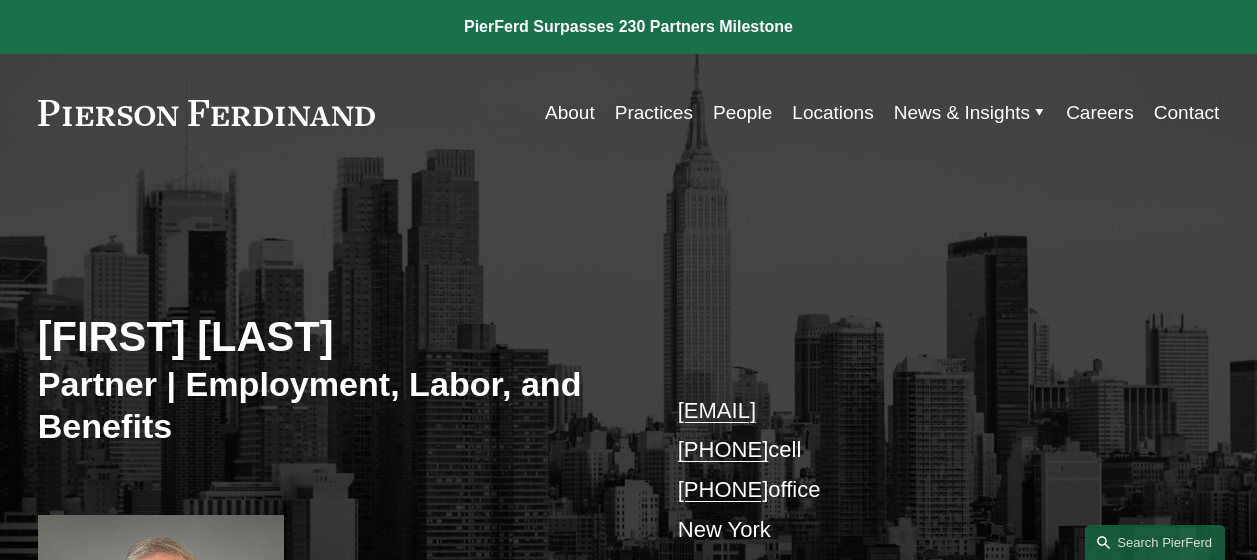 scroll, scrollTop: 0, scrollLeft: 0, axis: both 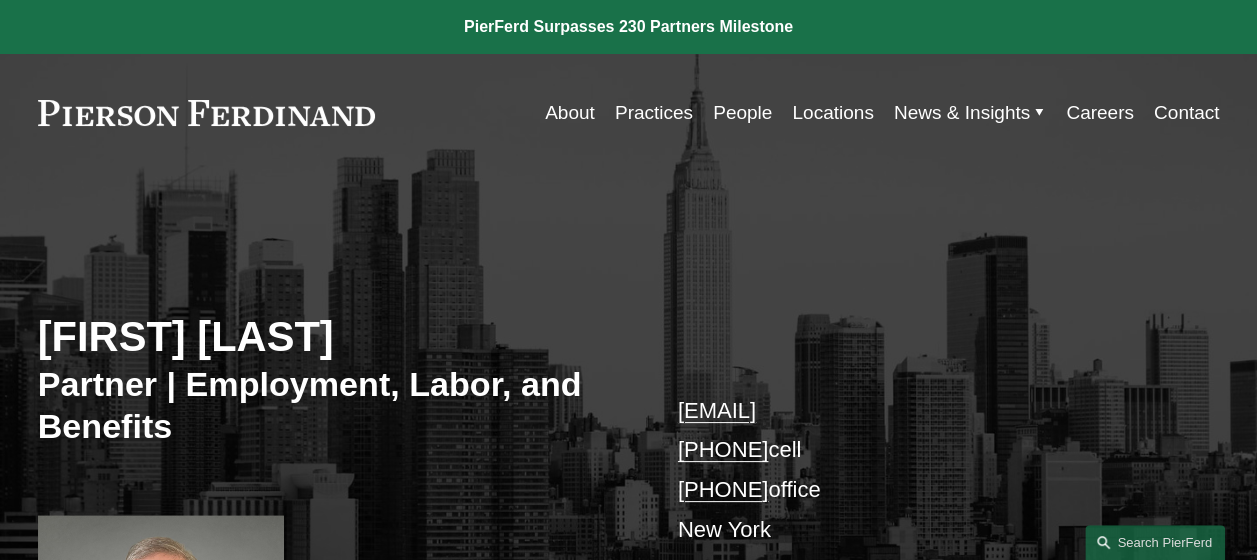 click on "[FIRST] [LAST]" at bounding box center (333, 337) 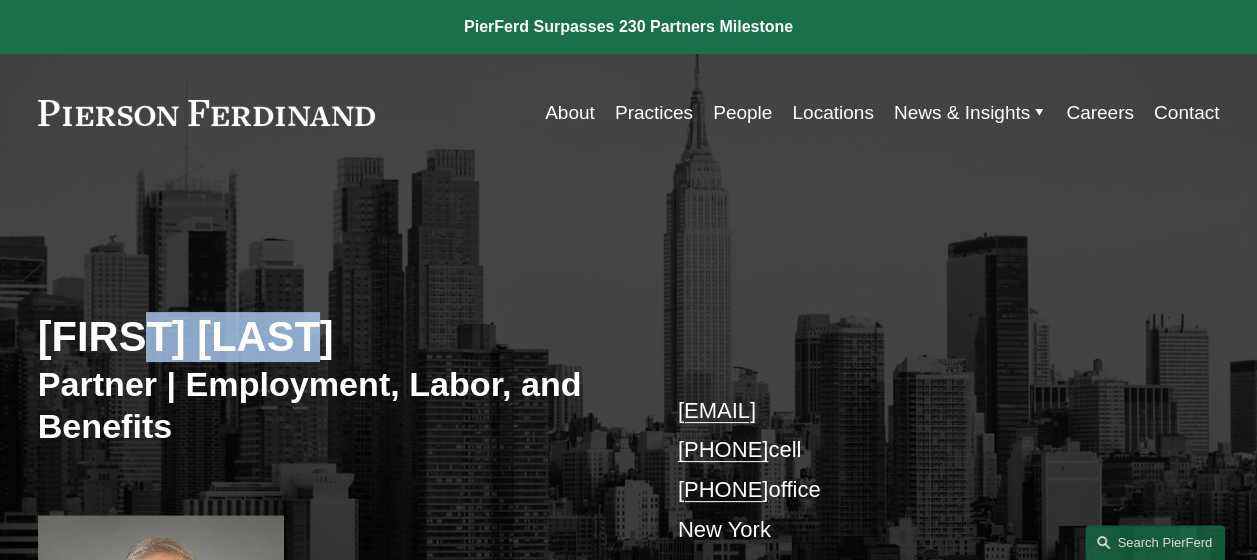 click on "Kyle Flaherty" at bounding box center [333, 337] 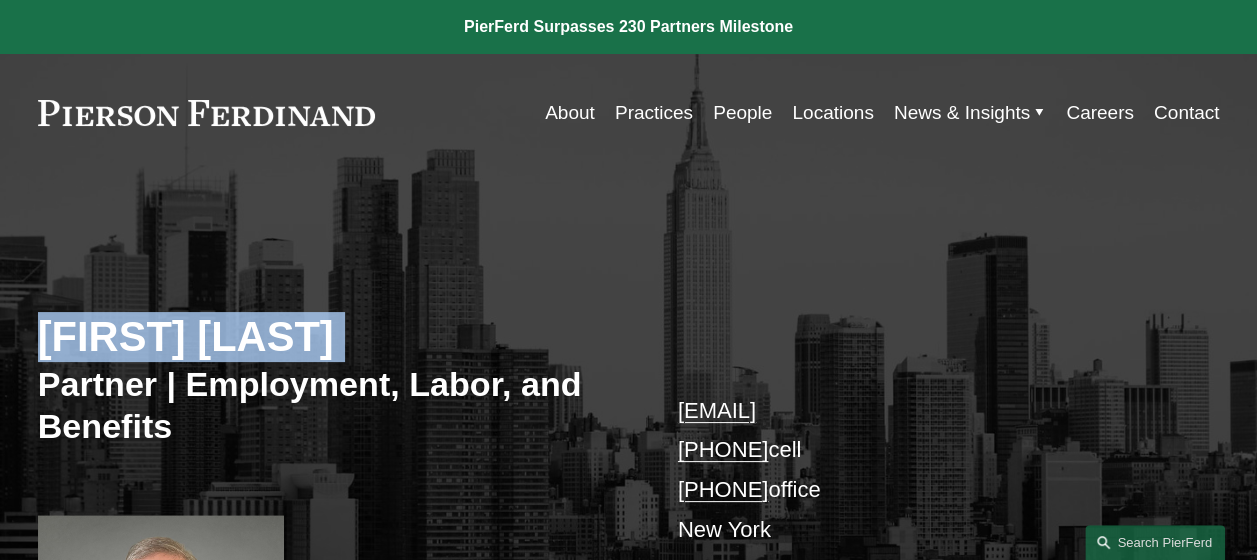 copy on "Kyle Flaherty" 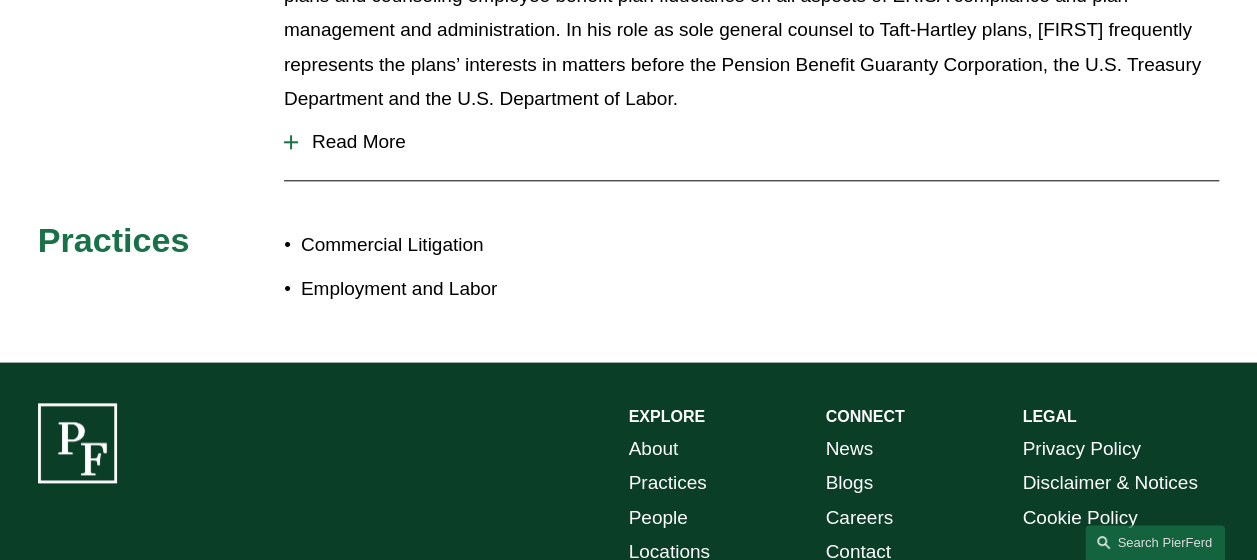 scroll, scrollTop: 1026, scrollLeft: 0, axis: vertical 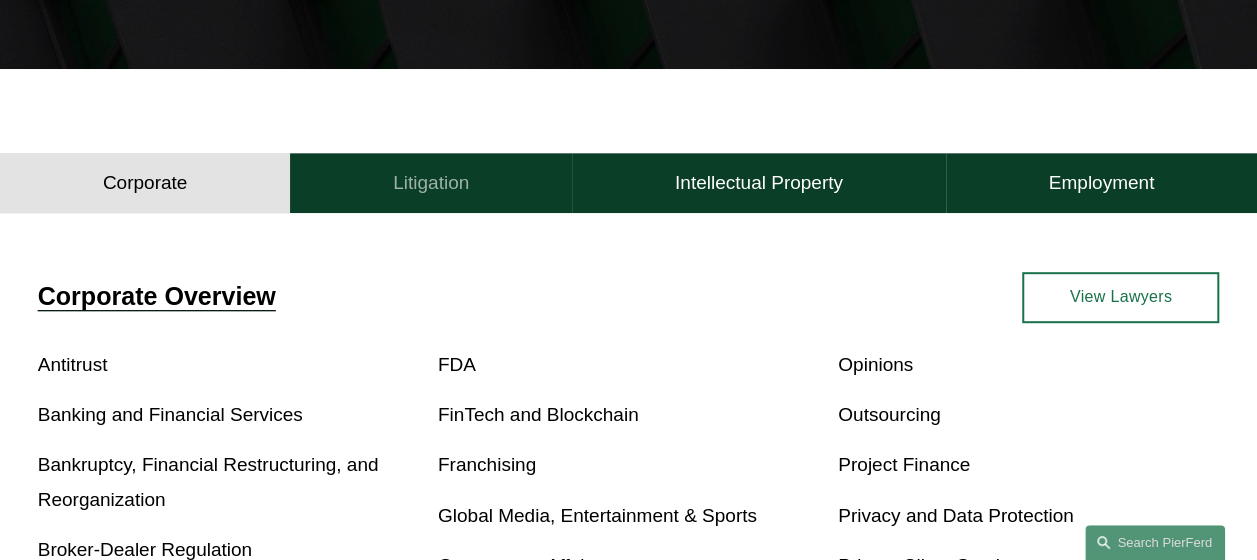 click on "Litigation" at bounding box center [431, 183] 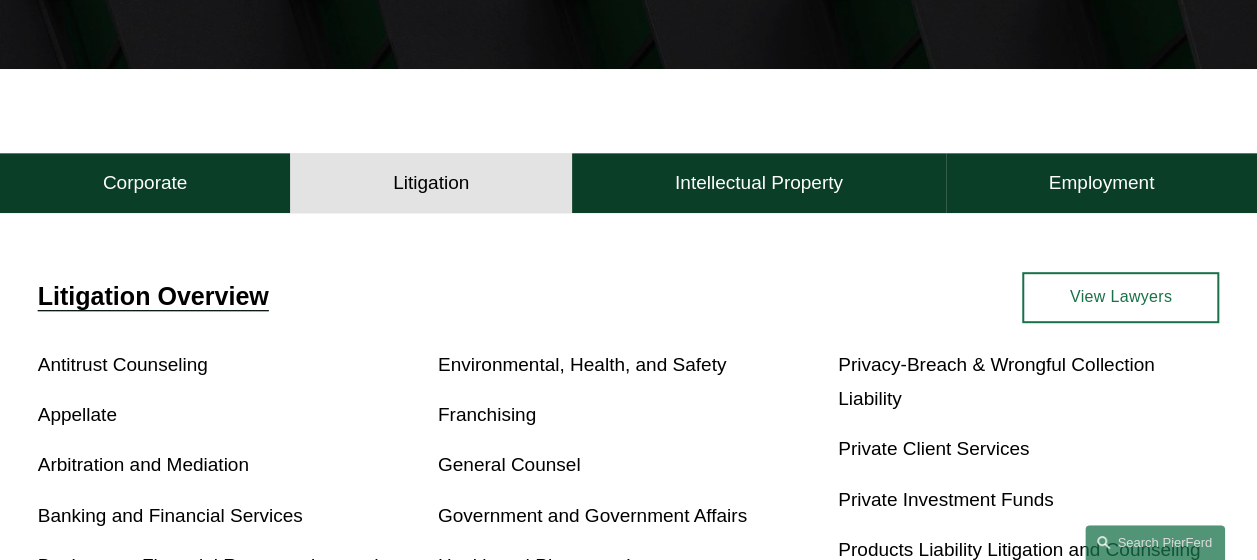 click on "View Lawyers" at bounding box center (1120, 297) 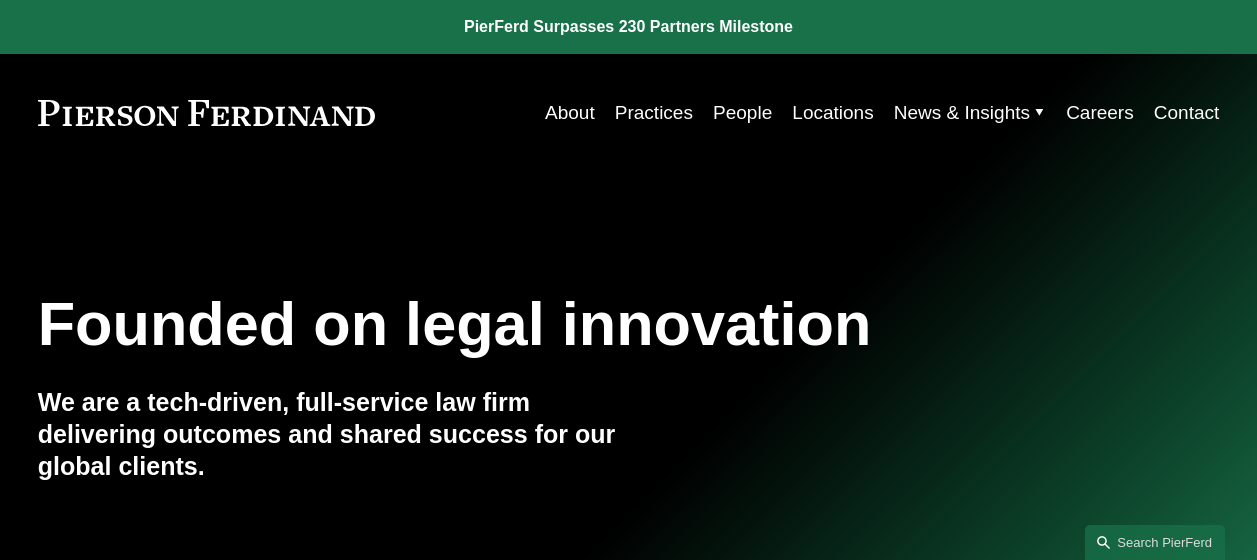 scroll, scrollTop: 0, scrollLeft: 0, axis: both 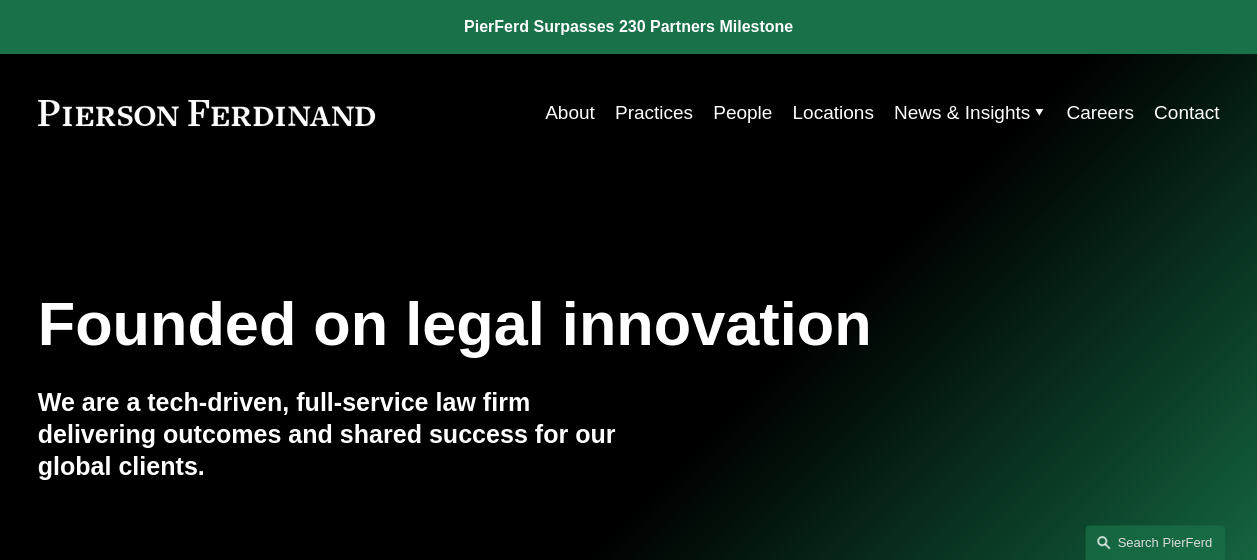 click on "People" at bounding box center [742, 113] 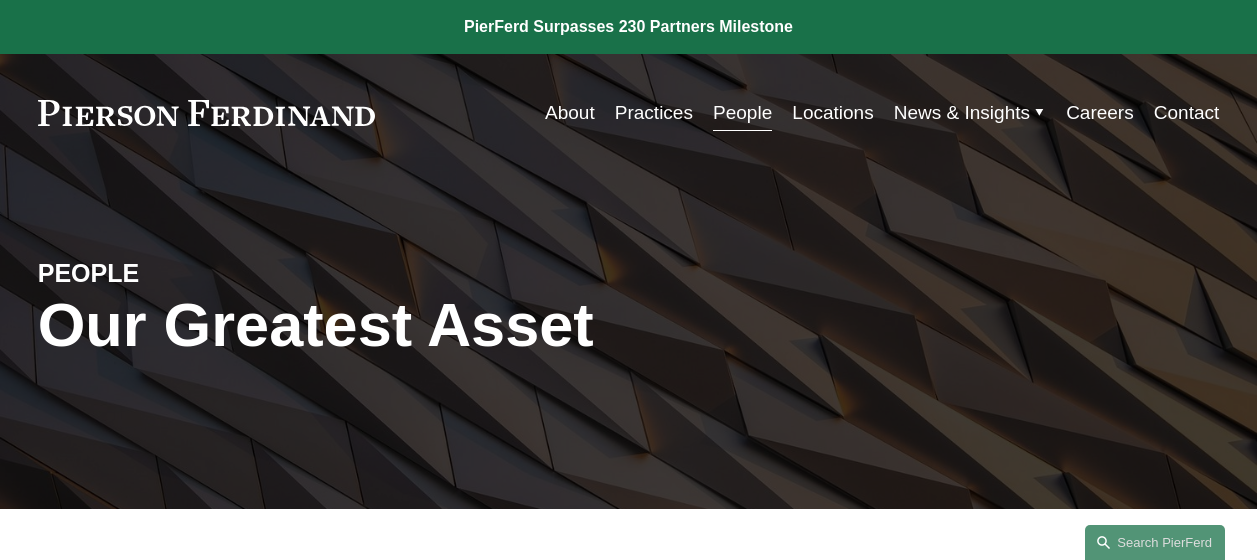 scroll, scrollTop: 0, scrollLeft: 0, axis: both 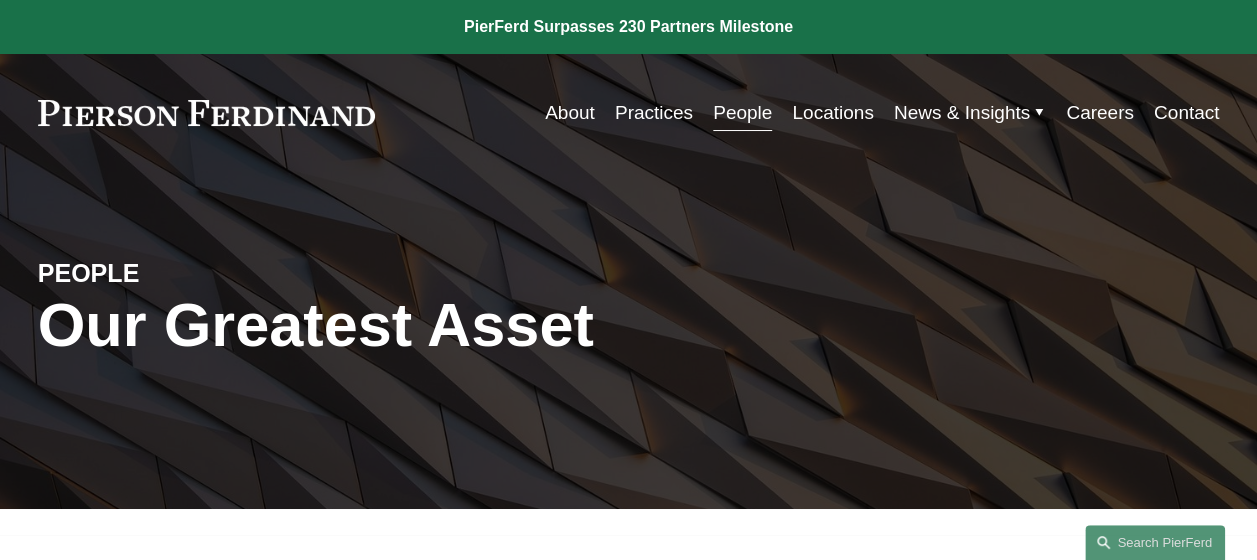 click on "Practices" at bounding box center [654, 113] 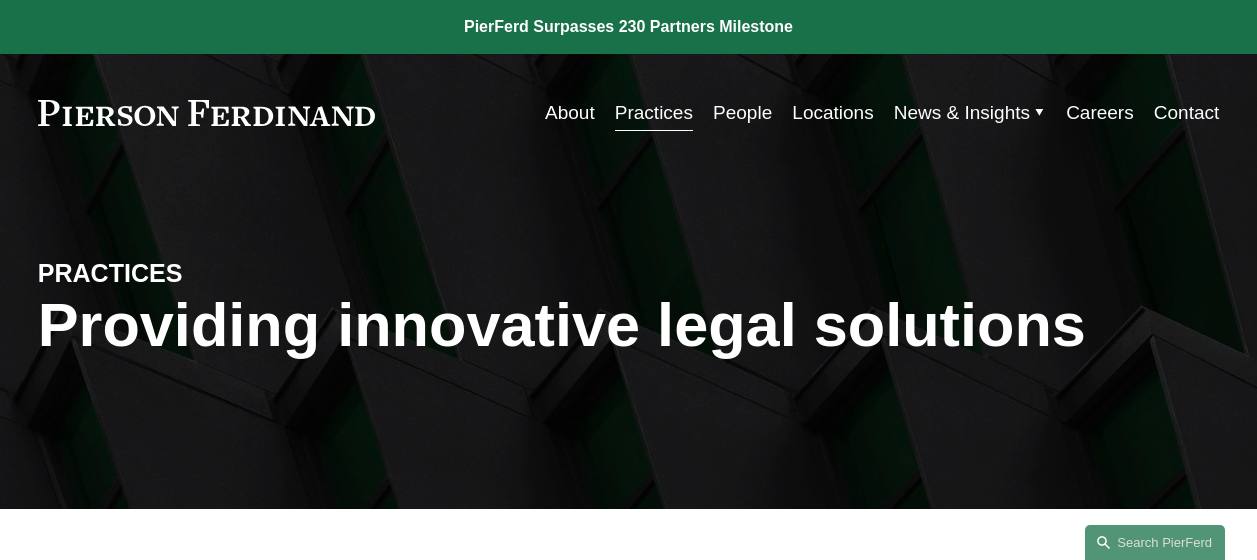 scroll, scrollTop: 0, scrollLeft: 0, axis: both 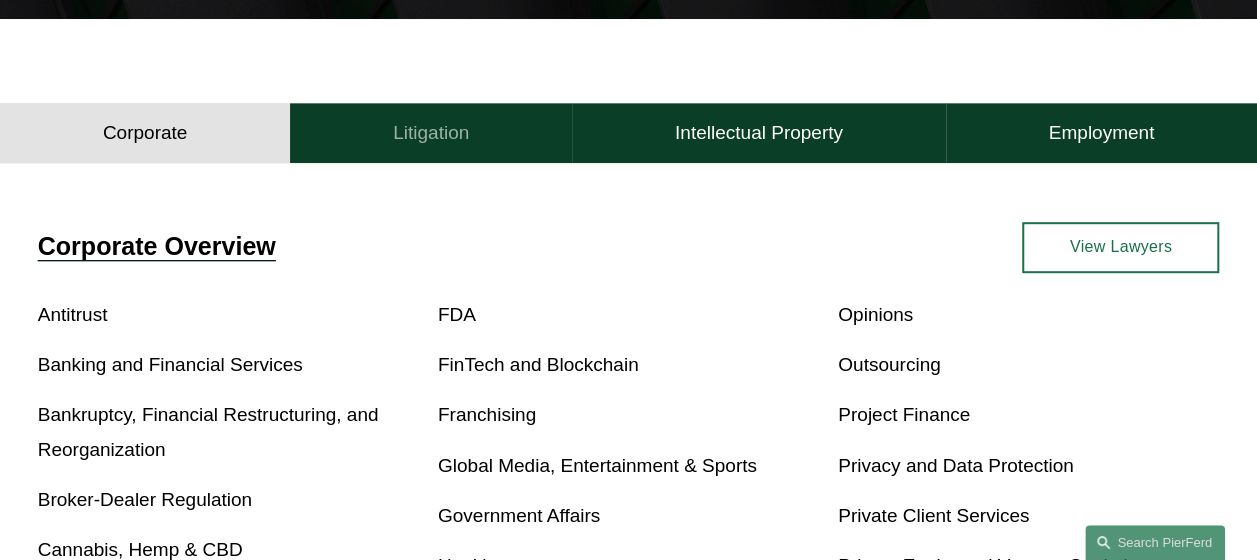 click on "Litigation" at bounding box center [431, 133] 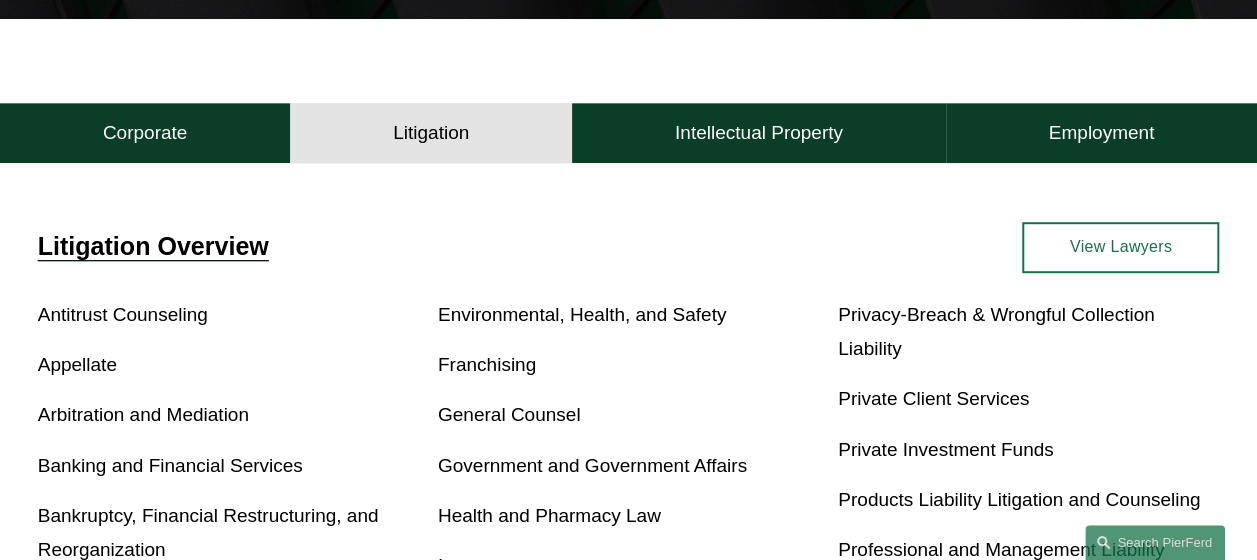 click on "View Lawyers" at bounding box center [1120, 247] 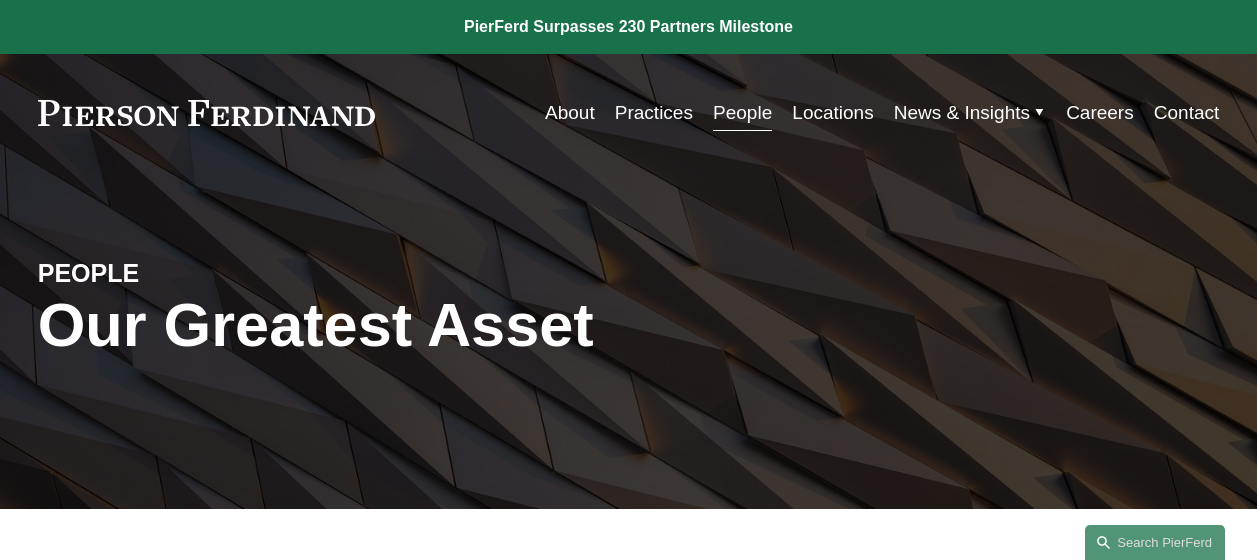scroll, scrollTop: 0, scrollLeft: 0, axis: both 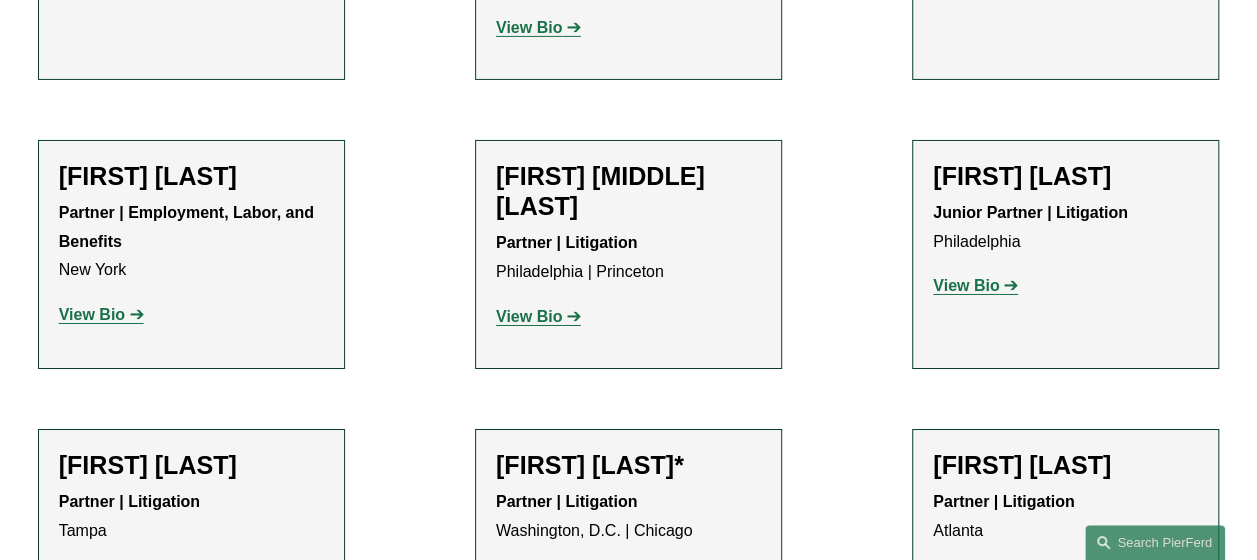 click on "View Bio" 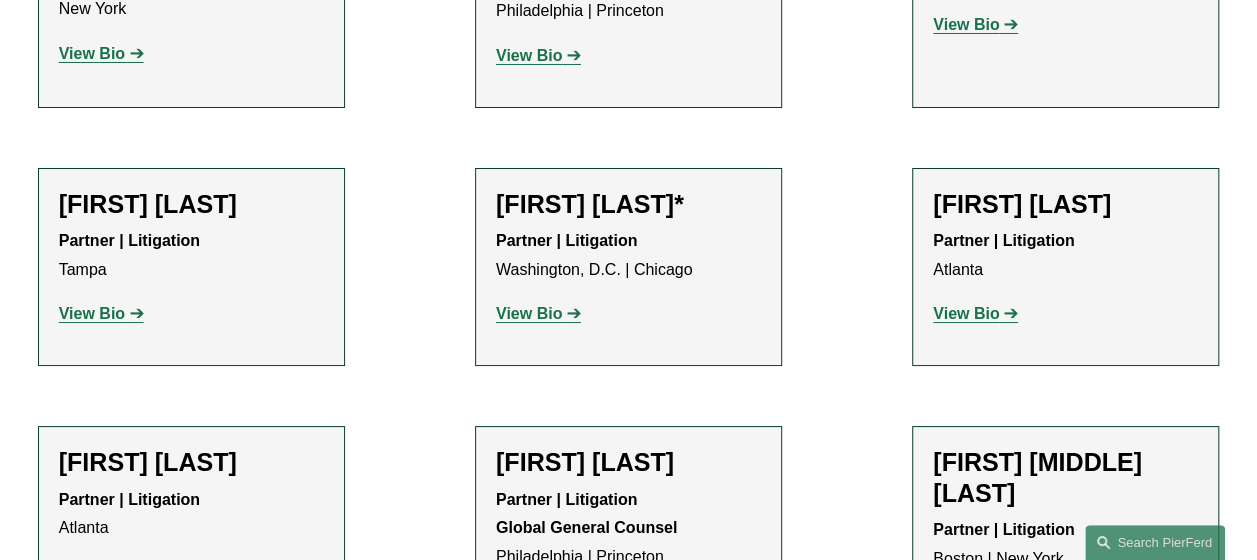 scroll, scrollTop: 3660, scrollLeft: 0, axis: vertical 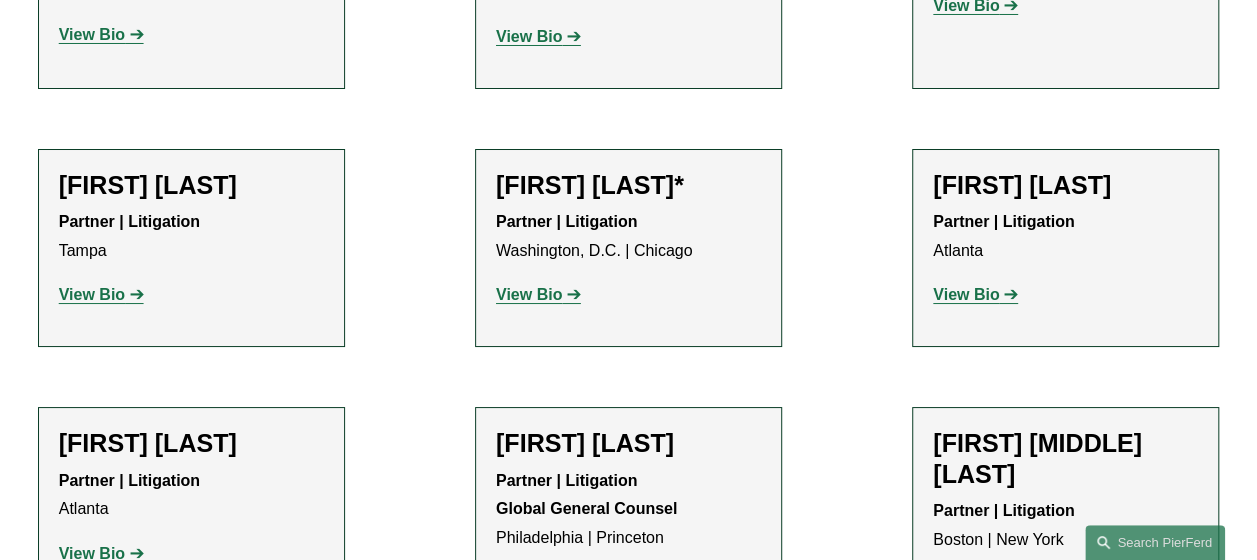 click on "View Bio" 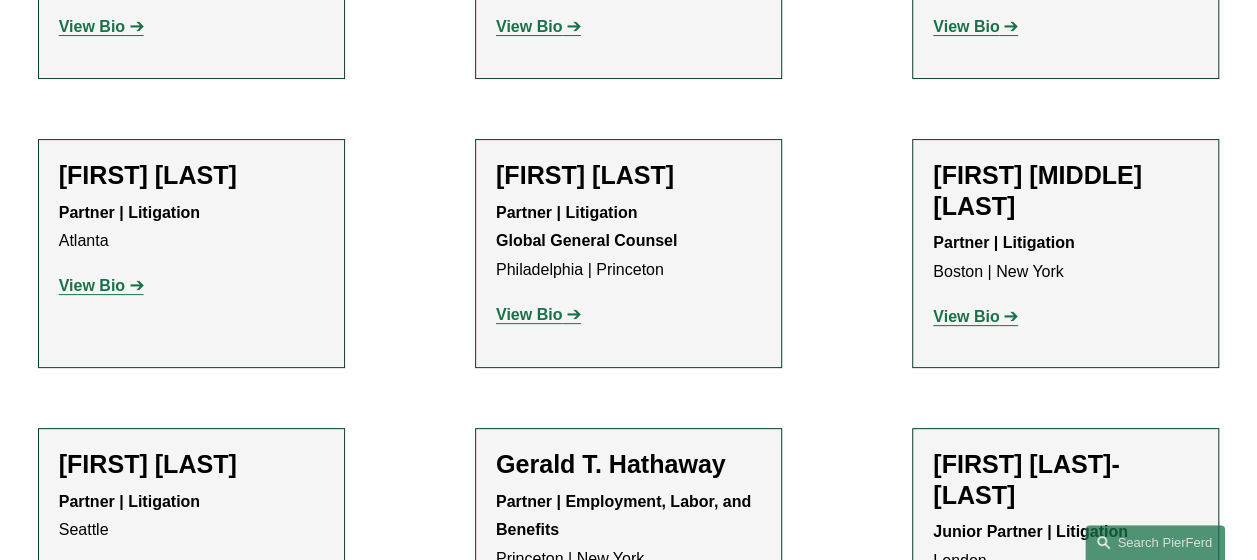 scroll, scrollTop: 3940, scrollLeft: 0, axis: vertical 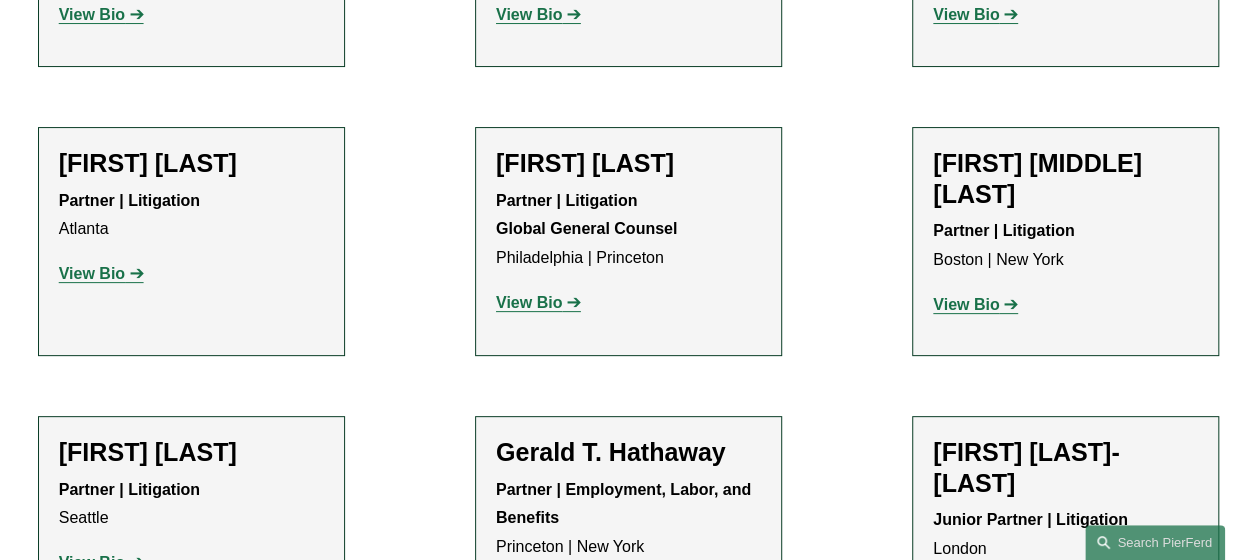 click on "View Bio" 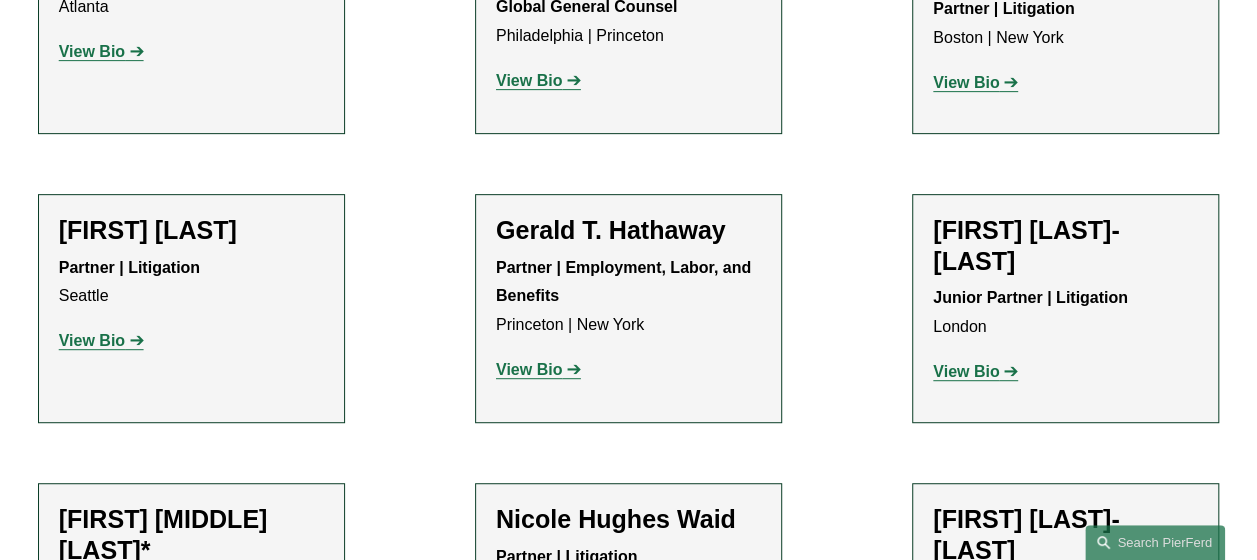scroll, scrollTop: 4180, scrollLeft: 0, axis: vertical 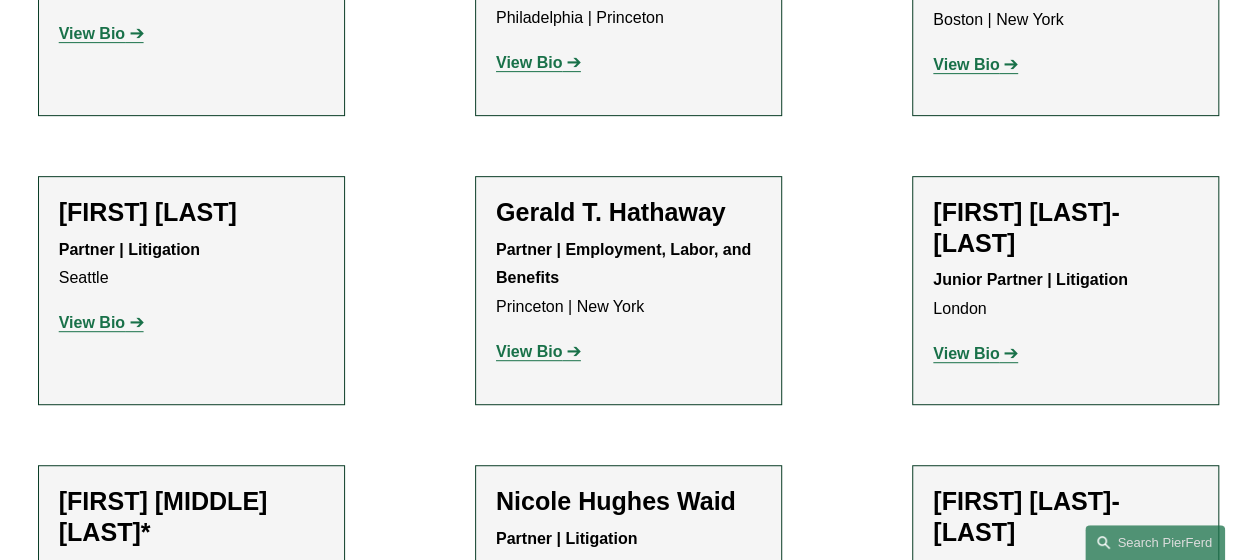 click on "View Bio" 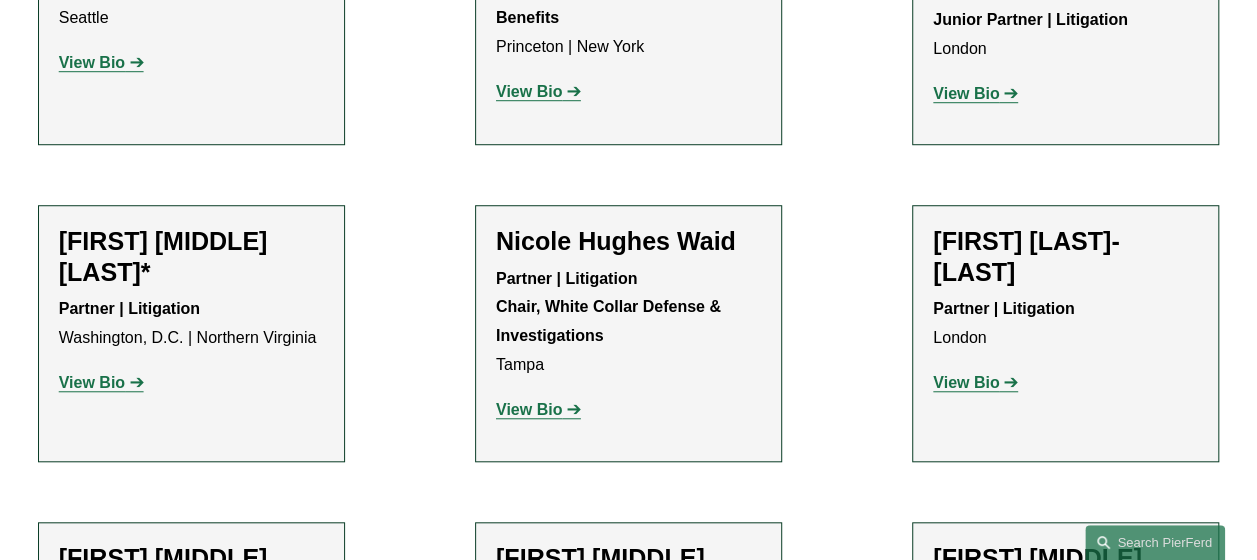 scroll, scrollTop: 4460, scrollLeft: 0, axis: vertical 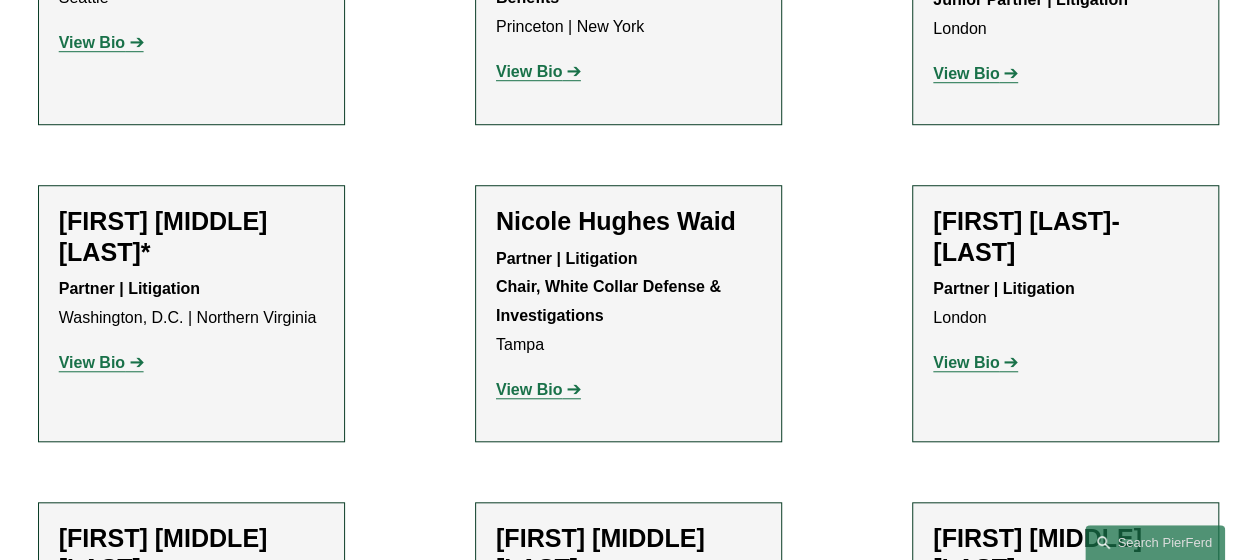 click on "Tiffany A. Hosey*" 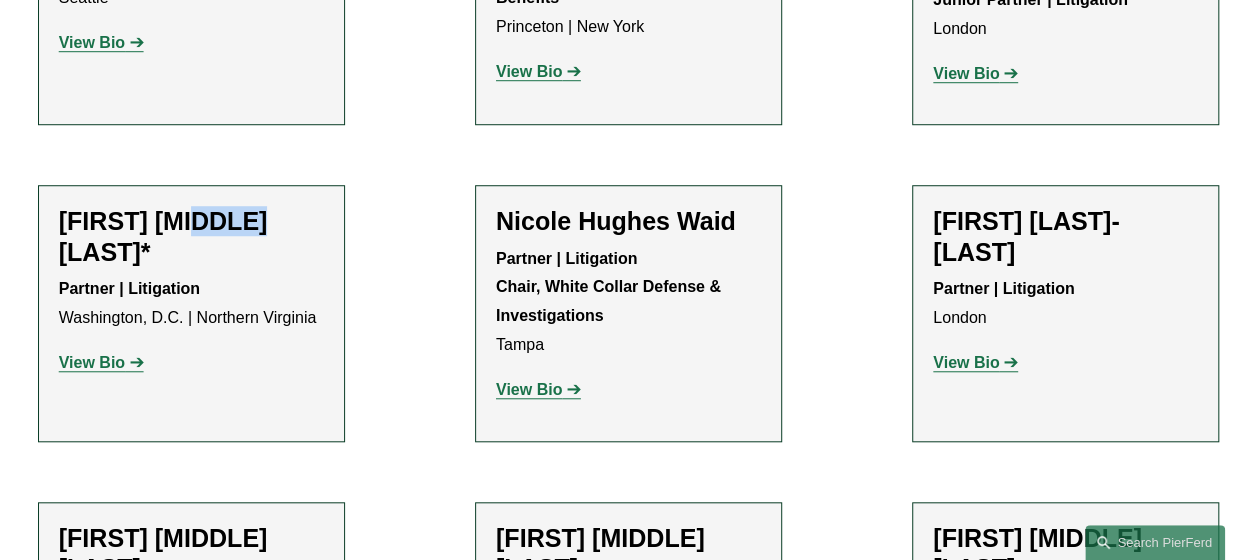 click on "Tiffany A. Hosey*" 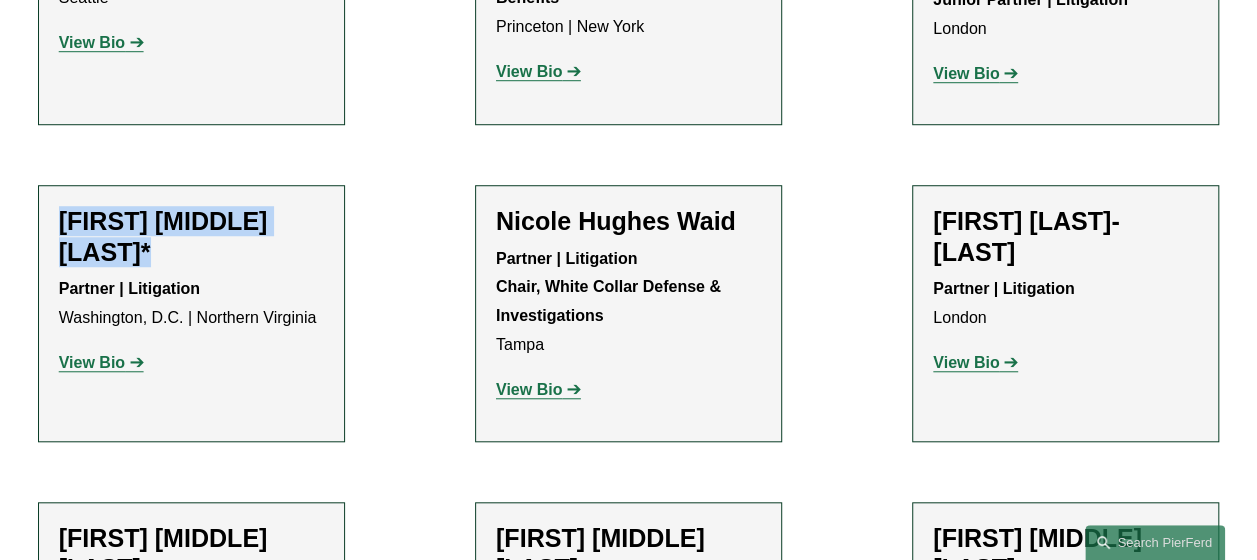 copy on "Tiffany A. Hosey*" 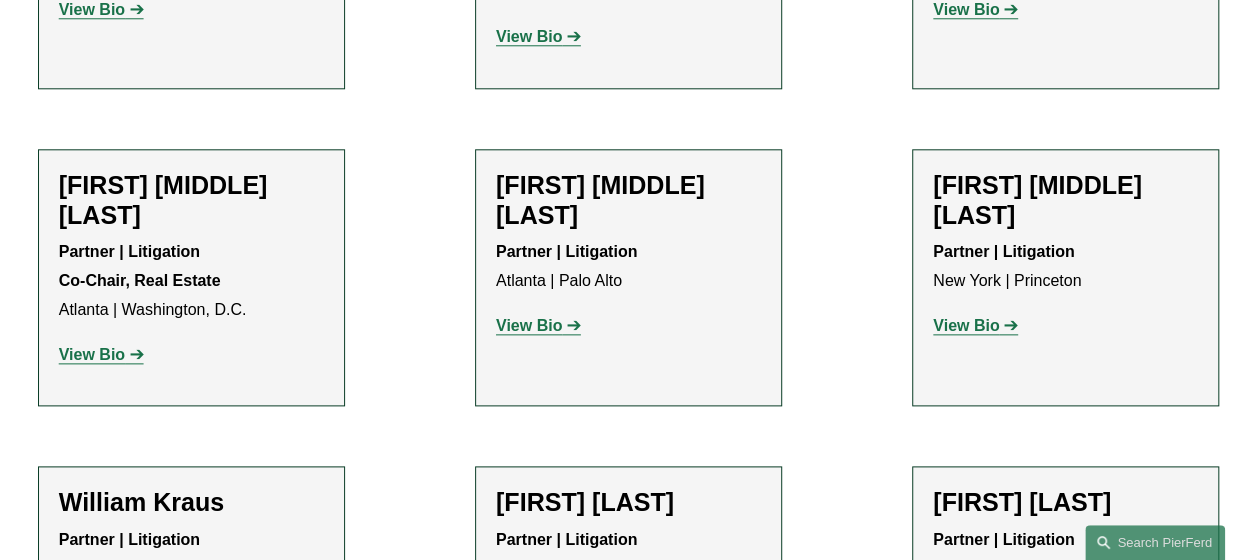 scroll, scrollTop: 4820, scrollLeft: 0, axis: vertical 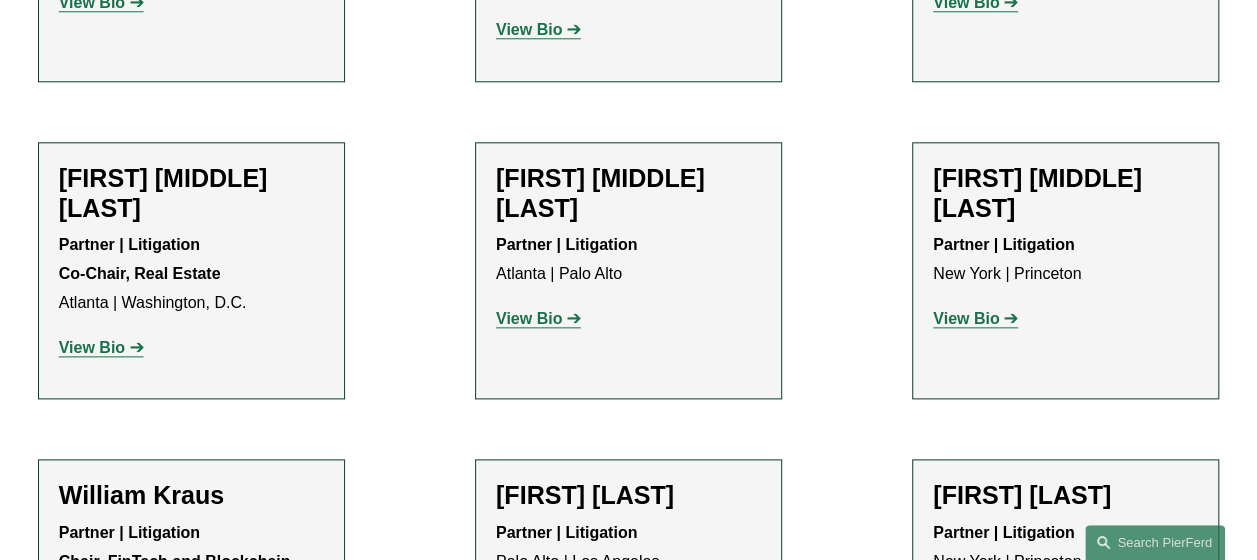 click on "View Bio" 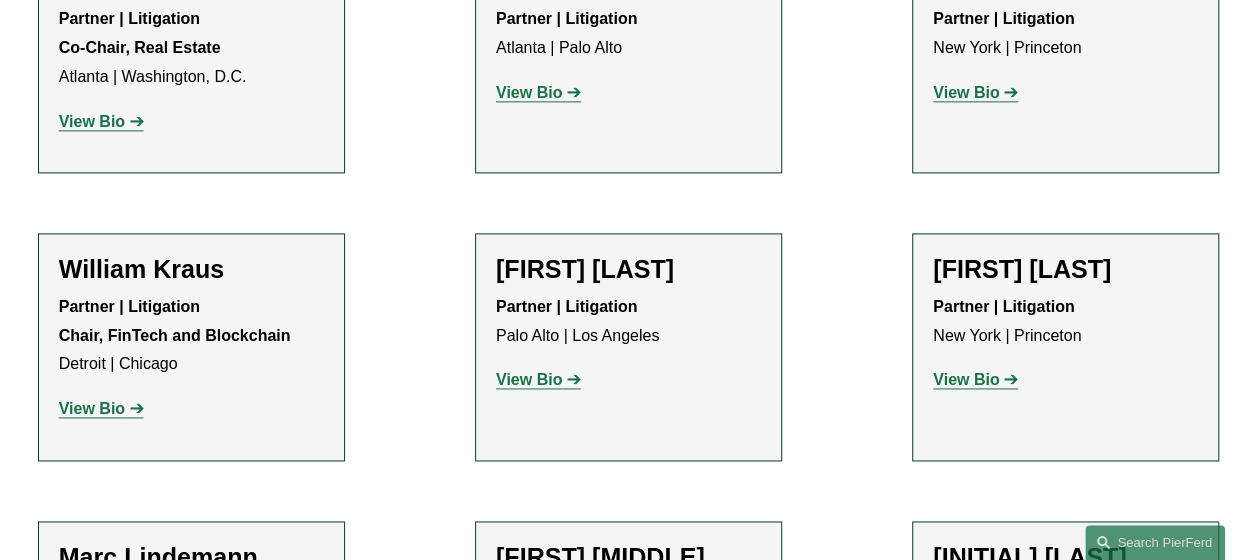 scroll, scrollTop: 5046, scrollLeft: 0, axis: vertical 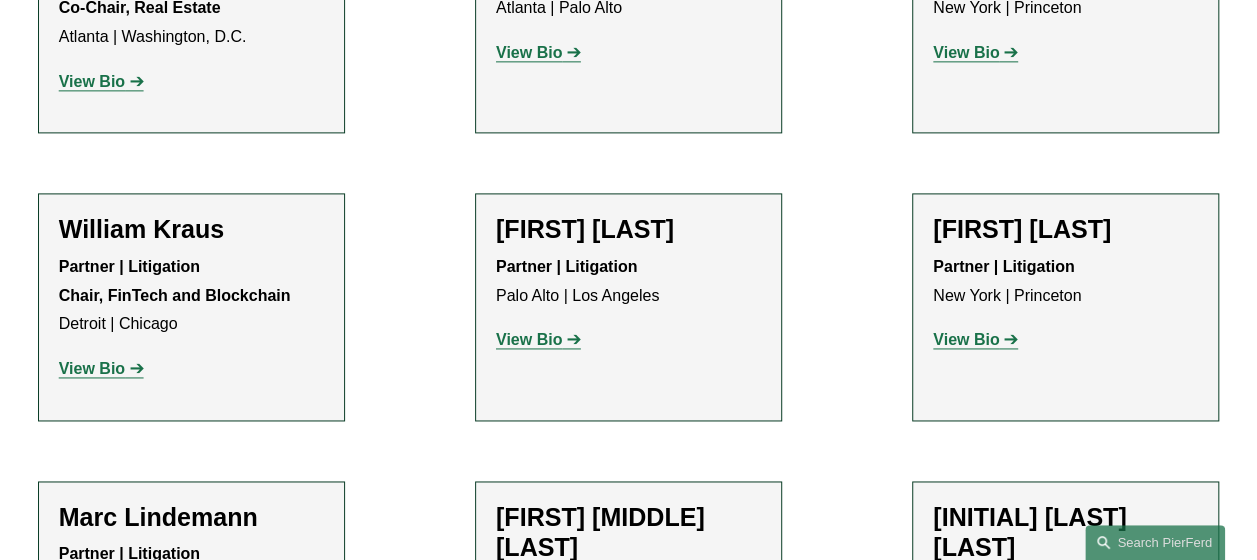 click on "William Kraus
Partner | Litigation Chair, FinTech and Blockchain Detroit | Chicago View Bio Location: Detroit; Location: Chicago; Department: Litigation; Practice: FinTech and Blockchain; Practice: Banking and Financial Services; Practice: Commercial Litigation; Practice: Litigation and Risk Management; Practice: Securities and Private Equity; Practice: White Collar Defense & Investigations; Practice: Class Action Defense; Bar Admission: Michigan; Bar Admission: Illinois" 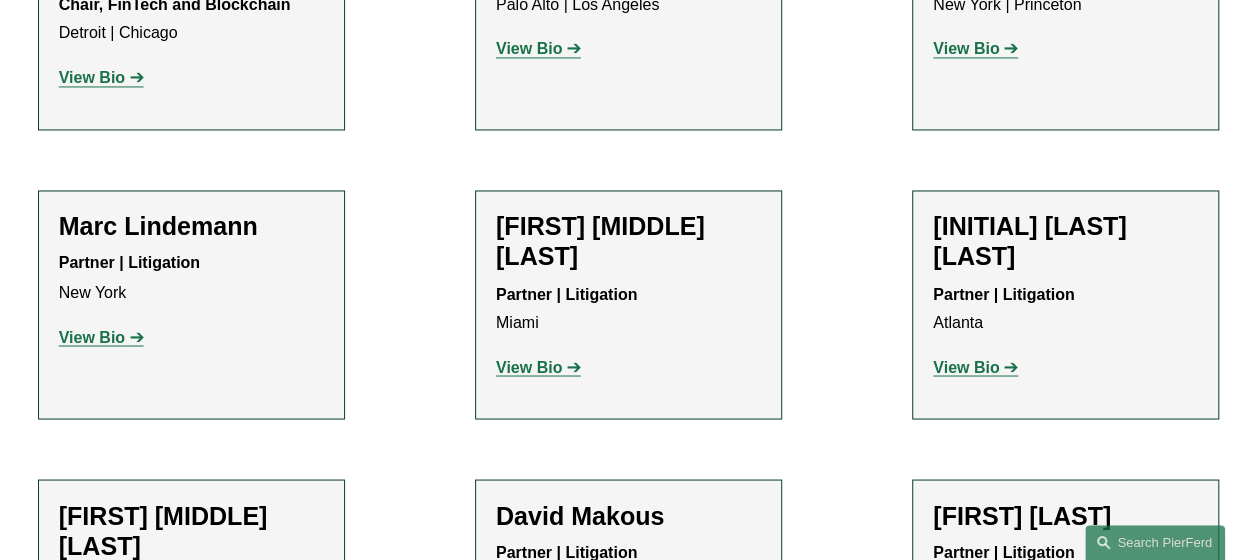 scroll, scrollTop: 5406, scrollLeft: 0, axis: vertical 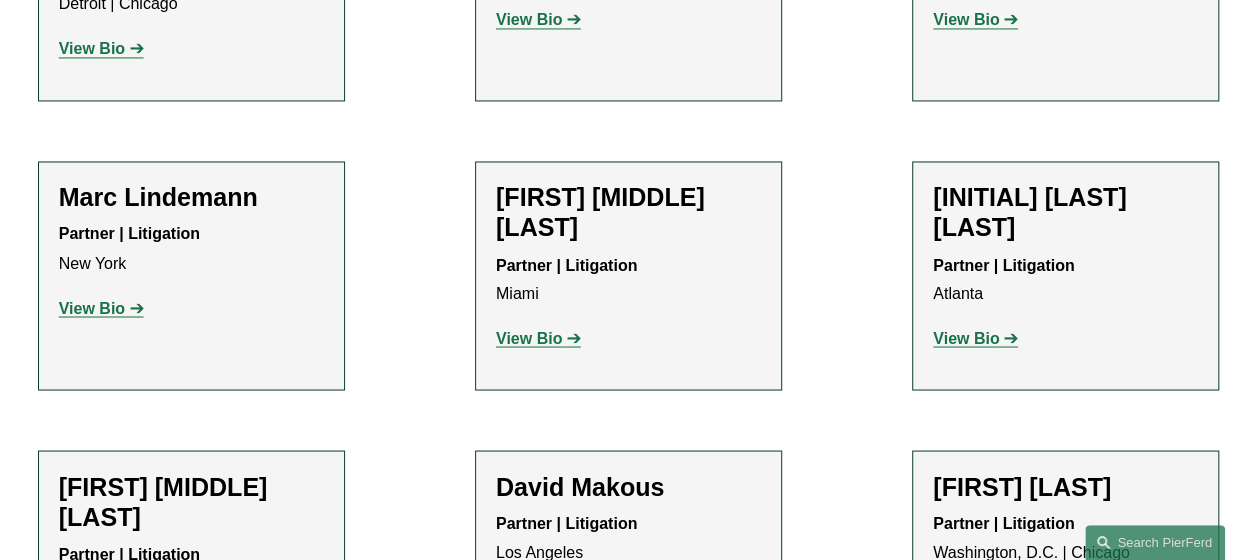 click on "View Bio" 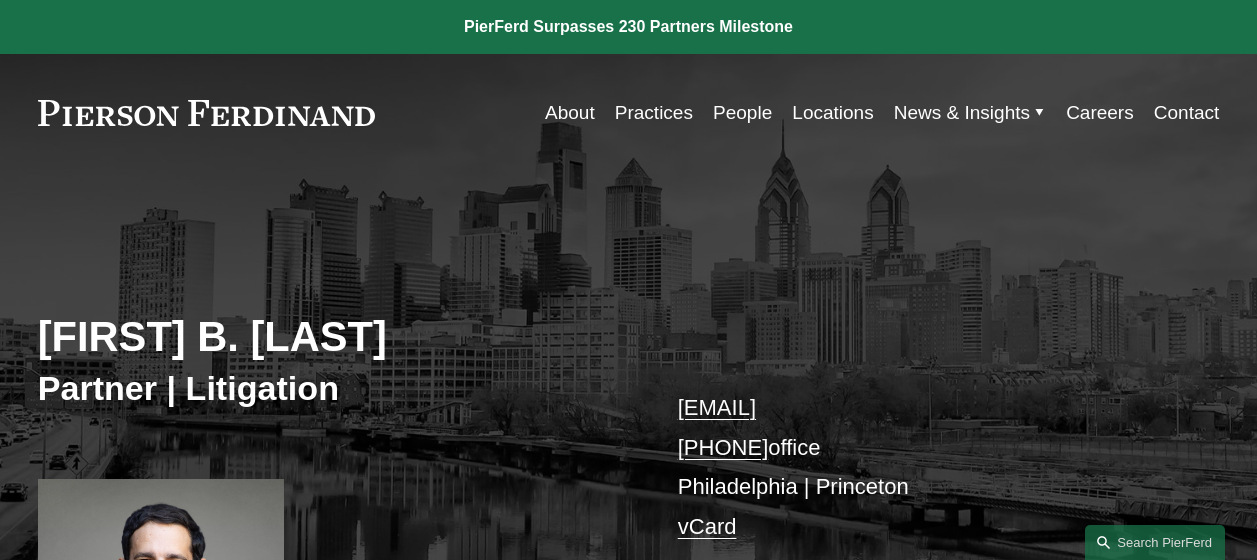 scroll, scrollTop: 0, scrollLeft: 0, axis: both 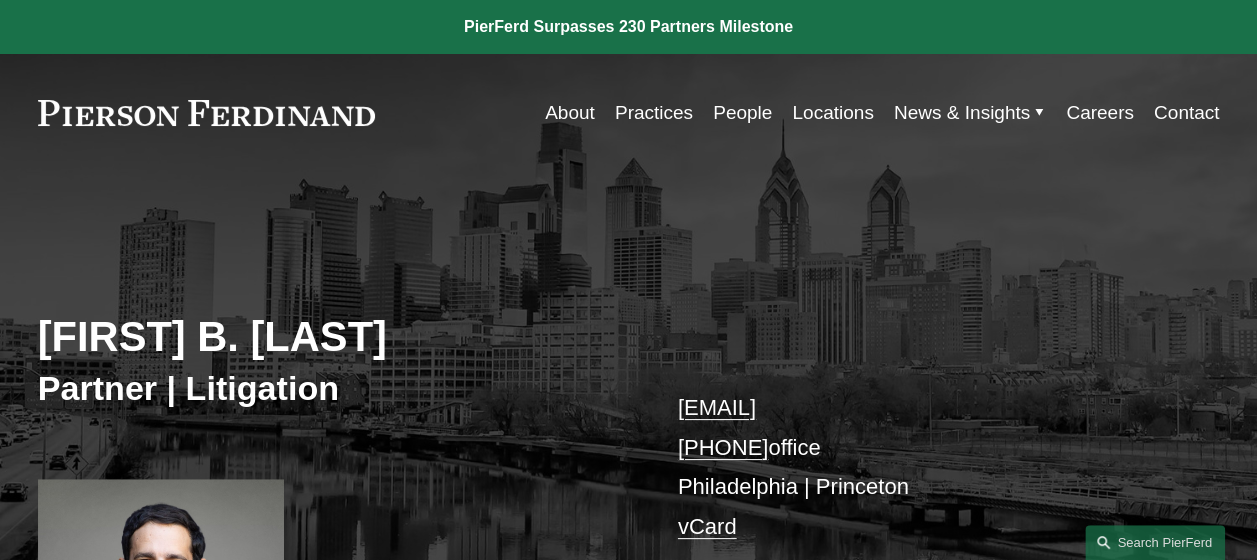 click on "[FIRST] B. [LAST]" at bounding box center [333, 337] 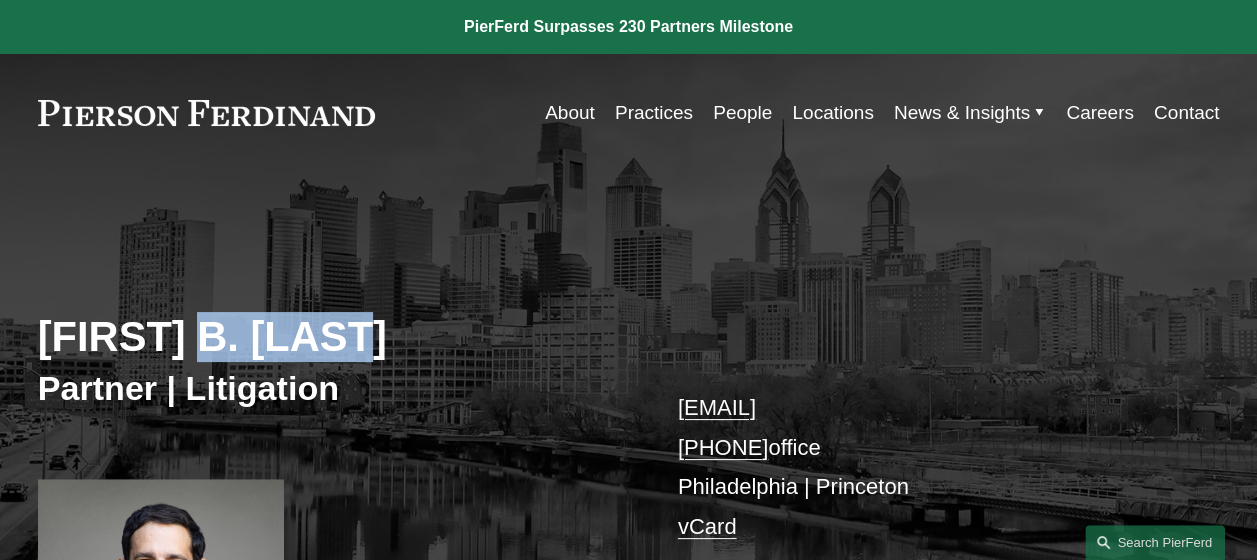 click on "[FIRST] B. [LAST]" at bounding box center [333, 337] 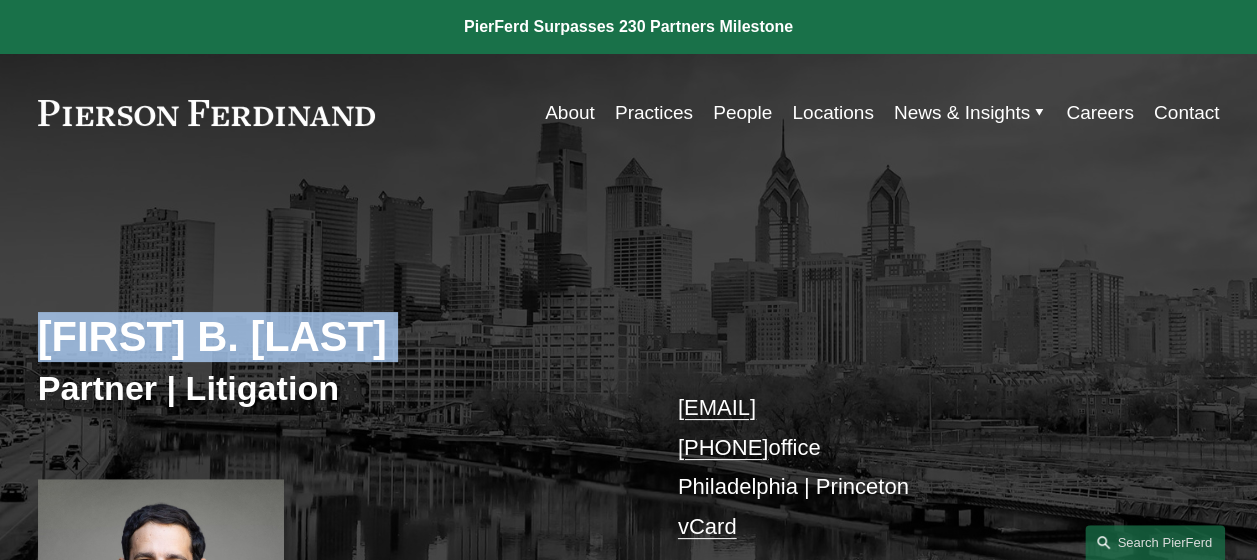 copy on "[FIRST] B. [LAST]" 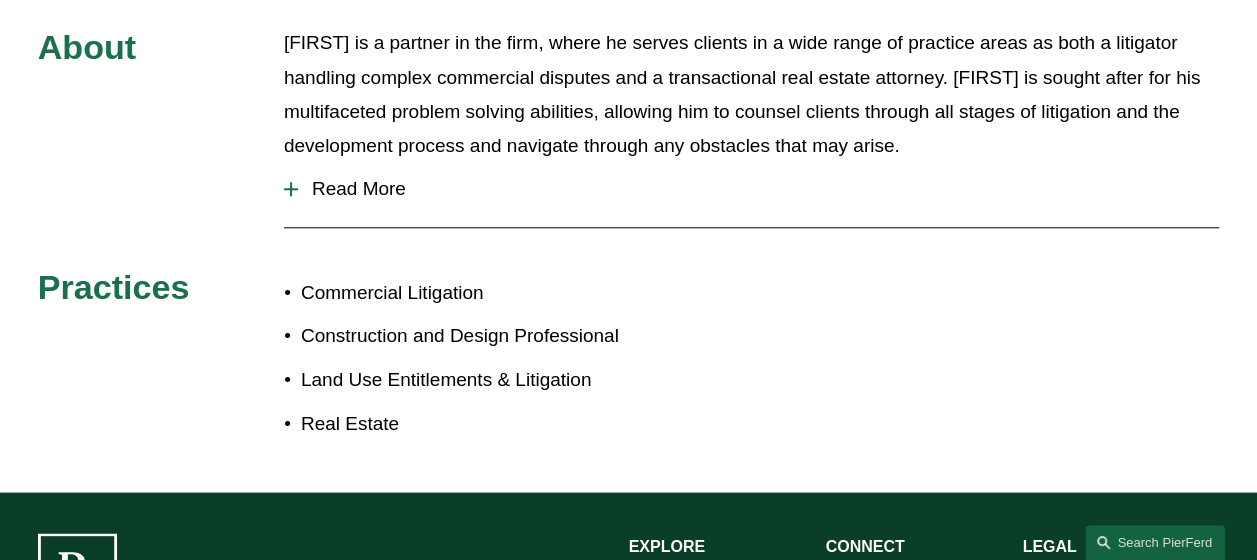 scroll, scrollTop: 852, scrollLeft: 0, axis: vertical 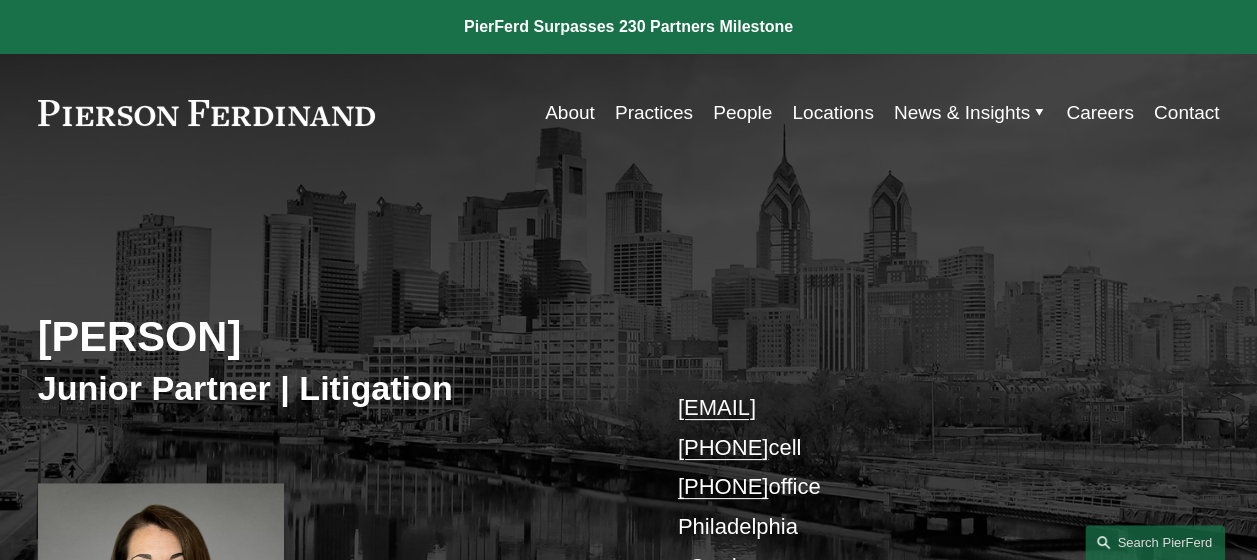 click on "[PERSON]" at bounding box center (333, 337) 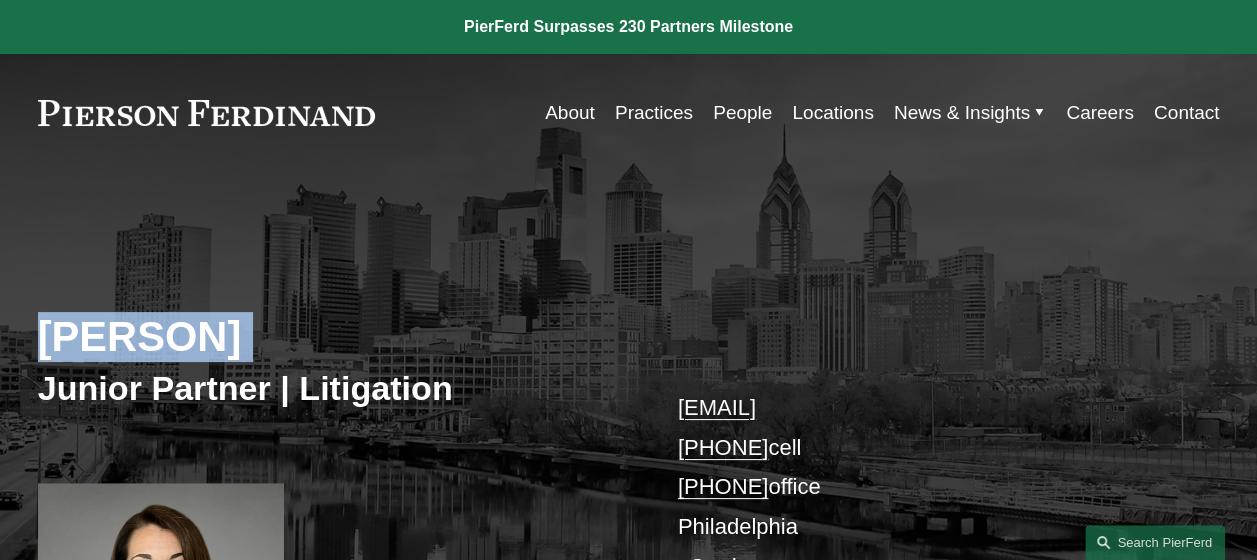 copy on "[PERSON]" 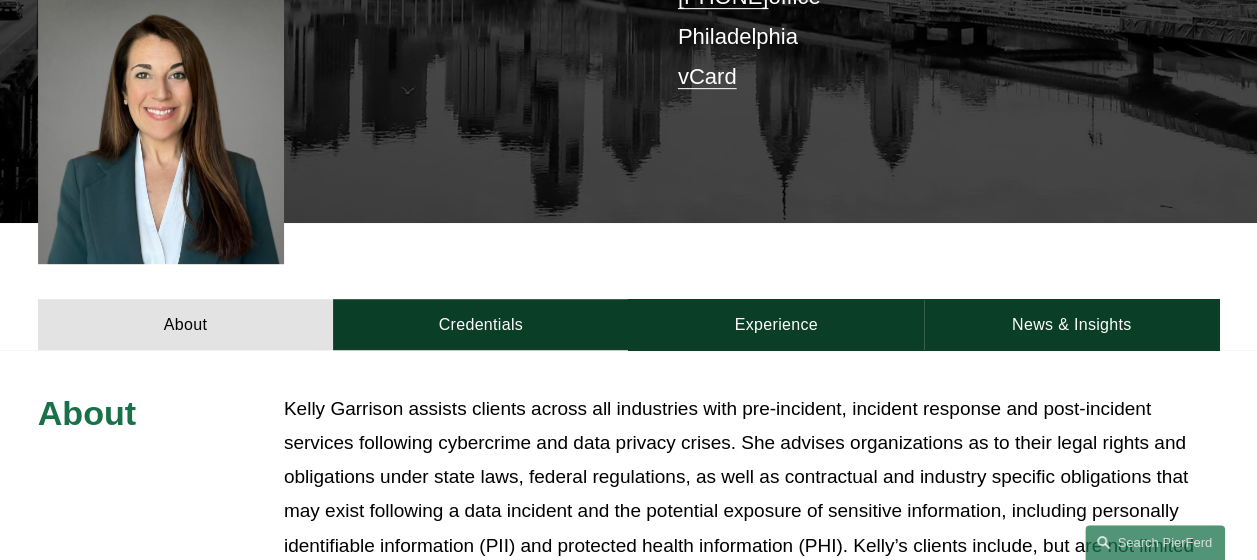 scroll, scrollTop: 980, scrollLeft: 0, axis: vertical 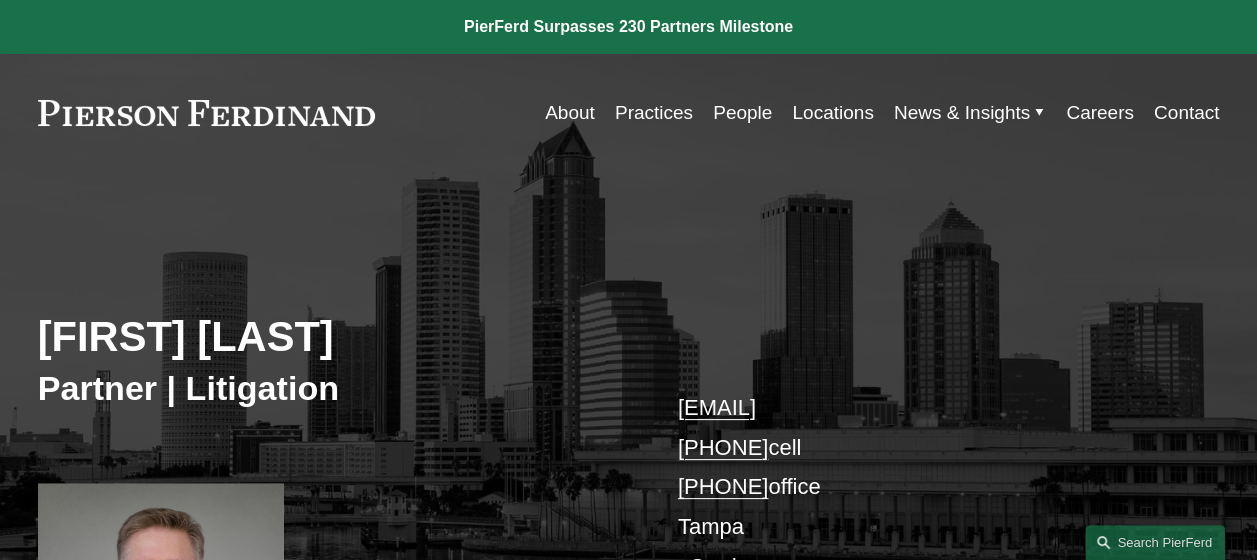 click on "Charles Geitner" at bounding box center (333, 337) 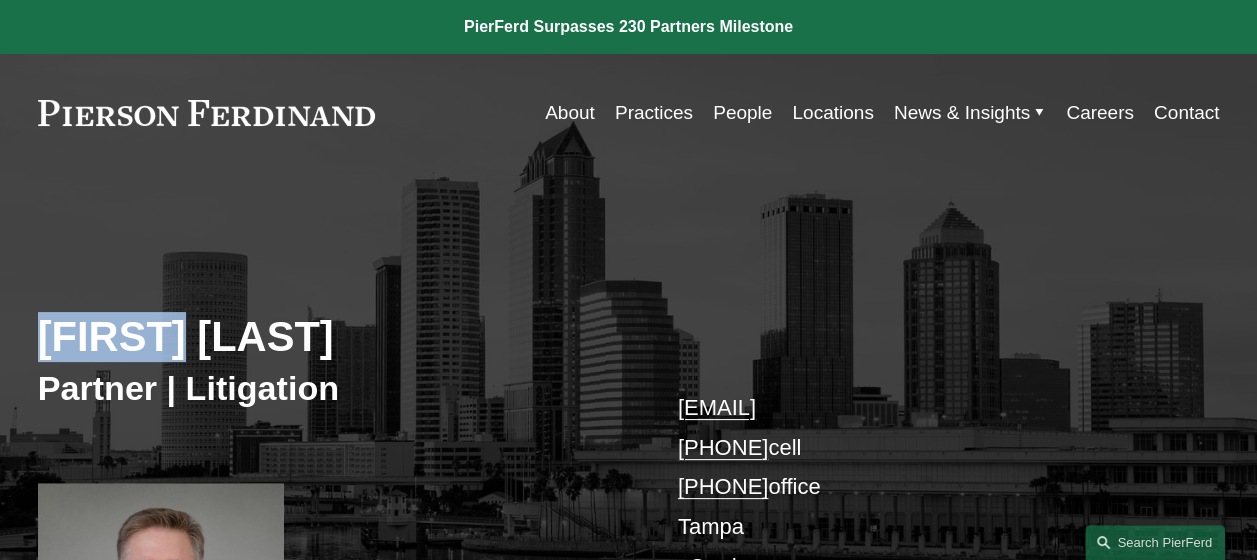 click on "Charles Geitner" at bounding box center [333, 337] 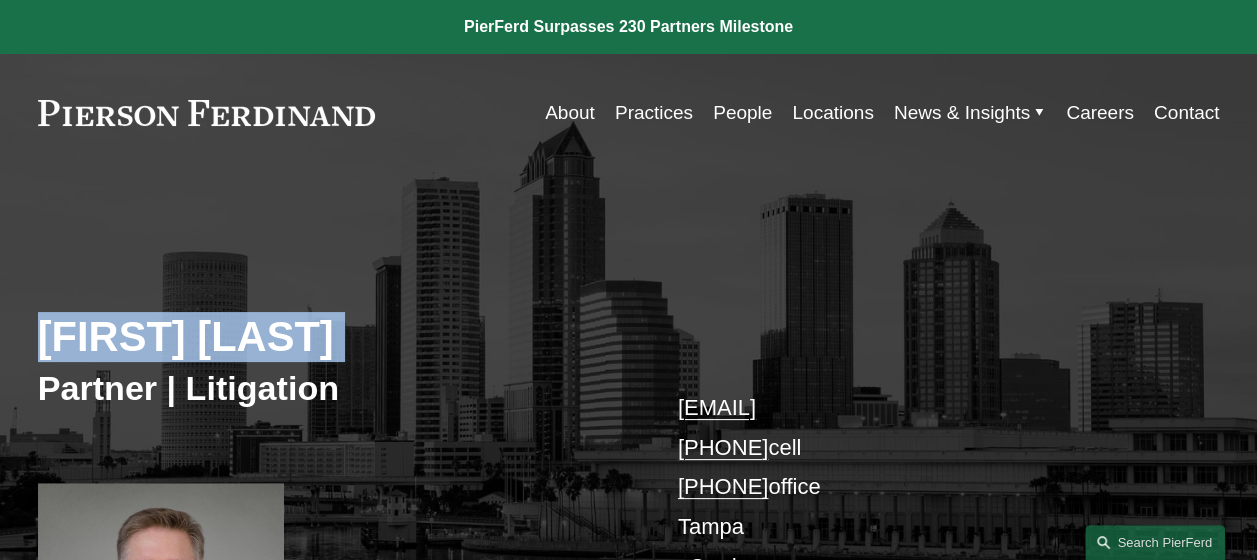 click on "Charles Geitner" at bounding box center (333, 337) 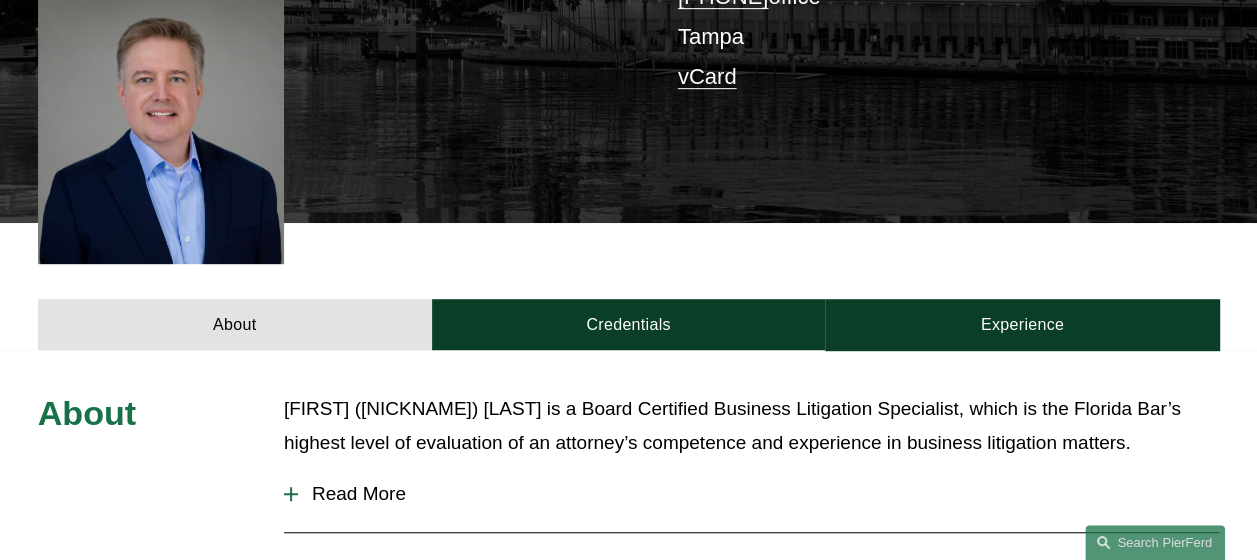 scroll, scrollTop: 980, scrollLeft: 0, axis: vertical 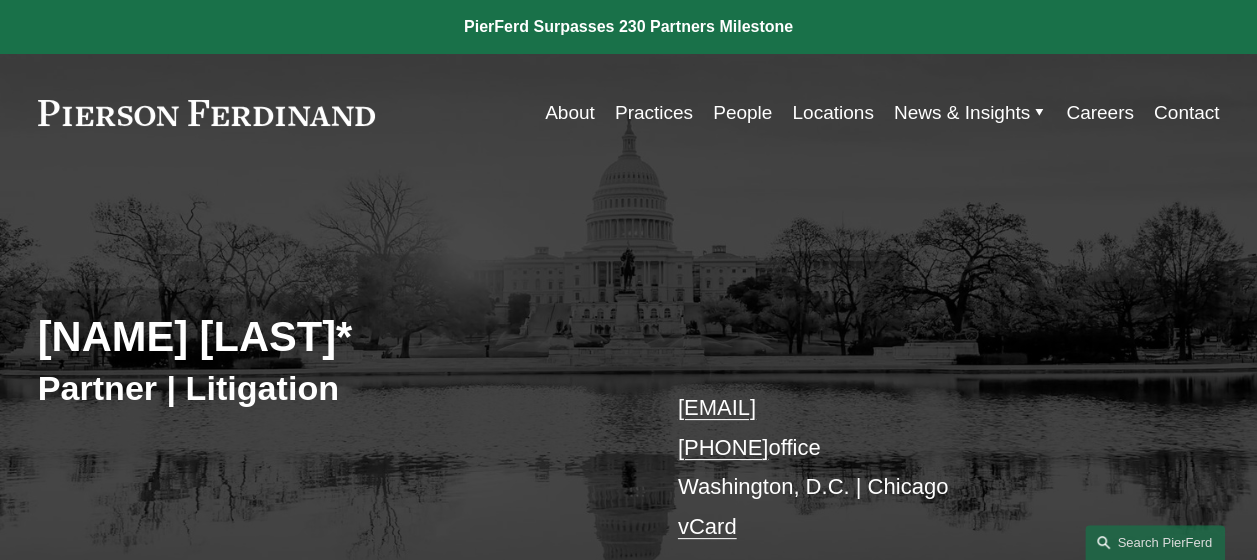 click on "[NAME] [LAST]*" at bounding box center (333, 337) 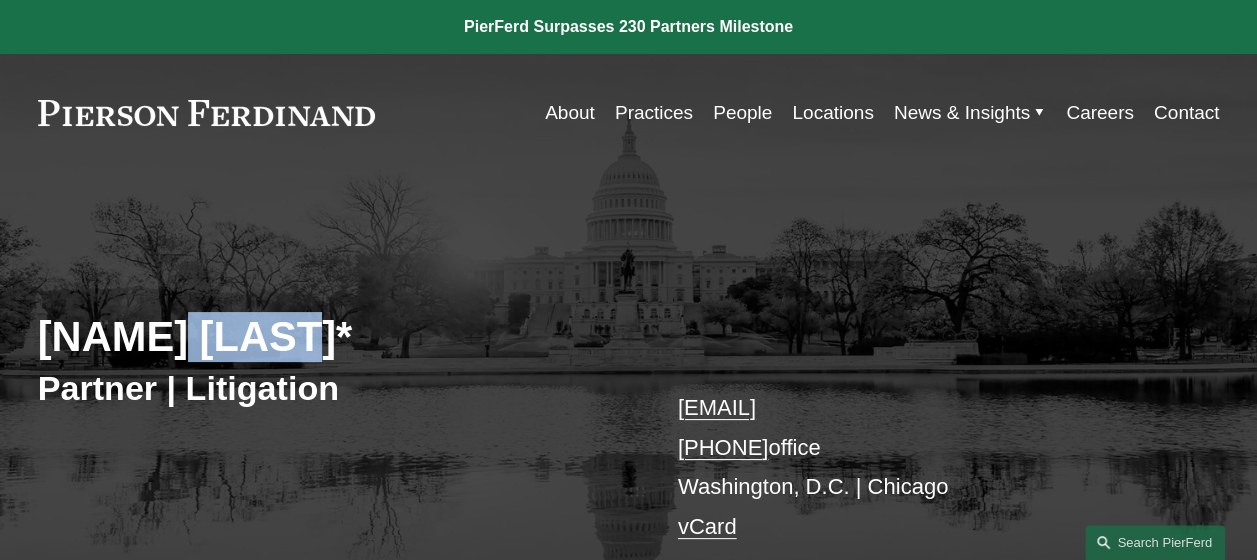 click on "[NAME] [LAST]*" at bounding box center (333, 337) 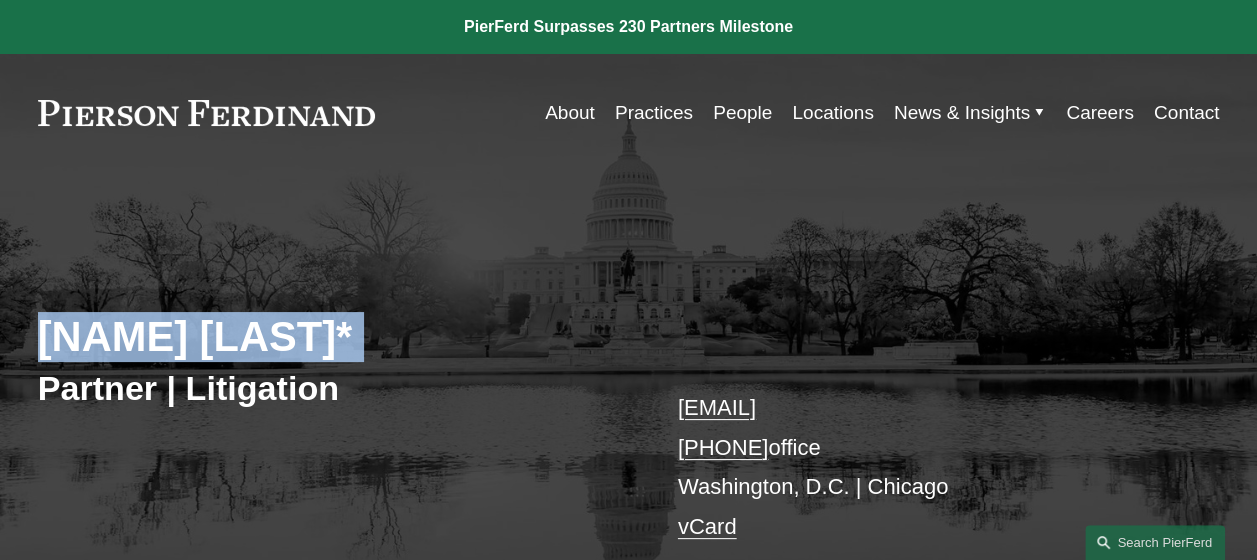copy on "[NAME] [LAST]*" 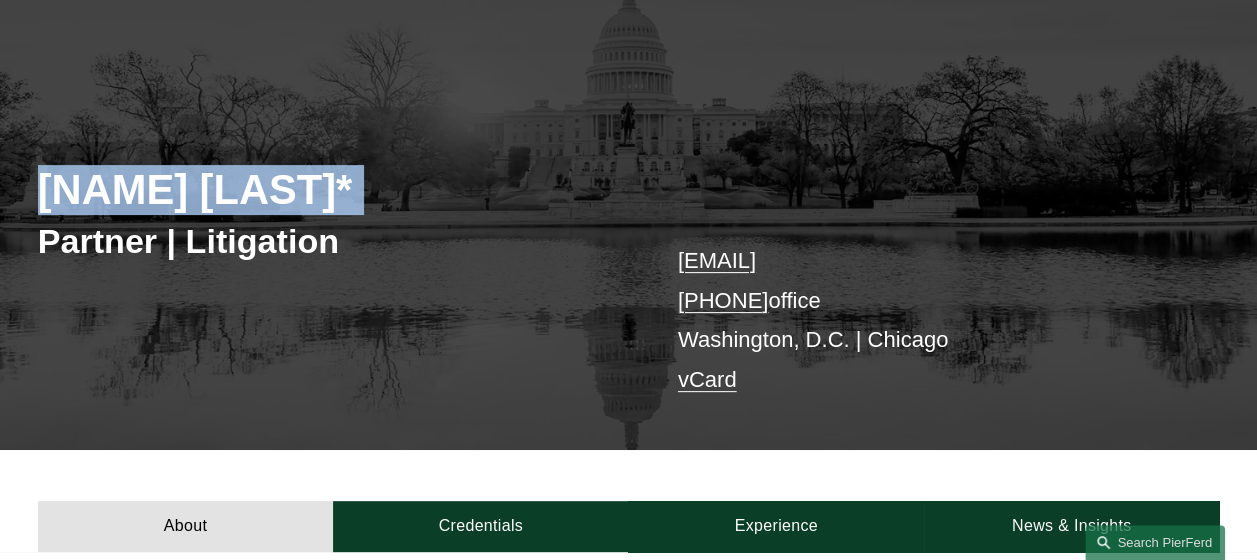 scroll, scrollTop: 160, scrollLeft: 0, axis: vertical 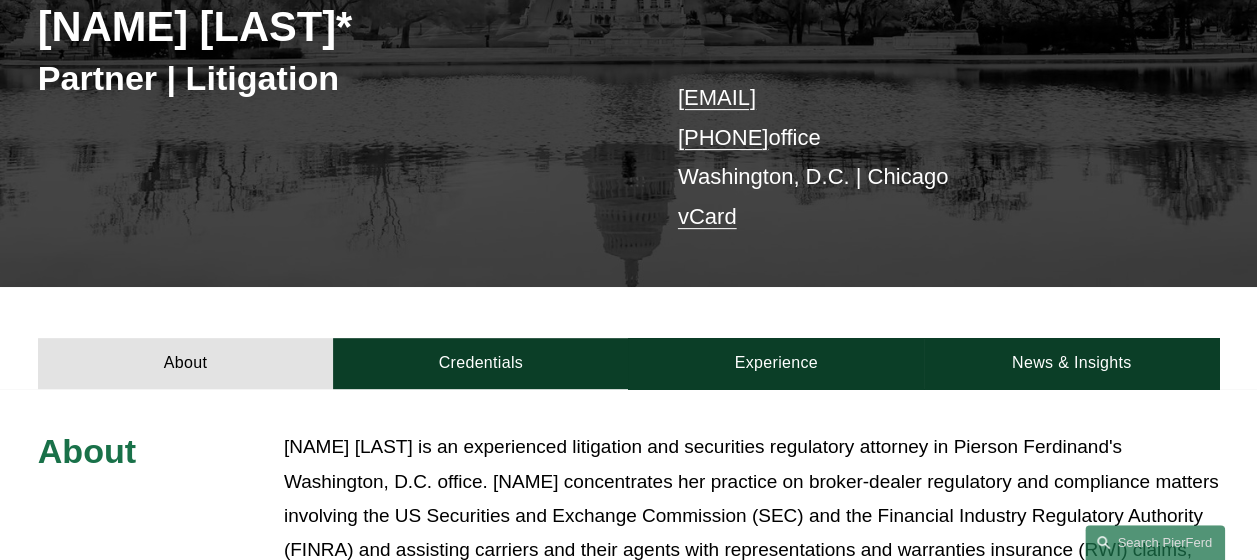 click on "emily.goebel@pierferd.com +1.703.977.7092  office Washington, D.C. | Chicago vCard" at bounding box center [924, 157] 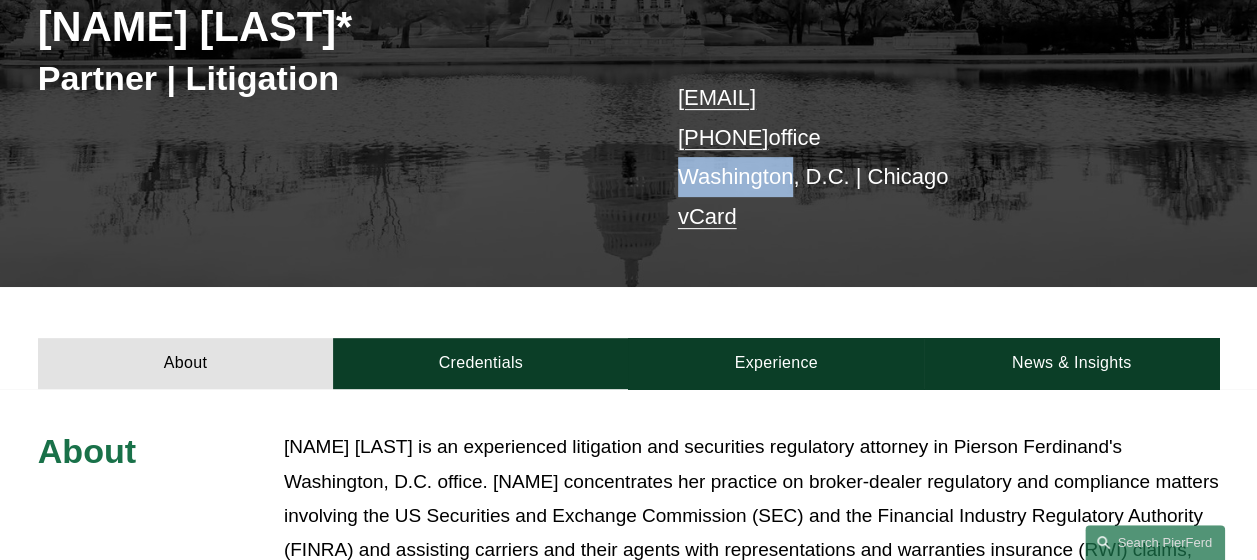 click on "emily.goebel@pierferd.com +1.703.977.7092  office Washington, D.C. | Chicago vCard" at bounding box center [924, 157] 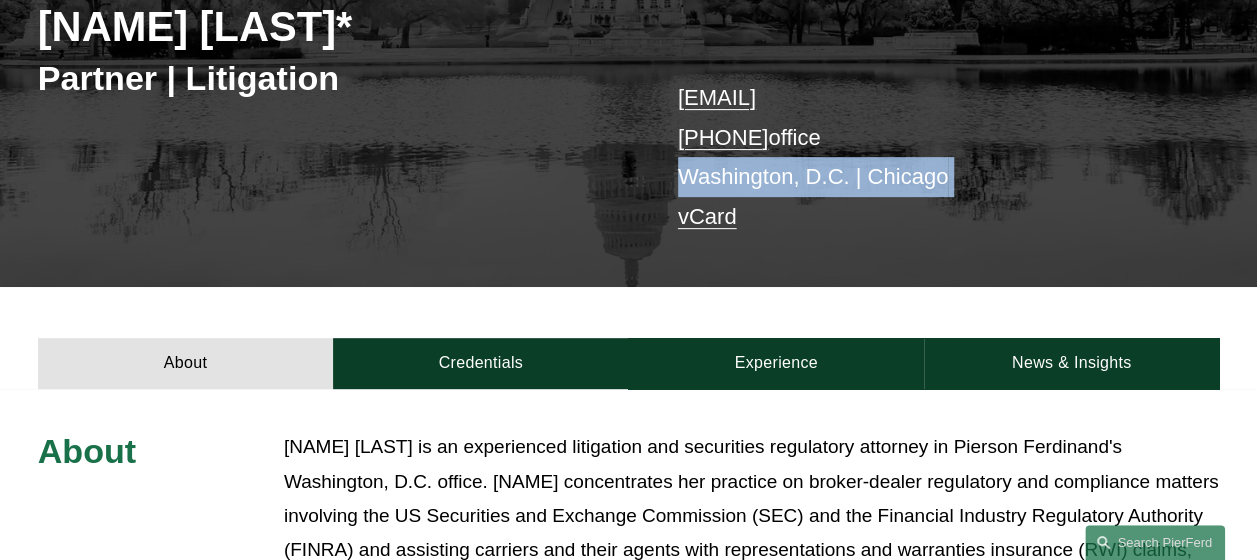 copy on "Washington, D.C. | Chicago" 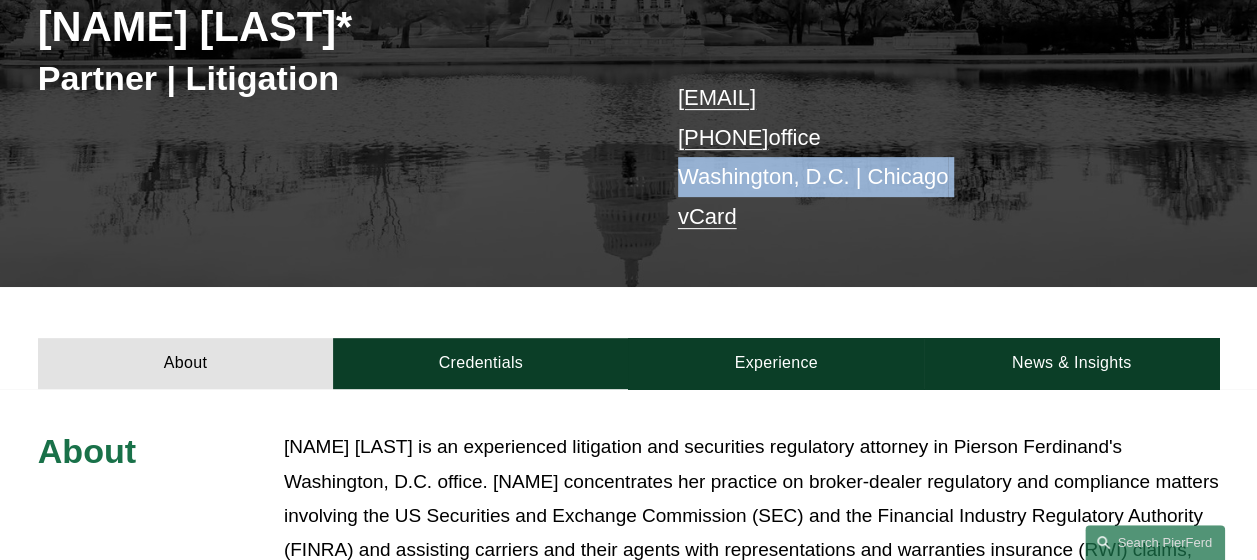 scroll, scrollTop: 800, scrollLeft: 0, axis: vertical 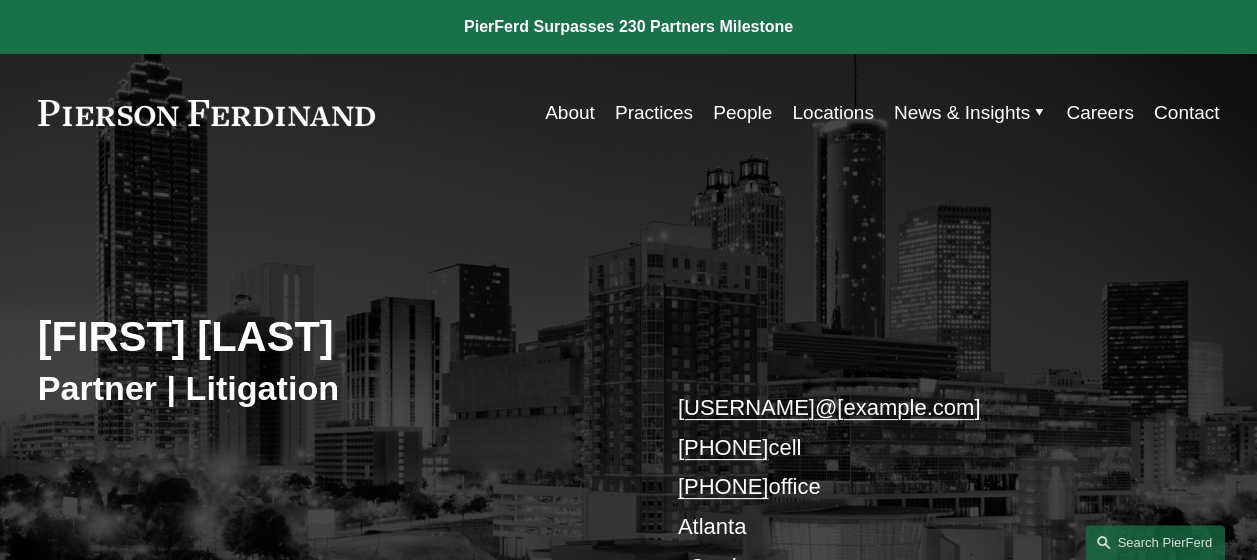 click on "Barry Goheen" at bounding box center [333, 337] 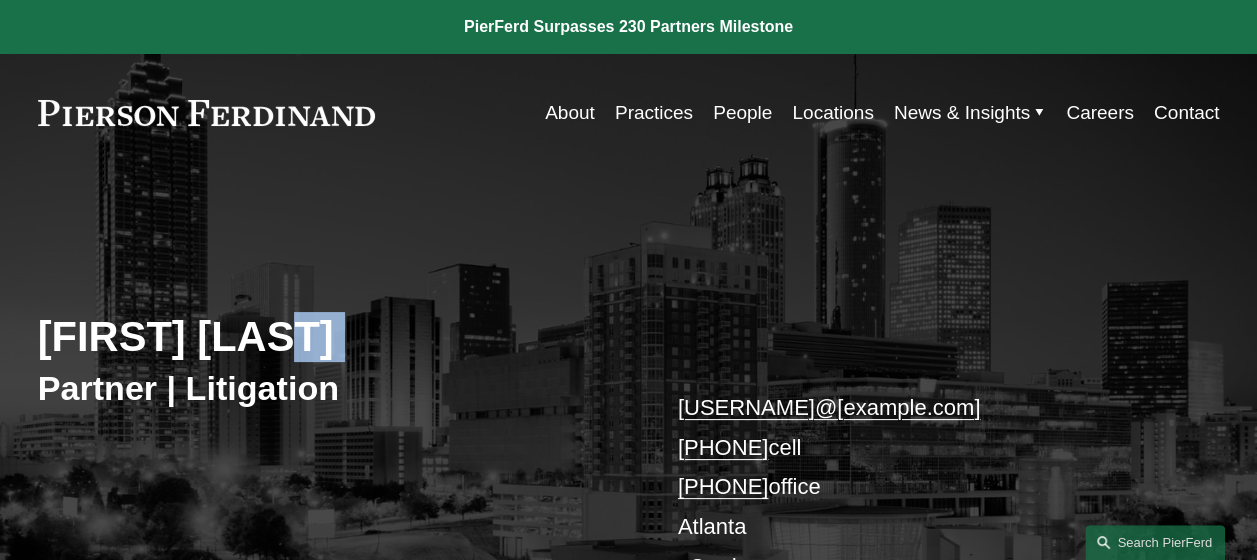 click on "Barry Goheen" at bounding box center [333, 337] 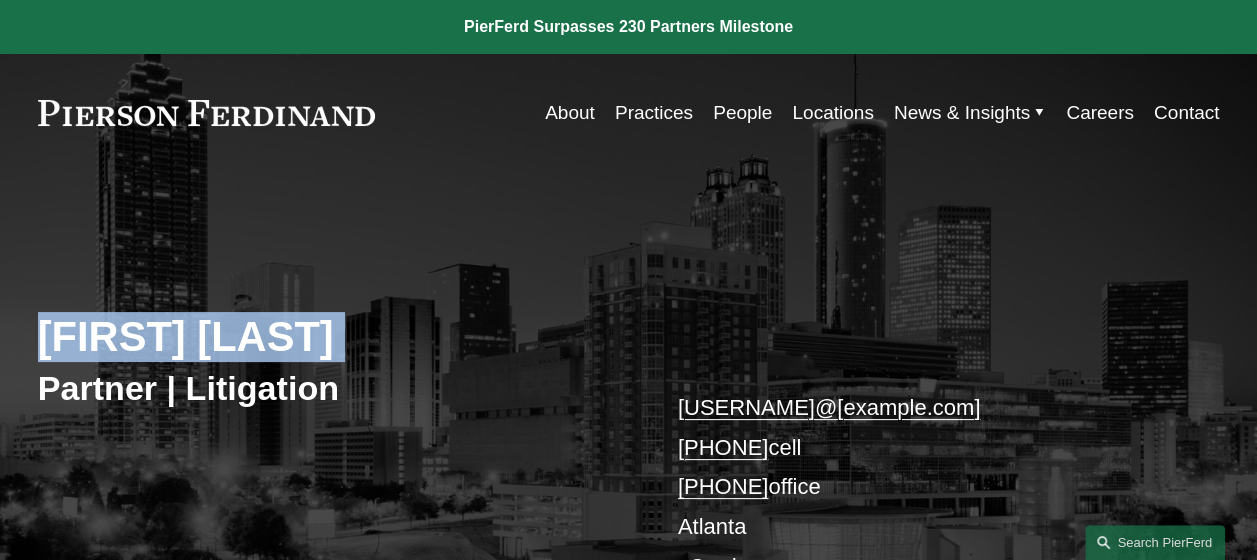 click on "Barry Goheen" at bounding box center [333, 337] 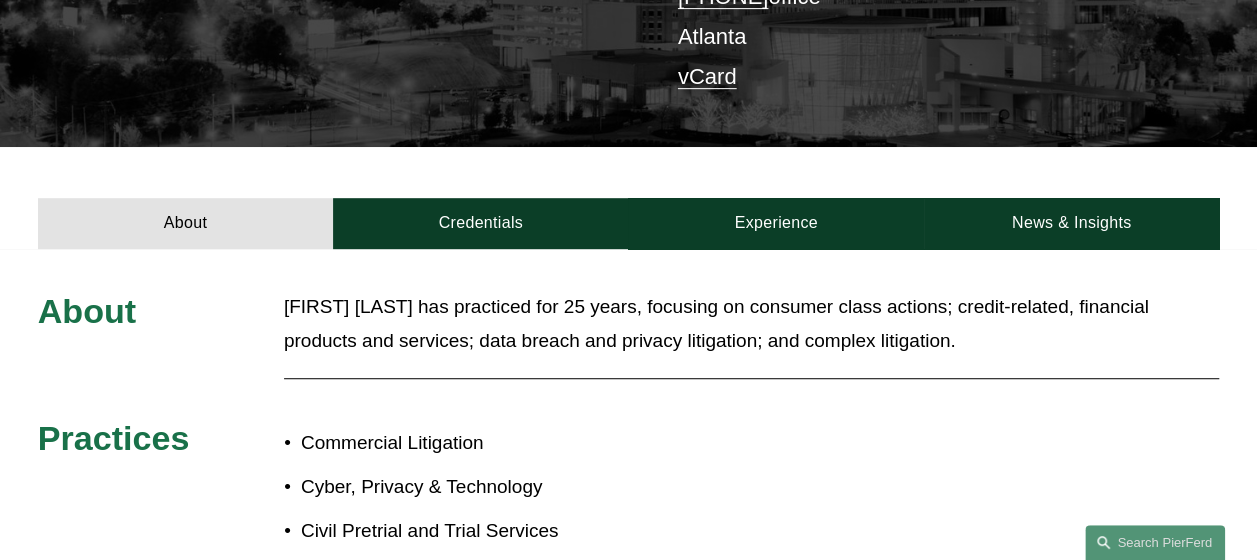 scroll, scrollTop: 980, scrollLeft: 0, axis: vertical 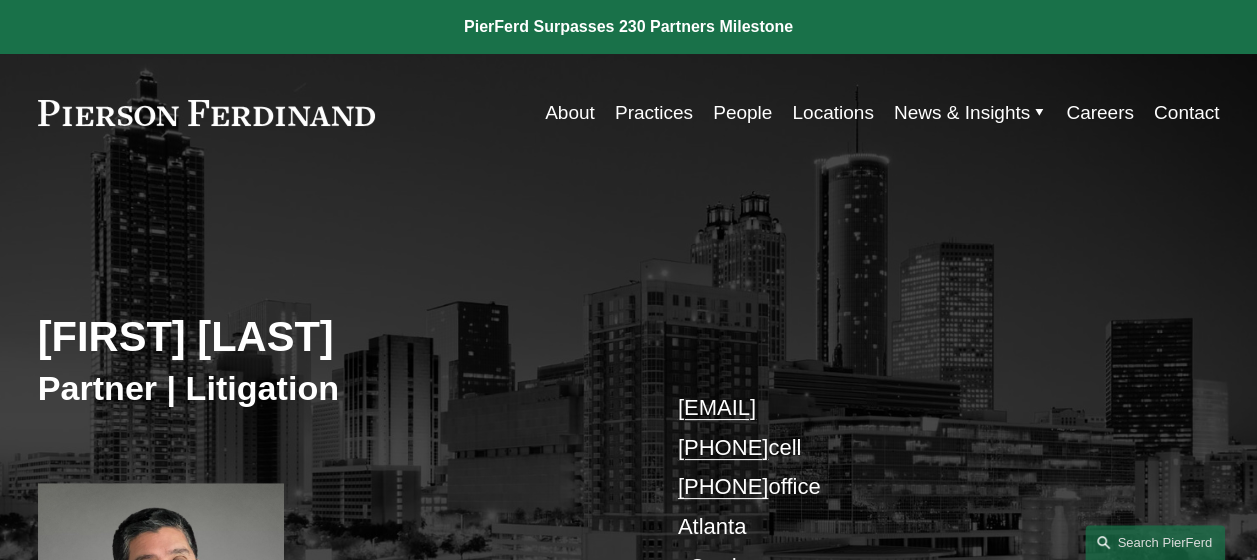 click on "[FIRST] [LAST]" at bounding box center (333, 337) 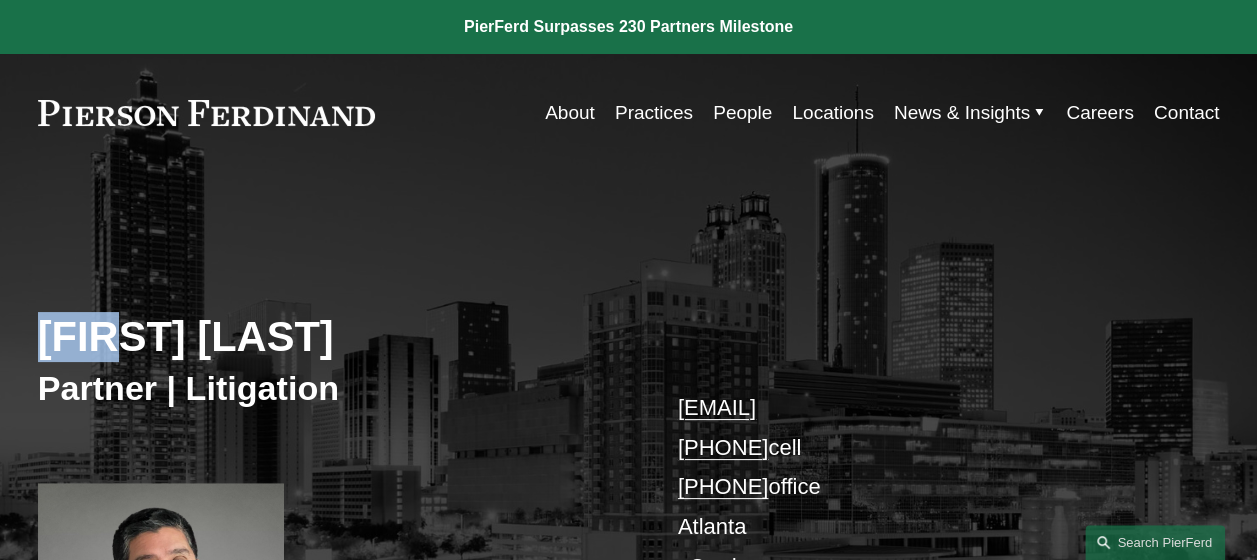 click on "[FIRST] [LAST]" at bounding box center (333, 337) 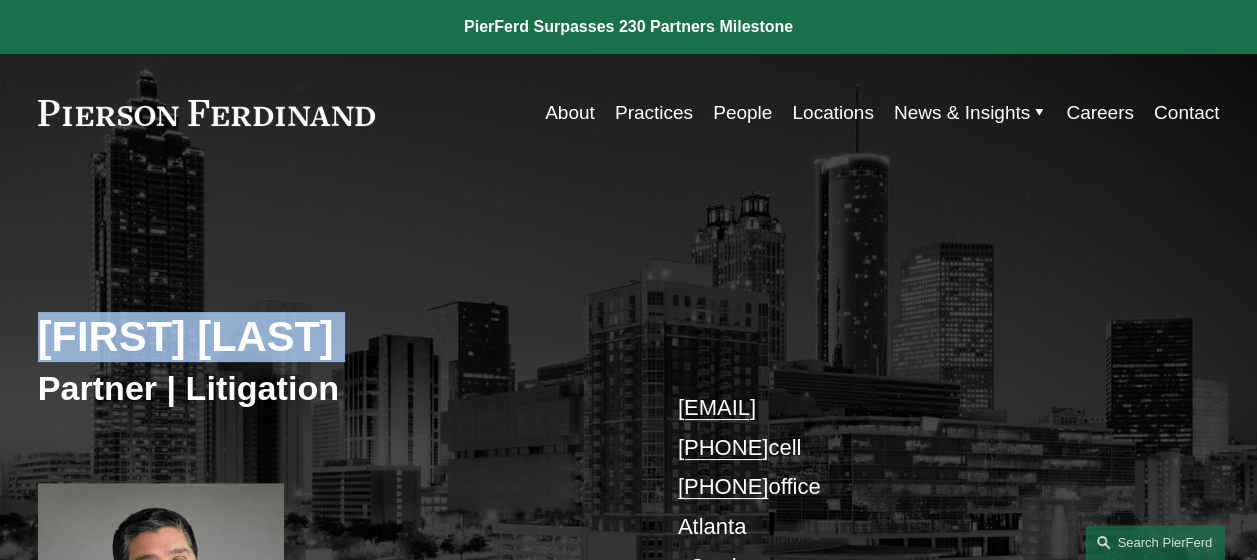 copy on "[FIRST] [LAST]" 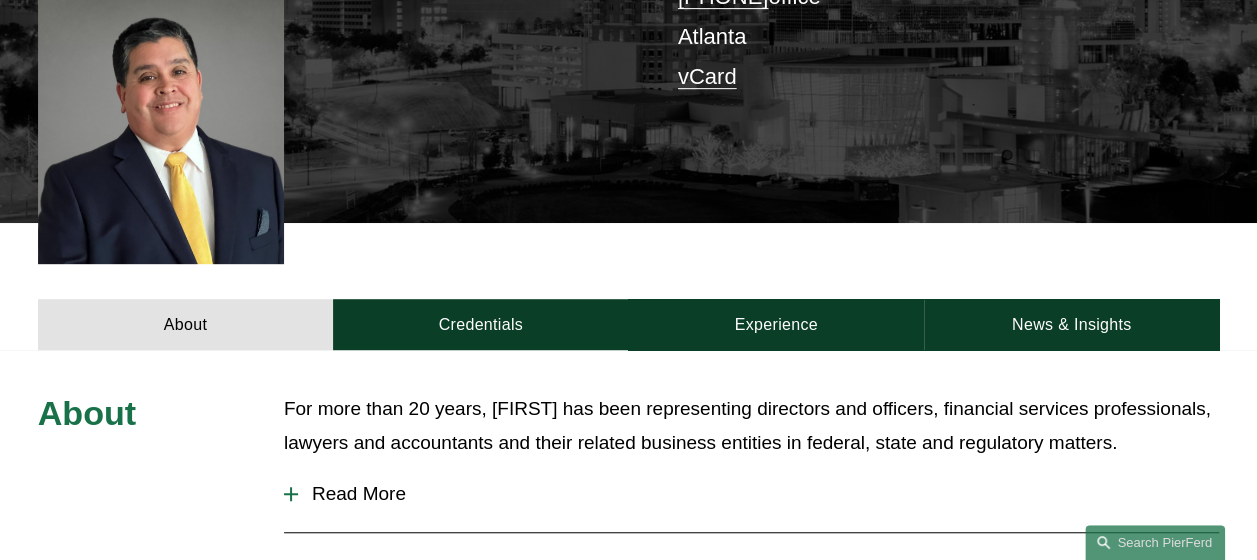 scroll, scrollTop: 980, scrollLeft: 0, axis: vertical 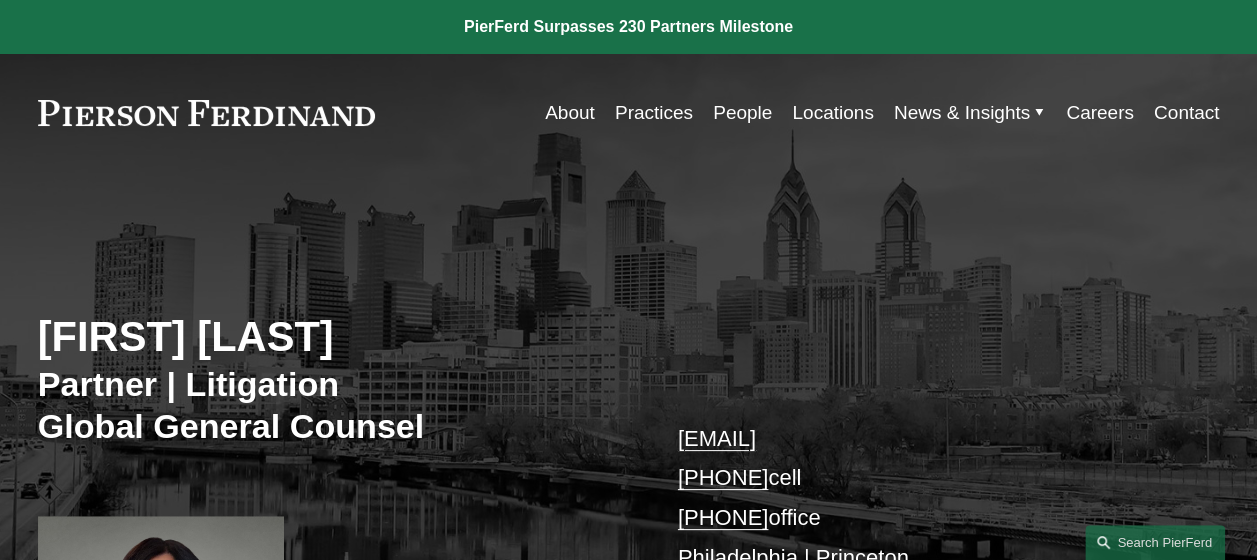 click on "Jill Guldin" at bounding box center [333, 337] 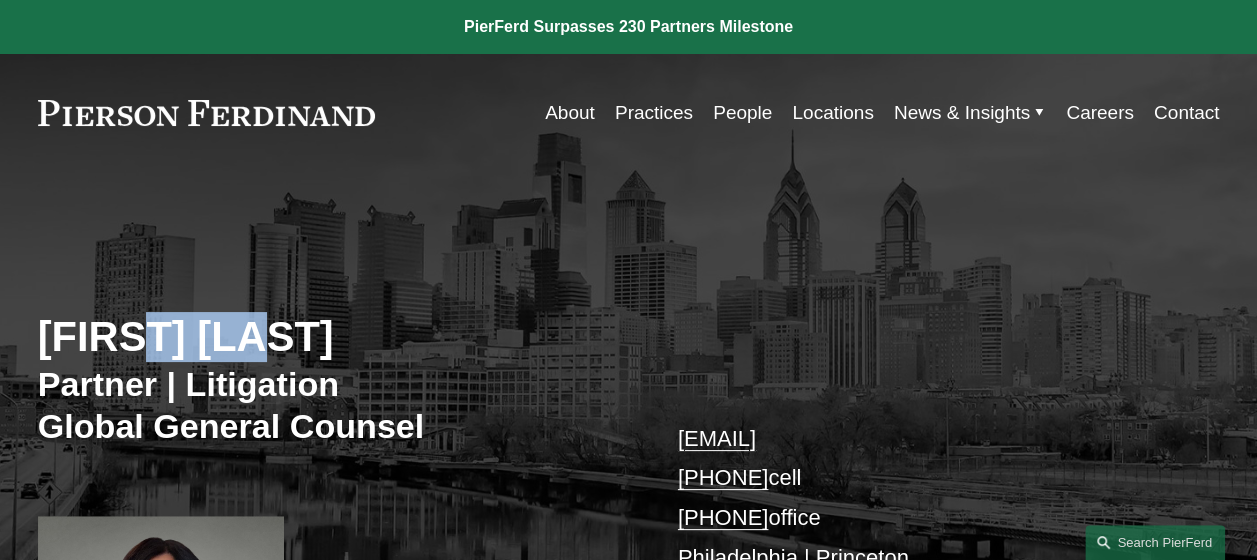 click on "Jill Guldin" at bounding box center [333, 337] 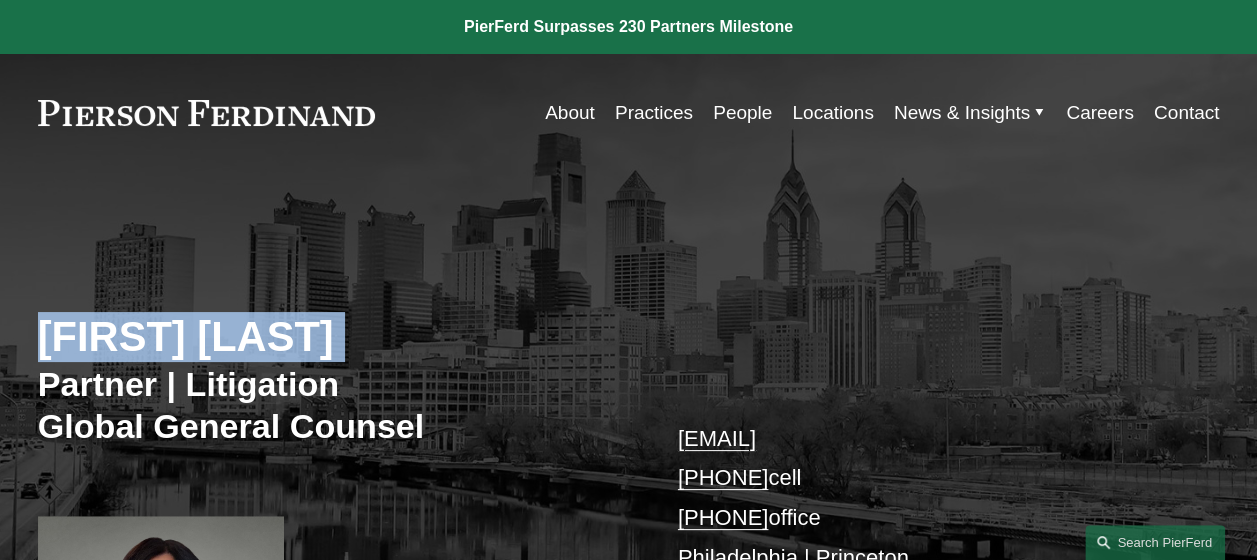 click on "Jill Guldin" at bounding box center [333, 337] 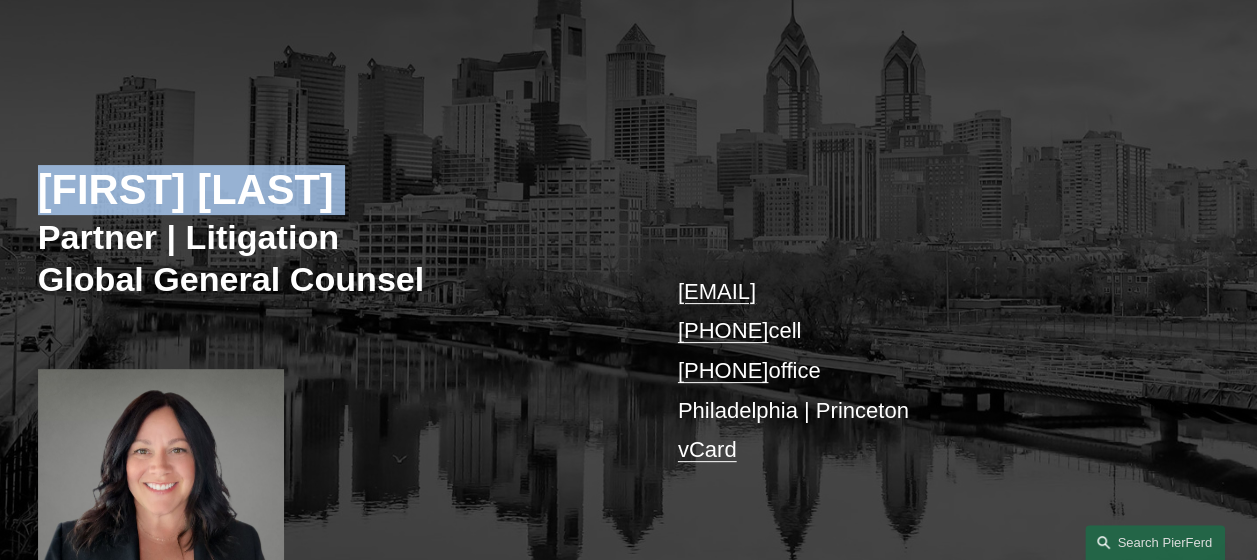 scroll, scrollTop: 160, scrollLeft: 0, axis: vertical 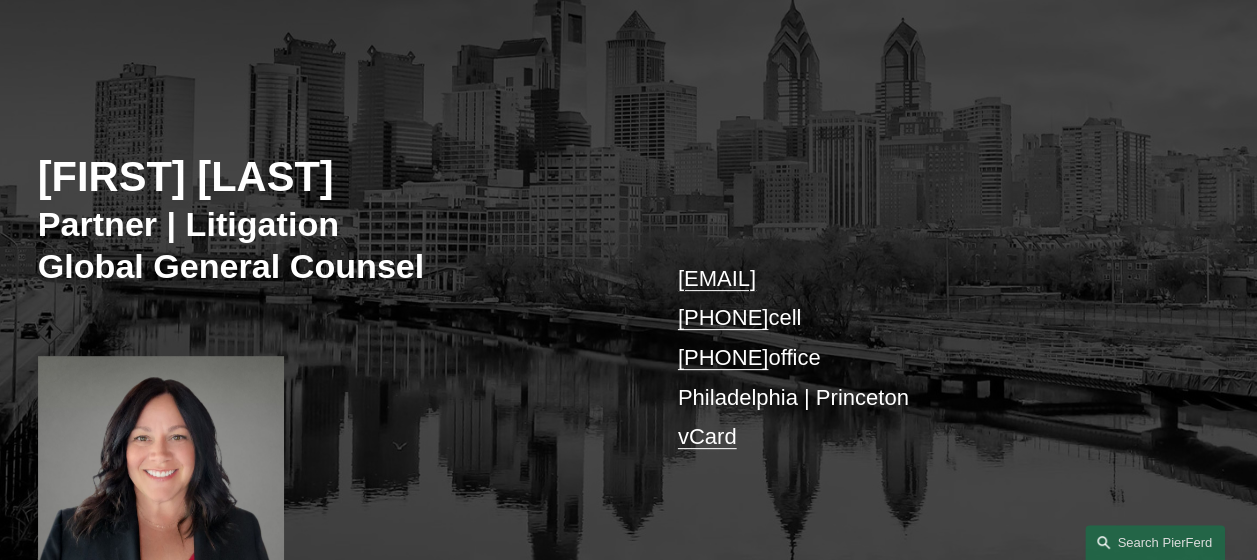 click on "jill.guldin@pierferd.com +1.609.970.1574  cell +1.609.896.4096  office Philadelphia | Princeton vCard" at bounding box center [924, 358] 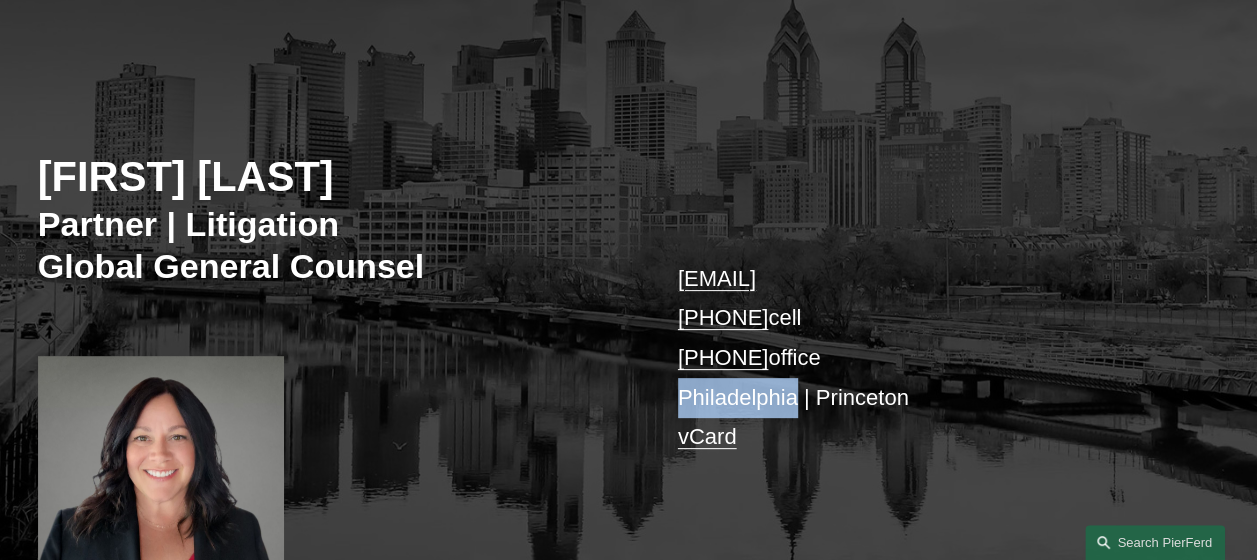 click on "jill.guldin@pierferd.com +1.609.970.1574  cell +1.609.896.4096  office Philadelphia | Princeton vCard" at bounding box center (924, 358) 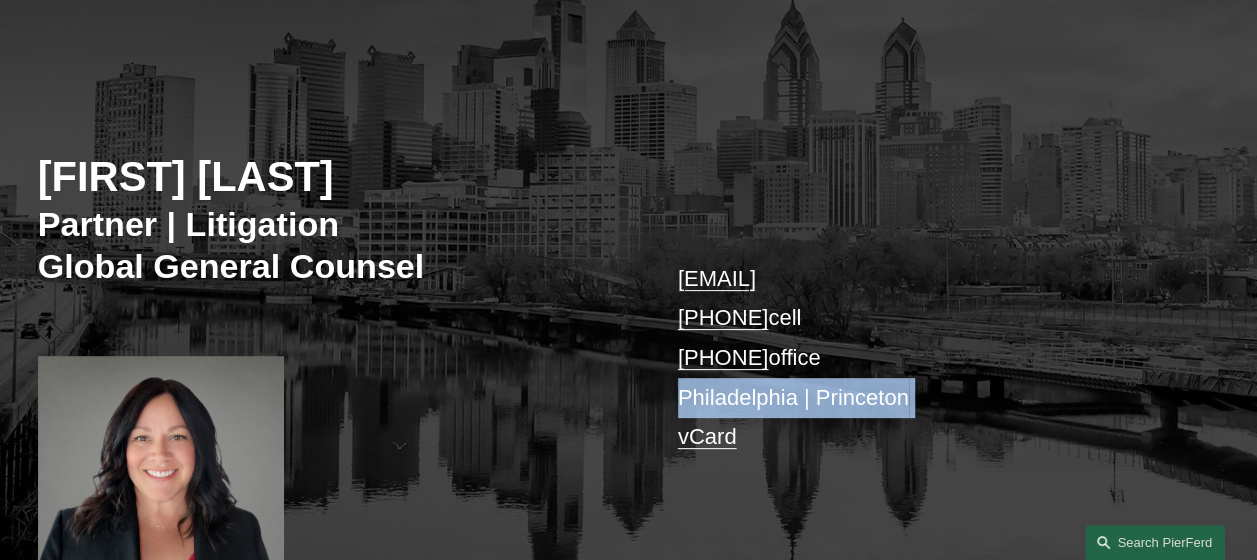 copy on "Philadelphia | Princeton" 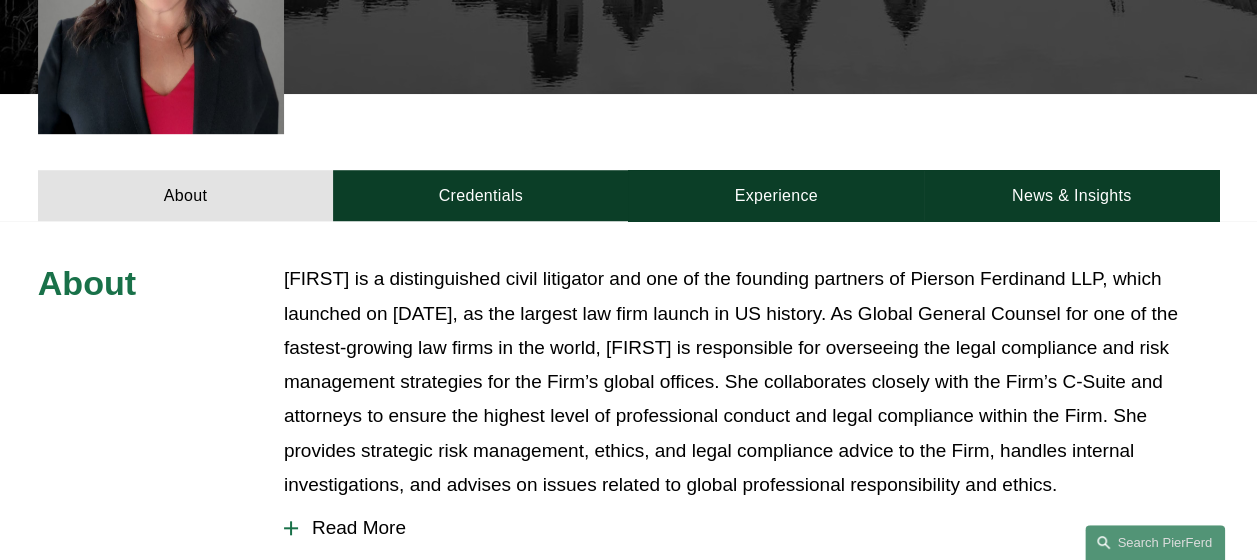 scroll, scrollTop: 1140, scrollLeft: 0, axis: vertical 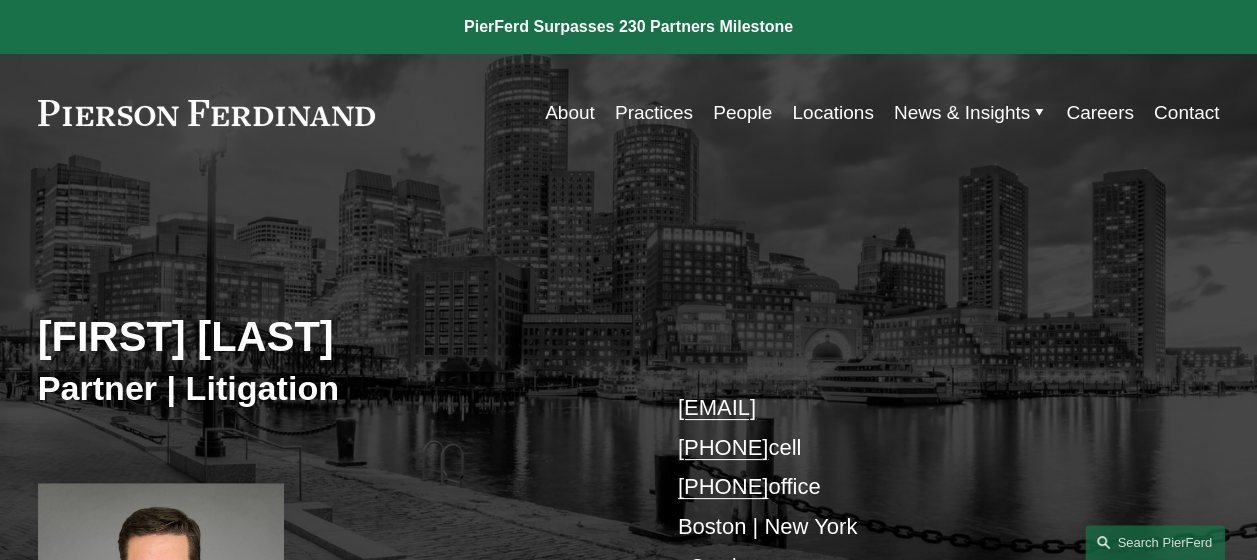 click on "[FIRST] [LAST]" at bounding box center [333, 337] 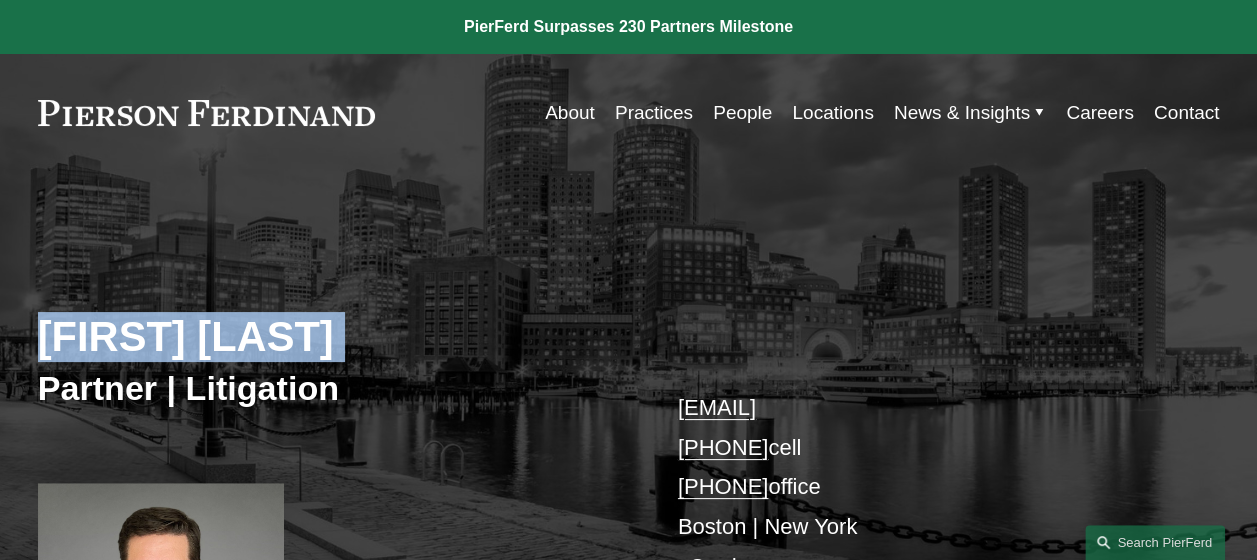 click on "John T. Gutkoski" at bounding box center [333, 337] 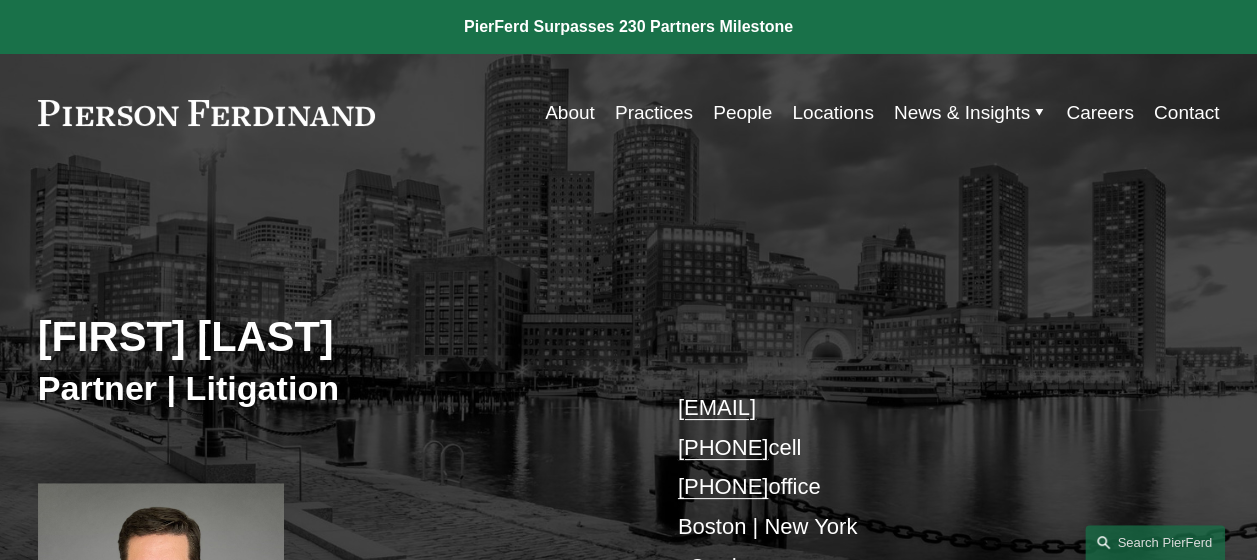 click on "john.gutkoski@pierferd.com +1.617.686.2257  cell +1.978.775.2681  office Boston | New York vCard" at bounding box center [924, 487] 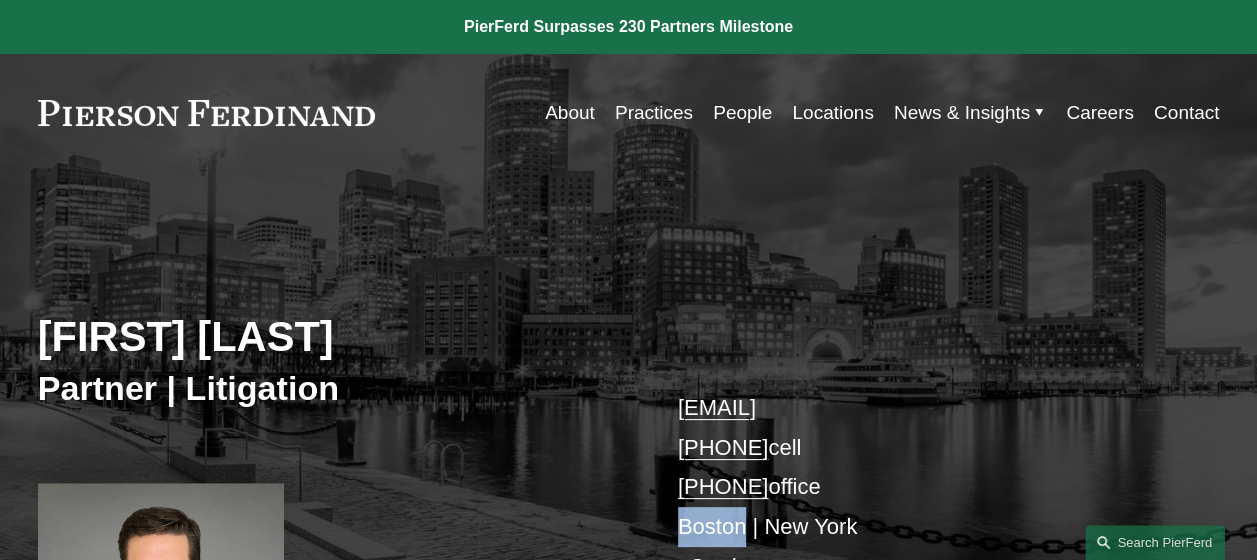 click on "john.gutkoski@pierferd.com +1.617.686.2257  cell +1.978.775.2681  office Boston | New York vCard" at bounding box center [924, 487] 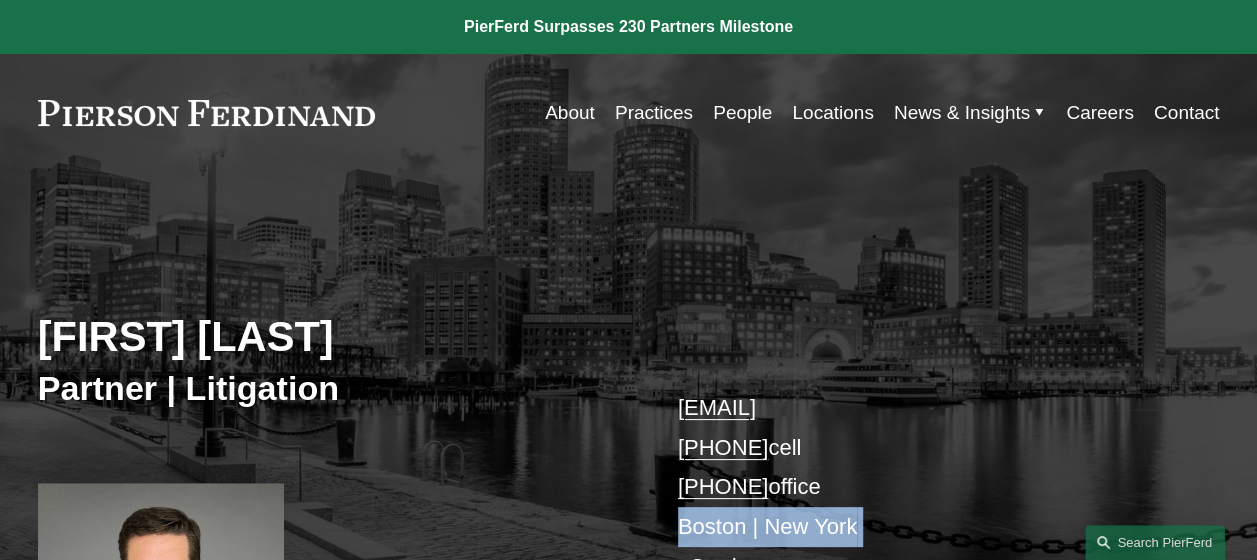 click on "john.gutkoski@pierferd.com +1.617.686.2257  cell +1.978.775.2681  office Boston | New York vCard" at bounding box center [924, 487] 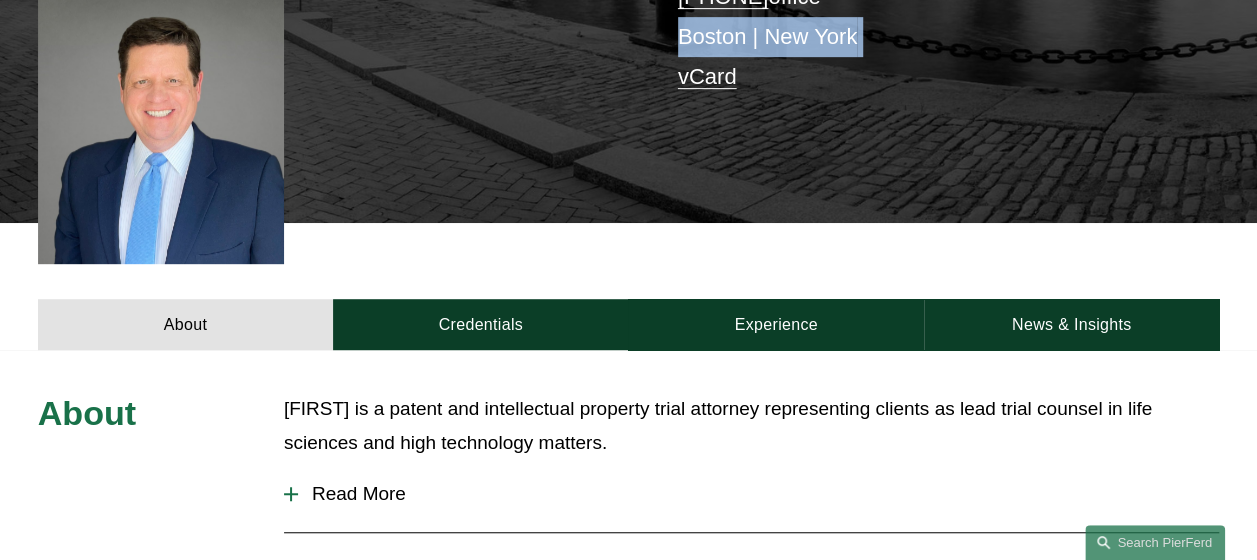 scroll, scrollTop: 980, scrollLeft: 0, axis: vertical 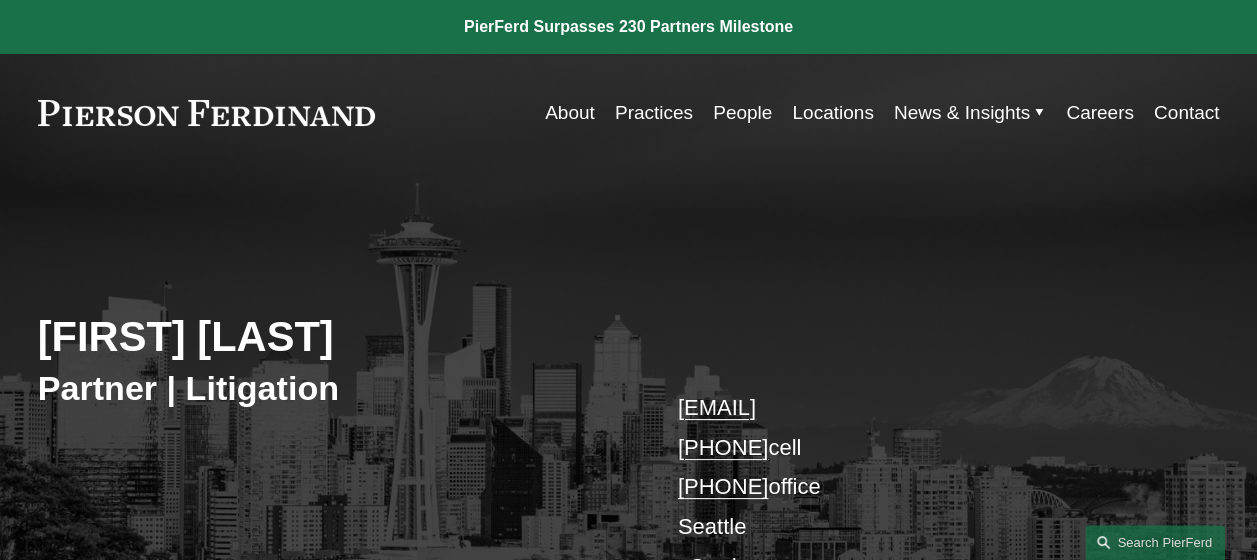 click on "[FIRST] [LAST]" at bounding box center (333, 337) 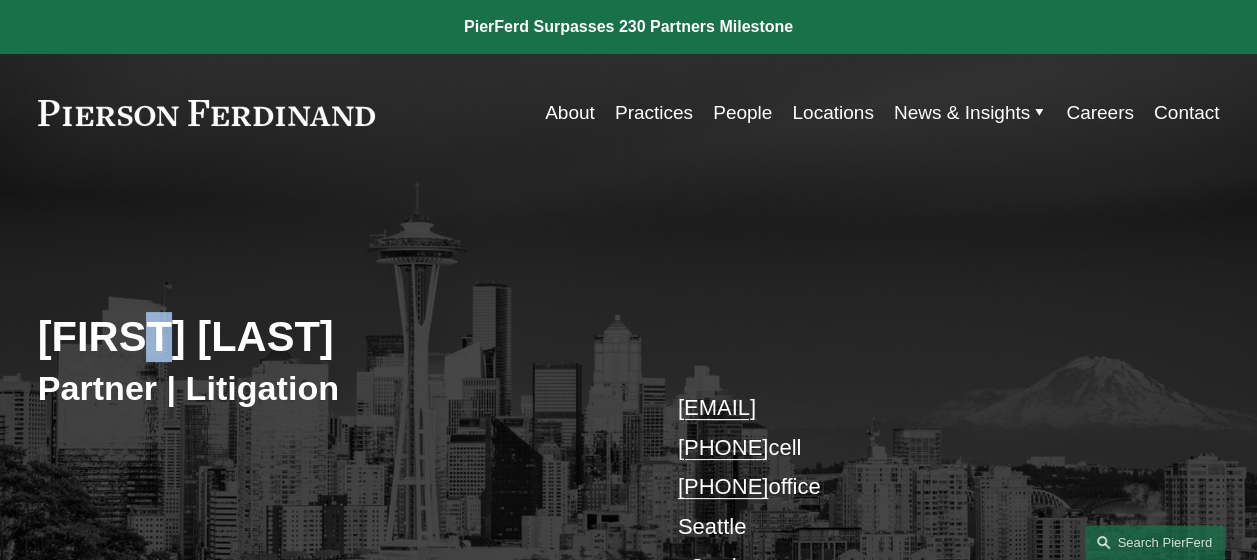 click on "[FIRST] [LAST]" at bounding box center (333, 337) 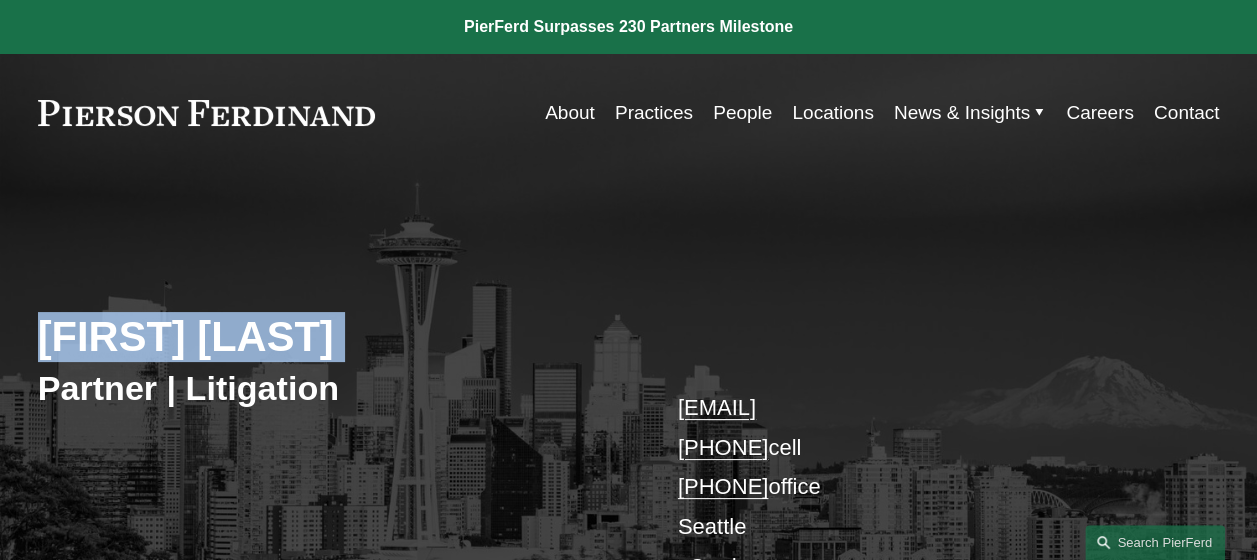 click on "[FIRST] [LAST]" at bounding box center (333, 337) 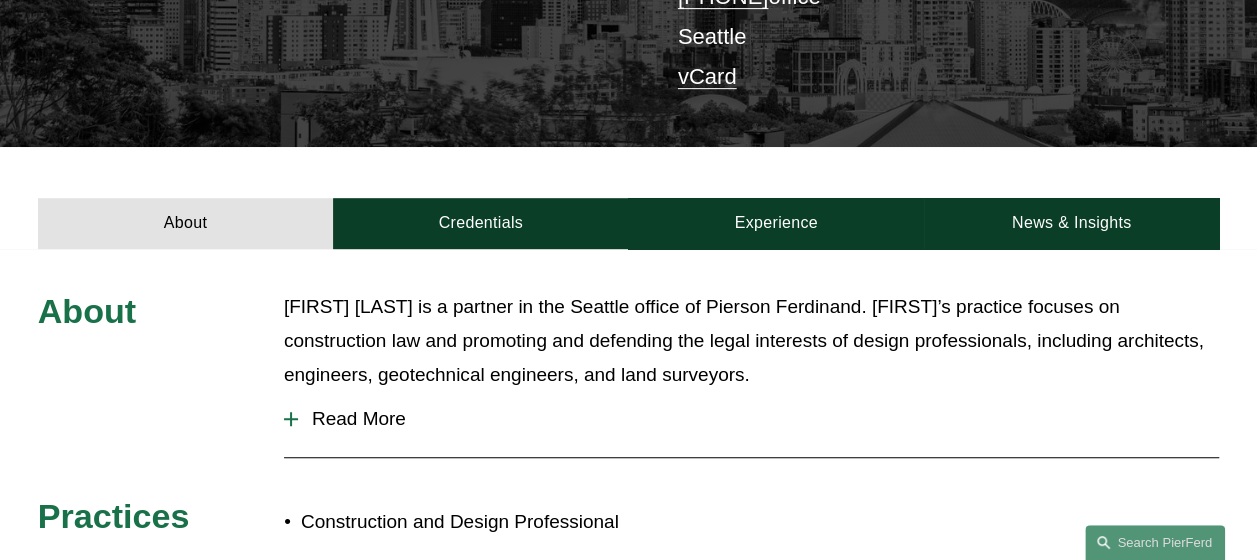 scroll, scrollTop: 946, scrollLeft: 0, axis: vertical 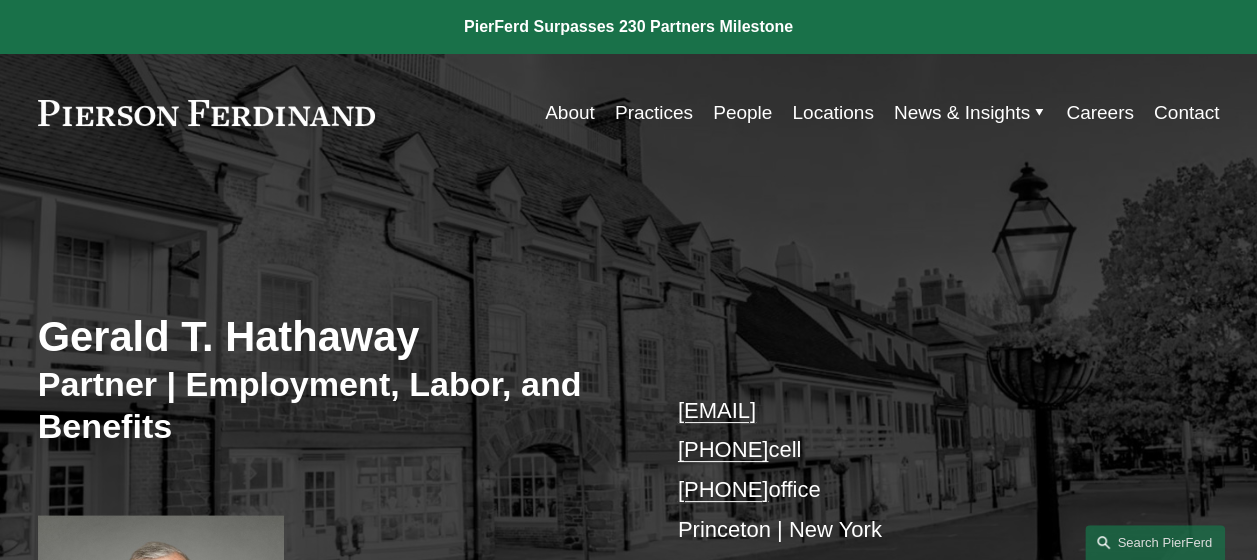 click on "Gerald T. Hathaway" at bounding box center [333, 337] 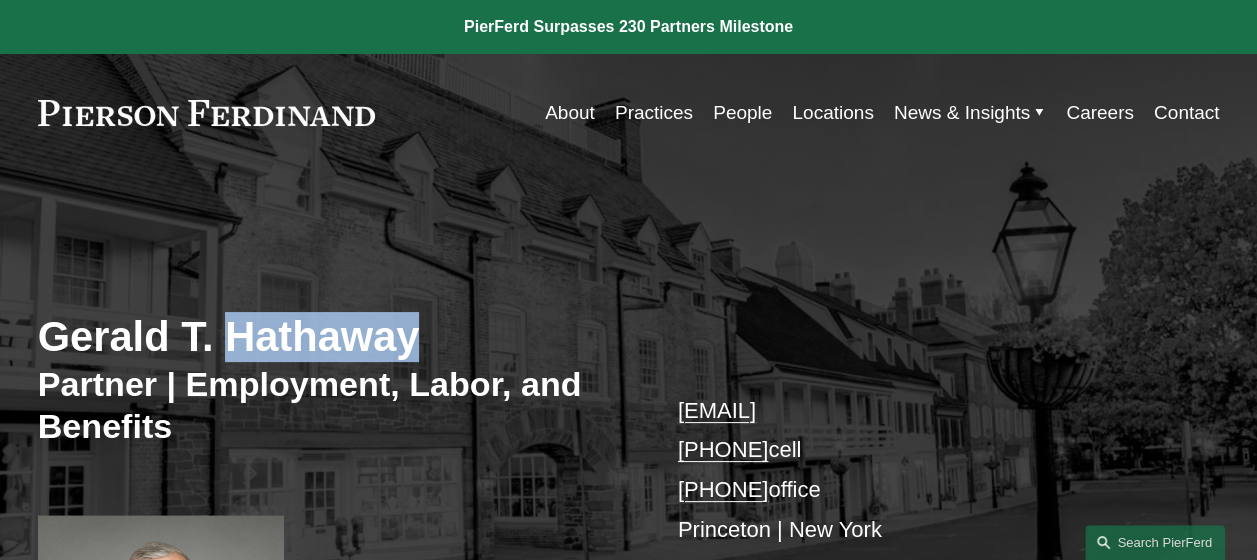 click on "Gerald T. Hathaway" at bounding box center [333, 337] 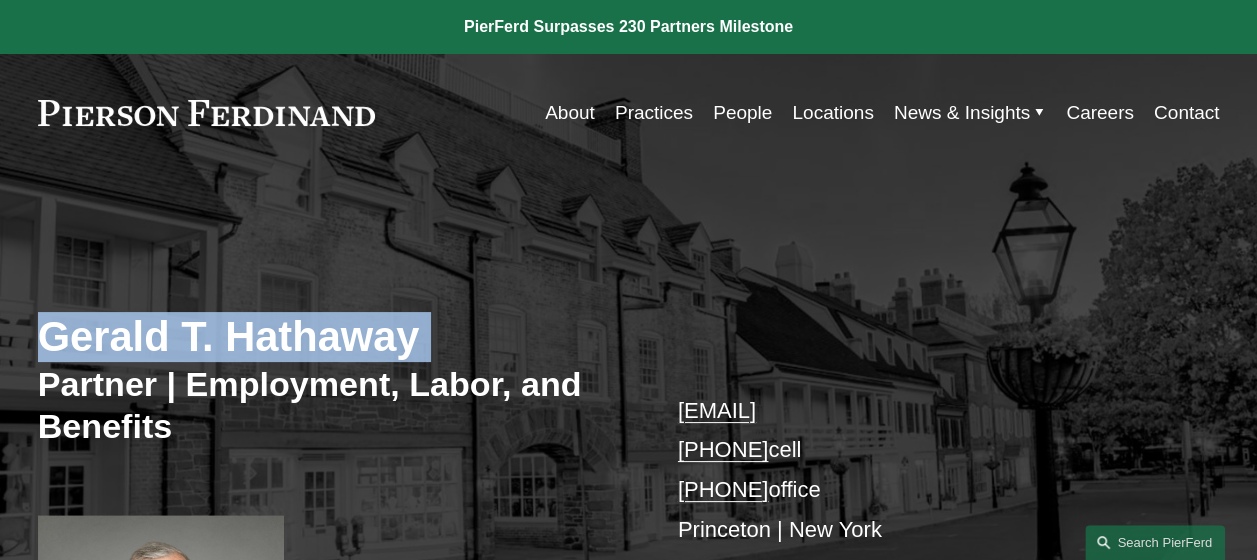 click on "Gerald T. Hathaway" at bounding box center [333, 337] 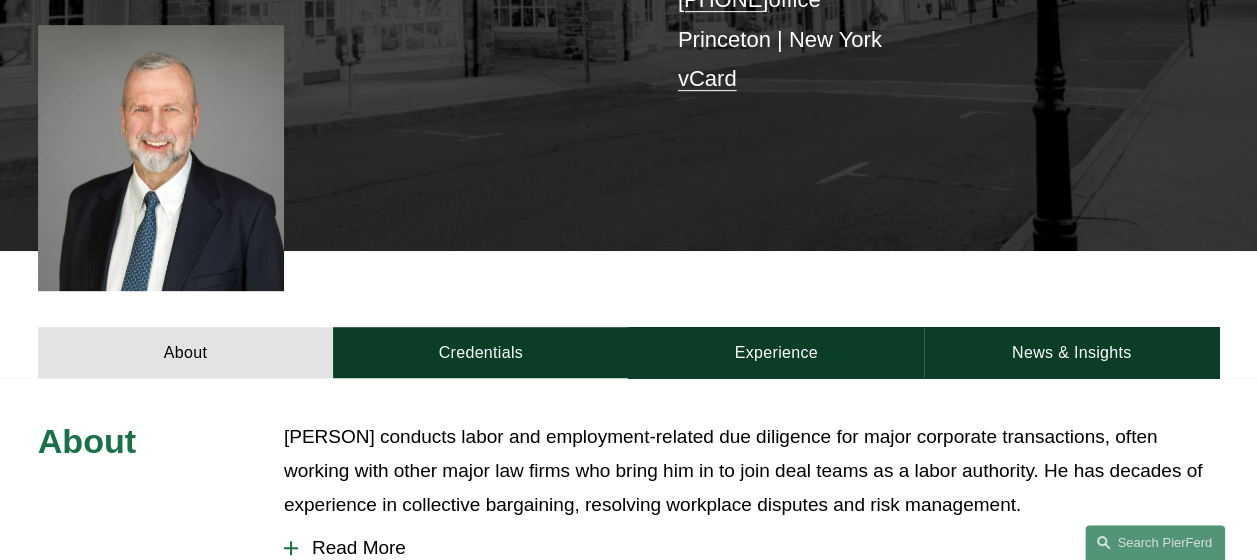 scroll, scrollTop: 980, scrollLeft: 0, axis: vertical 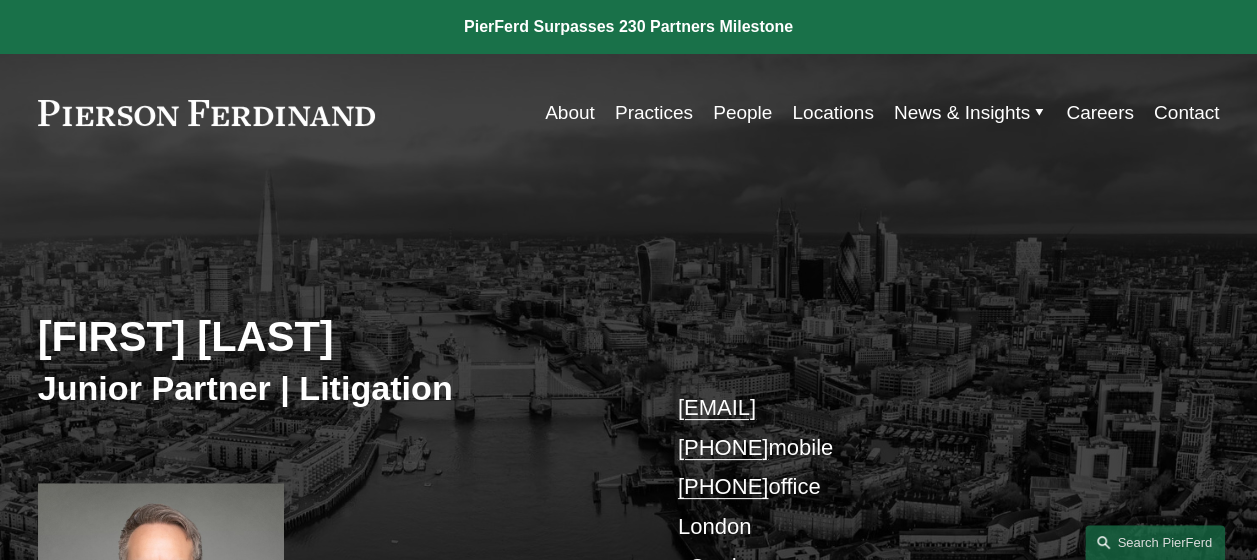 click on "Daniel Hayward-Hughes" at bounding box center [333, 337] 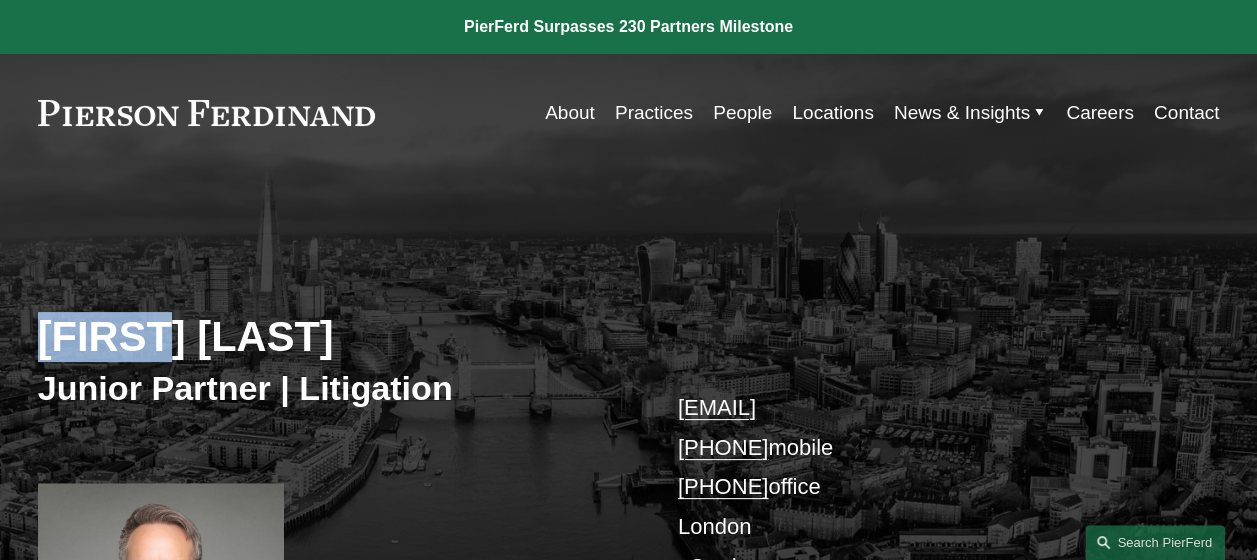 click on "Daniel Hayward-Hughes" at bounding box center (333, 337) 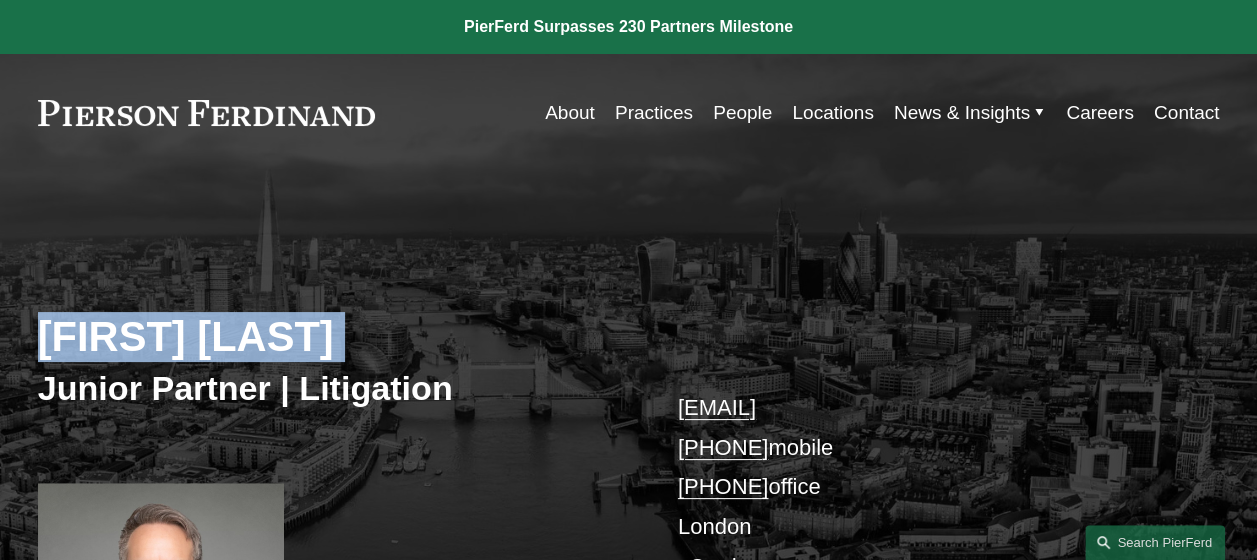 copy on "Daniel Hayward-Hughes" 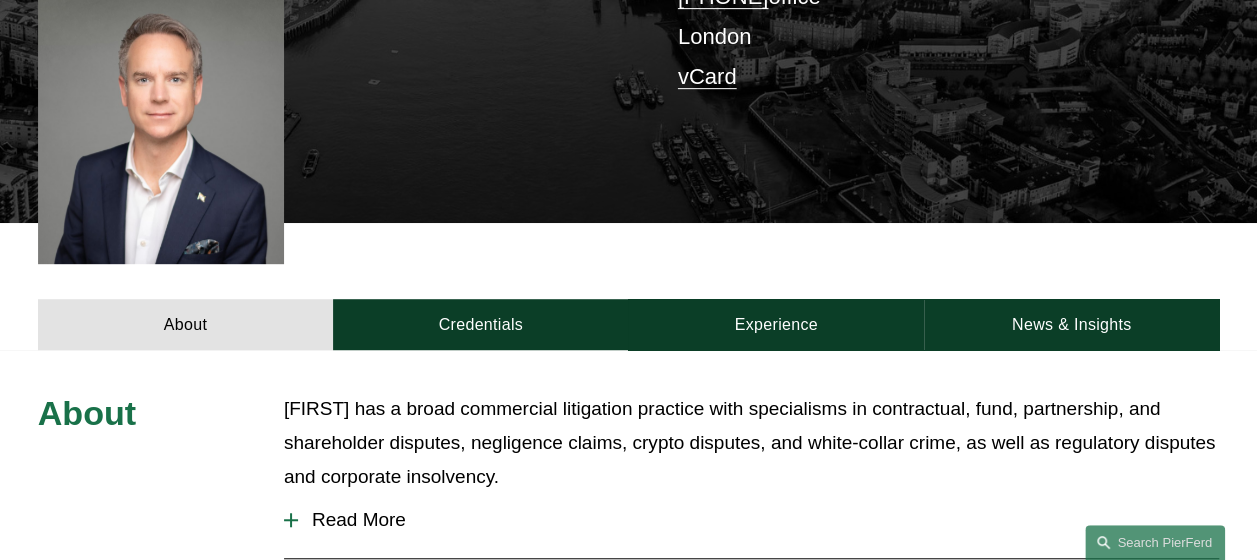 scroll, scrollTop: 980, scrollLeft: 0, axis: vertical 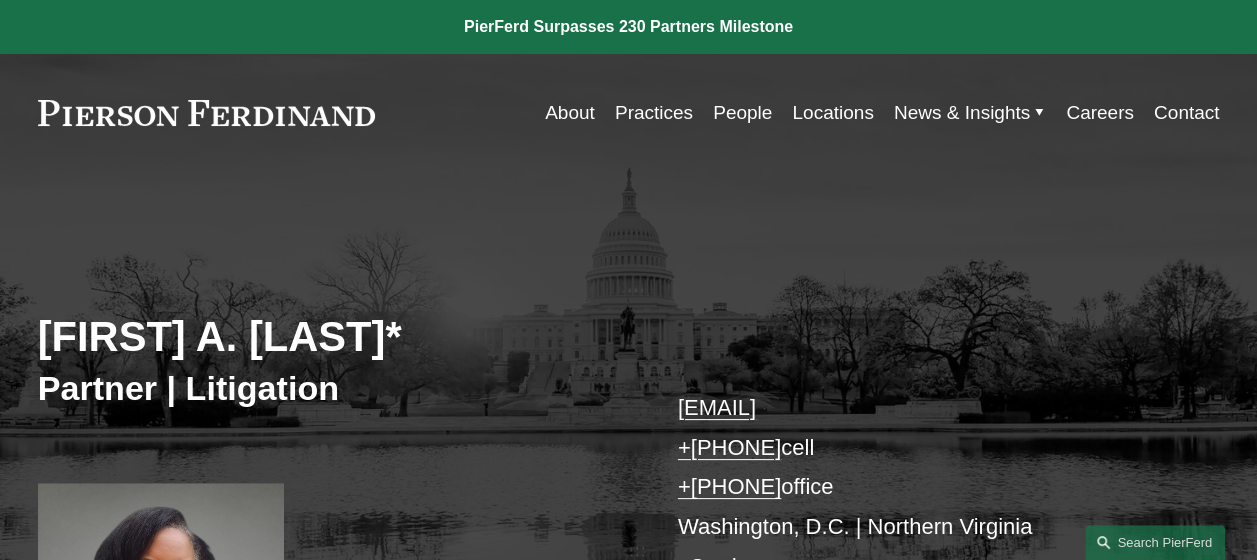 click on "[EMAIL] +[PHONE]  cell +[PHONE]  office [CITY], [STATE] vCard" at bounding box center (924, 487) 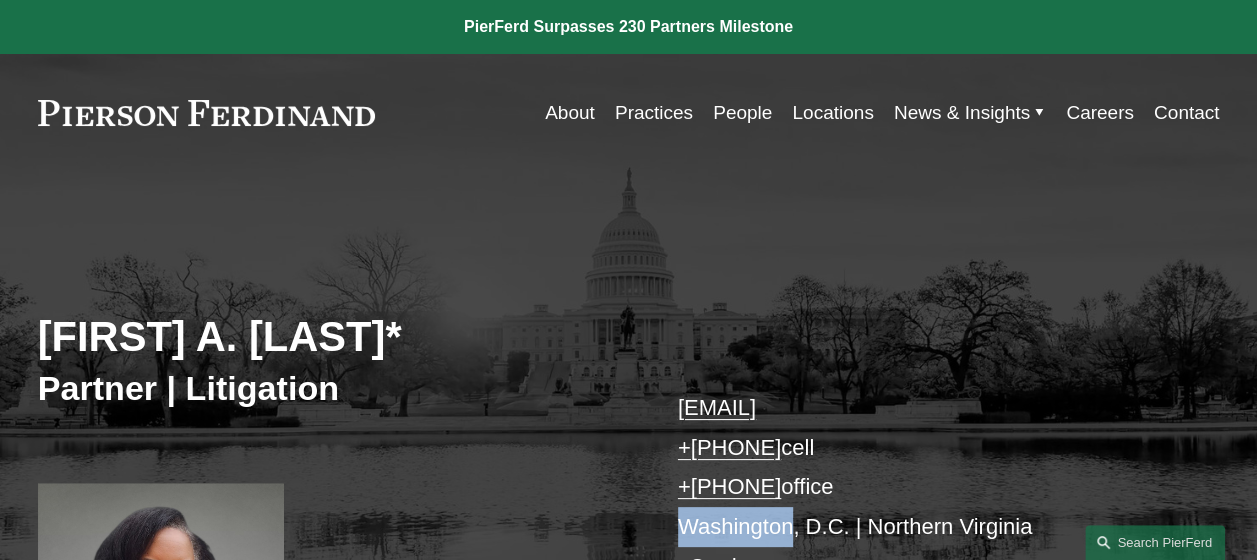 click on "[EMAIL] +[PHONE]  cell +[PHONE]  office [CITY], [STATE] vCard" at bounding box center [924, 487] 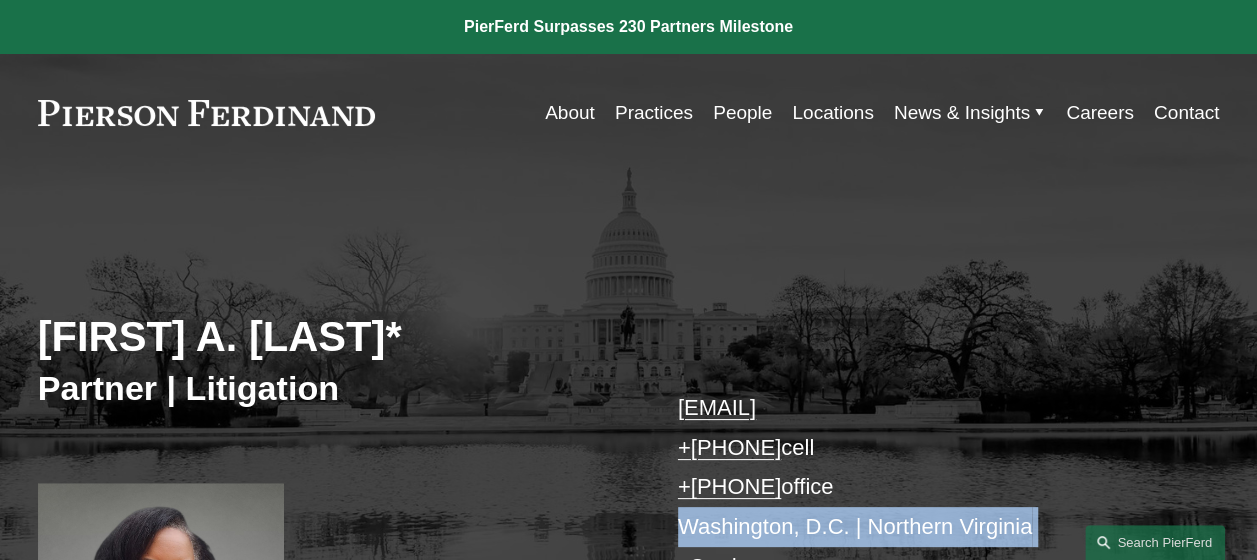 copy on "Washington, D.C. | Northern Virginia" 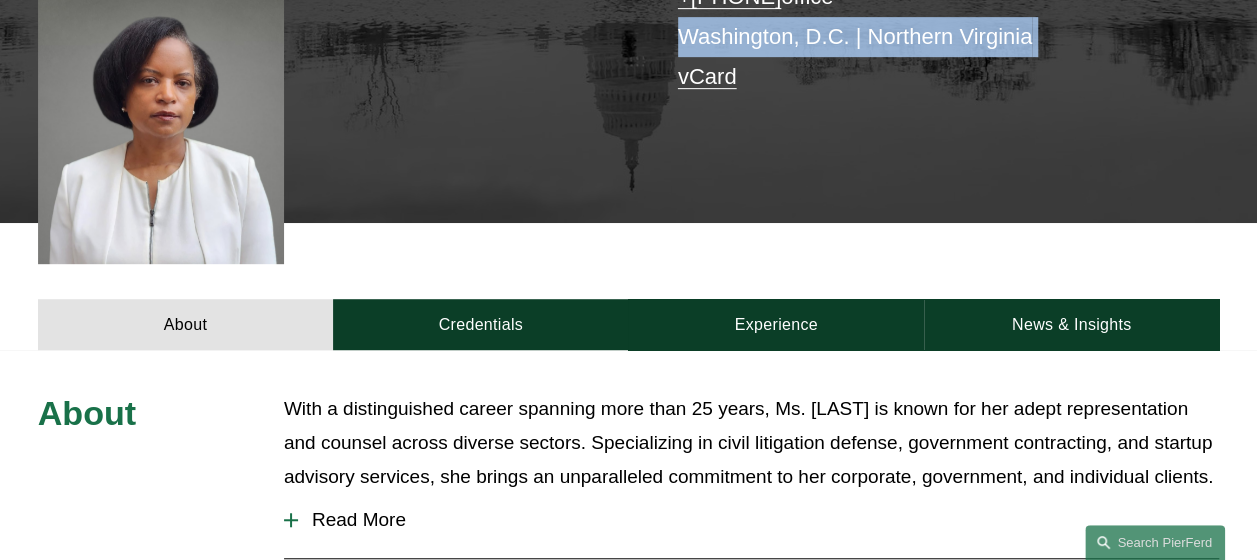 scroll, scrollTop: 0, scrollLeft: 0, axis: both 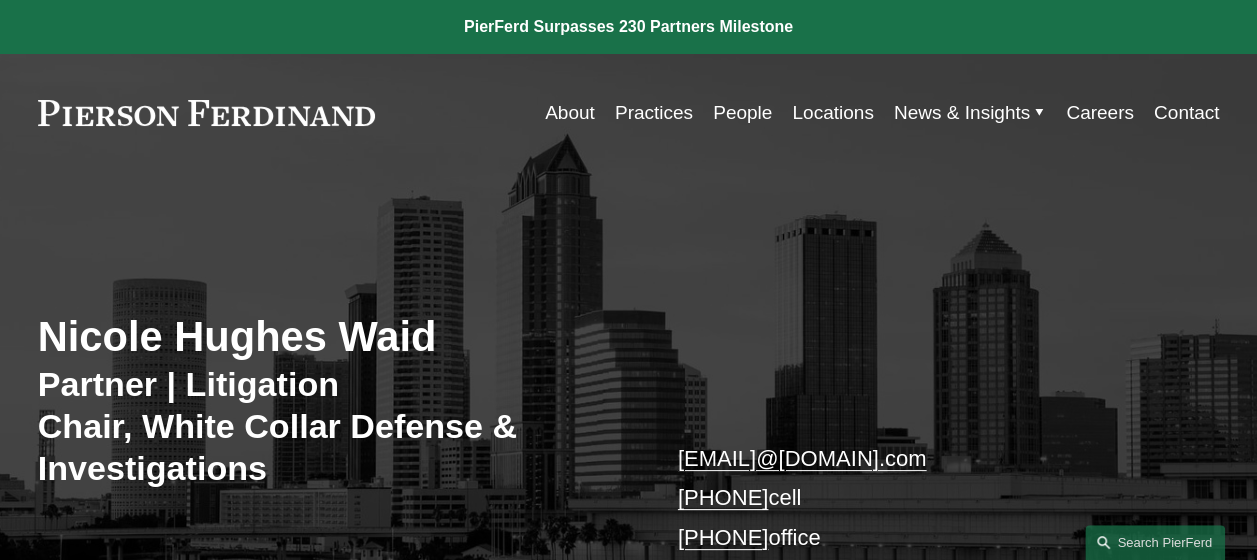 click on "Nicole Hughes Waid" at bounding box center [333, 337] 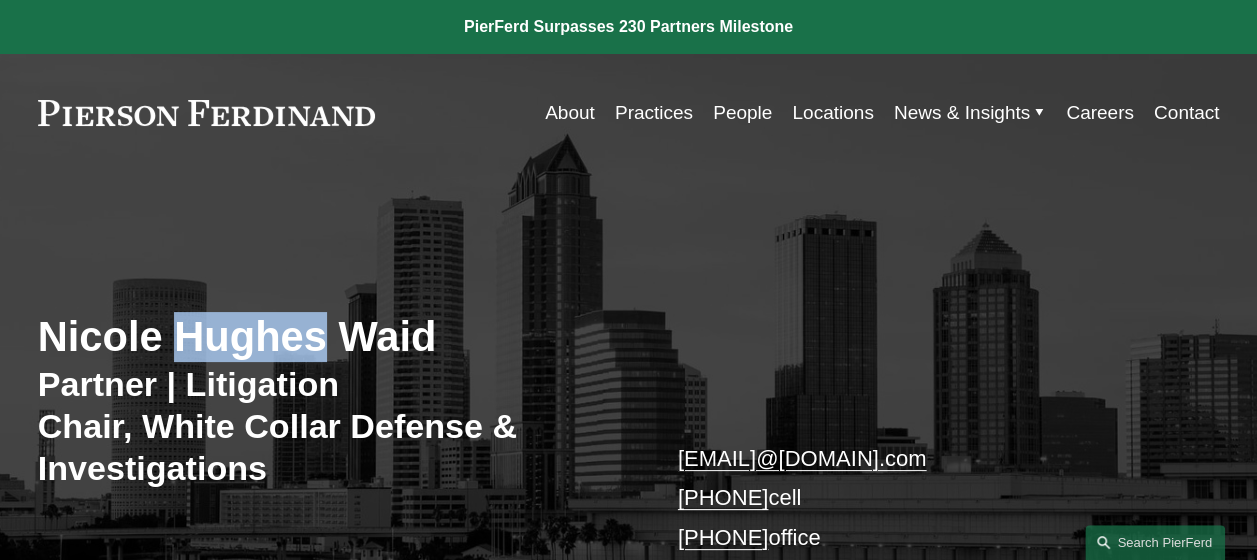 click on "Nicole Hughes Waid" at bounding box center [333, 337] 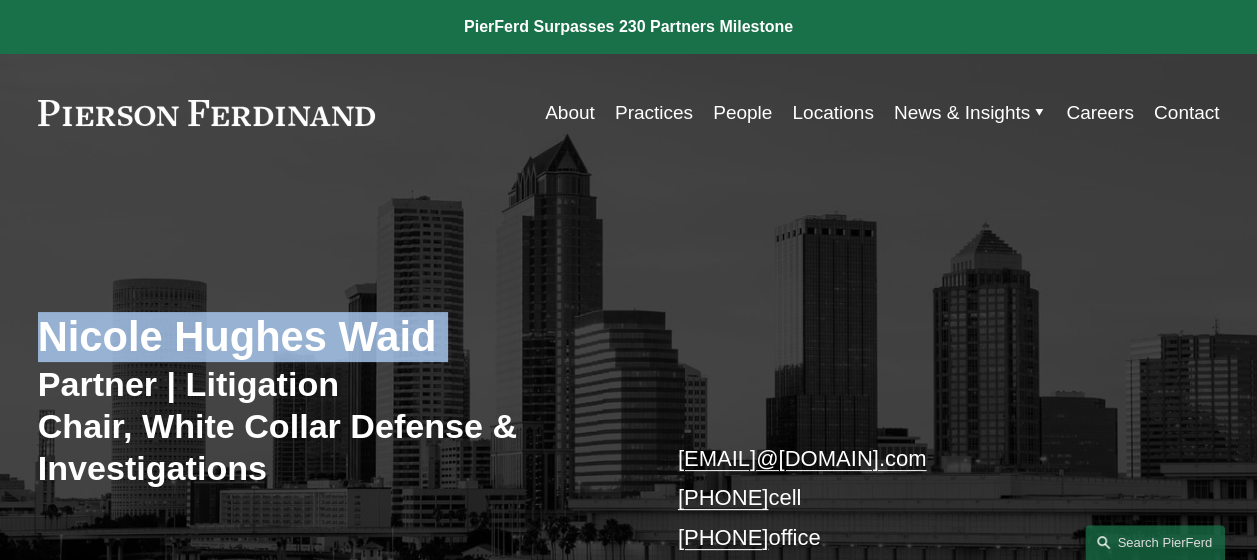 copy on "Nicole Hughes Waid" 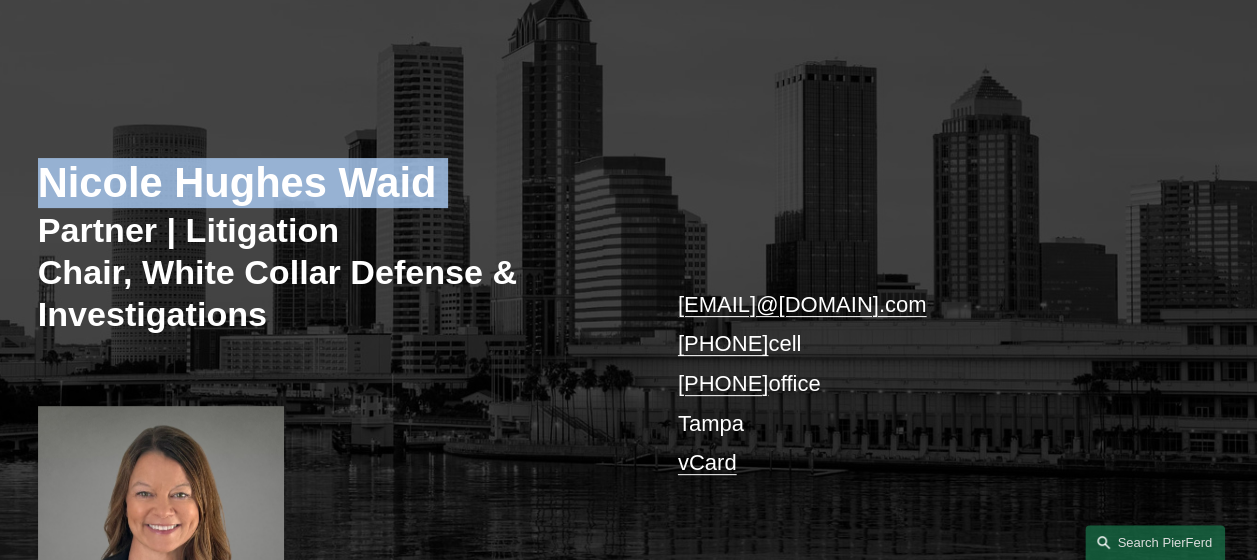 scroll, scrollTop: 160, scrollLeft: 0, axis: vertical 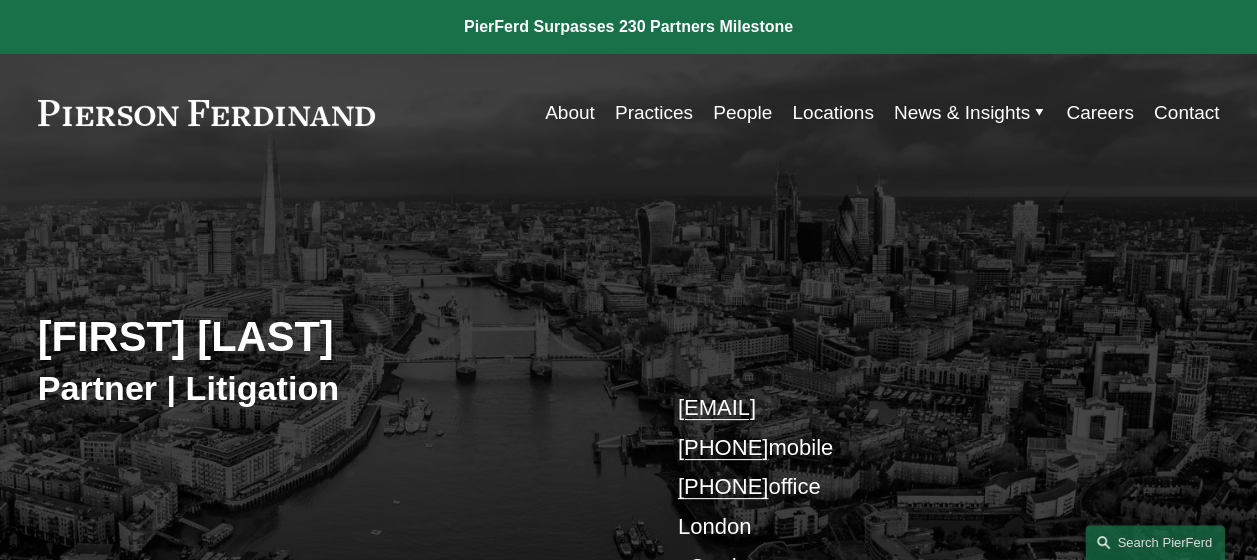 click on "[FIRST] [LAST]" at bounding box center (333, 337) 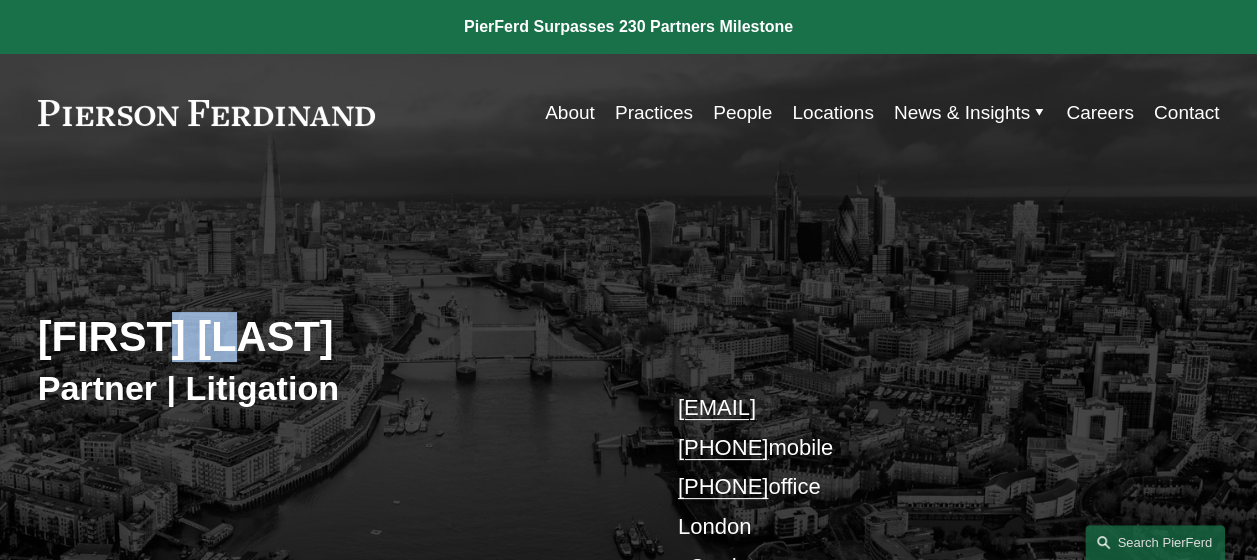 click on "[FIRST] [LAST]" at bounding box center [333, 337] 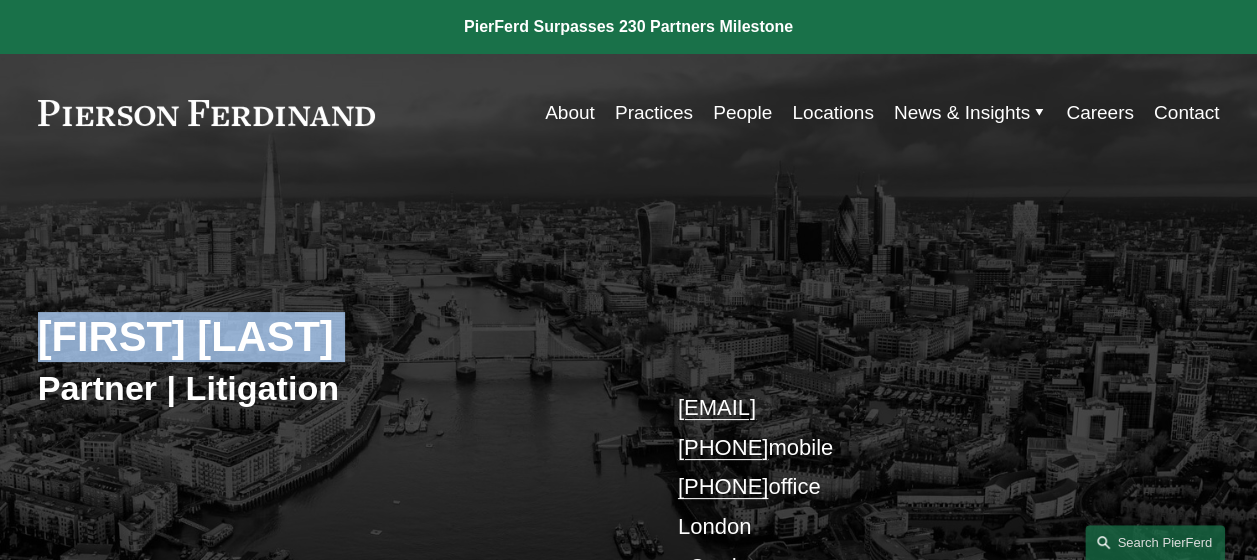 click on "Peter Huth-Wallis" at bounding box center (333, 337) 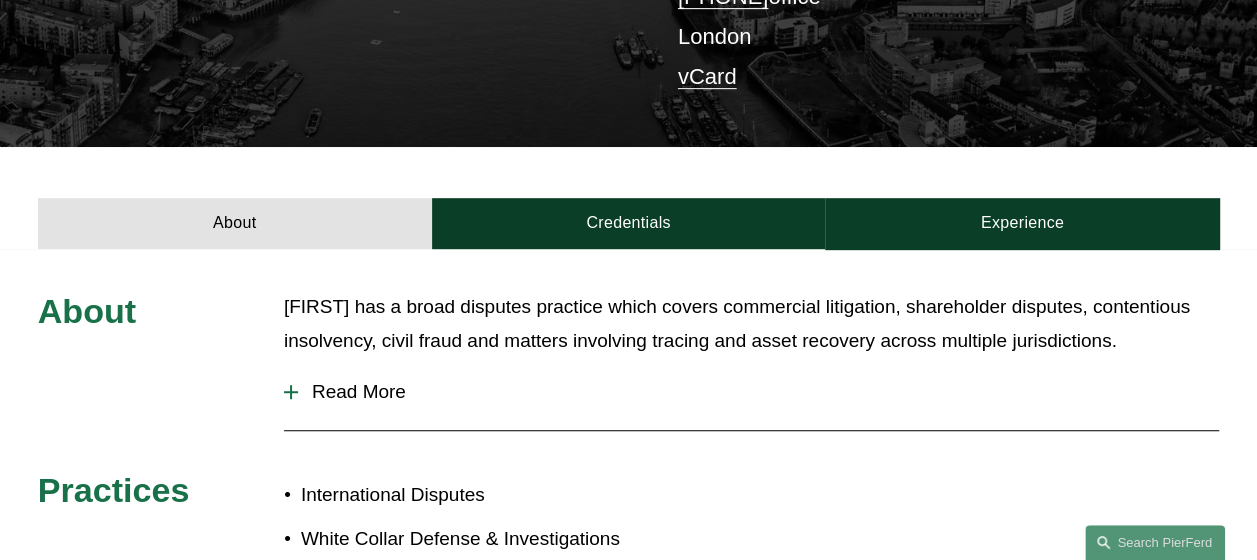 scroll, scrollTop: 980, scrollLeft: 0, axis: vertical 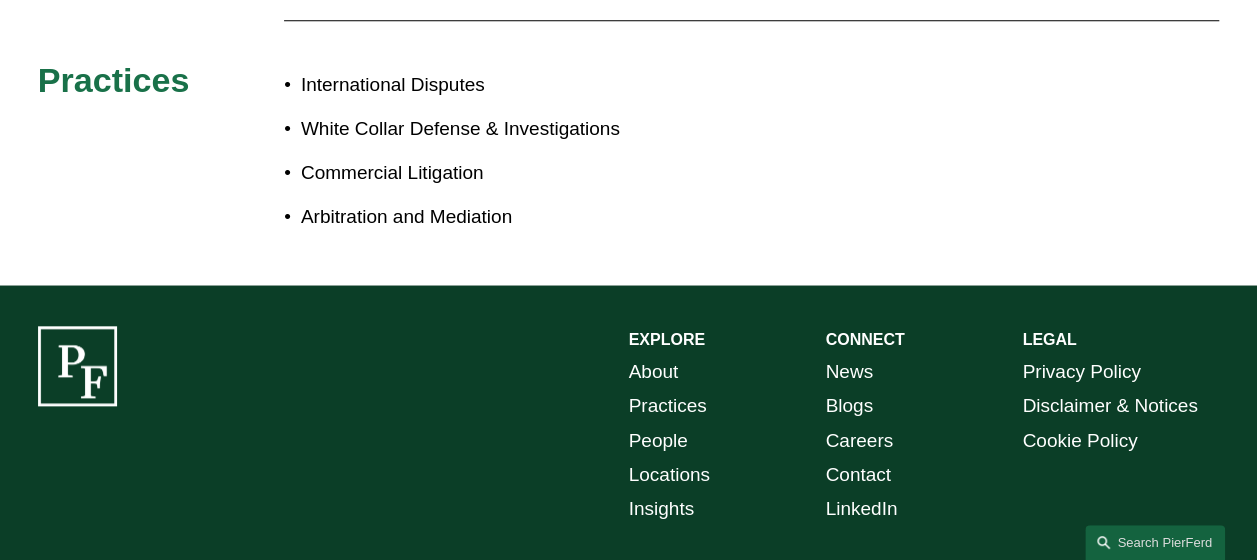 click on "About
Peter has a broad disputes practice which covers commercial litigation, shareholder disputes, contentious insolvency, civil fraud and matters involving tracing and asset recovery across multiple jurisdictions.
Read More
He has resolved disputes by negotiation, mediation, arbitration (ad hoc, LCIA, ICC and ICDR and UNCITRAL), and in litigation before the High Court, Court of Appeal, Supreme Court and the Privy Council.
Practices
International Disputes White Collar Defense & Investigations Commercial Litigation Arbitration and Mediation" at bounding box center [628, 61] 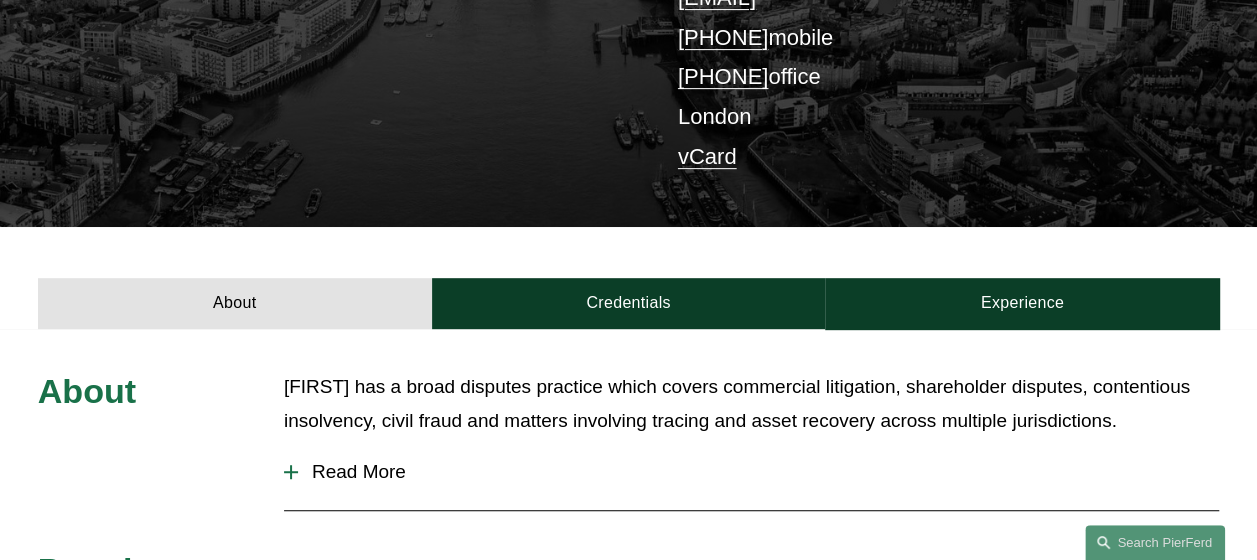 scroll, scrollTop: 48, scrollLeft: 0, axis: vertical 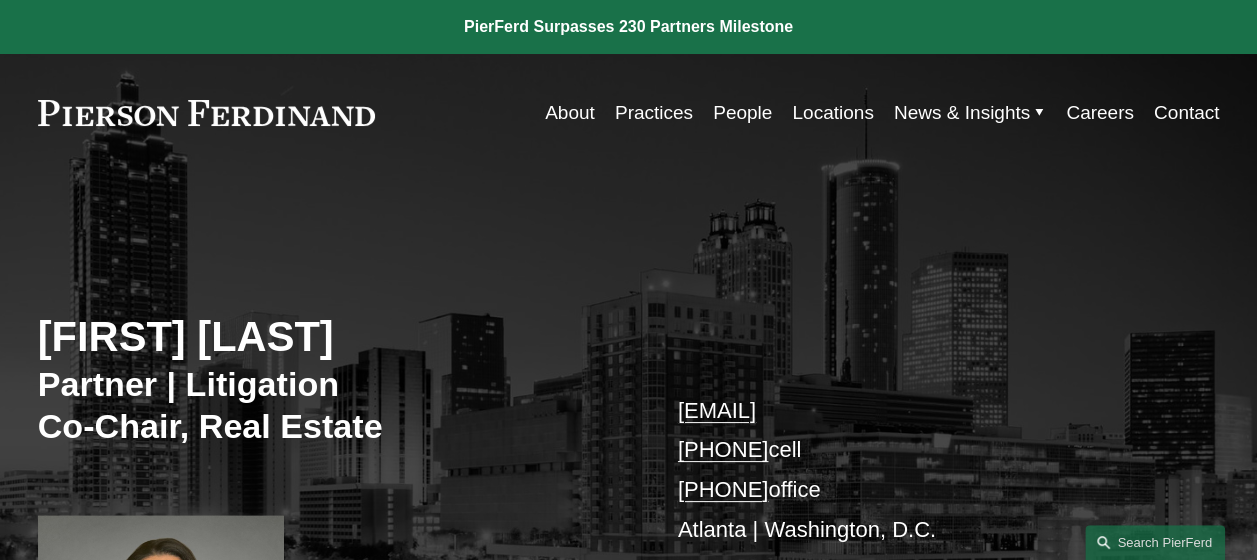 click on "[FIRST] [LAST]" at bounding box center (333, 337) 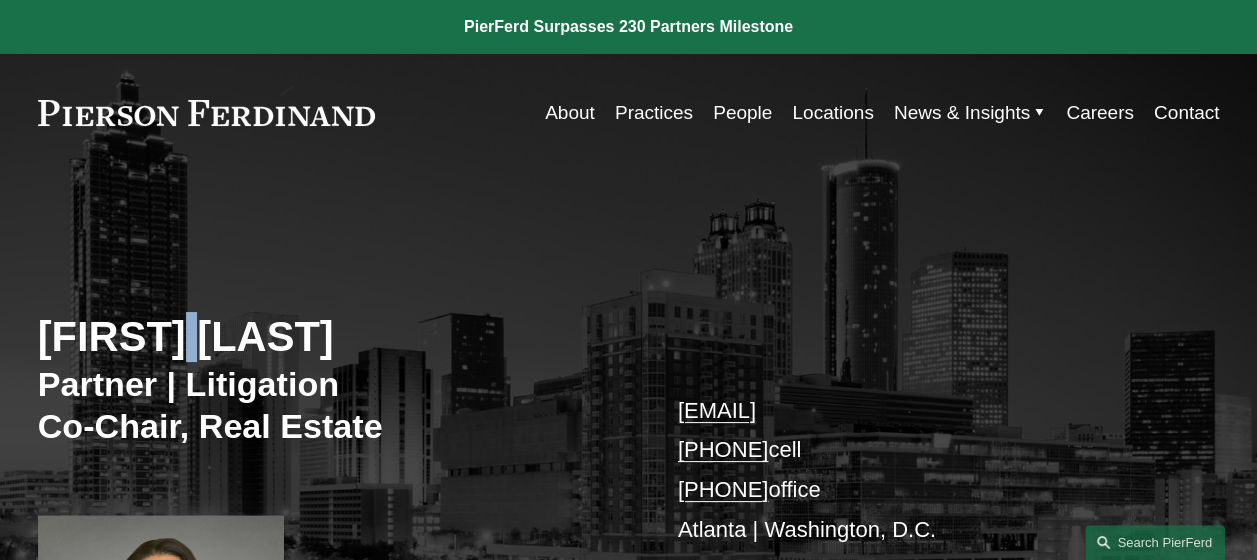 click on "[FIRST] [LAST]" at bounding box center (333, 337) 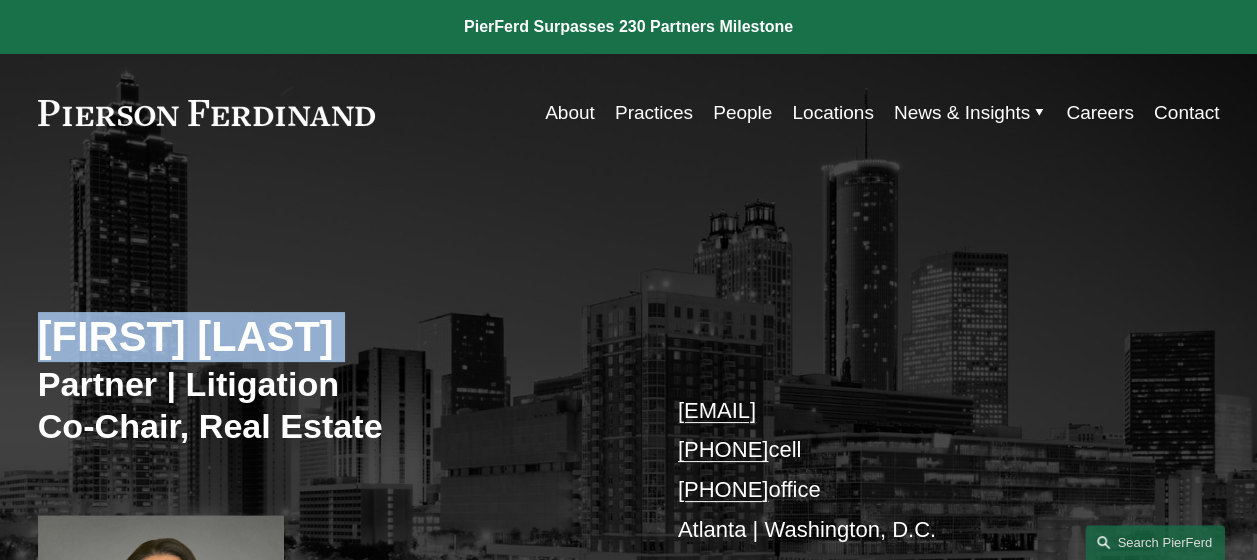 copy on "[FIRST] [LAST]" 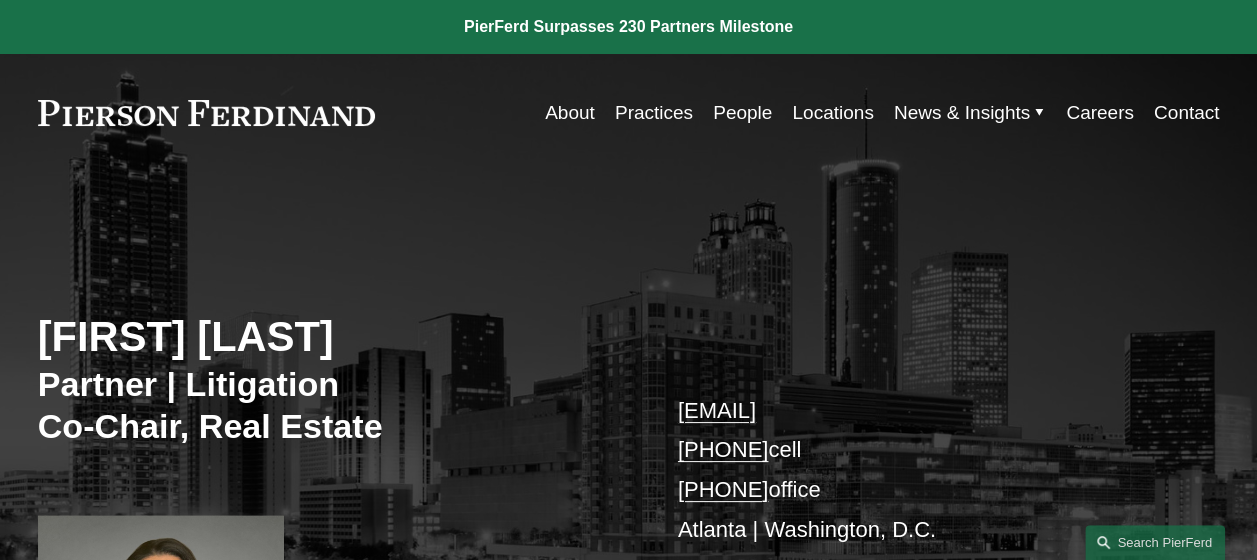 click on "[EMAIL] [PHONE] cell [PHONE] office [CITY] | [CITY], [COUNTRY_CODE] vCard" at bounding box center [924, 490] 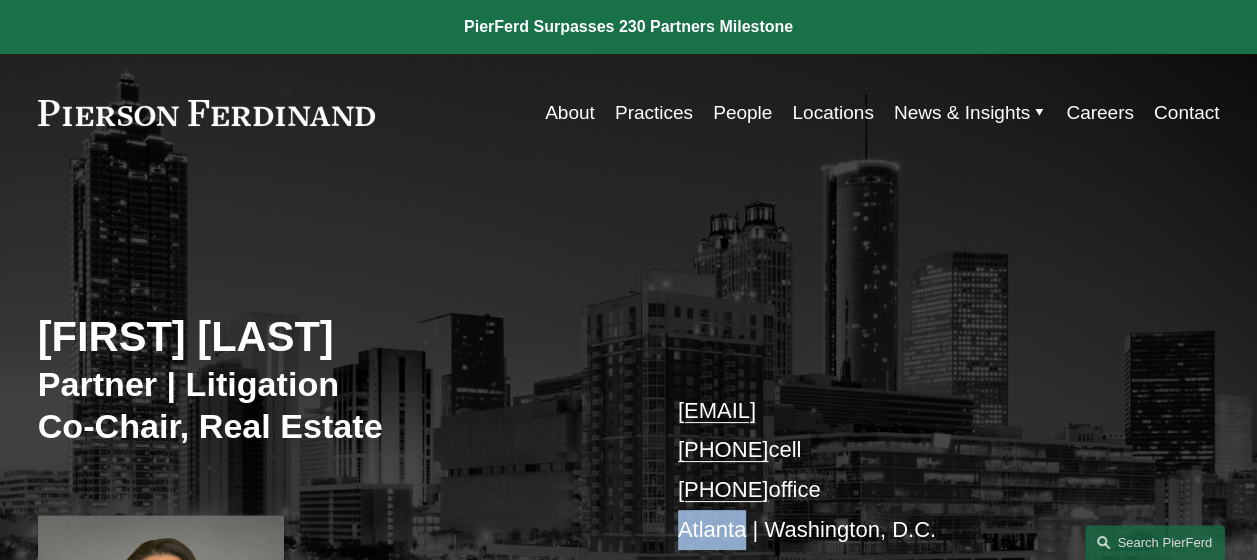 click on "[EMAIL] [PHONE] cell [PHONE] office [CITY] | [CITY], [COUNTRY_CODE] vCard" at bounding box center (924, 490) 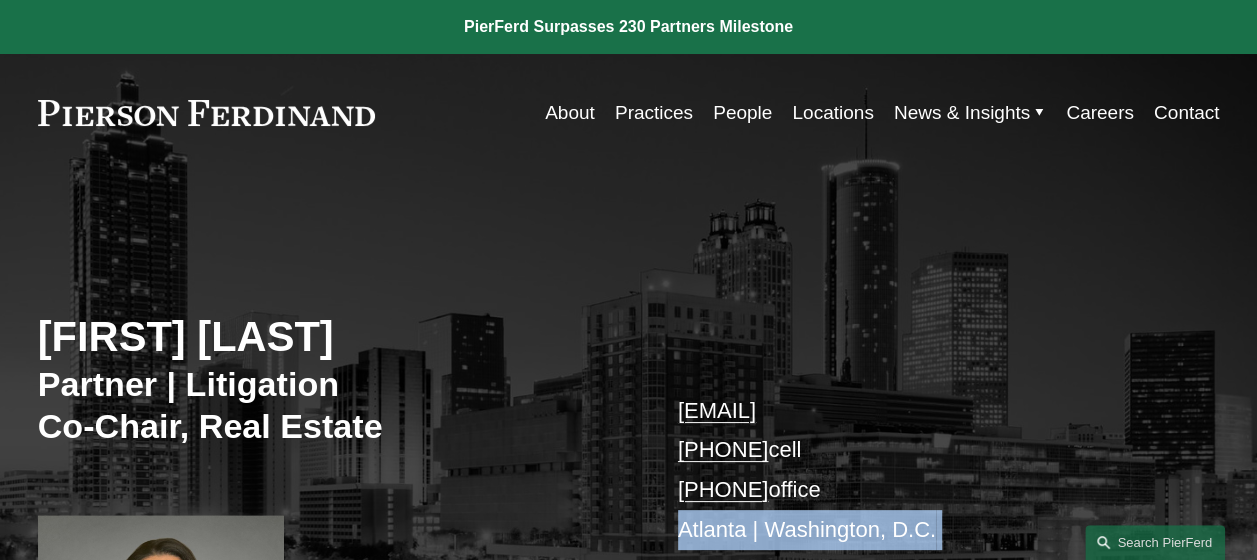 copy on "Atlanta | Washington, D.C." 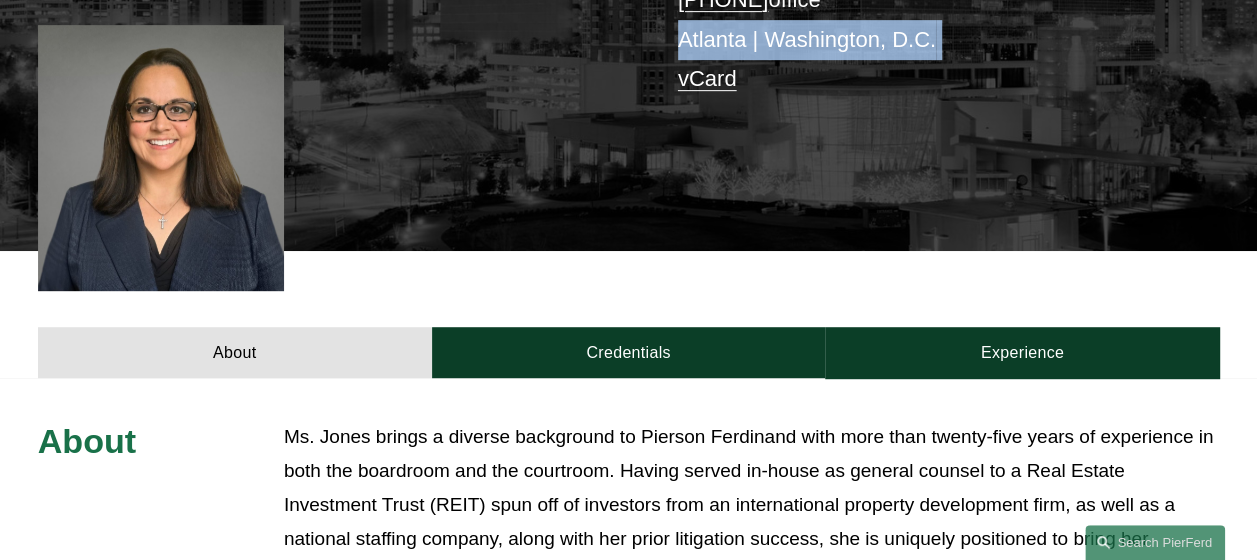 scroll, scrollTop: 980, scrollLeft: 0, axis: vertical 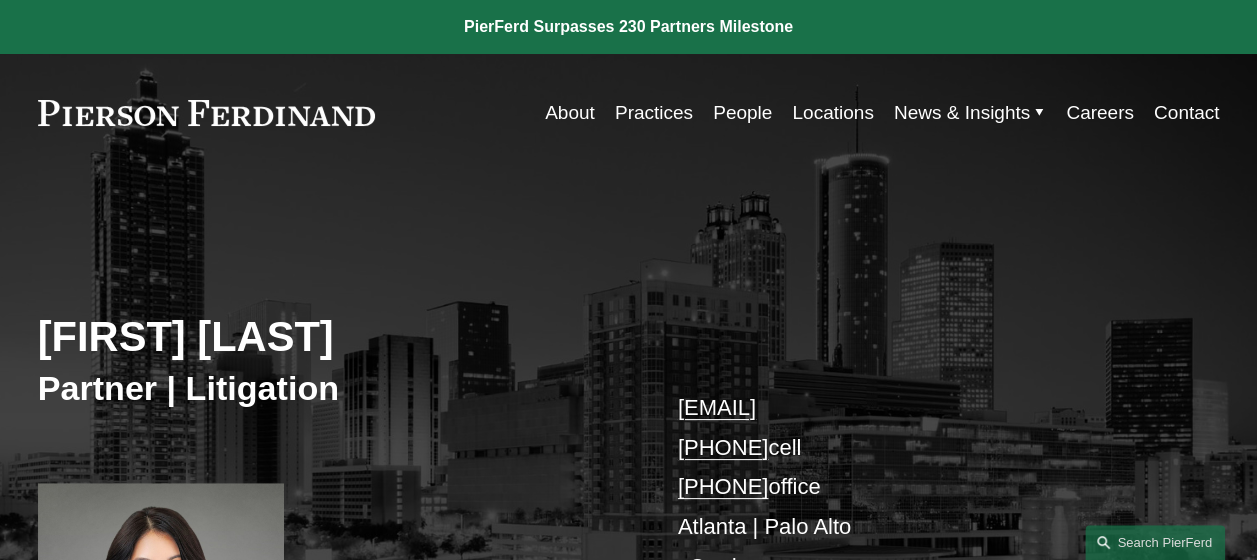 click on "[FIRST] [LAST]" at bounding box center (333, 337) 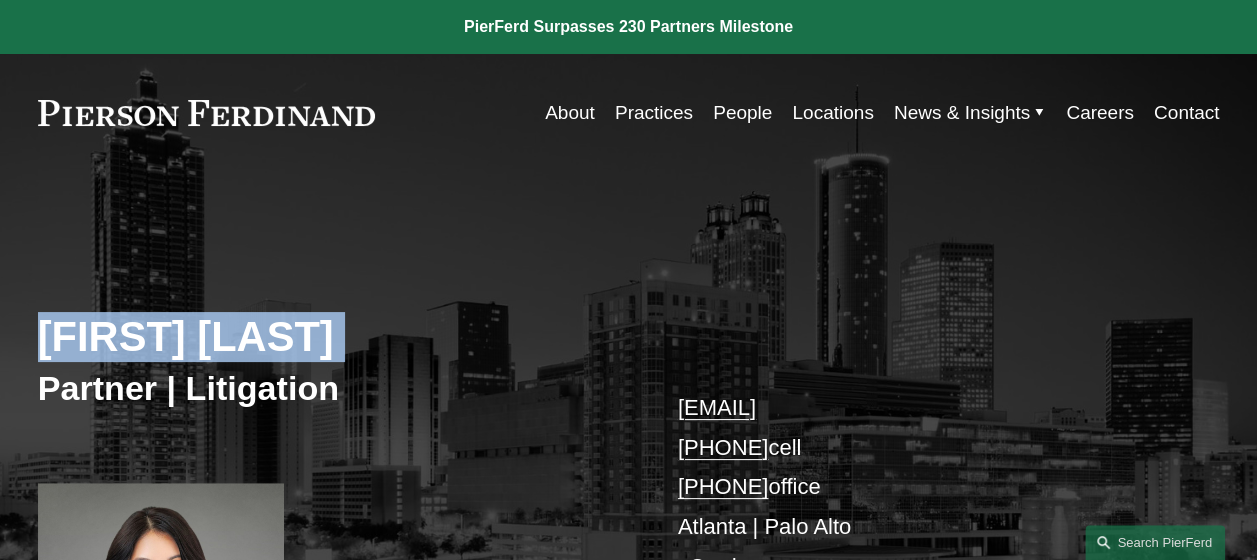click on "Diem N. Kaelber" at bounding box center (333, 337) 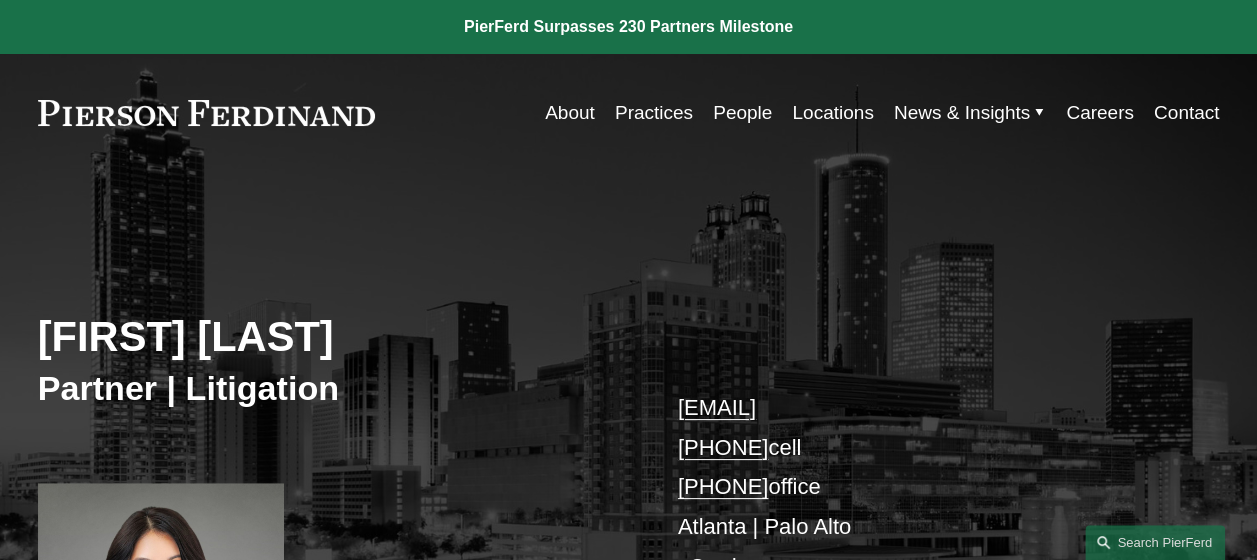 click on "diem.kaelber@pierferd.com +1.404.272.5347  cell +1.408.484.4914  office Atlanta | Palo Alto vCard" at bounding box center [924, 487] 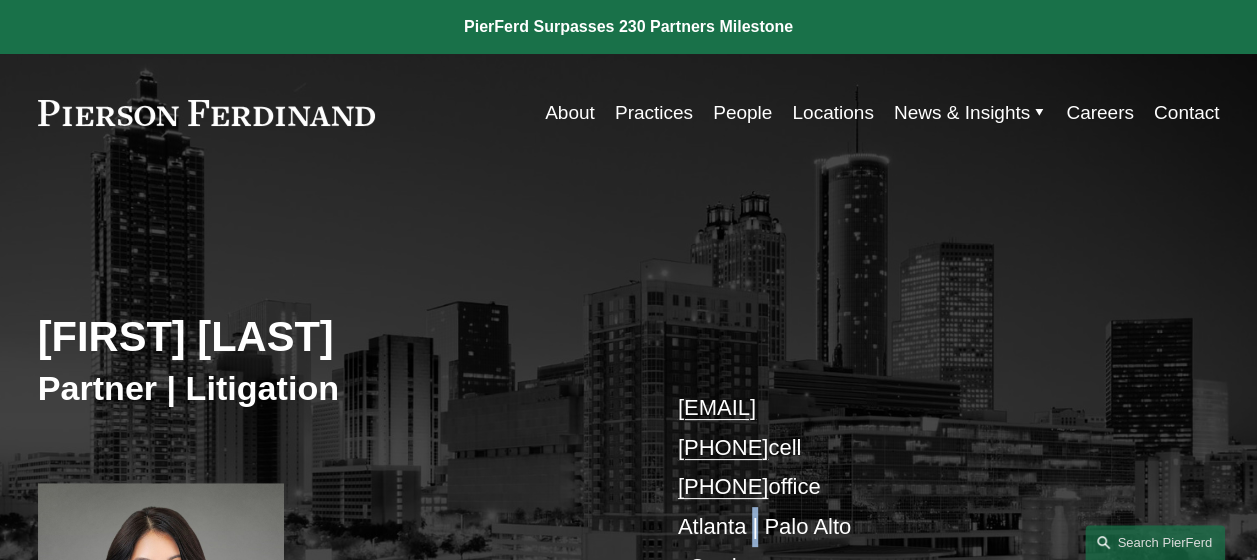 click on "diem.kaelber@pierferd.com +1.404.272.5347  cell +1.408.484.4914  office Atlanta | Palo Alto vCard" at bounding box center (924, 487) 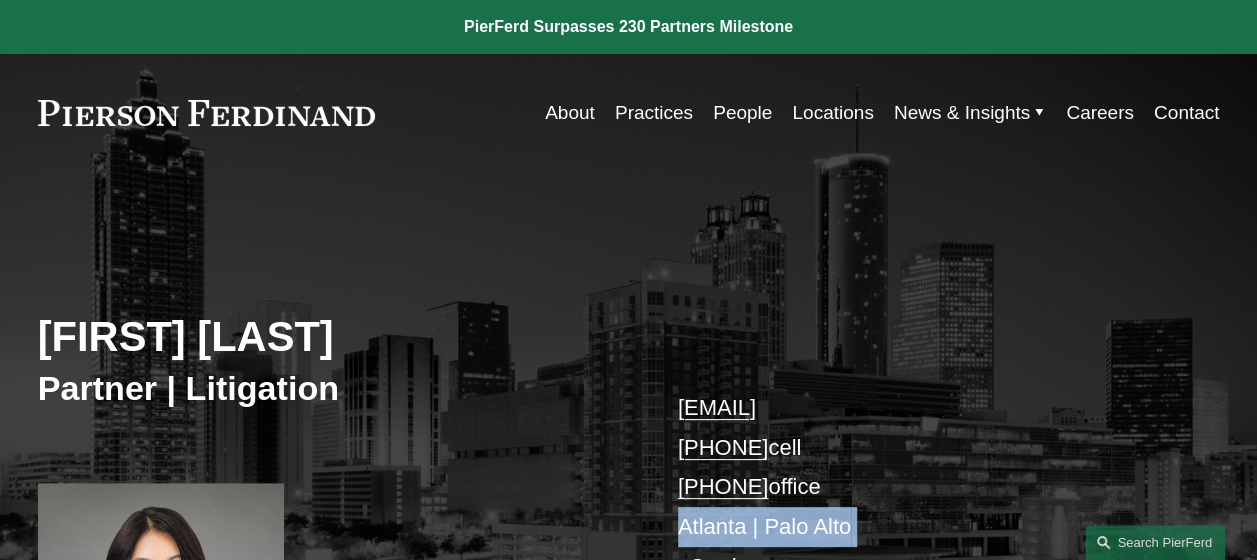 click on "diem.kaelber@pierferd.com +1.404.272.5347  cell +1.408.484.4914  office Atlanta | Palo Alto vCard" at bounding box center (924, 487) 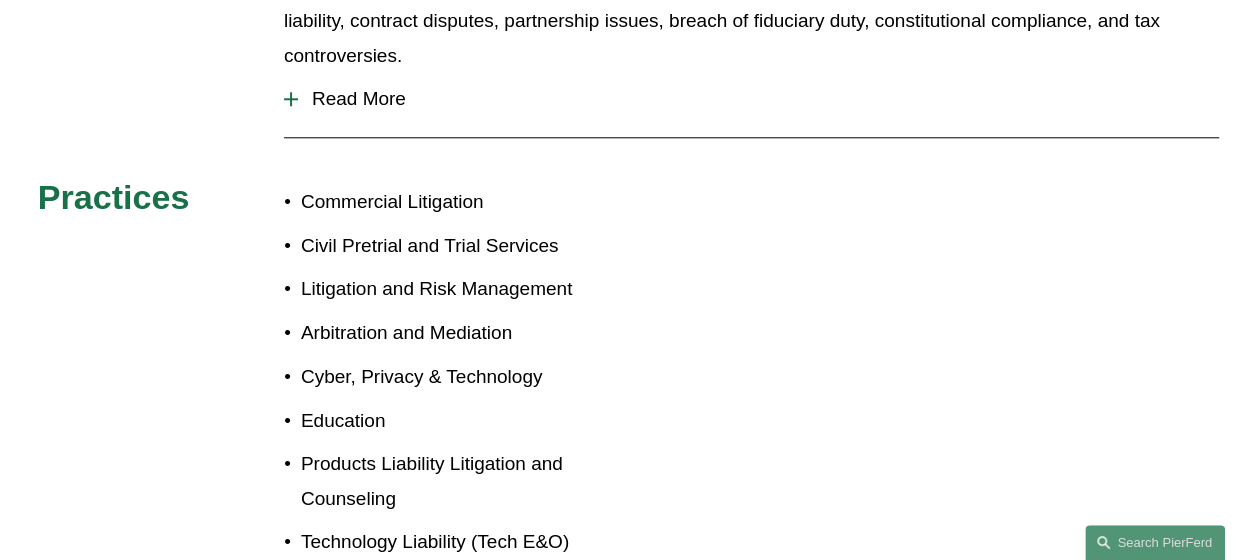 scroll, scrollTop: 1470, scrollLeft: 0, axis: vertical 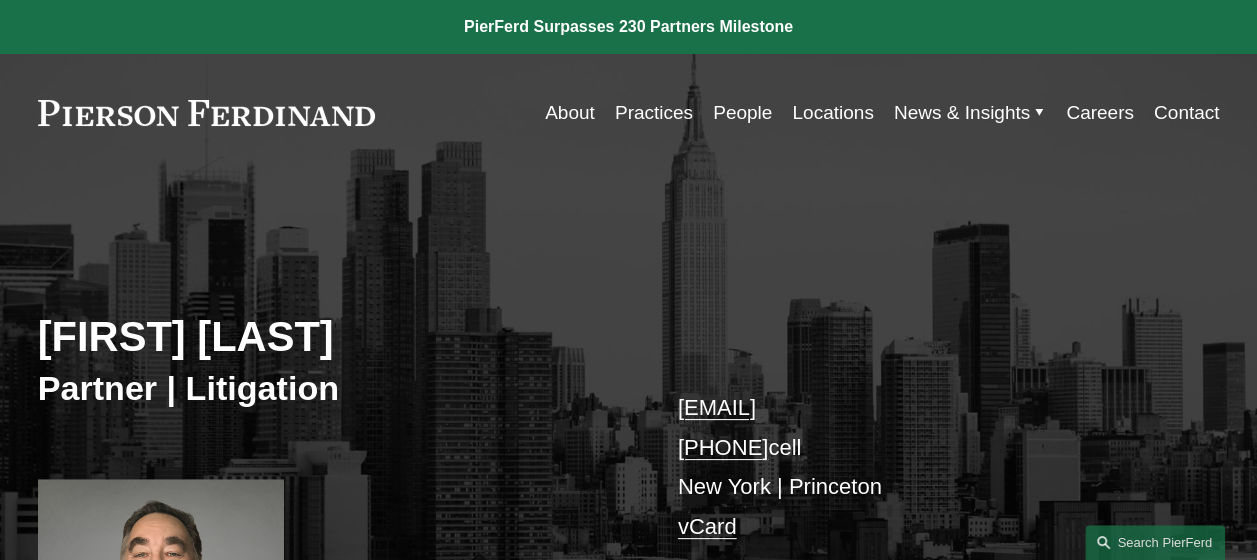 click on "Adam G.L. Kominsky" at bounding box center (333, 337) 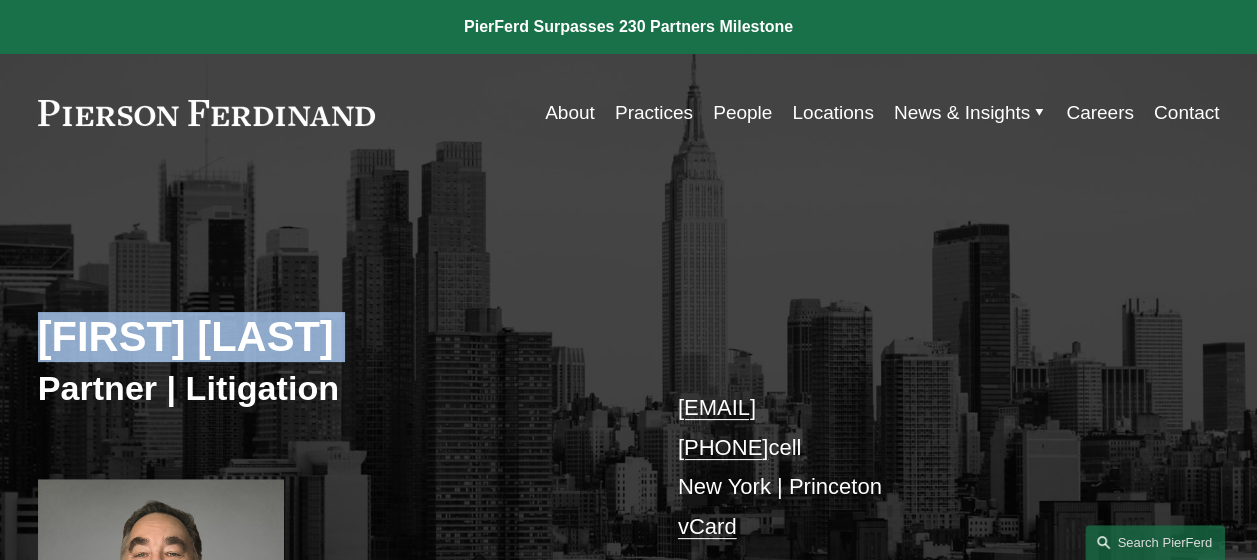 copy on "Adam G.L. Kominsky" 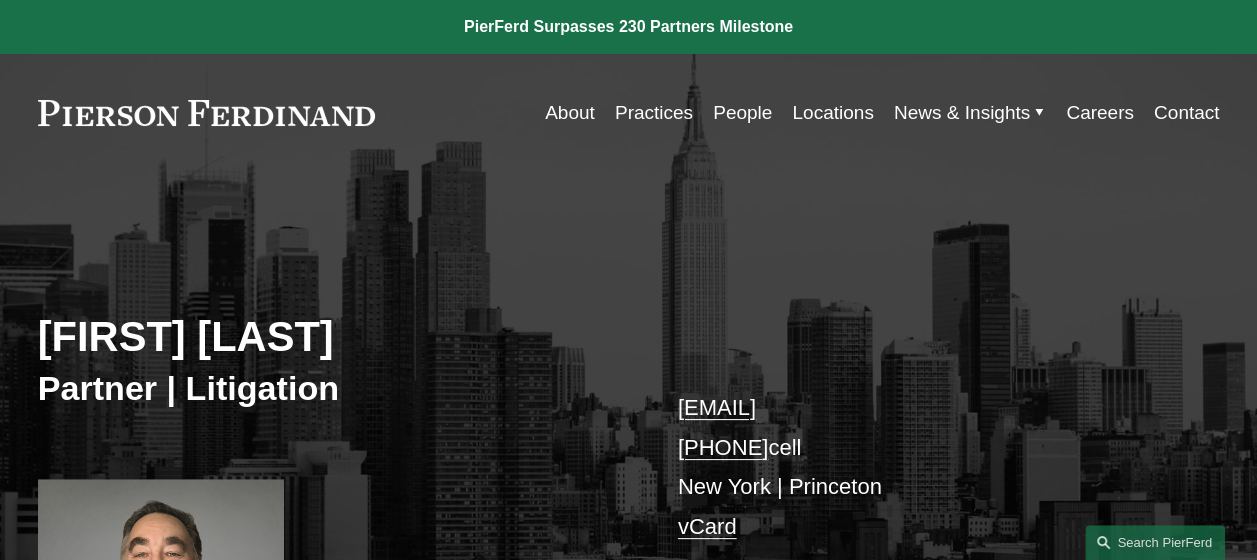 click on "adam.kominsky@pierferd.com +1.917.952.5566  cell New York | Princeton vCard" at bounding box center (924, 467) 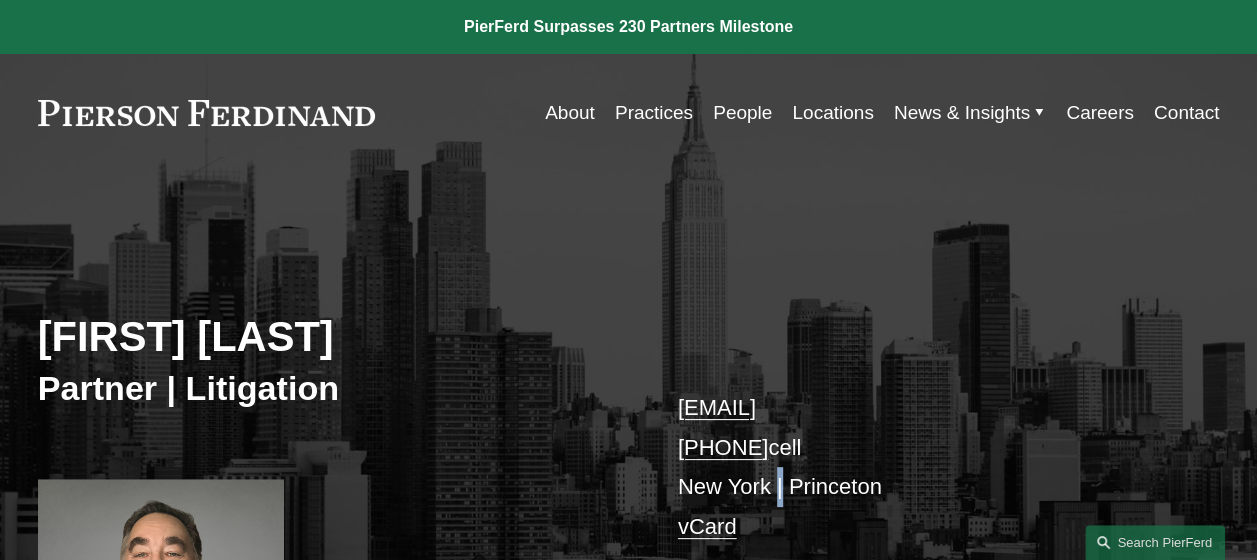 click on "adam.kominsky@pierferd.com +1.917.952.5566  cell New York | Princeton vCard" at bounding box center (924, 467) 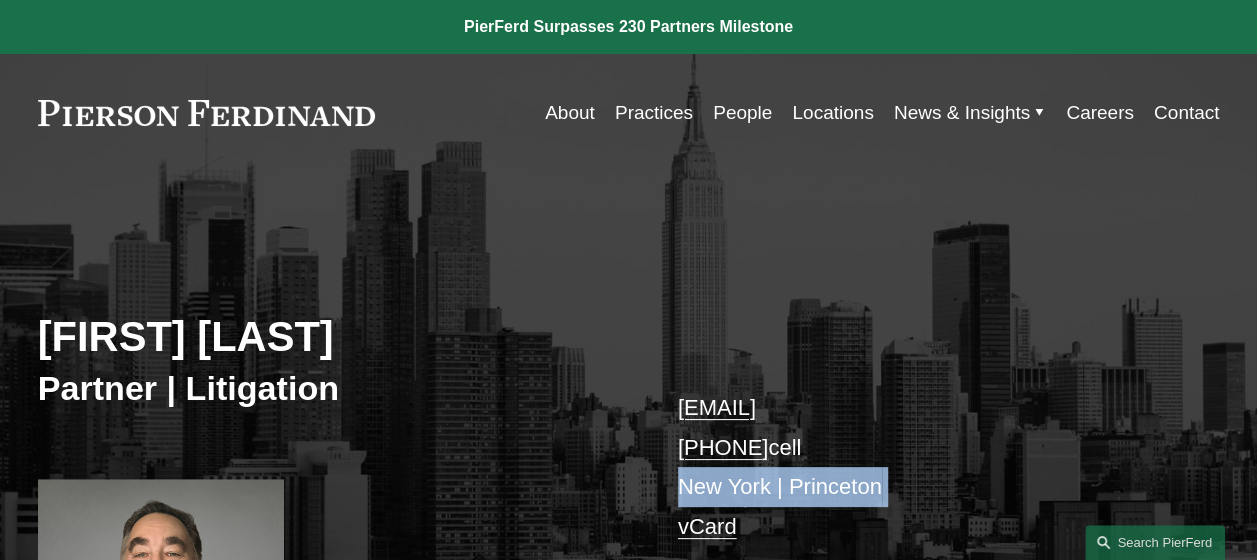 click on "adam.kominsky@pierferd.com +1.917.952.5566  cell New York | Princeton vCard" at bounding box center [924, 467] 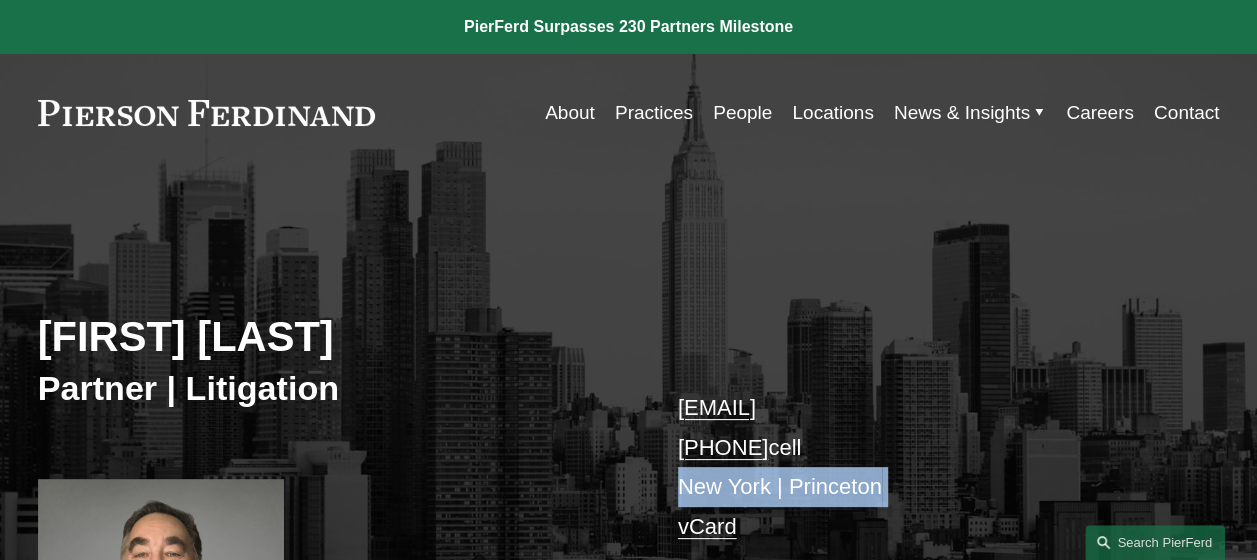 scroll, scrollTop: 490, scrollLeft: 0, axis: vertical 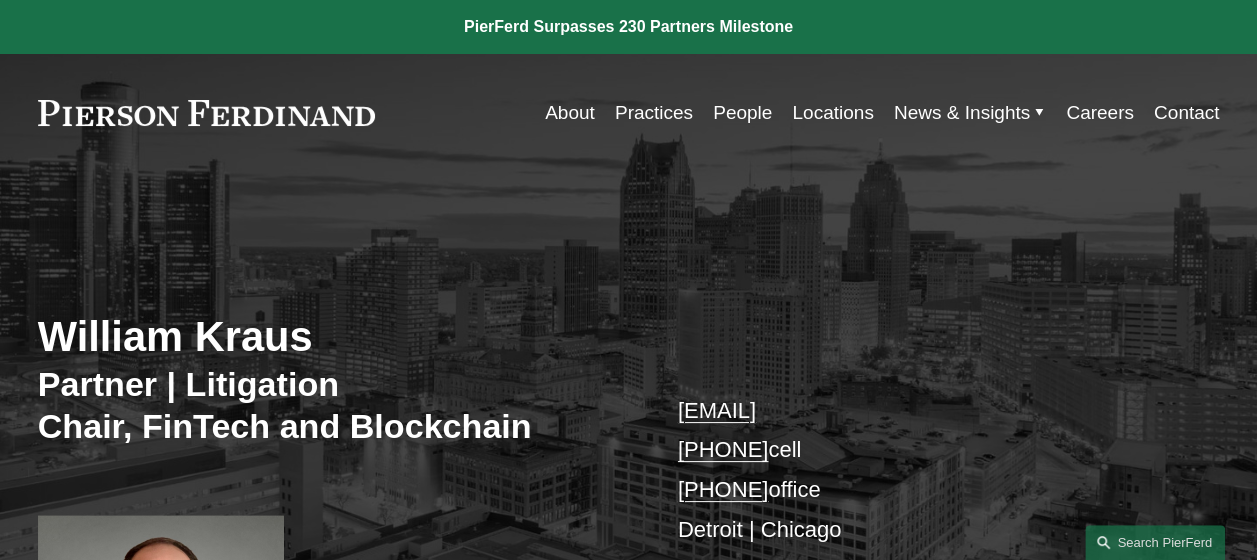 click on "William Kraus" at bounding box center [333, 337] 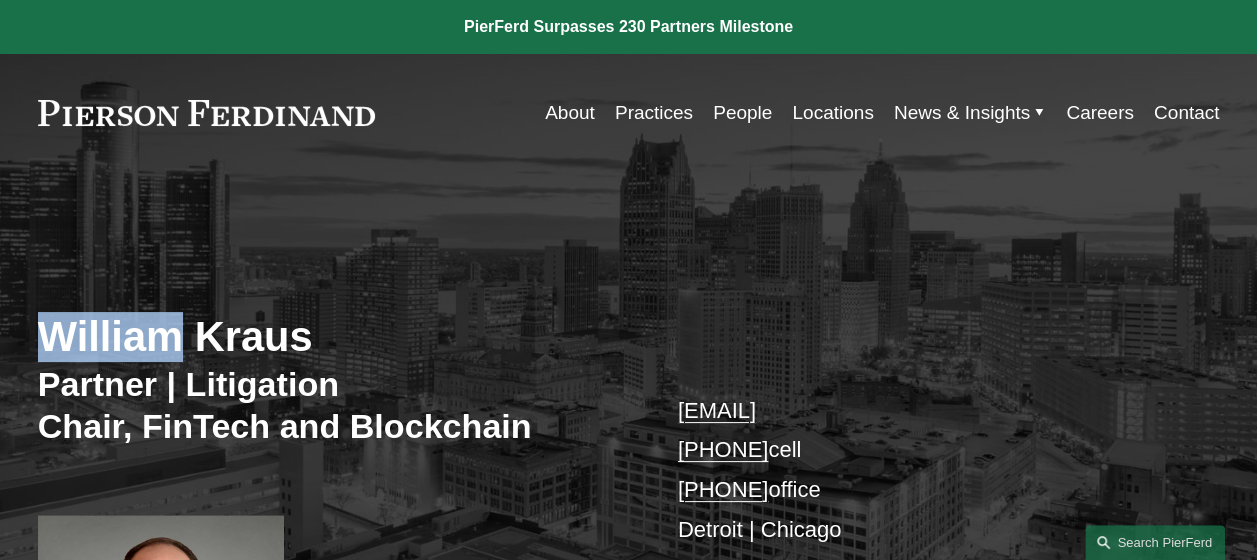click on "William Kraus" at bounding box center (333, 337) 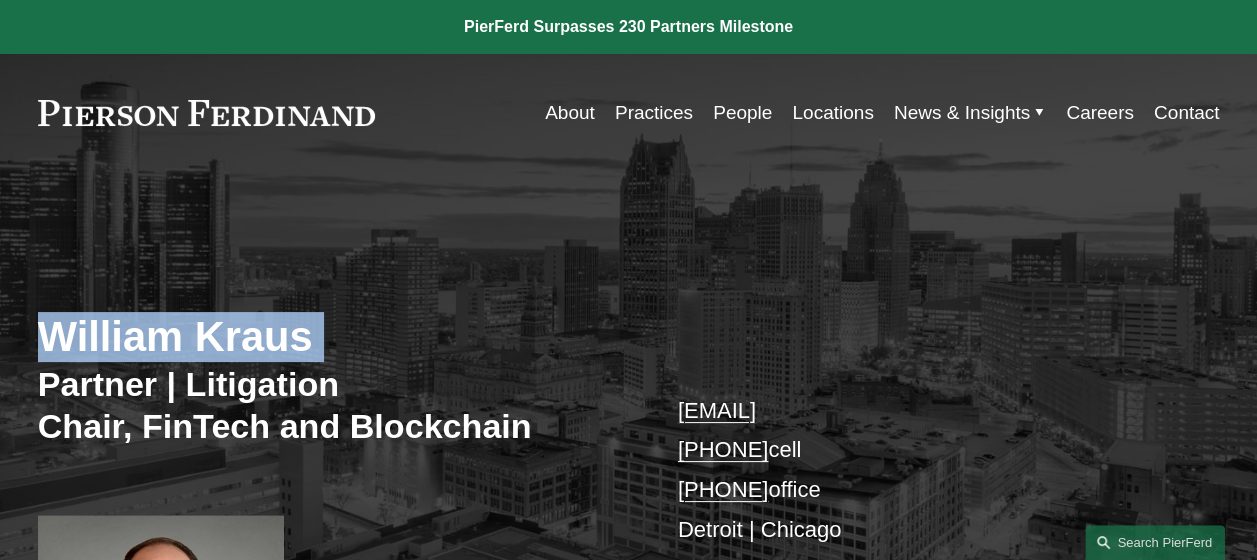 copy on "William Kraus" 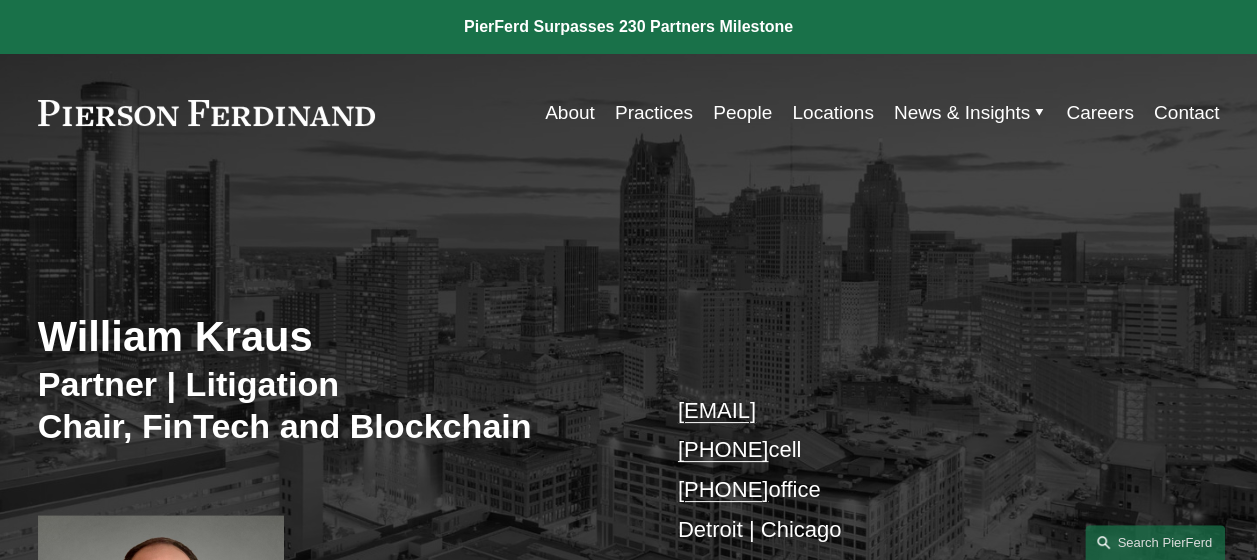 click on "[EMAIL] [PHONE] cell [PHONE] office [CITY] | [CITY] vCard" at bounding box center (924, 490) 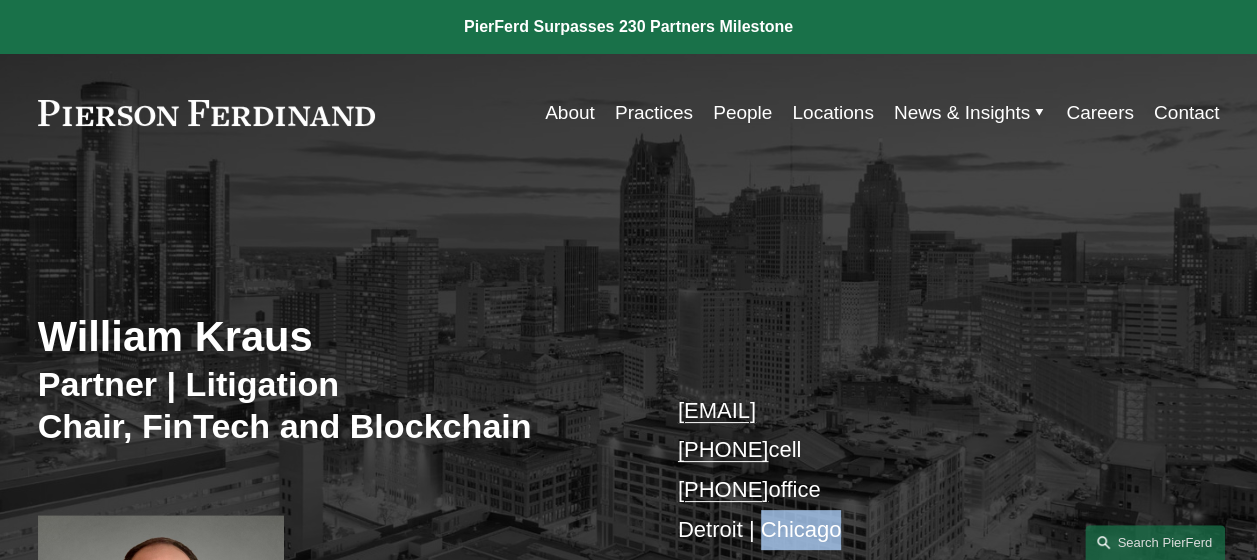 click on "[EMAIL] [PHONE] cell [PHONE] office [CITY] | [CITY] vCard" at bounding box center (924, 490) 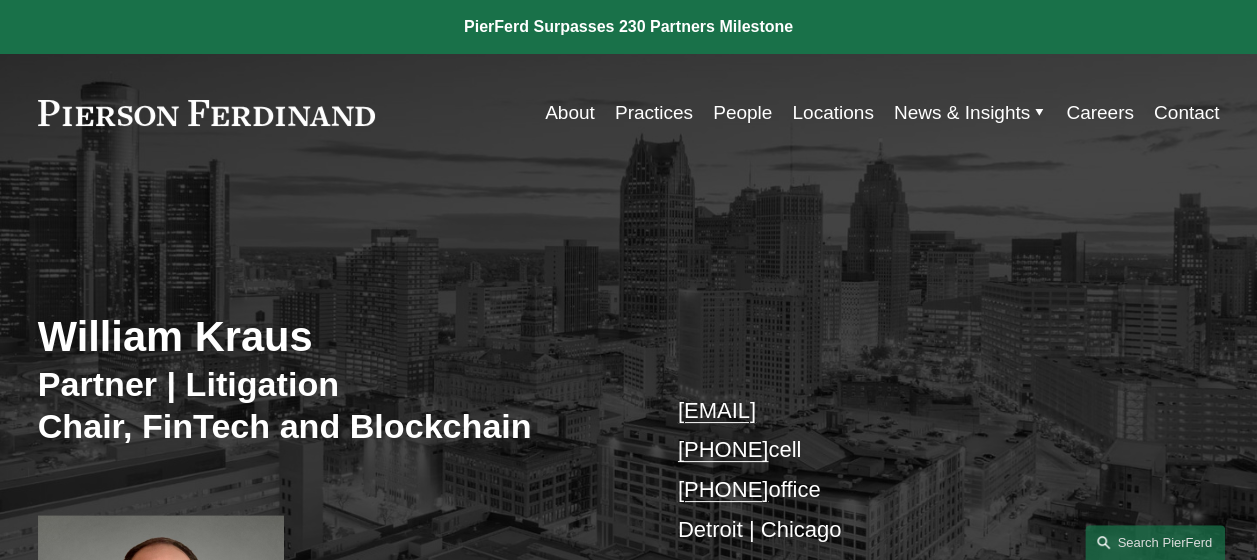 drag, startPoint x: 810, startPoint y: 532, endPoint x: 734, endPoint y: 534, distance: 76.02631 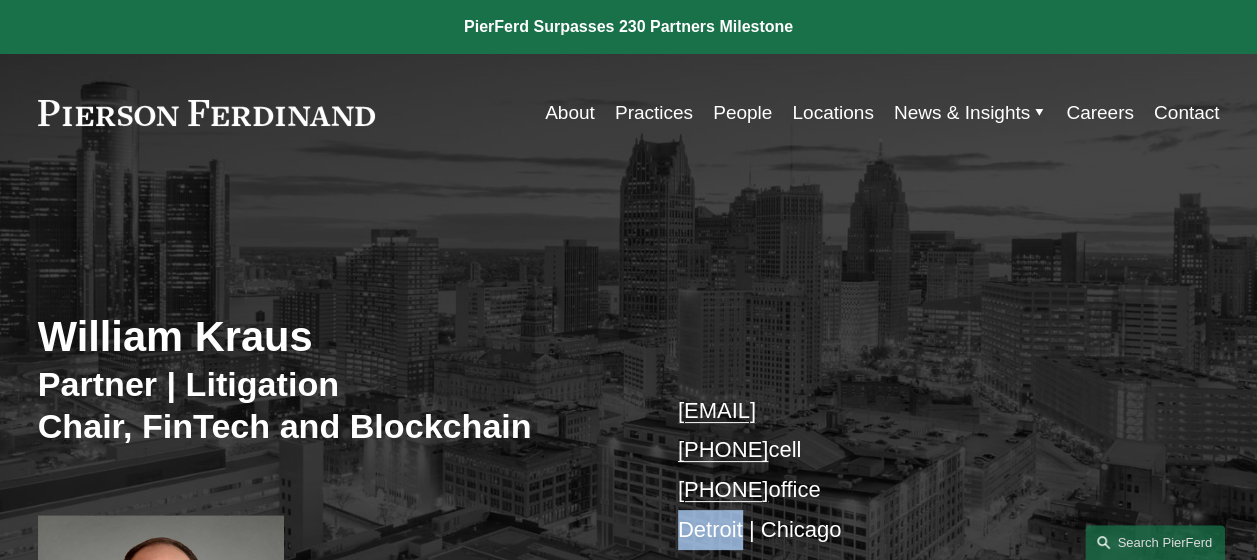 click on "[EMAIL] [PHONE] cell [PHONE] office [CITY] | [CITY] vCard" at bounding box center [924, 490] 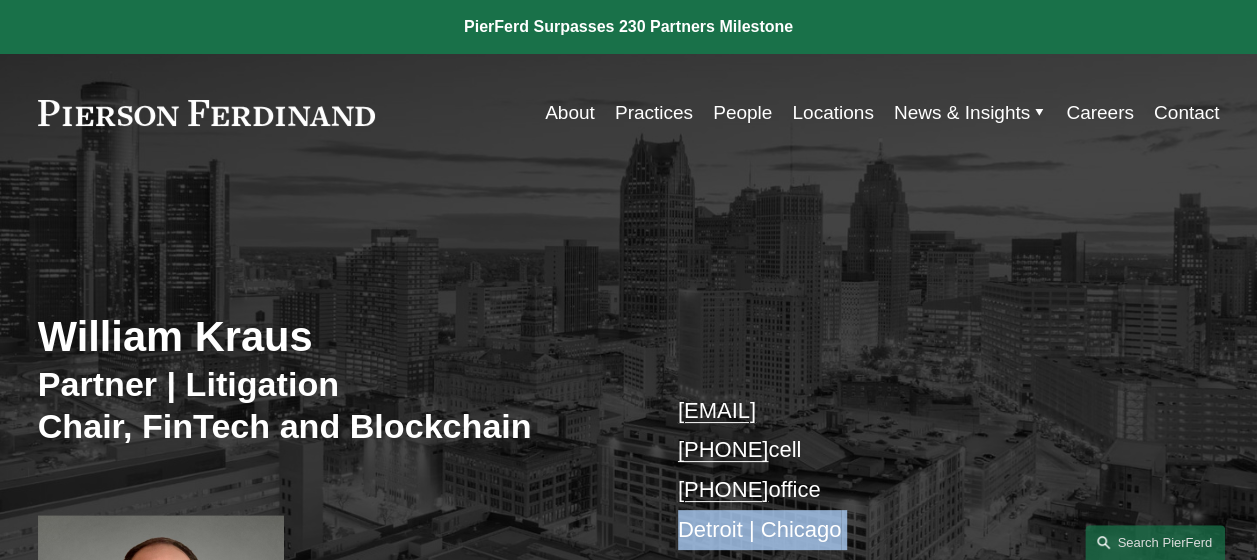copy on "Detroit | Chicago" 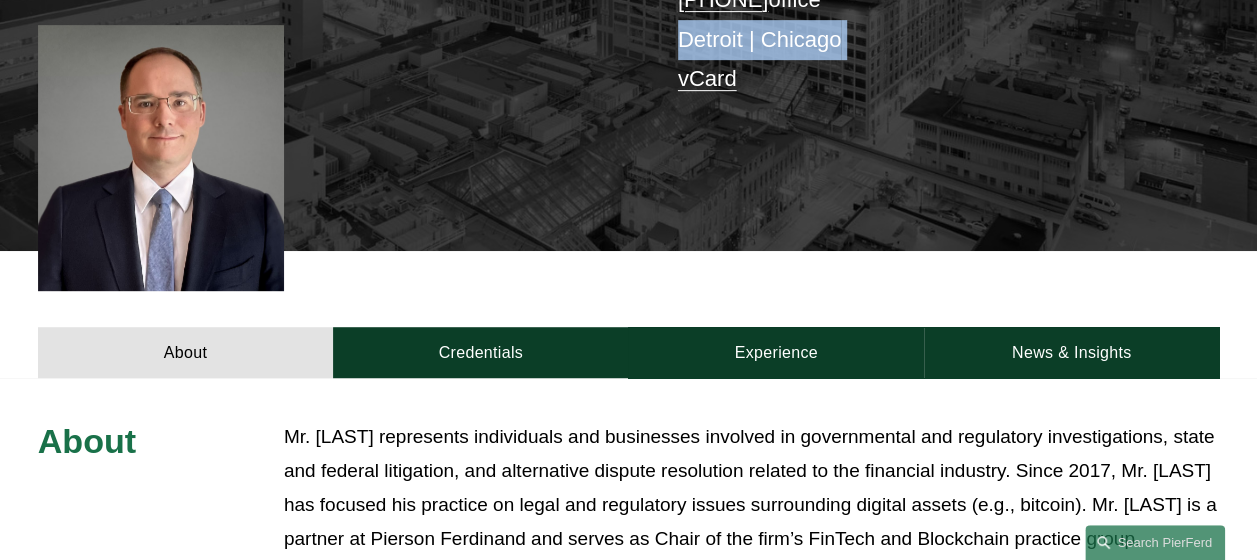 scroll, scrollTop: 980, scrollLeft: 0, axis: vertical 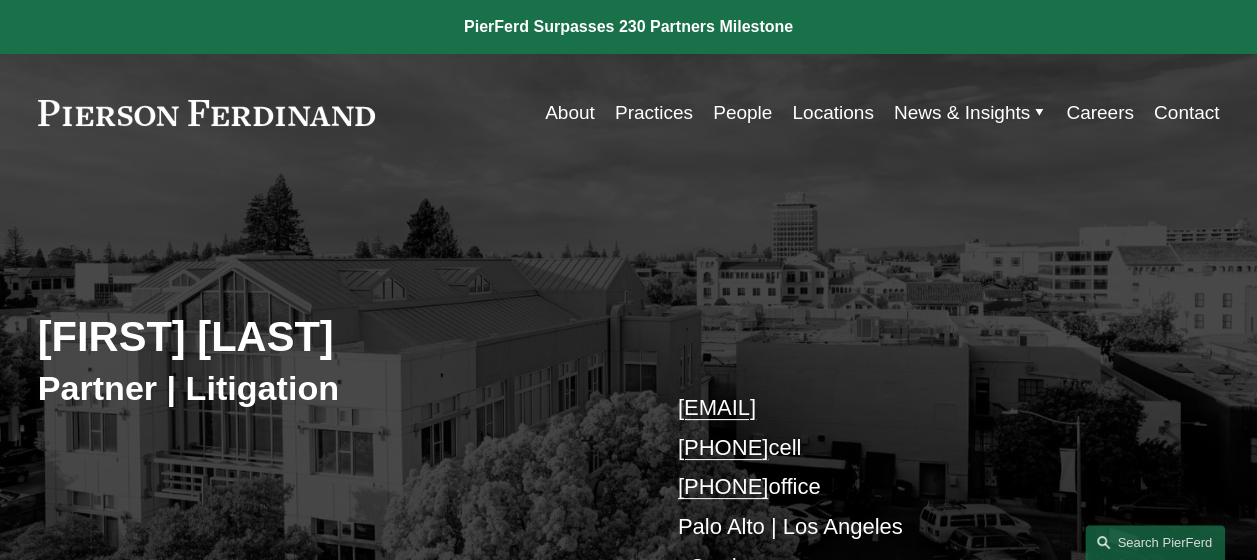click on "Drew Lanphere" at bounding box center [333, 337] 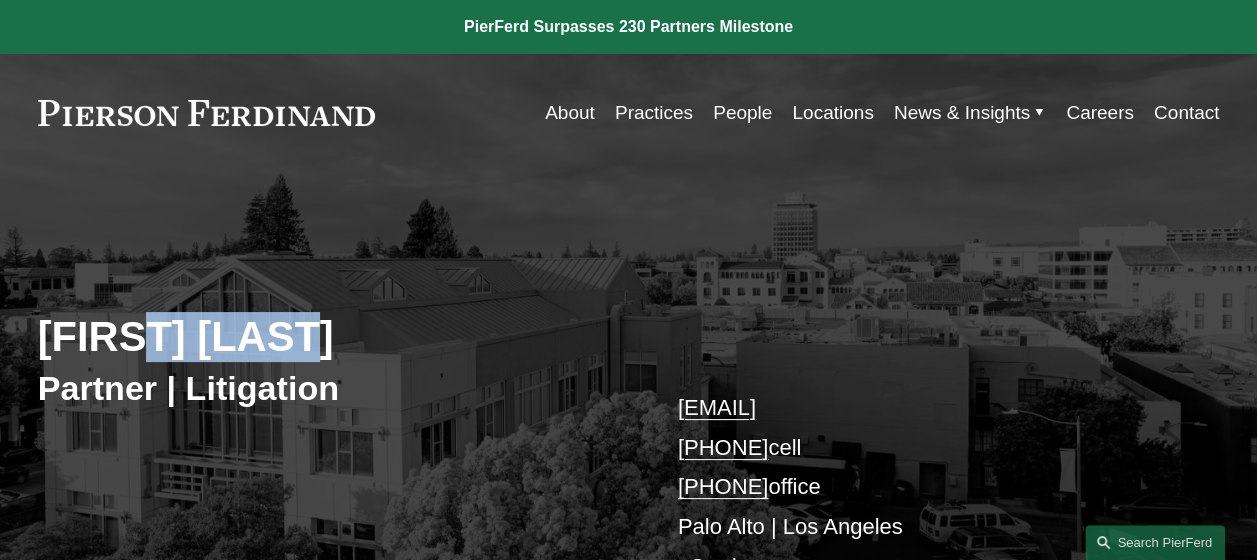 click on "Drew Lanphere" at bounding box center (333, 337) 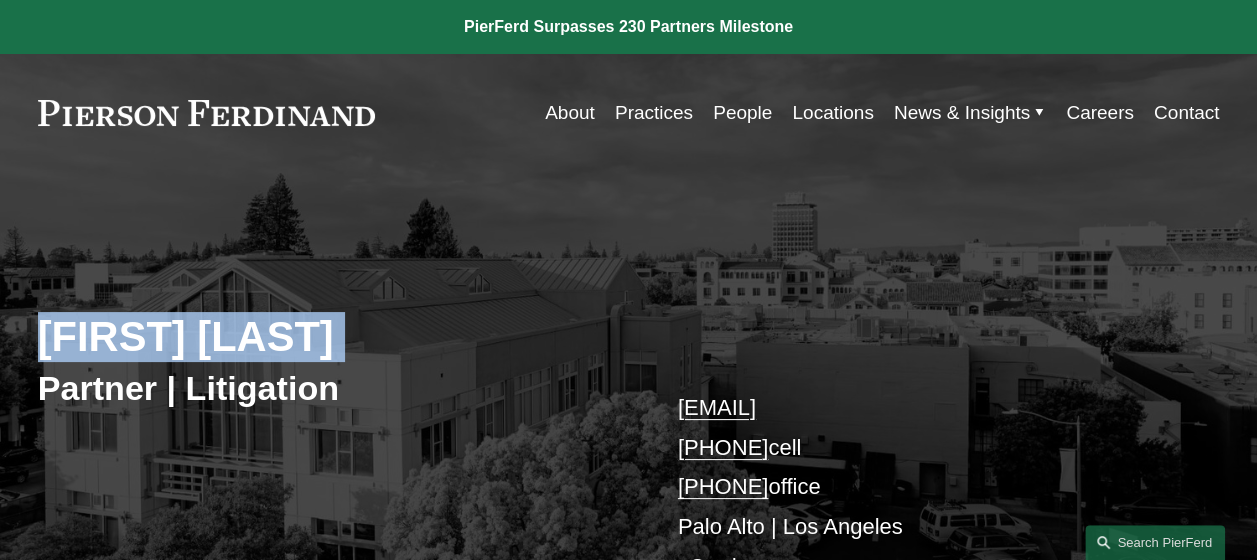 copy on "Drew Lanphere" 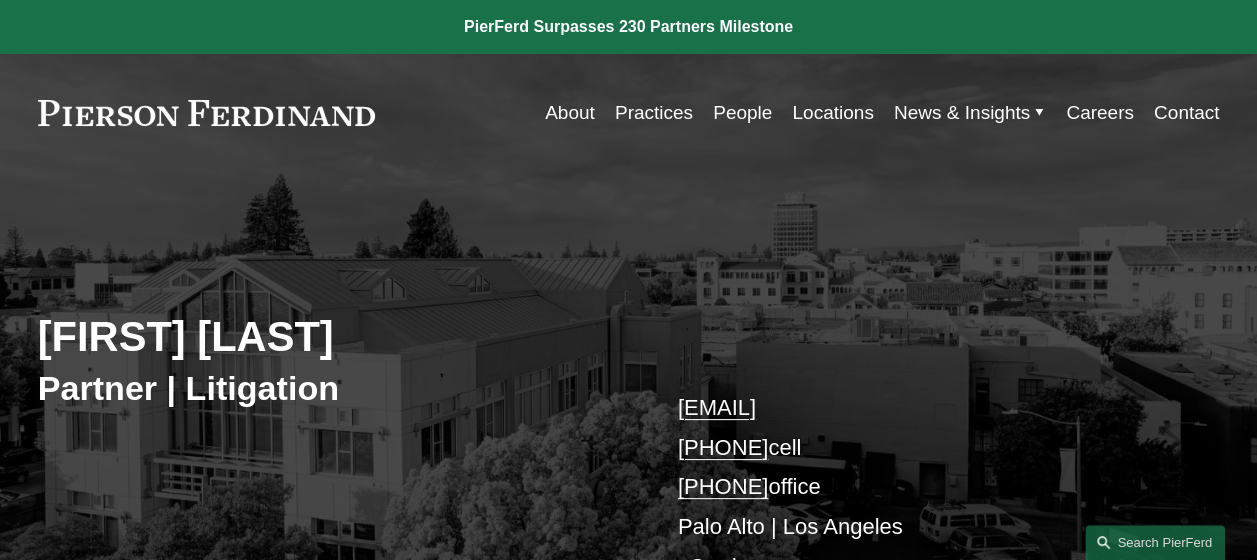 click on "andrew.lanphere@pierferd.com +1.415.290.2183  cell +1.415.840.8926  office Palo Alto | Los Angeles vCard" at bounding box center [924, 487] 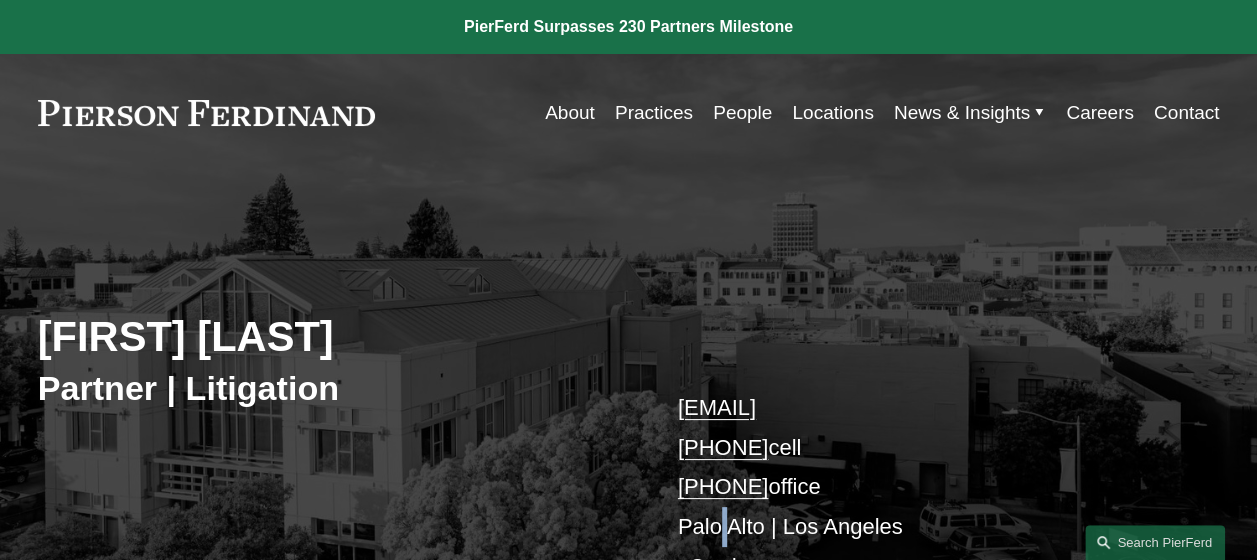 click on "andrew.lanphere@pierferd.com +1.415.290.2183  cell +1.415.840.8926  office Palo Alto | Los Angeles vCard" at bounding box center [924, 487] 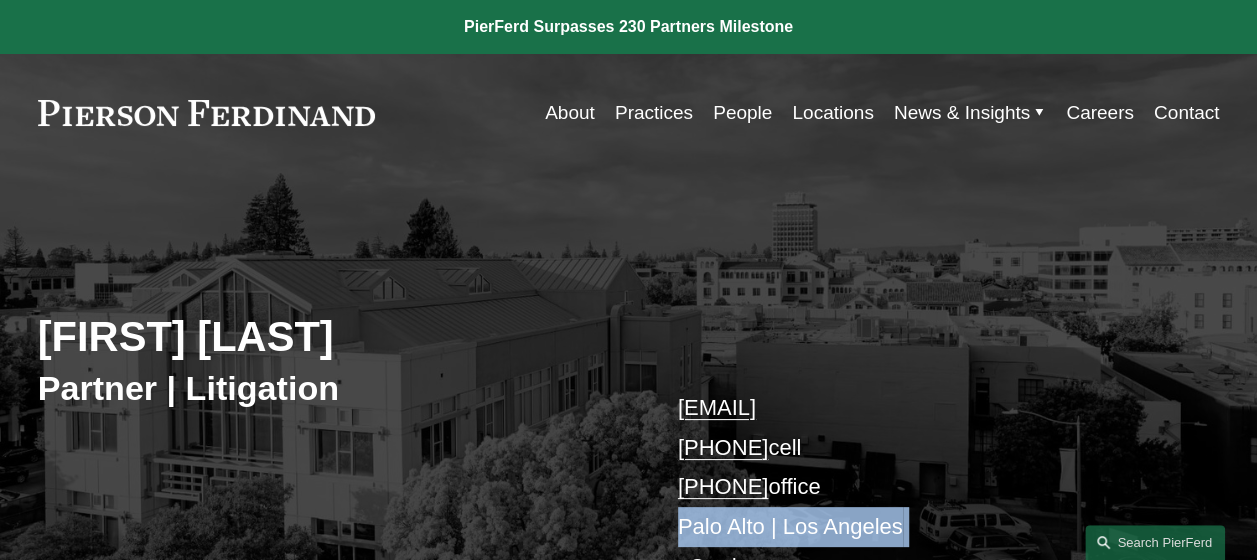 click on "andrew.lanphere@pierferd.com +1.415.290.2183  cell +1.415.840.8926  office Palo Alto | Los Angeles vCard" at bounding box center [924, 487] 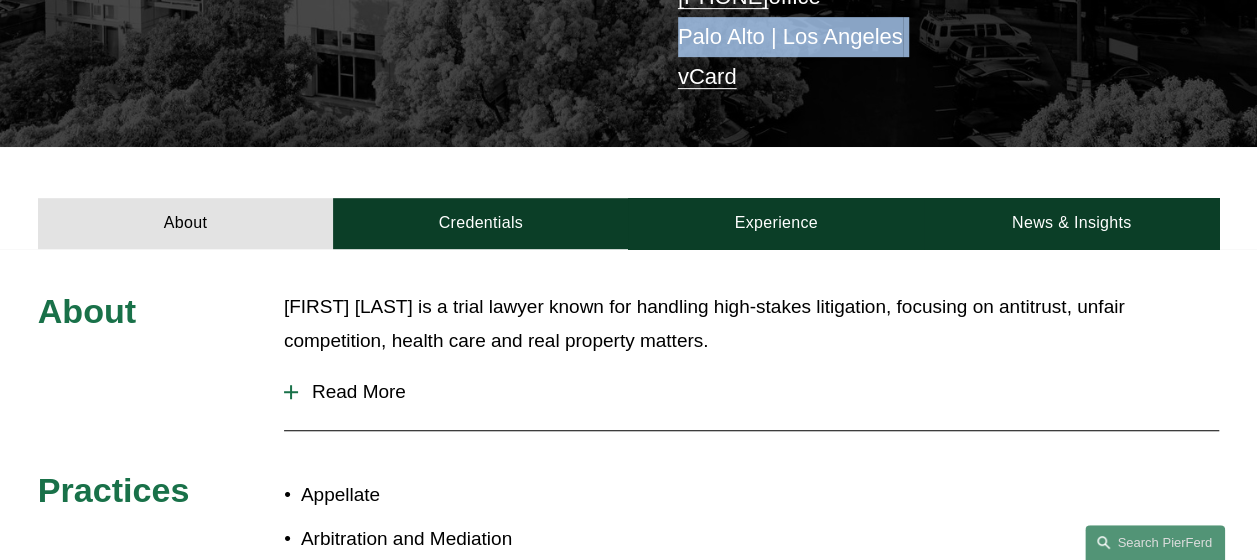 scroll, scrollTop: 980, scrollLeft: 0, axis: vertical 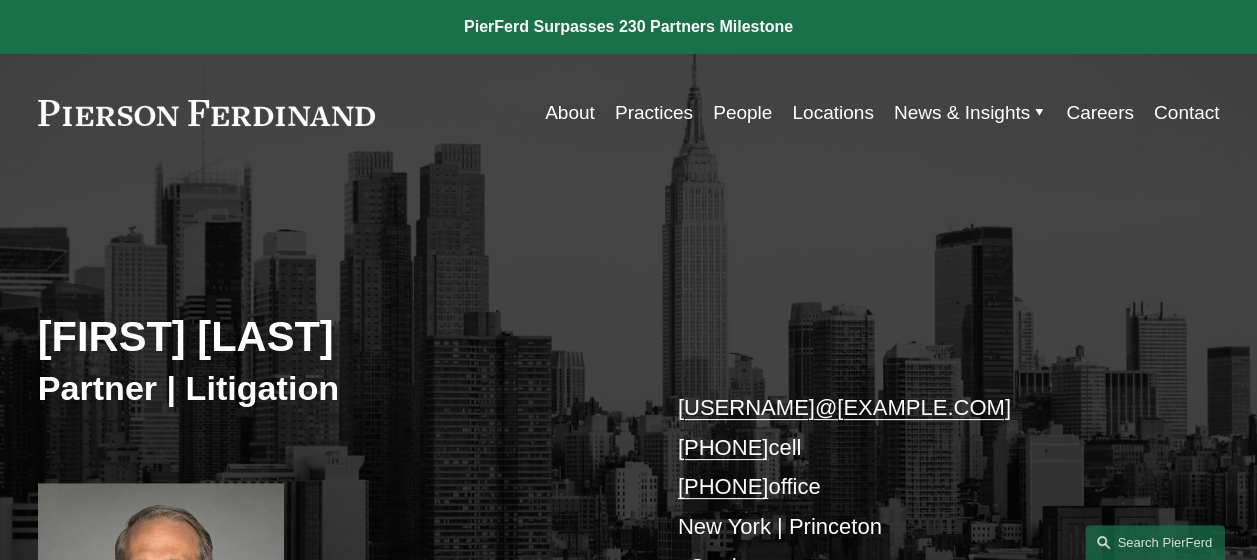 click on "Robert Lesko" at bounding box center (333, 337) 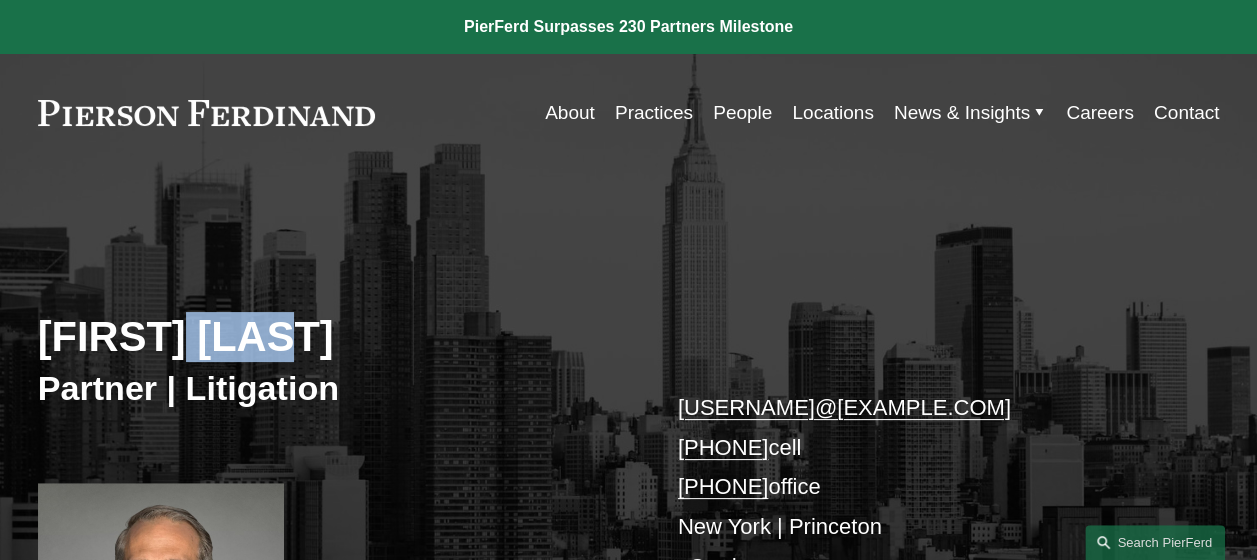 click on "Robert Lesko" at bounding box center (333, 337) 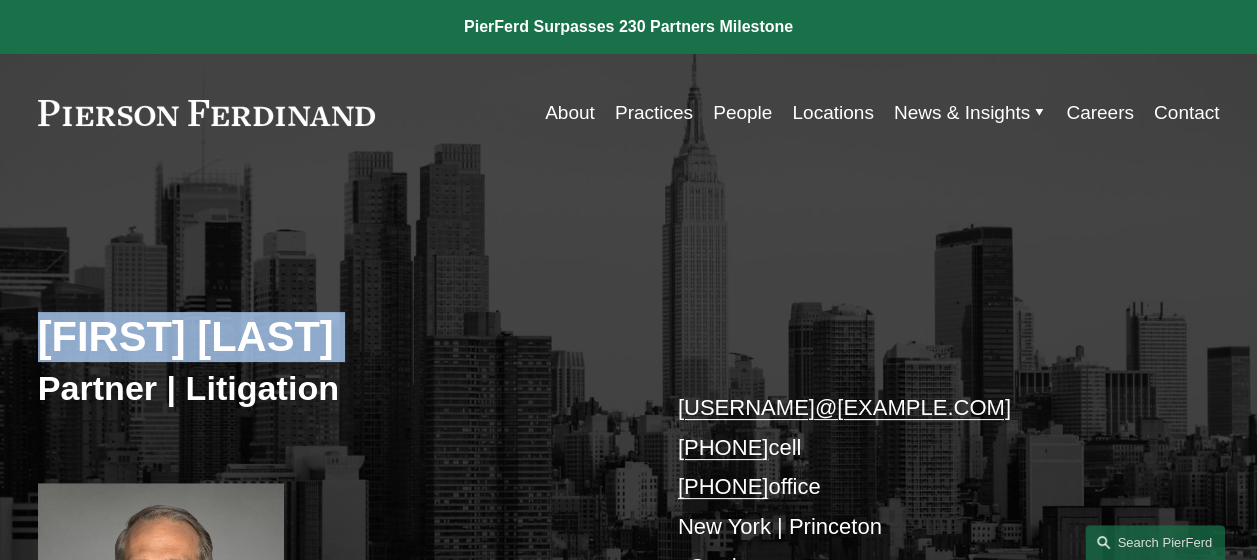 copy on "Robert Lesko" 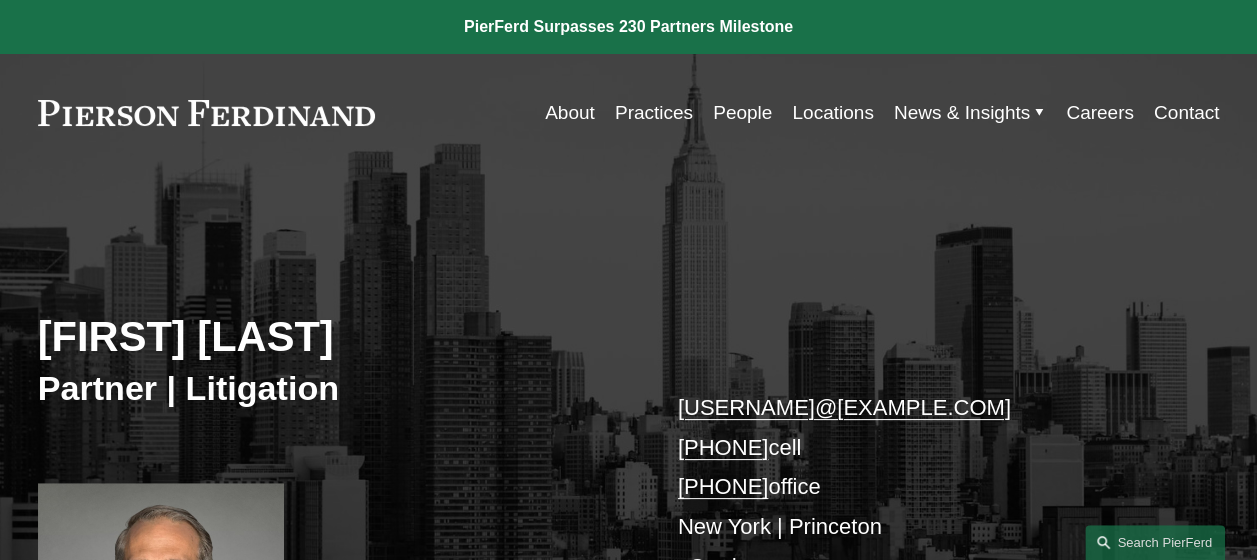 click on "robert.lesko@pierferd.com +1.973.714.0340  cell +1.973.453.5872  office New York | Princeton vCard" at bounding box center (924, 487) 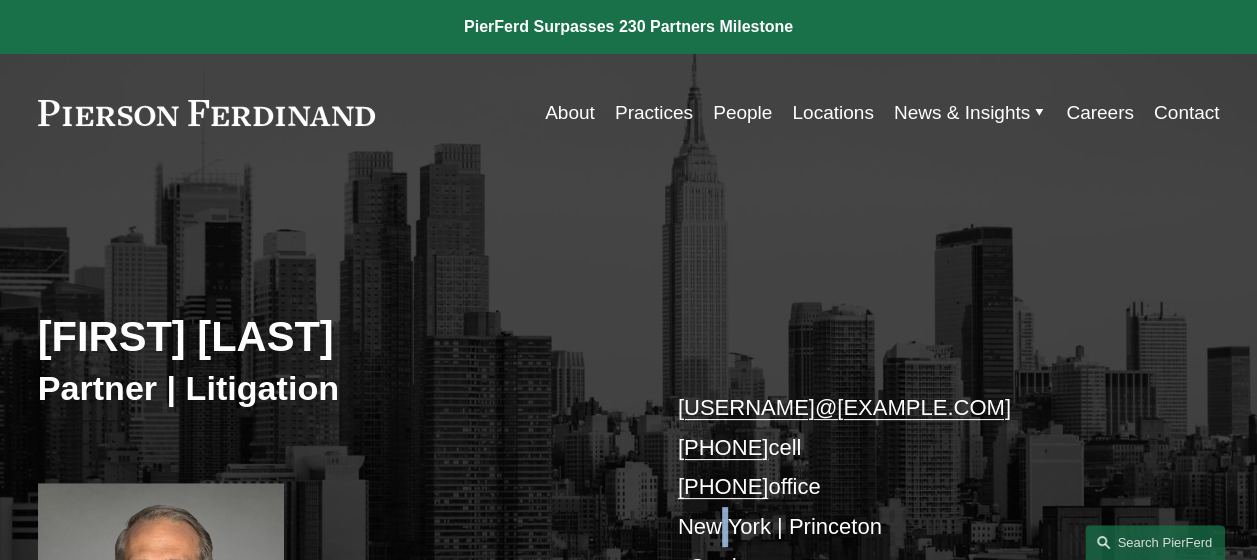 click on "robert.lesko@pierferd.com +1.973.714.0340  cell +1.973.453.5872  office New York | Princeton vCard" at bounding box center [924, 487] 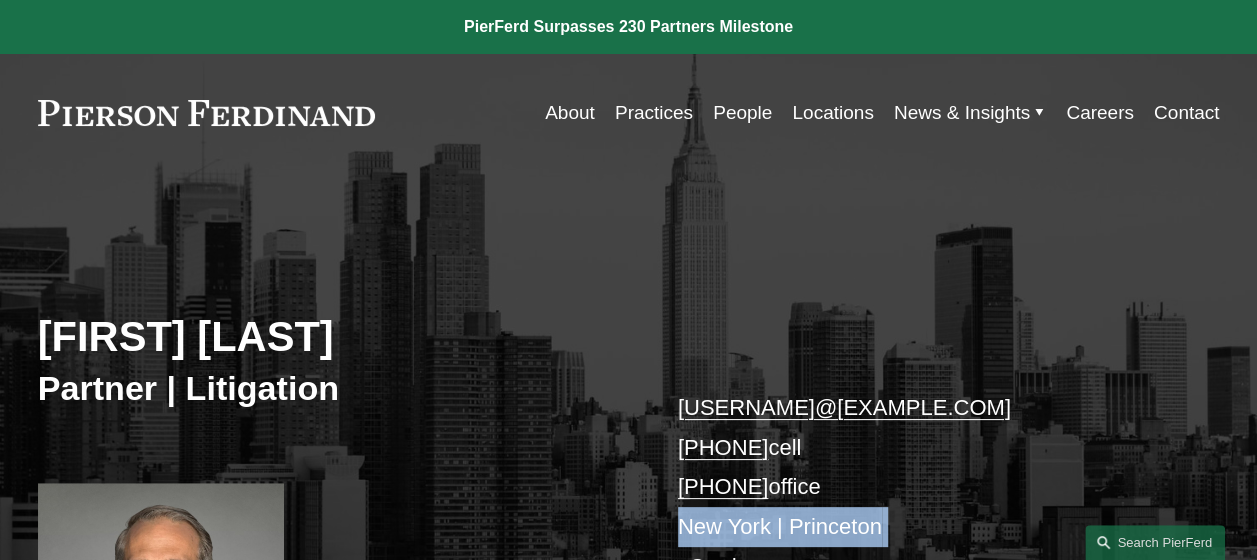 click on "robert.lesko@pierferd.com +1.973.714.0340  cell +1.973.453.5872  office New York | Princeton vCard" at bounding box center [924, 487] 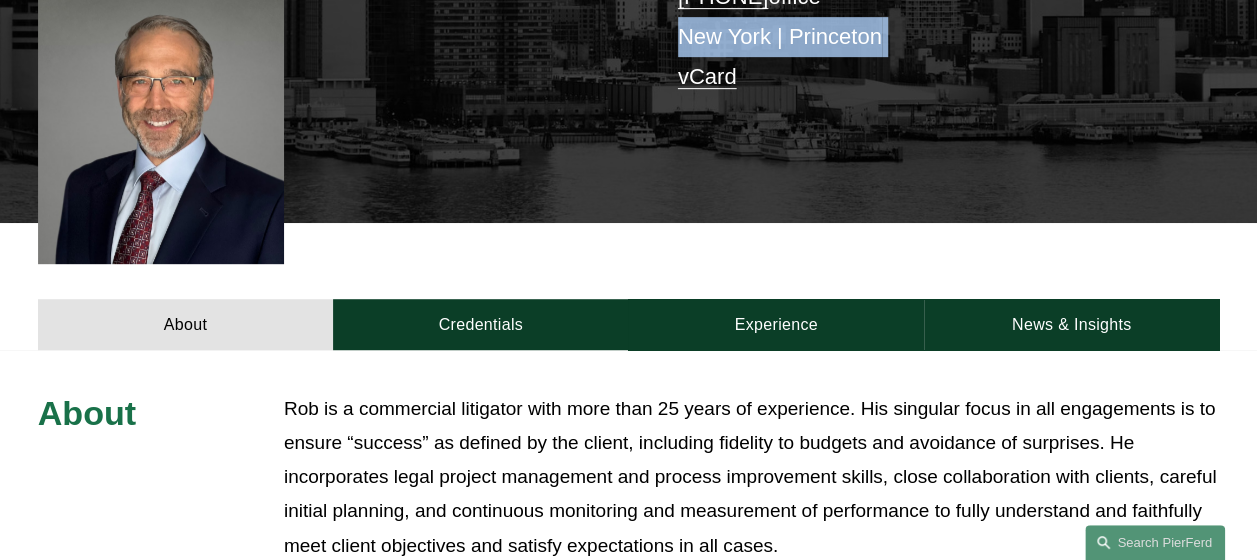 scroll, scrollTop: 980, scrollLeft: 0, axis: vertical 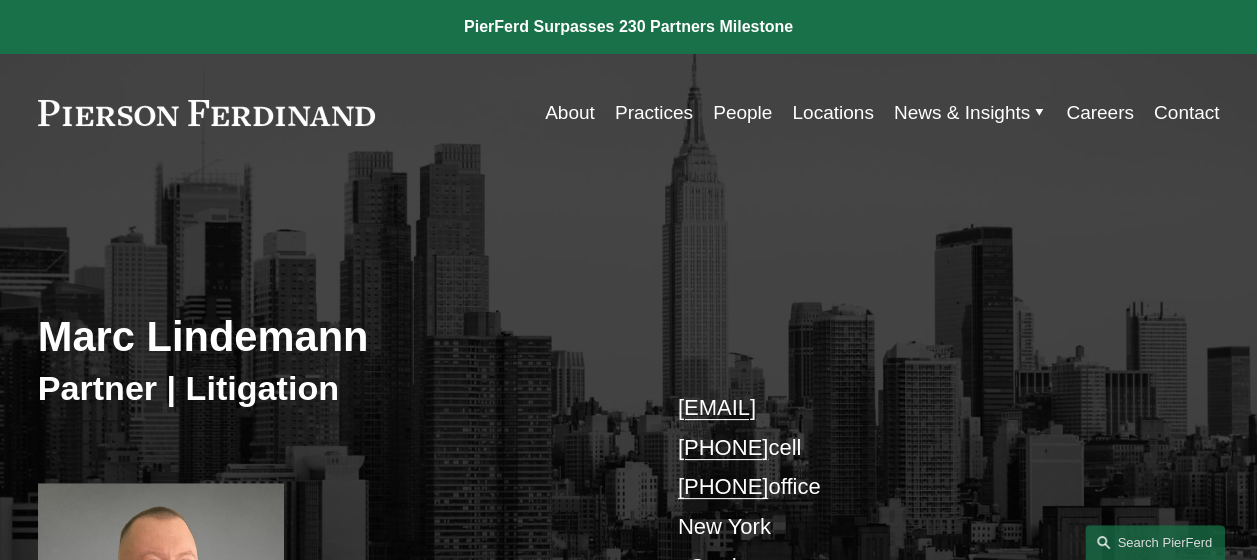 click on "Marc Lindemann" at bounding box center (333, 337) 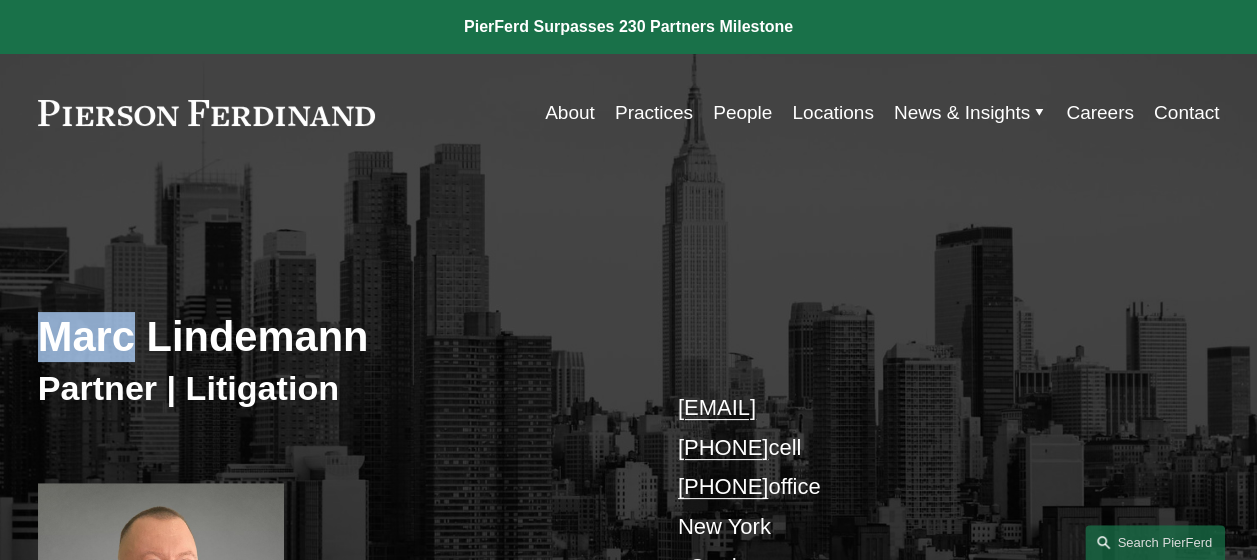 click on "Marc Lindemann" at bounding box center [333, 337] 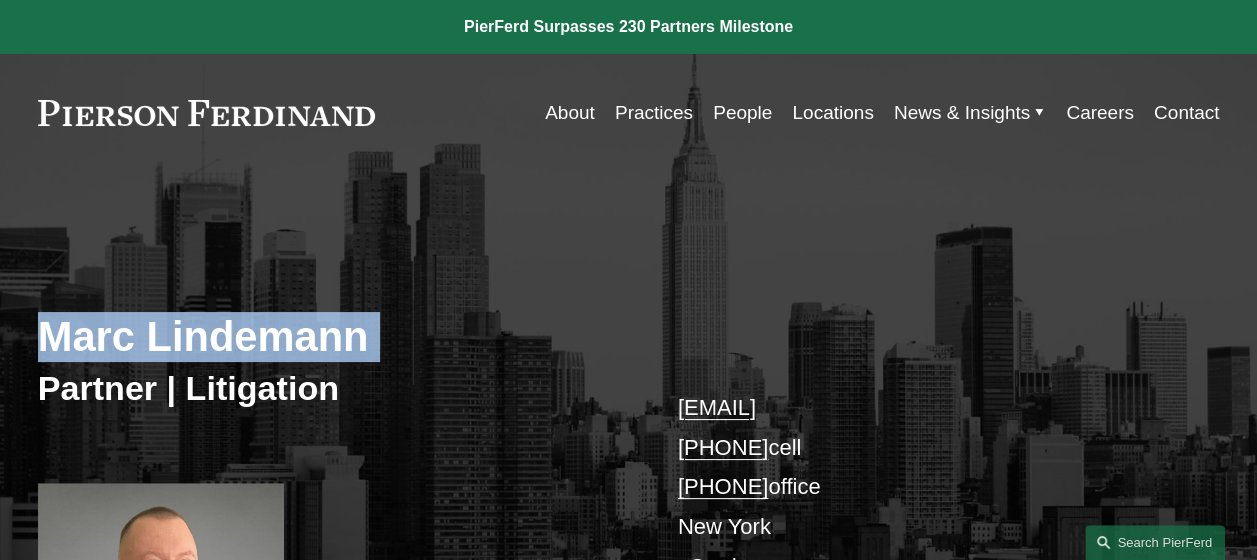 click on "Marc Lindemann" at bounding box center (333, 337) 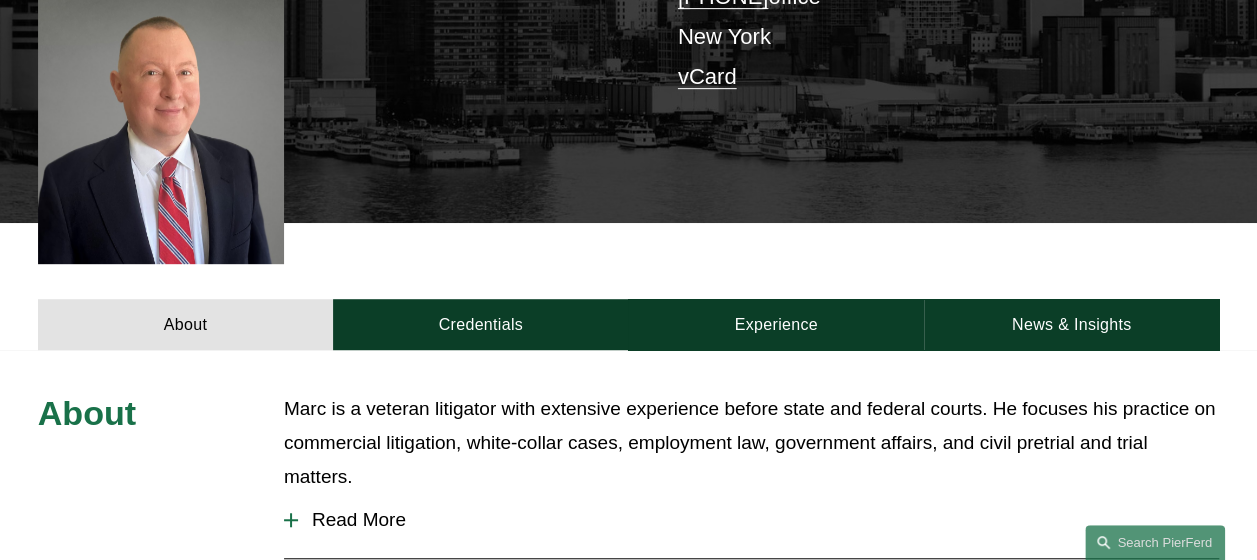 scroll, scrollTop: 980, scrollLeft: 0, axis: vertical 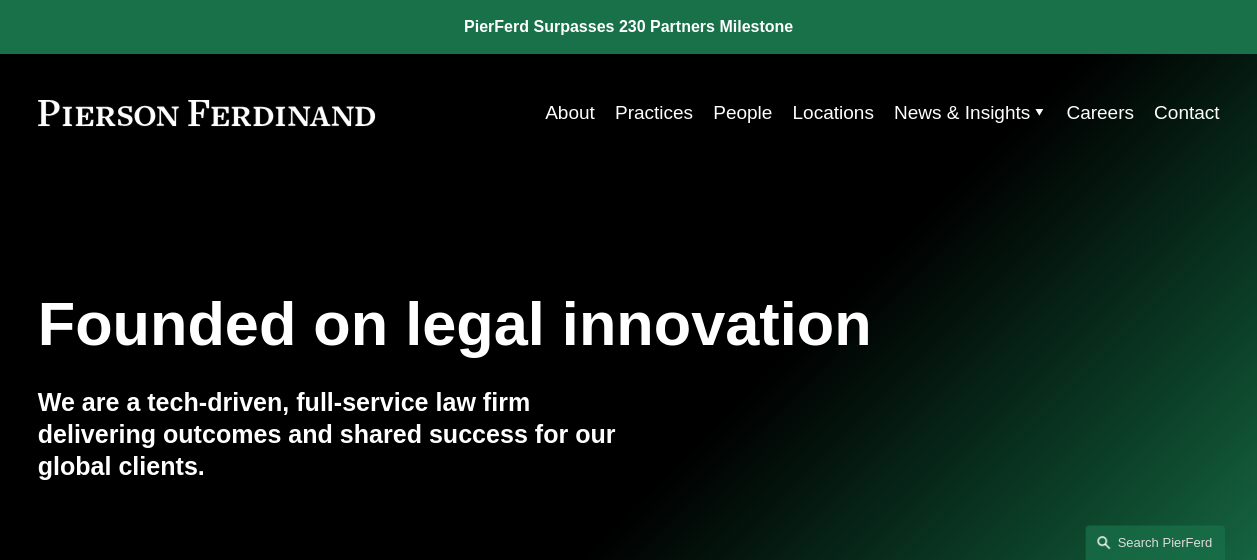 click on "Practices" at bounding box center [654, 113] 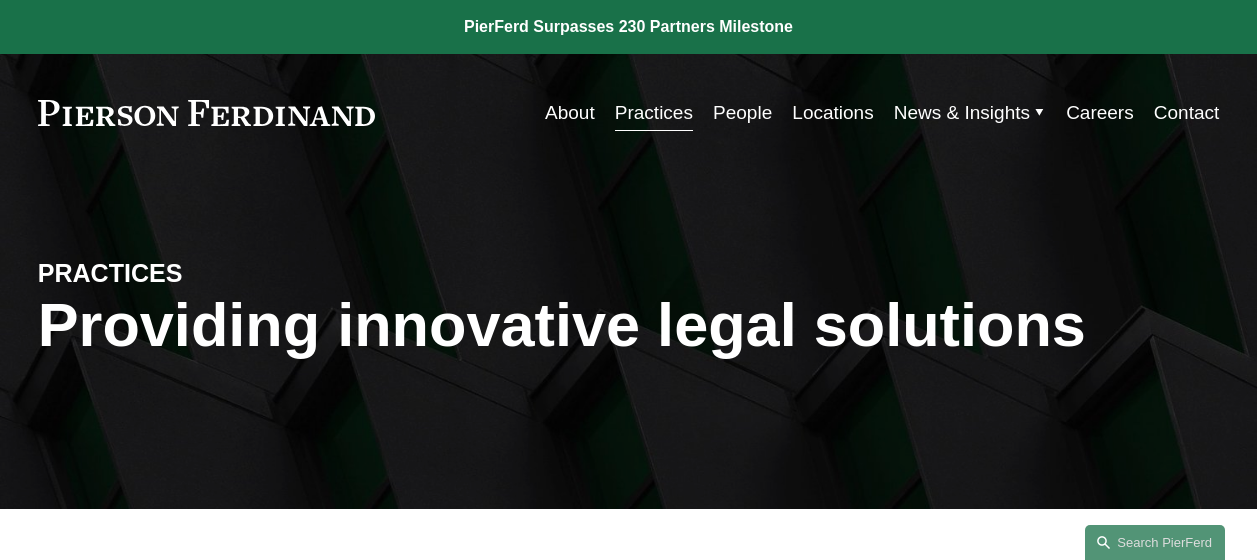 scroll, scrollTop: 0, scrollLeft: 0, axis: both 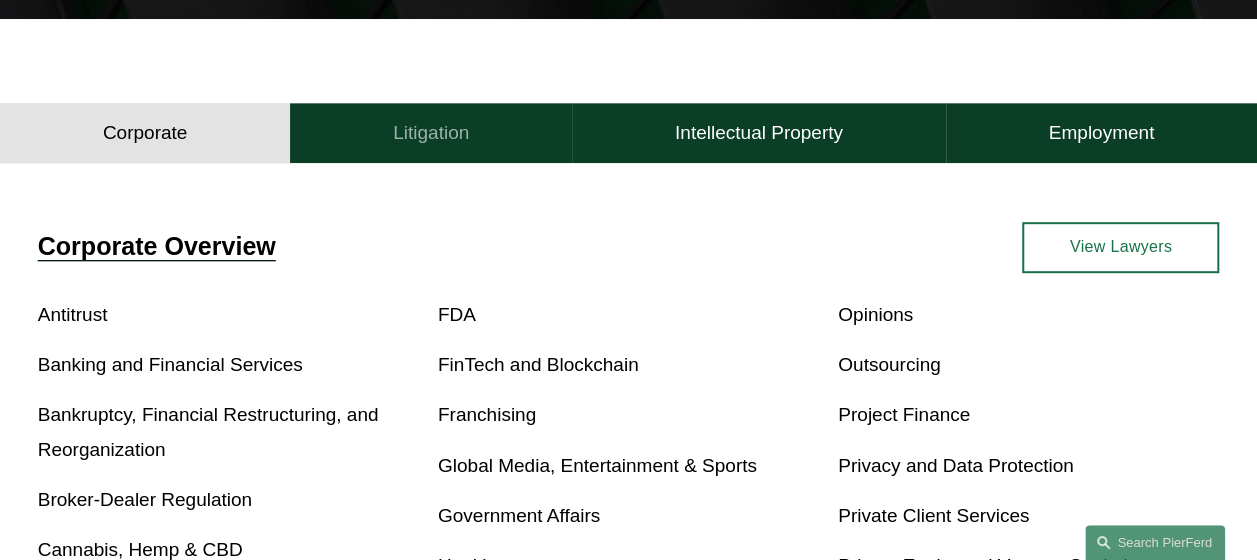 click on "Litigation" at bounding box center (431, 133) 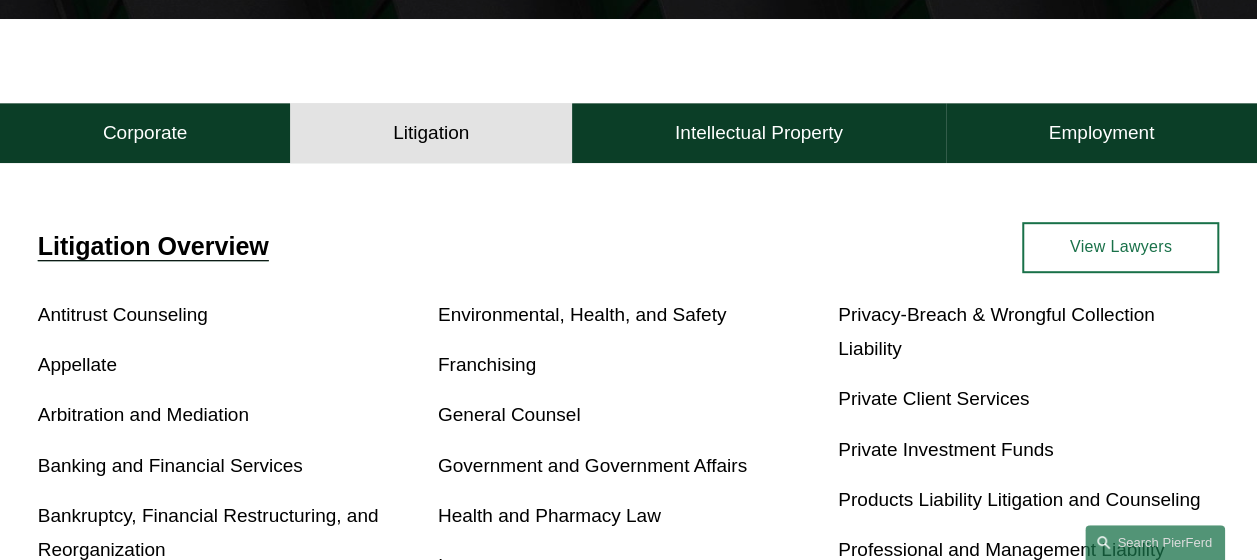 click on "View Lawyers" at bounding box center (1120, 247) 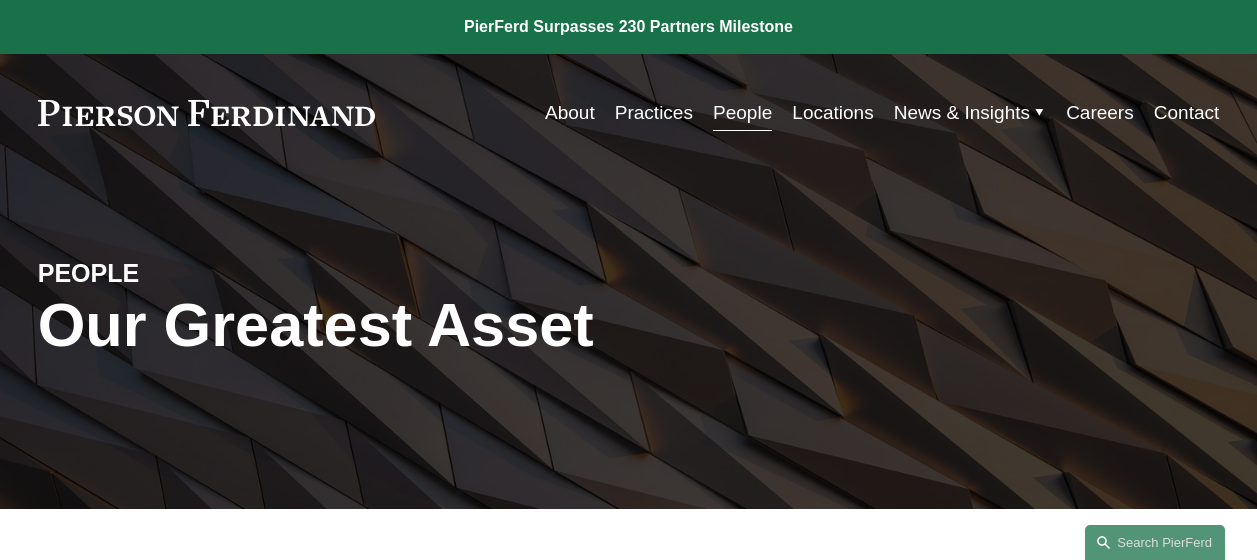 scroll, scrollTop: 0, scrollLeft: 0, axis: both 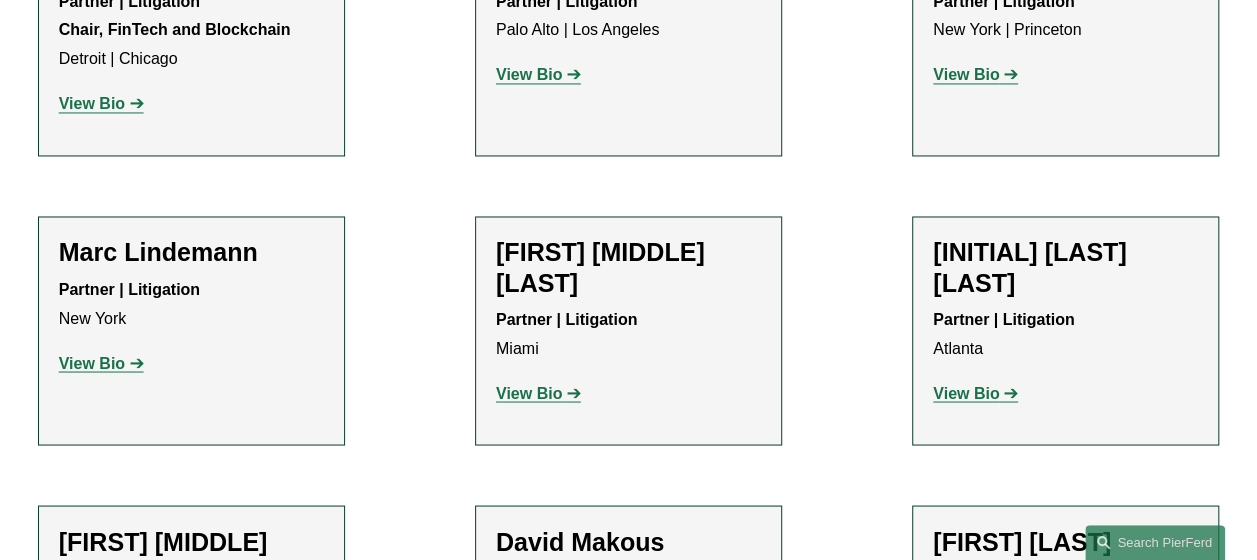 click on "View Bio" 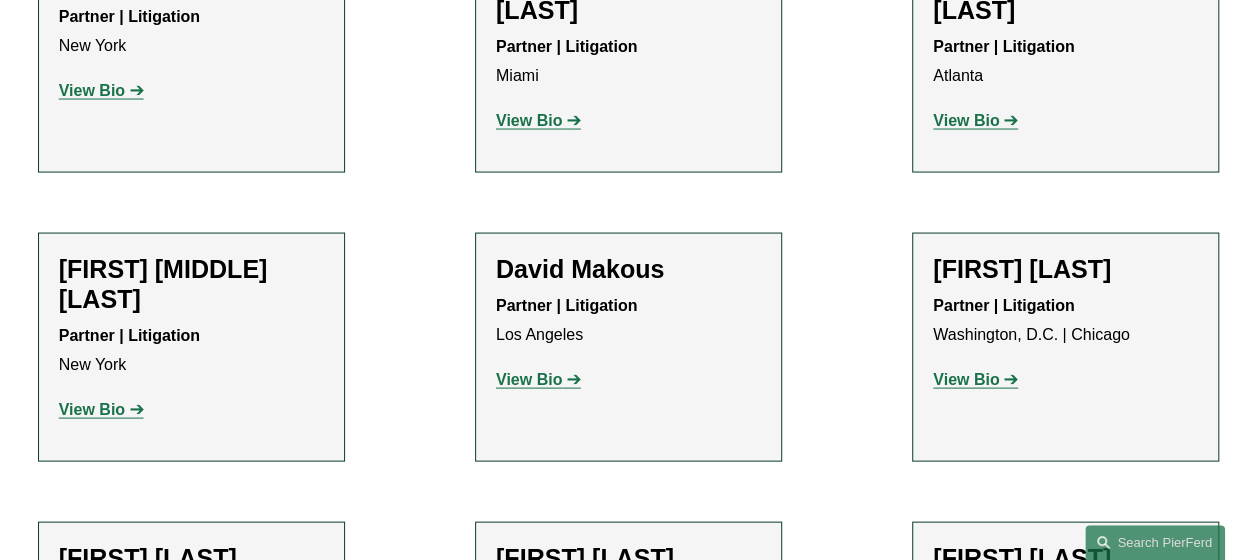 scroll, scrollTop: 5660, scrollLeft: 0, axis: vertical 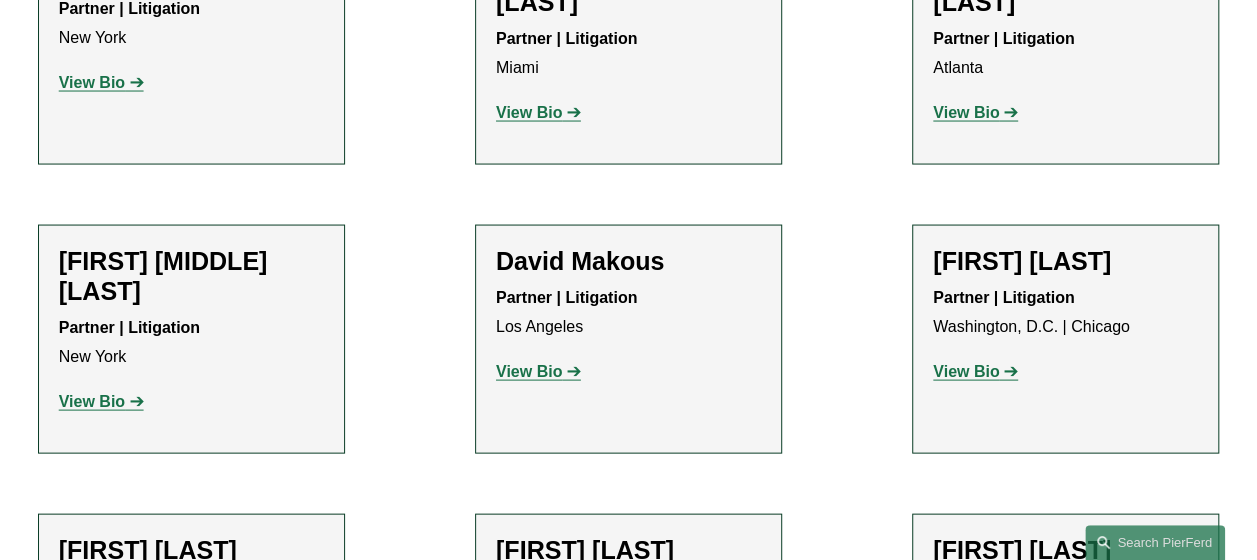 click on "View Bio" 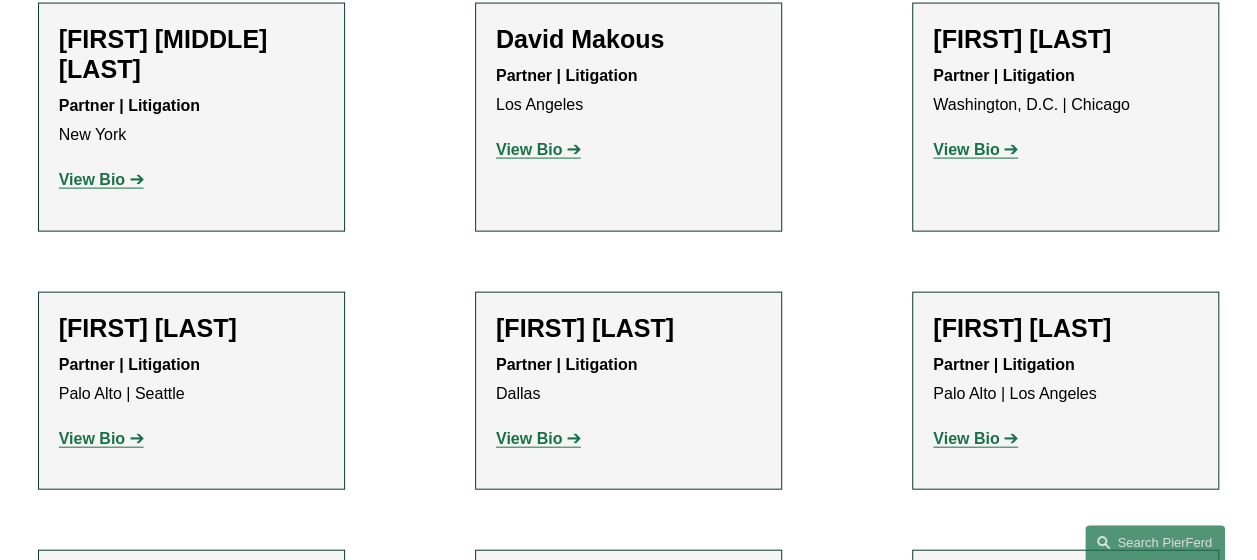 scroll, scrollTop: 5900, scrollLeft: 0, axis: vertical 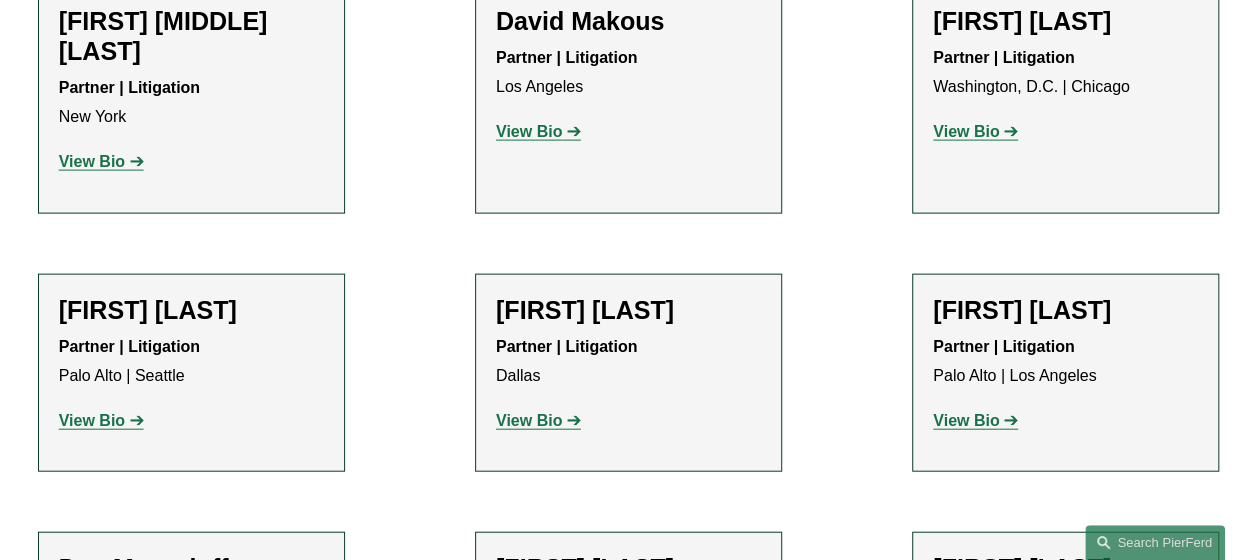 click on "View Bio" 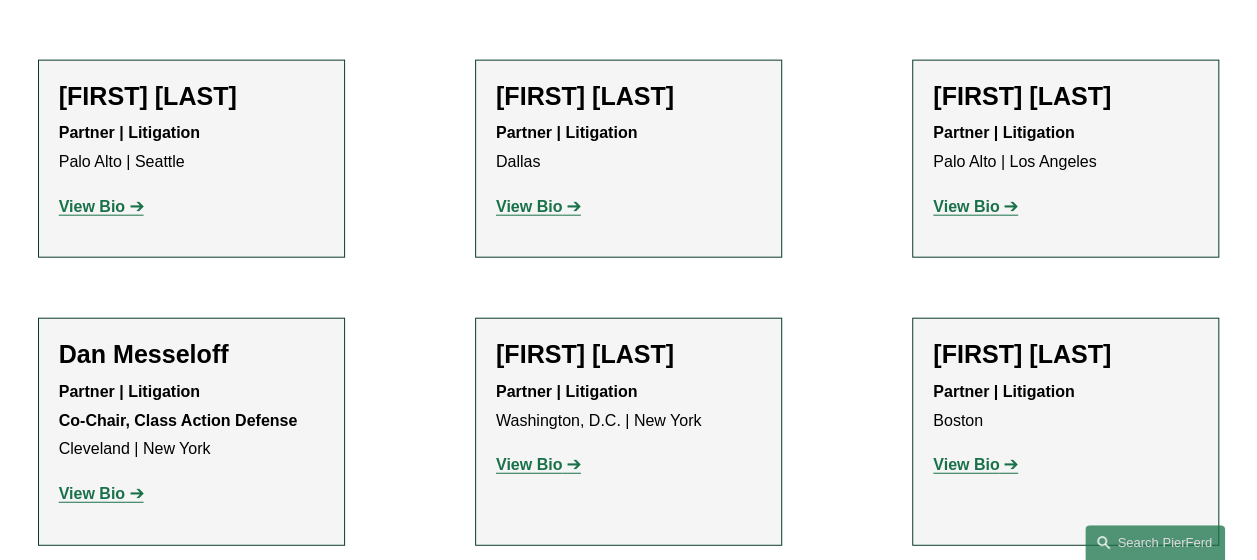 scroll, scrollTop: 6140, scrollLeft: 0, axis: vertical 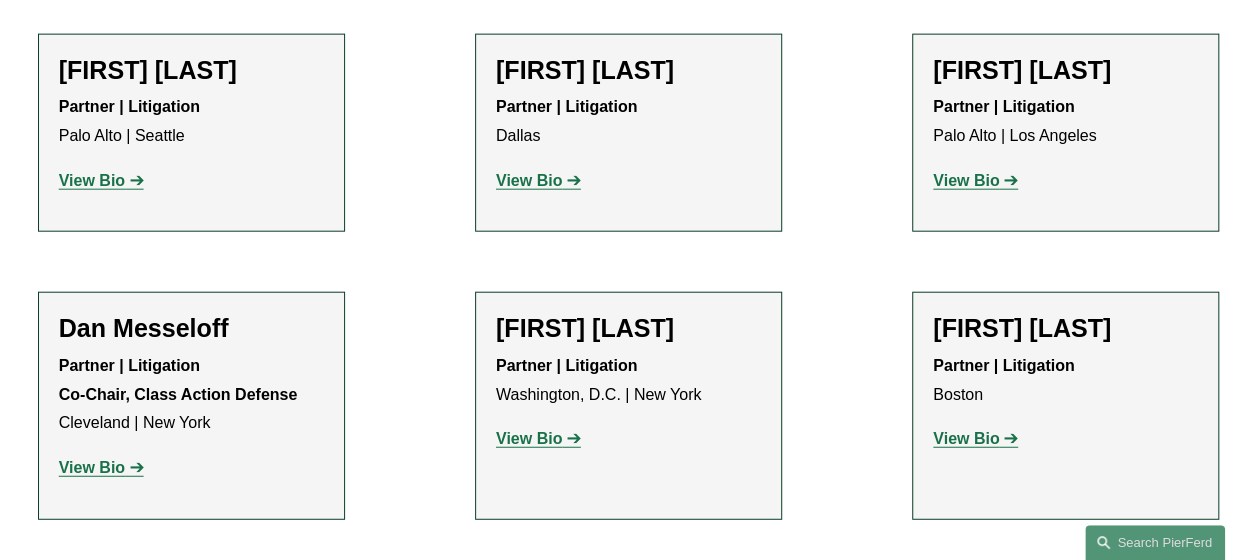 click on "View Bio" 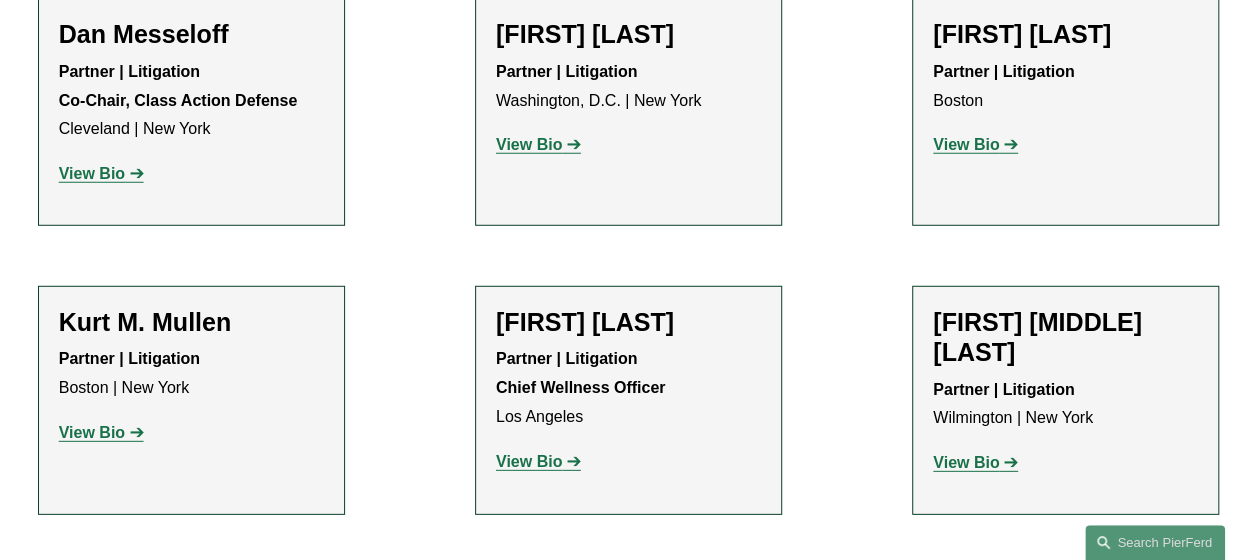 scroll, scrollTop: 6446, scrollLeft: 0, axis: vertical 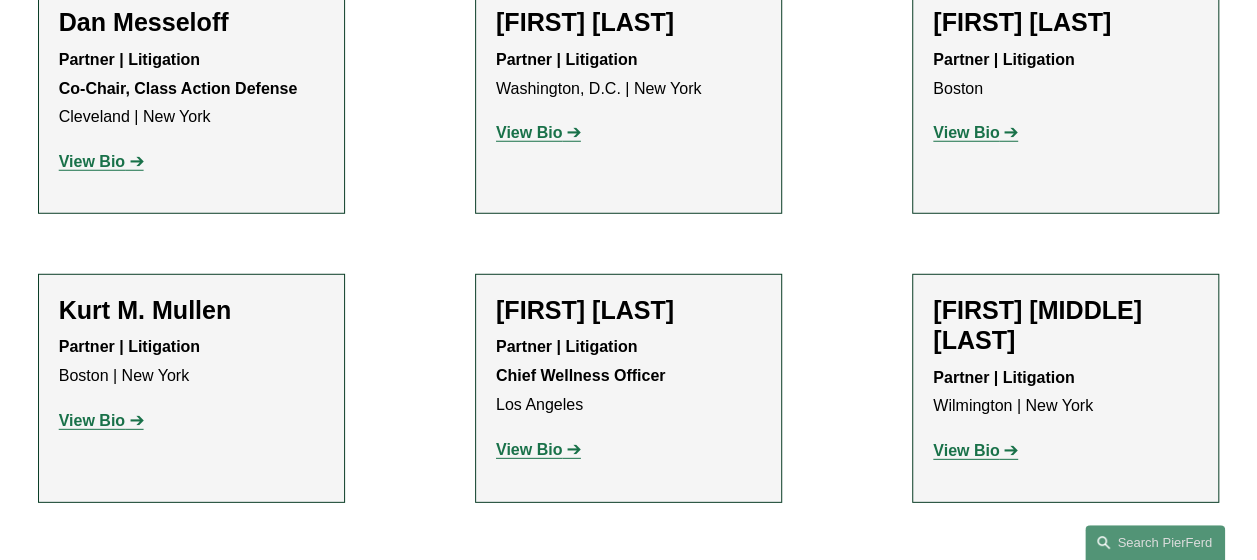 click on "View Bio" 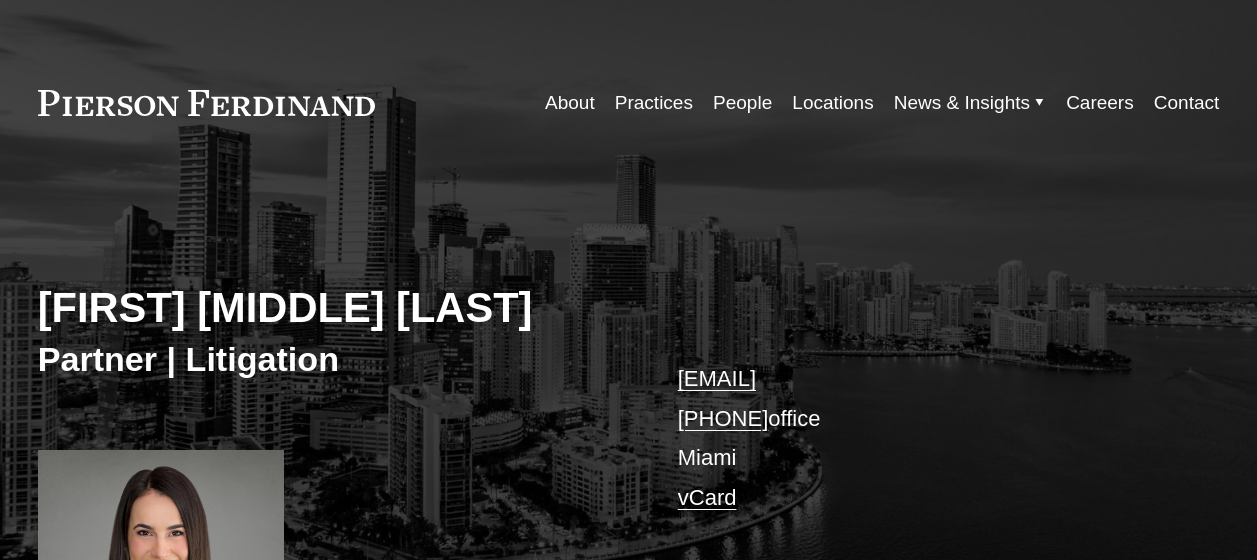scroll, scrollTop: 0, scrollLeft: 0, axis: both 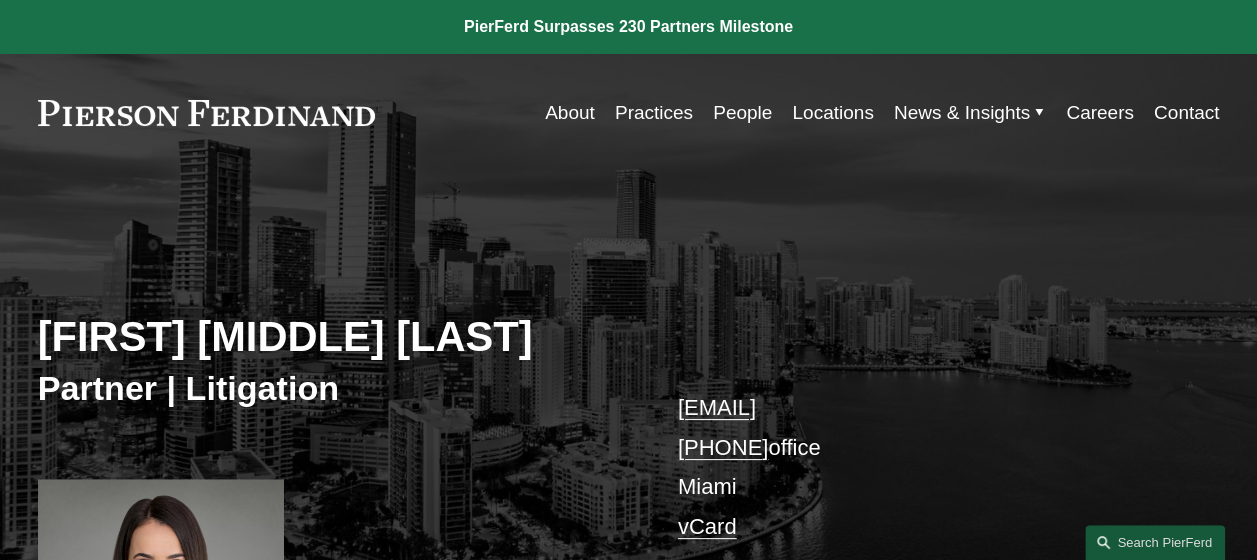 click on "Nicole M. Llopis" at bounding box center [333, 337] 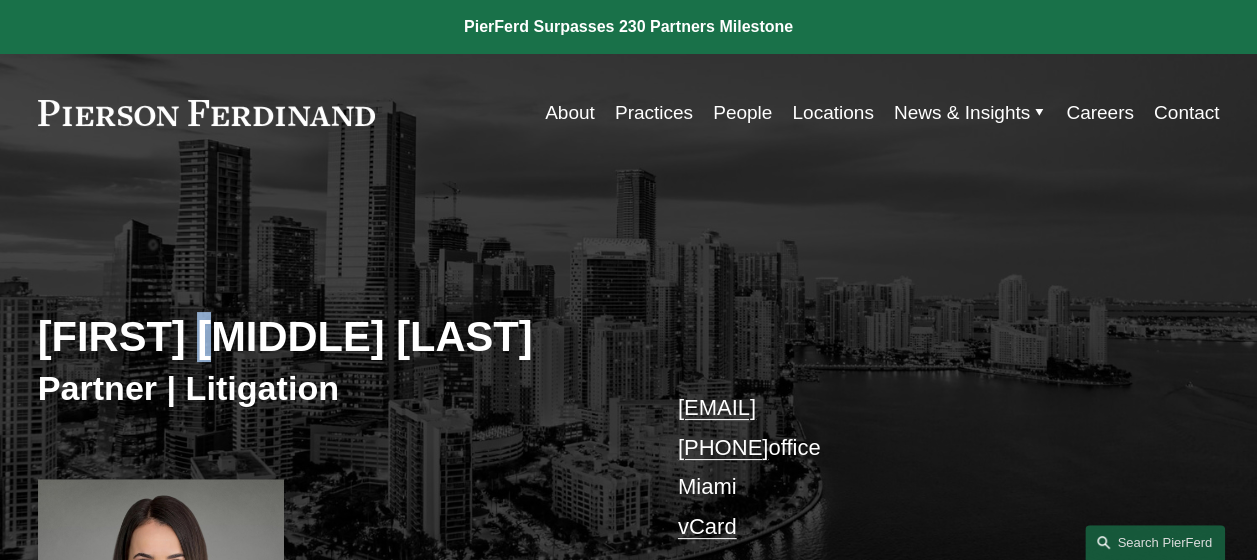 click on "Nicole M. Llopis" at bounding box center [333, 337] 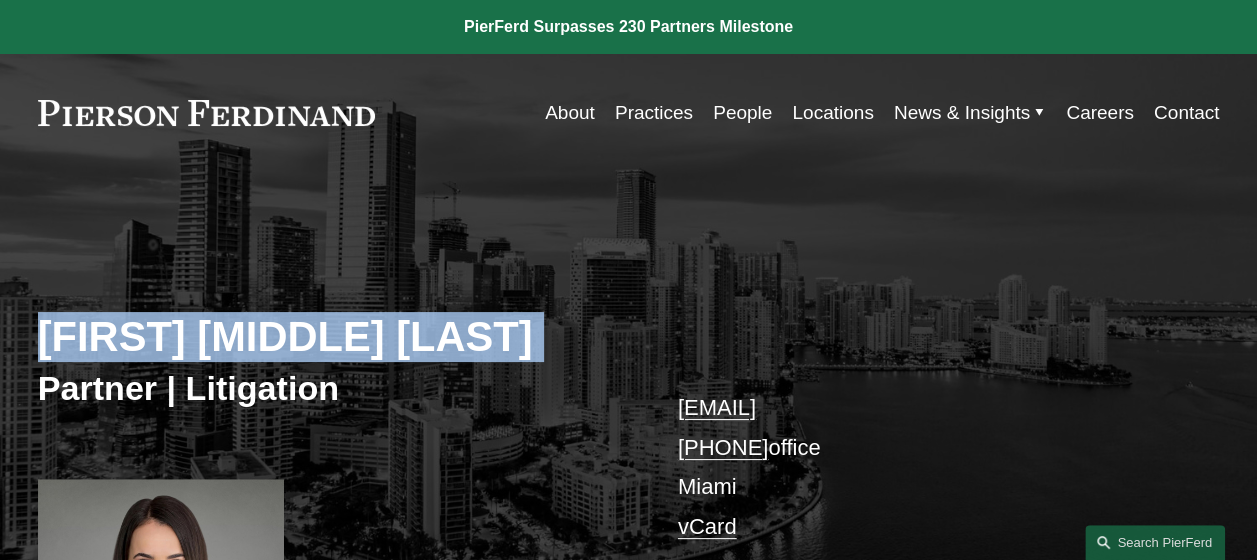 click on "Nicole M. Llopis" at bounding box center (333, 337) 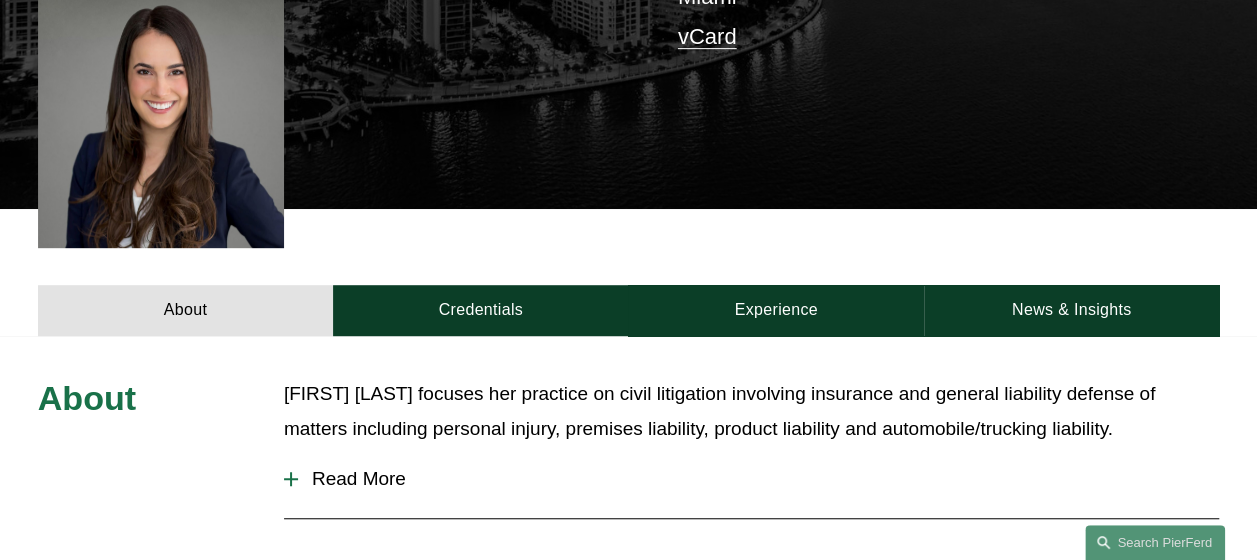 scroll, scrollTop: 980, scrollLeft: 0, axis: vertical 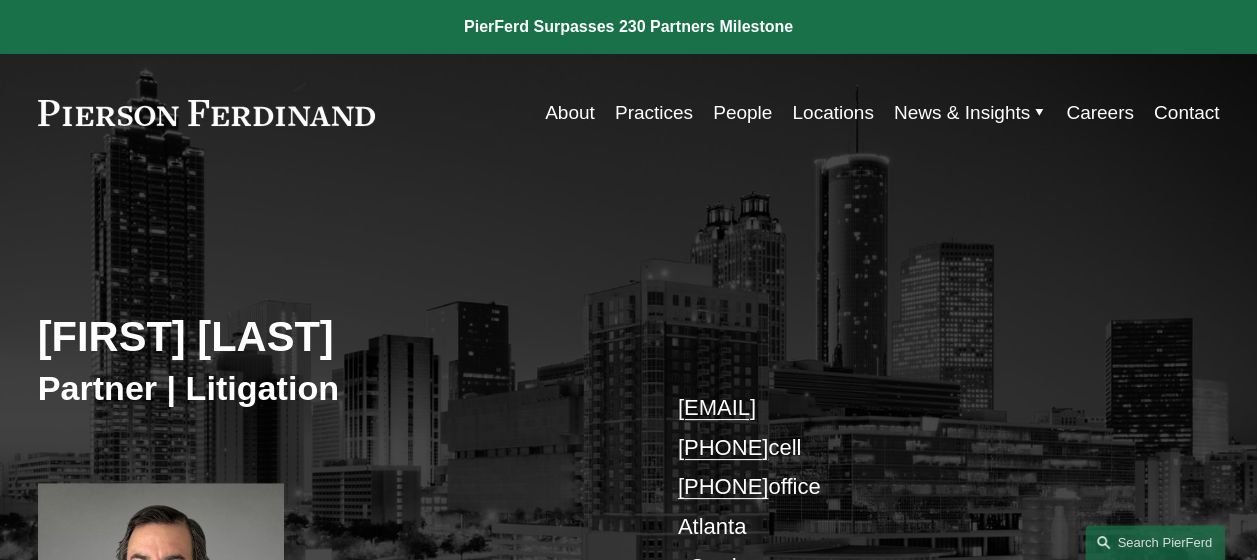 click on "[FIRST] [LAST]" at bounding box center (333, 337) 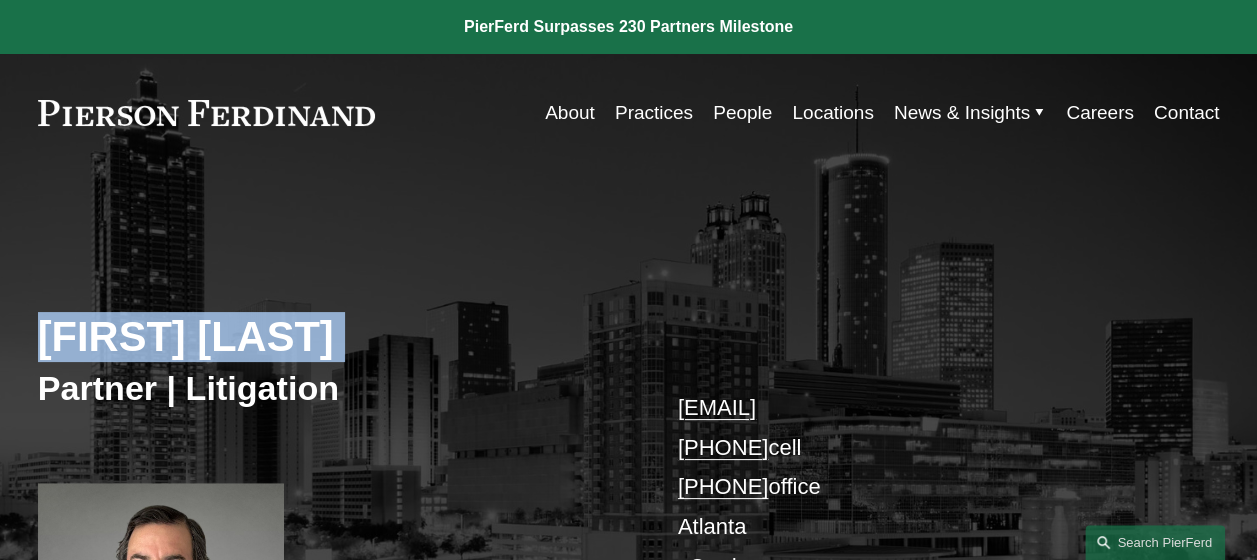 copy on "[FIRST] [LAST]" 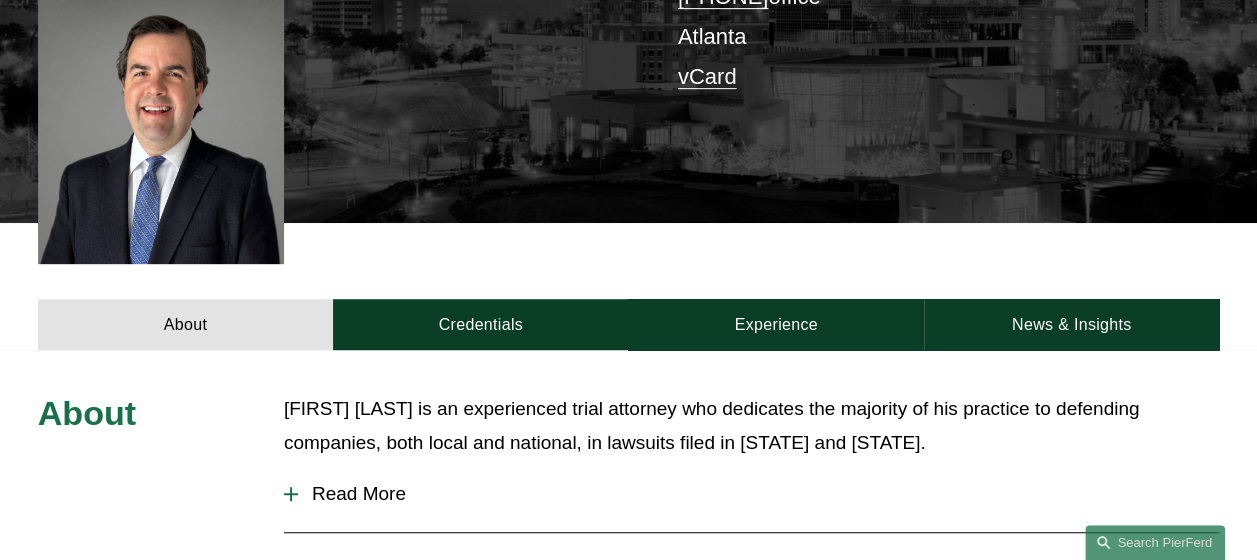 scroll, scrollTop: 980, scrollLeft: 0, axis: vertical 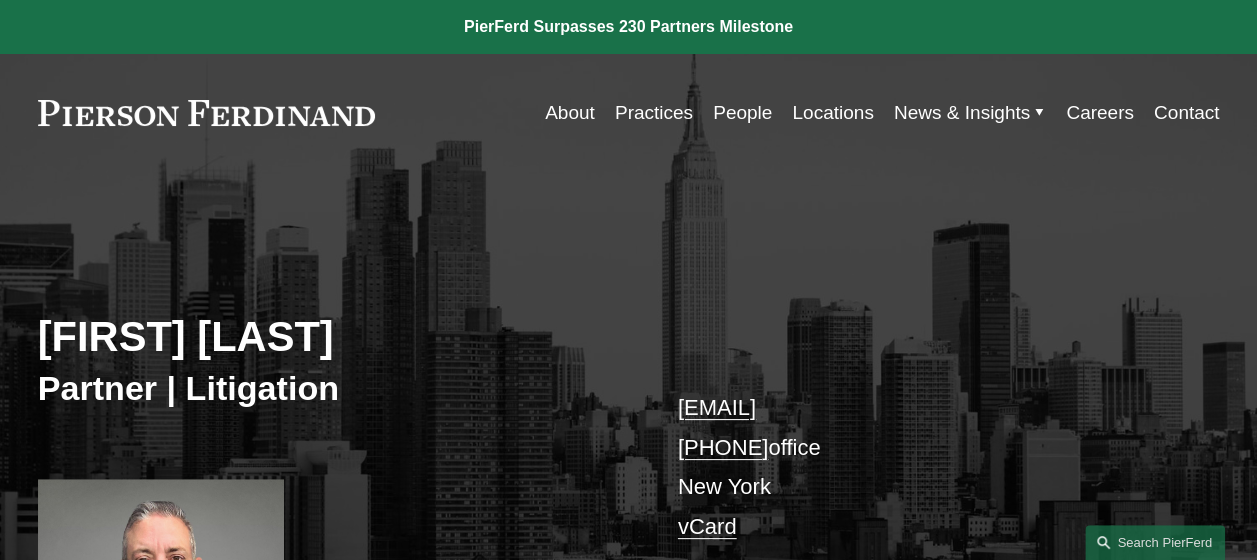click on "Scott Michael Lupiani" at bounding box center (333, 337) 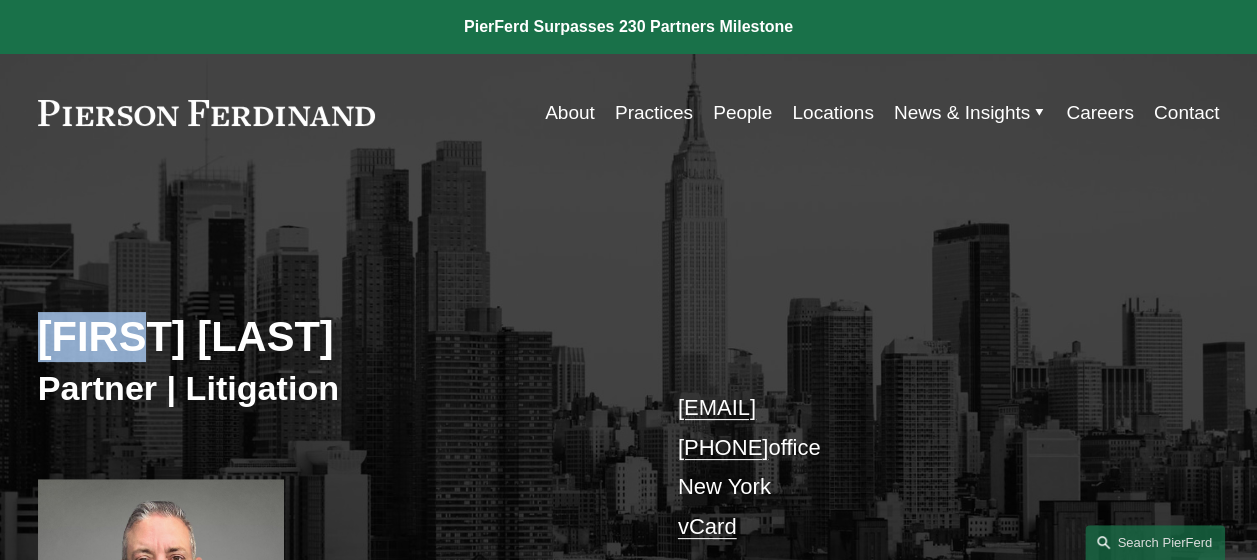 click on "Scott Michael Lupiani" at bounding box center (333, 337) 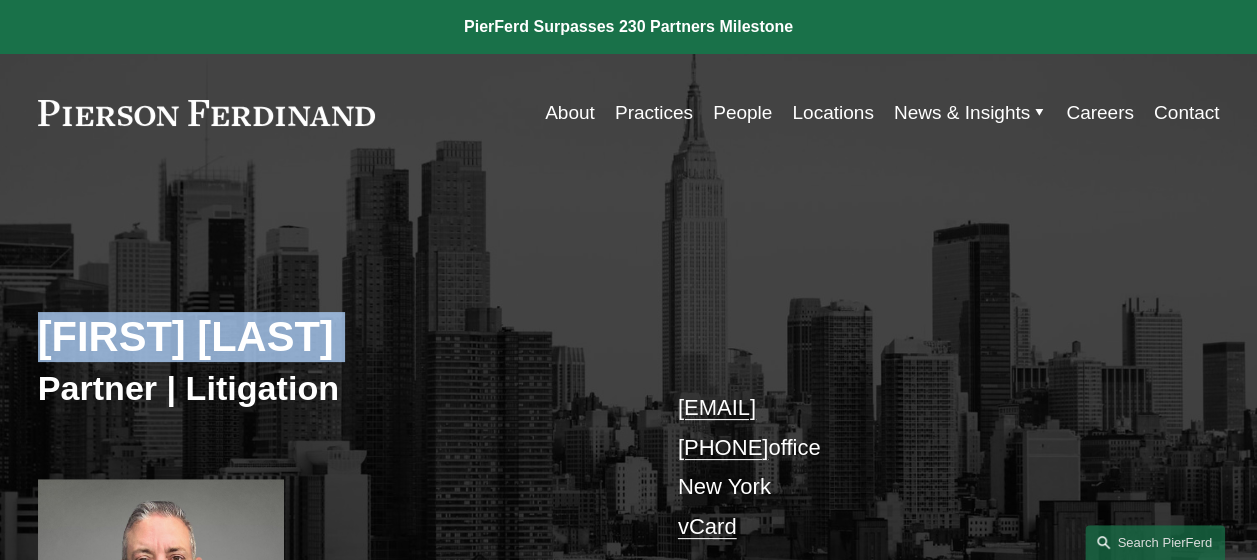 copy on "Scott Michael Lupiani" 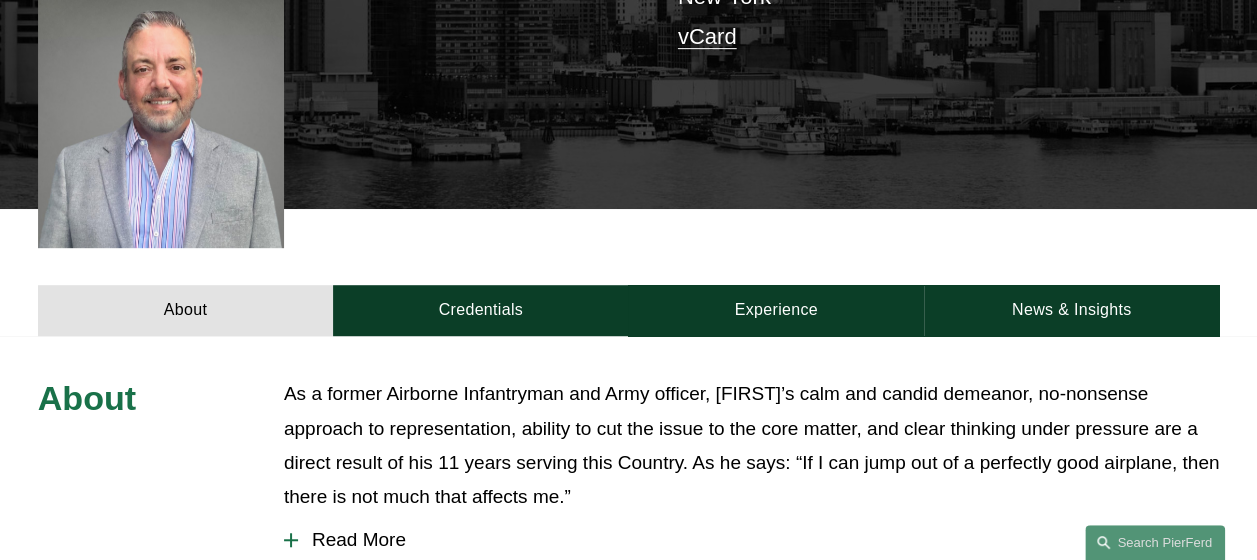 scroll, scrollTop: 980, scrollLeft: 0, axis: vertical 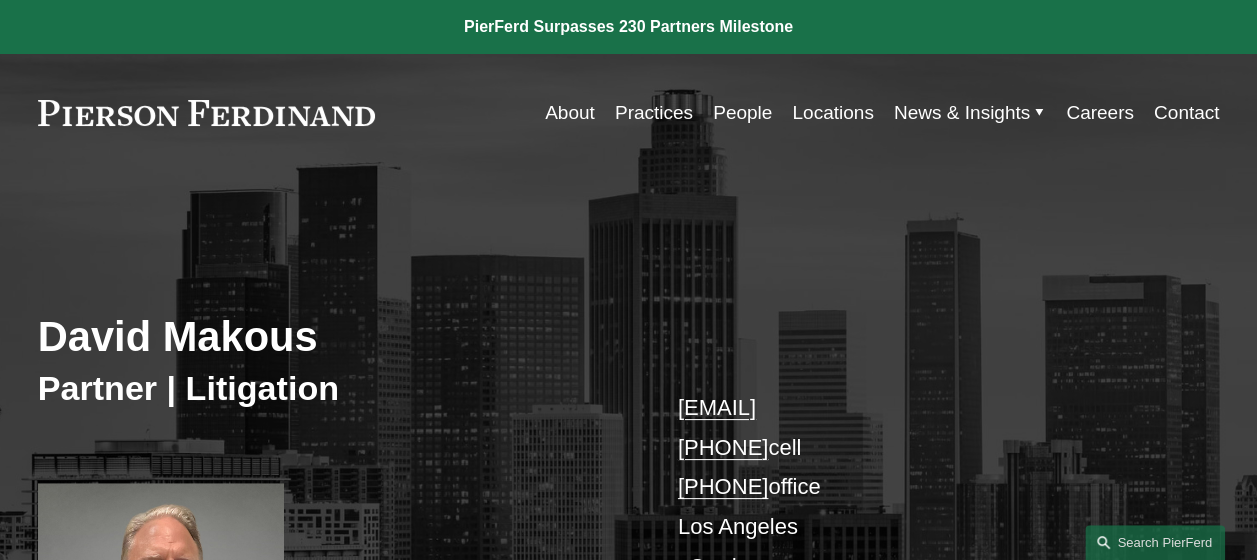 click on "David Makous" at bounding box center (333, 337) 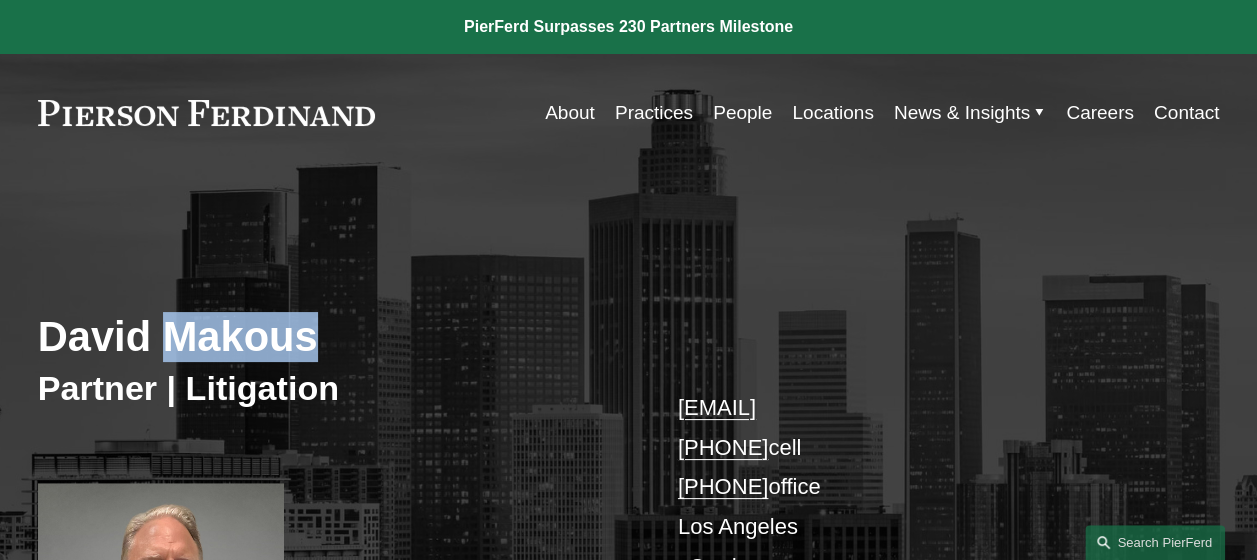 click on "David Makous" at bounding box center (333, 337) 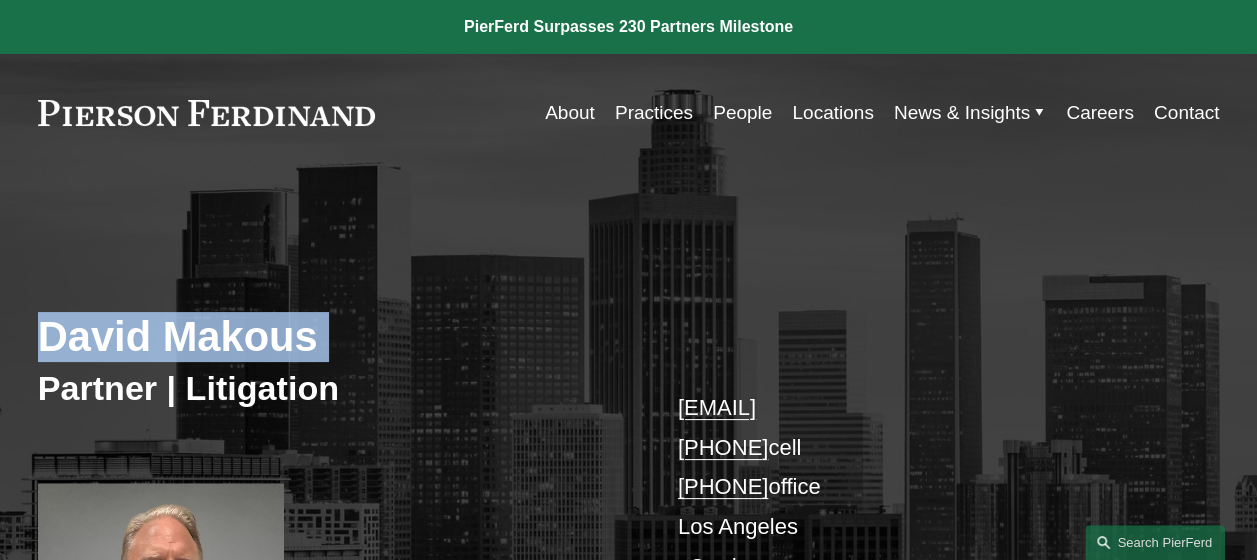 copy on "David Makous" 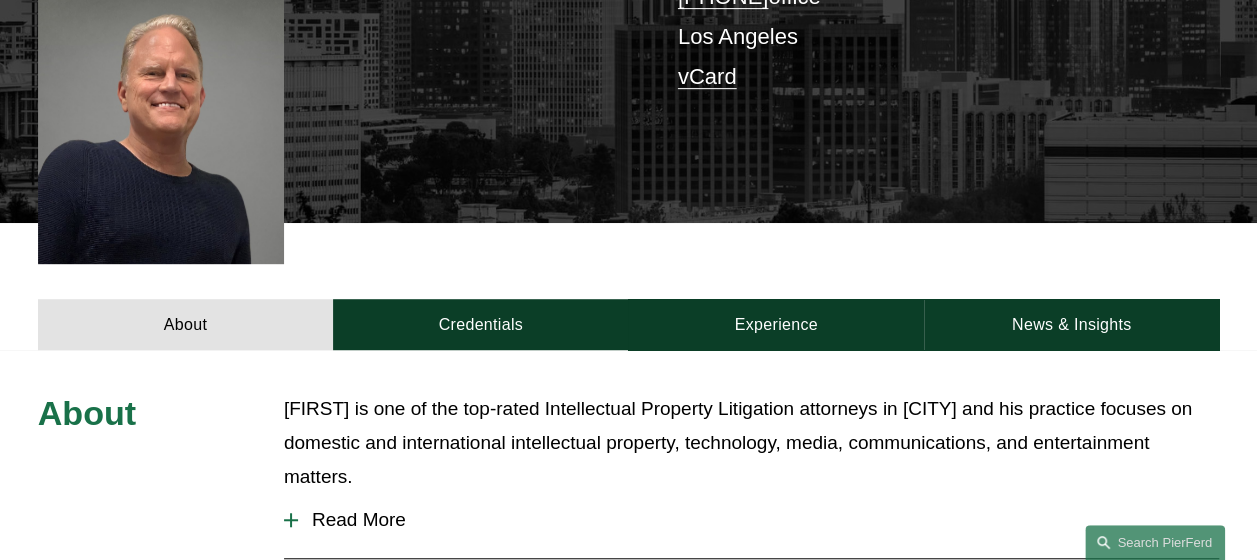 scroll, scrollTop: 980, scrollLeft: 0, axis: vertical 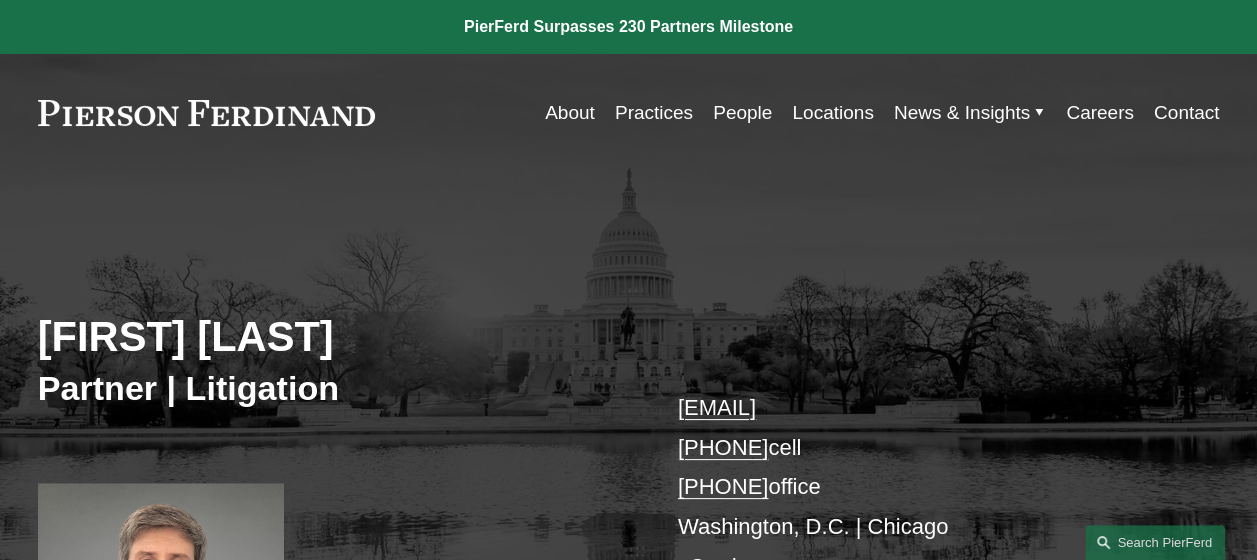 click on "[FIRST] [LAST]" at bounding box center (333, 337) 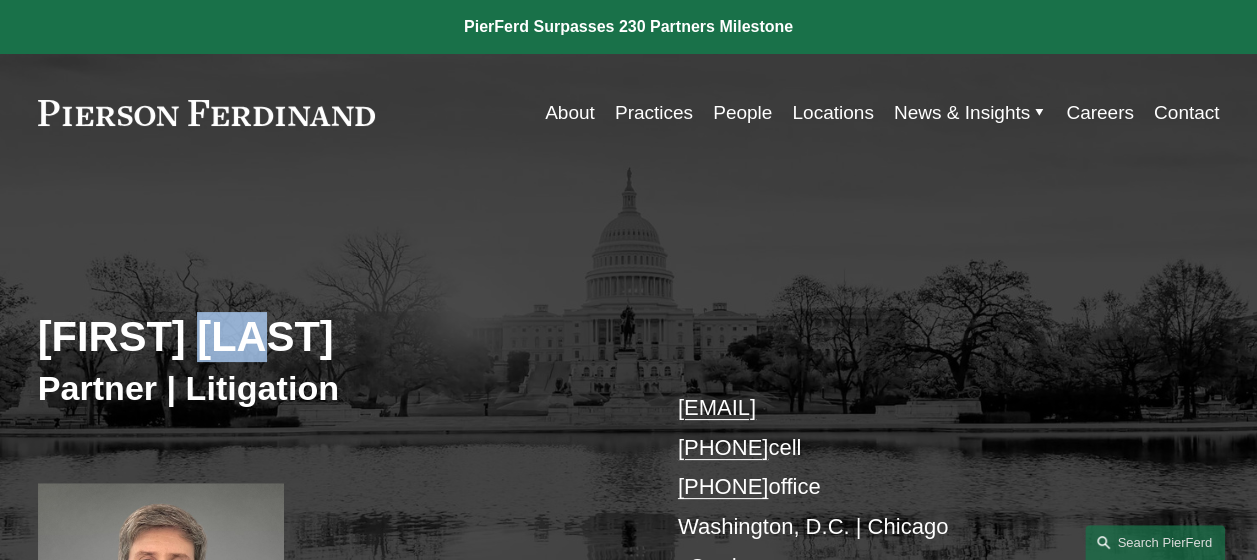 click on "[FIRST] [LAST]" at bounding box center (333, 337) 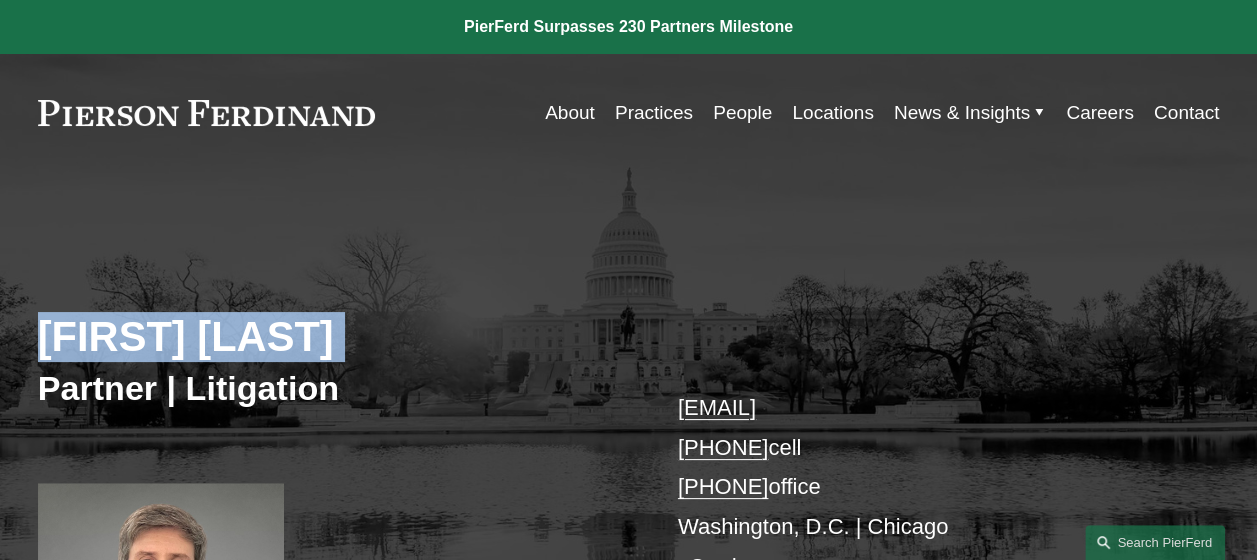 copy on "[FIRST] [LAST]" 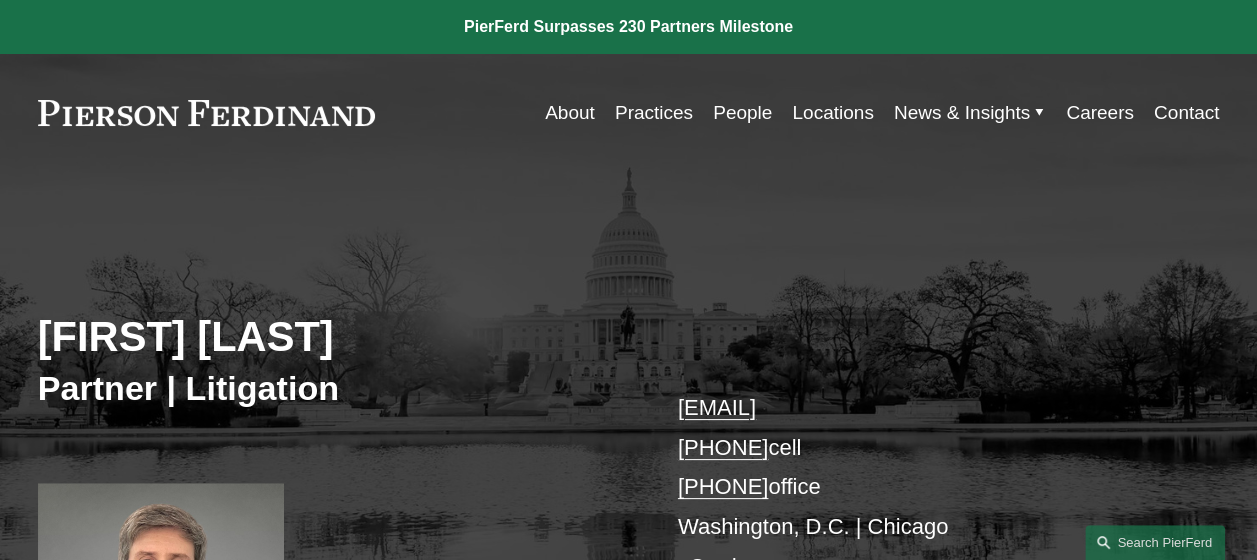 click on "[EMAIL] [PHONE] cell [PHONE] office Washington, D.C. | Chicago vCard" at bounding box center (924, 487) 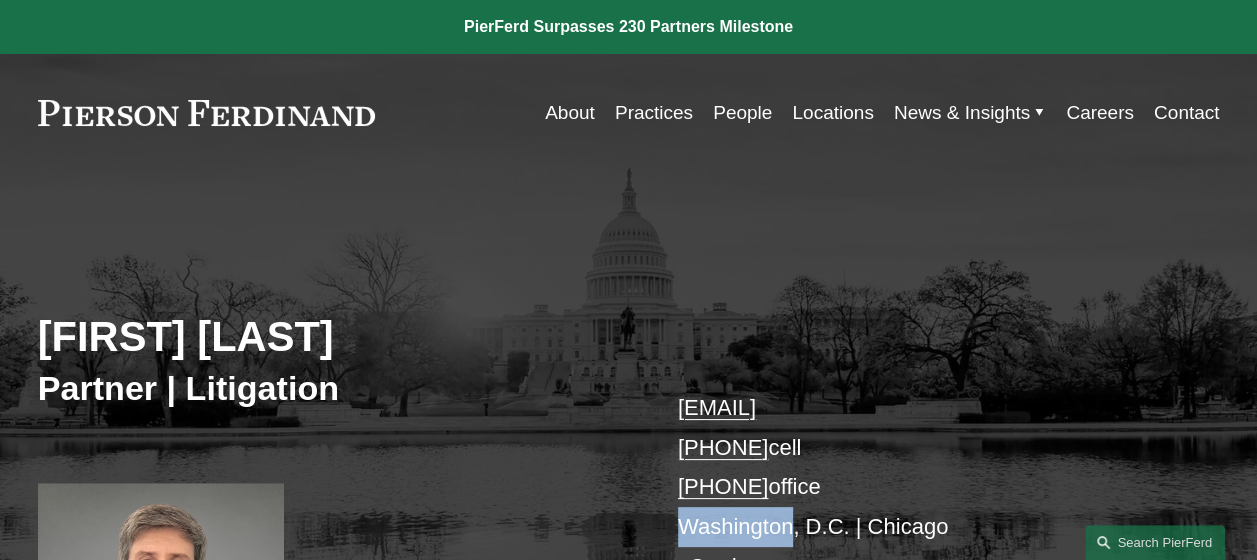 click on "[EMAIL] [PHONE] cell [PHONE] office Washington, D.C. | Chicago vCard" at bounding box center (924, 487) 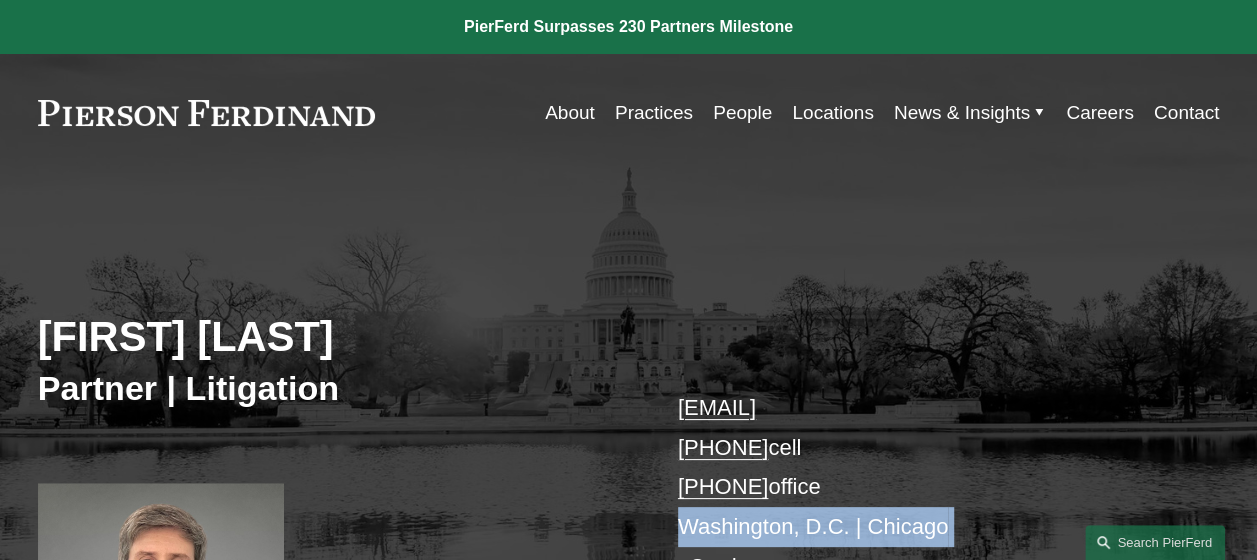 copy on "Washington, D.C. | Chicago" 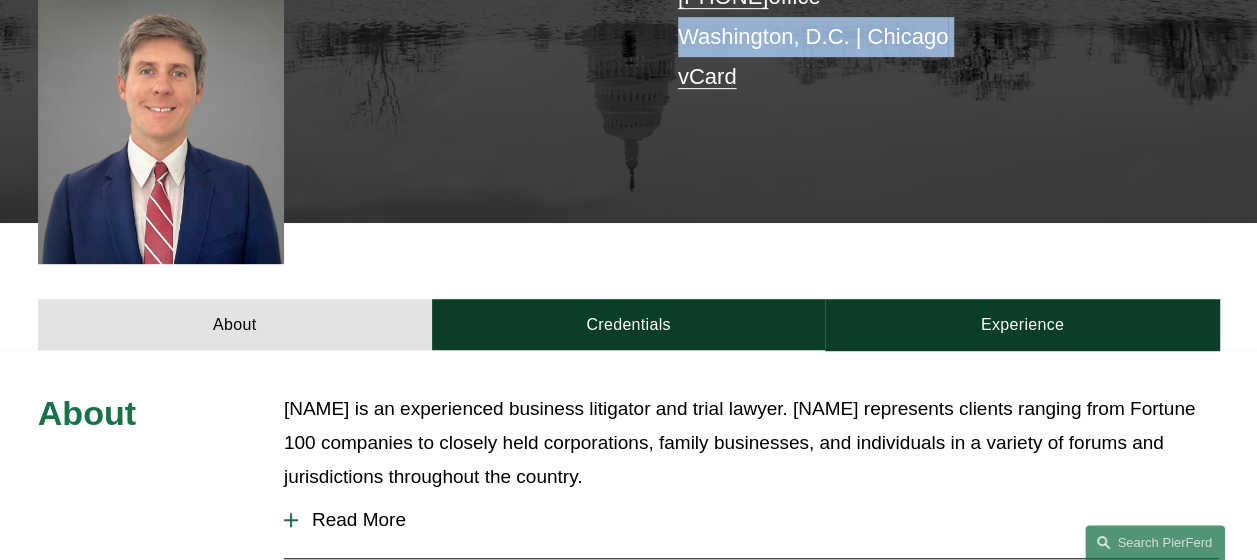 scroll, scrollTop: 980, scrollLeft: 0, axis: vertical 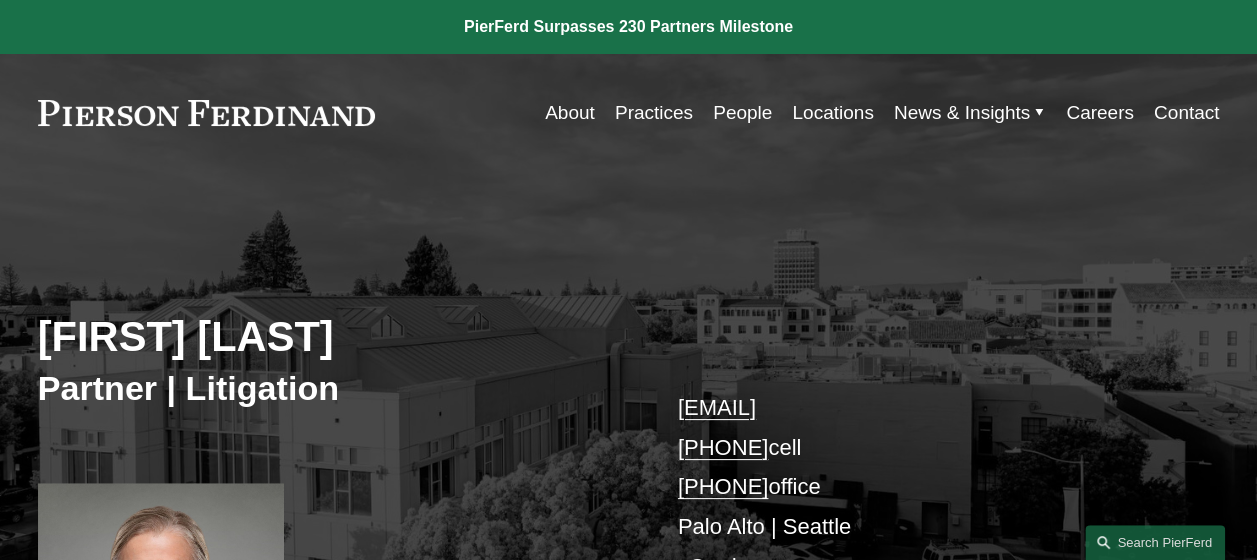 click on "[FIRST] [LAST]" at bounding box center [333, 337] 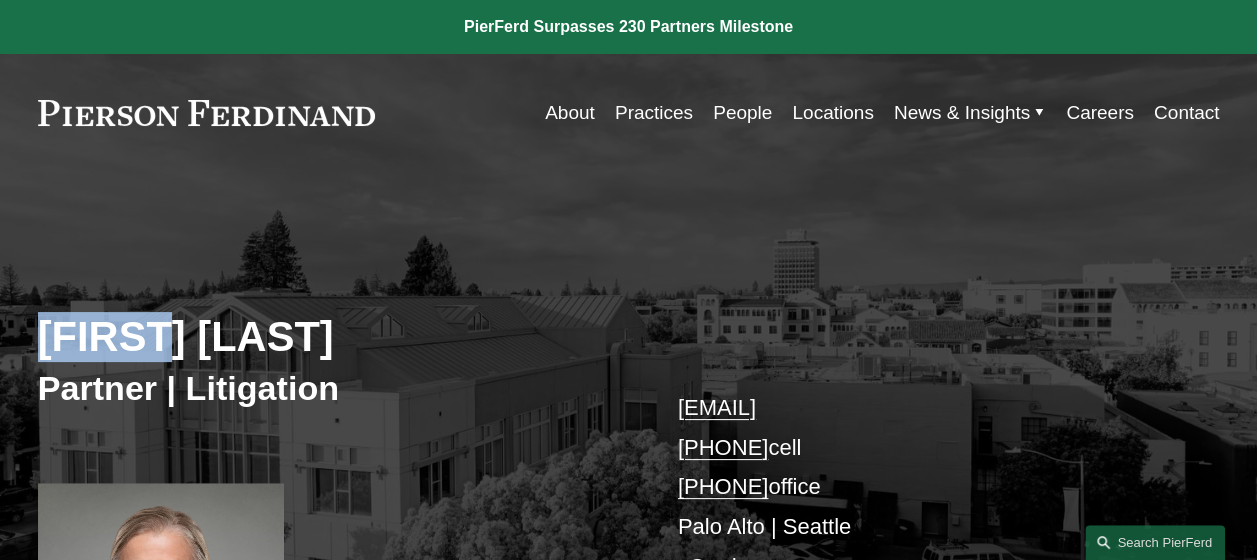 click on "[FIRST] [LAST]" at bounding box center [333, 337] 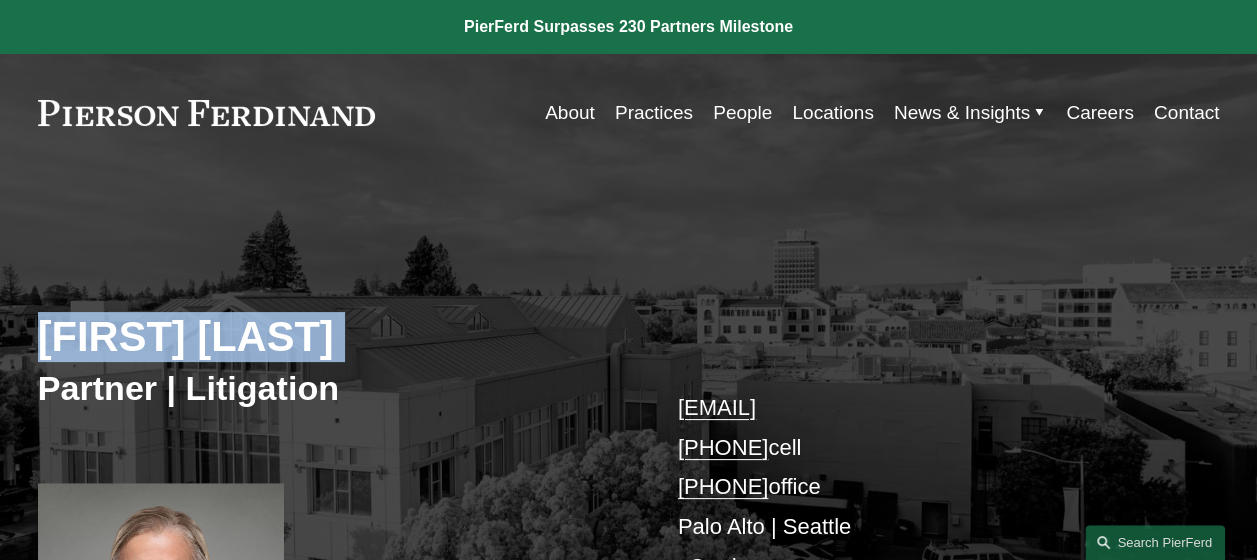 copy on "[FIRST] [LAST]" 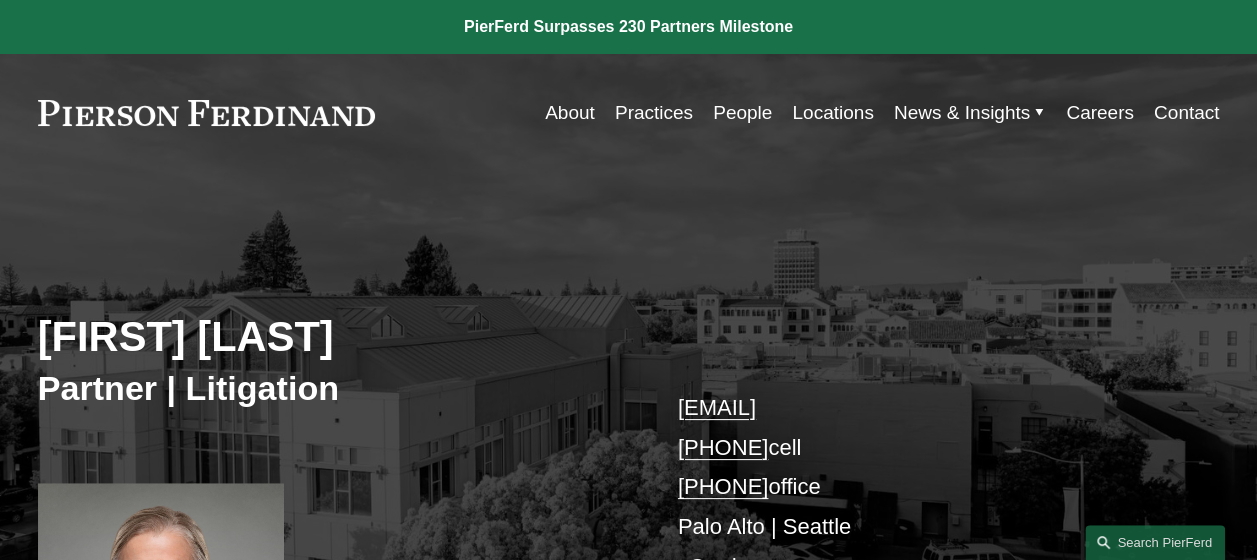 click on "[EMAIL] [PHONE] cell [PHONE] office [CITY] | [CITY] vCard" at bounding box center [924, 487] 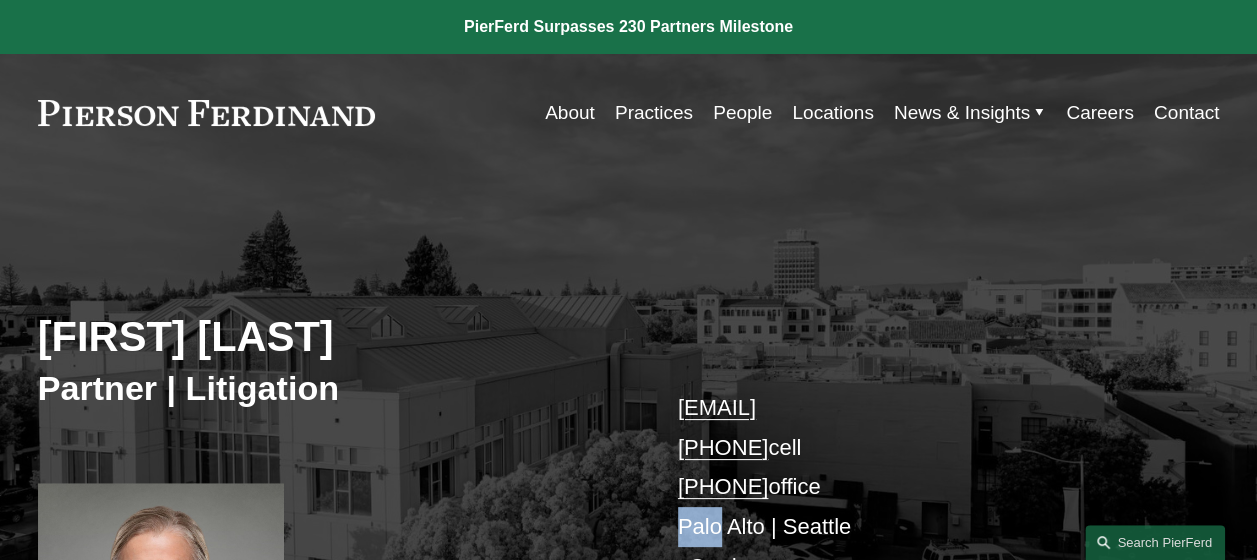 click on "[EMAIL] [PHONE] cell [PHONE] office [CITY] | [CITY] vCard" at bounding box center (924, 487) 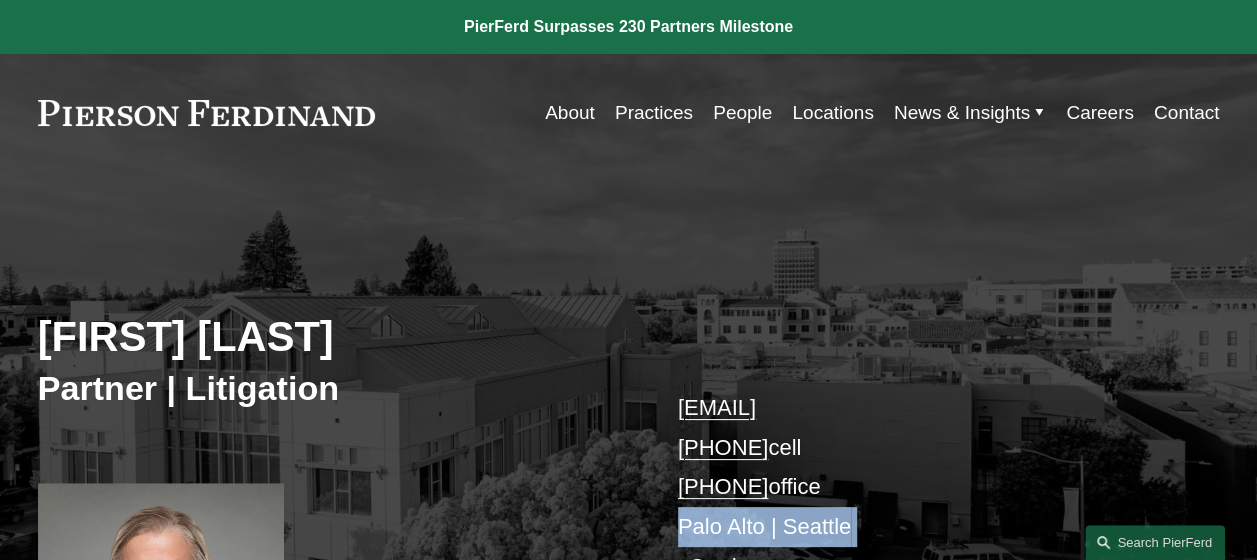 copy on "Palo Alto | Seattle" 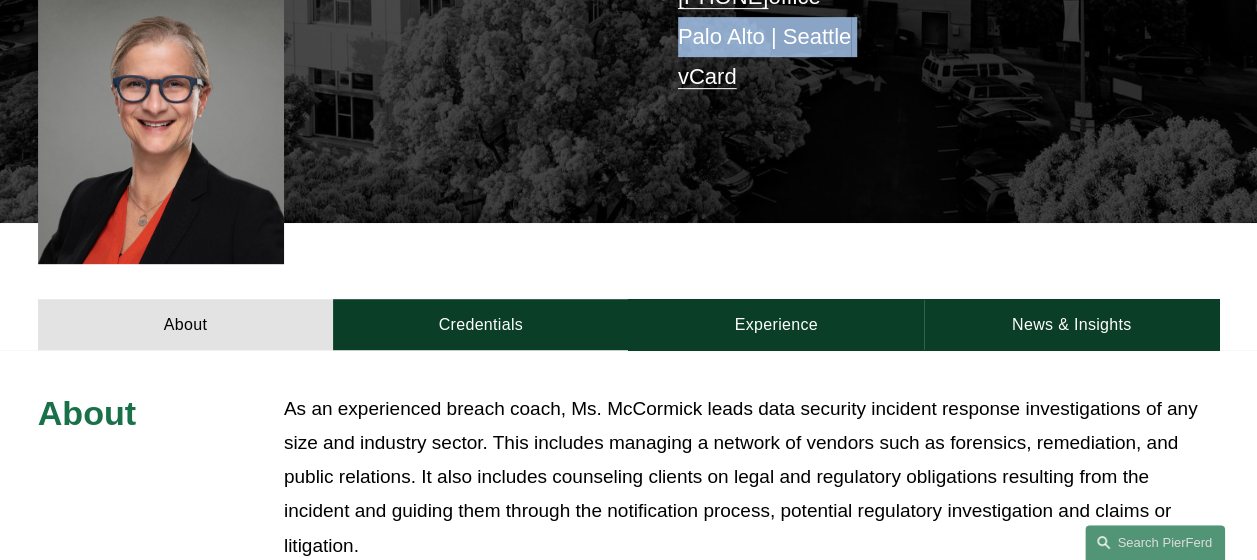 scroll, scrollTop: 980, scrollLeft: 0, axis: vertical 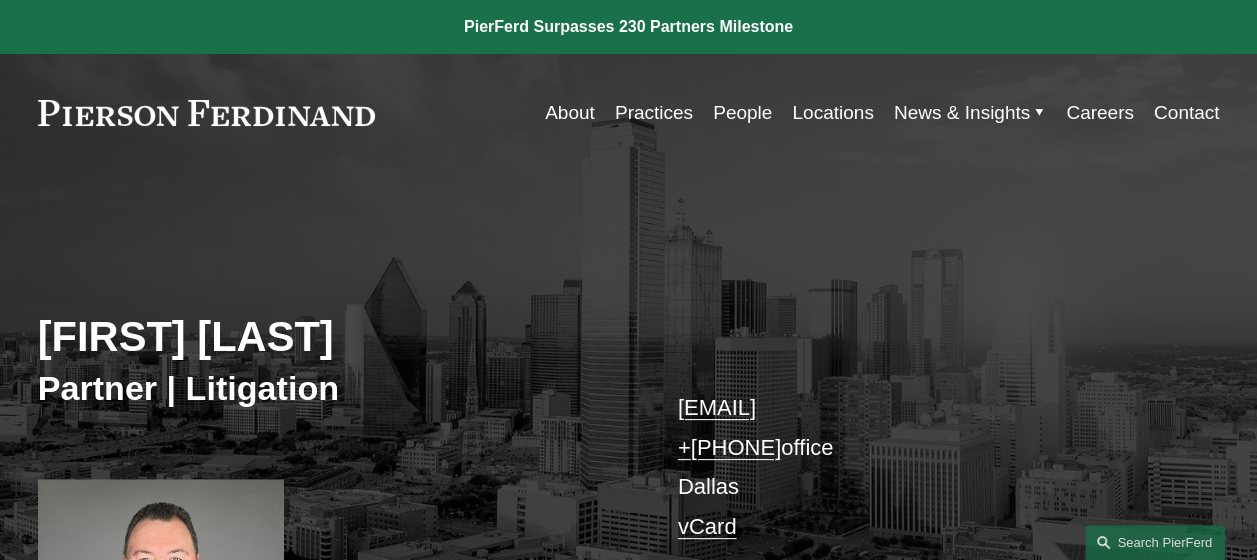 click on "Dan McGuire" at bounding box center [333, 337] 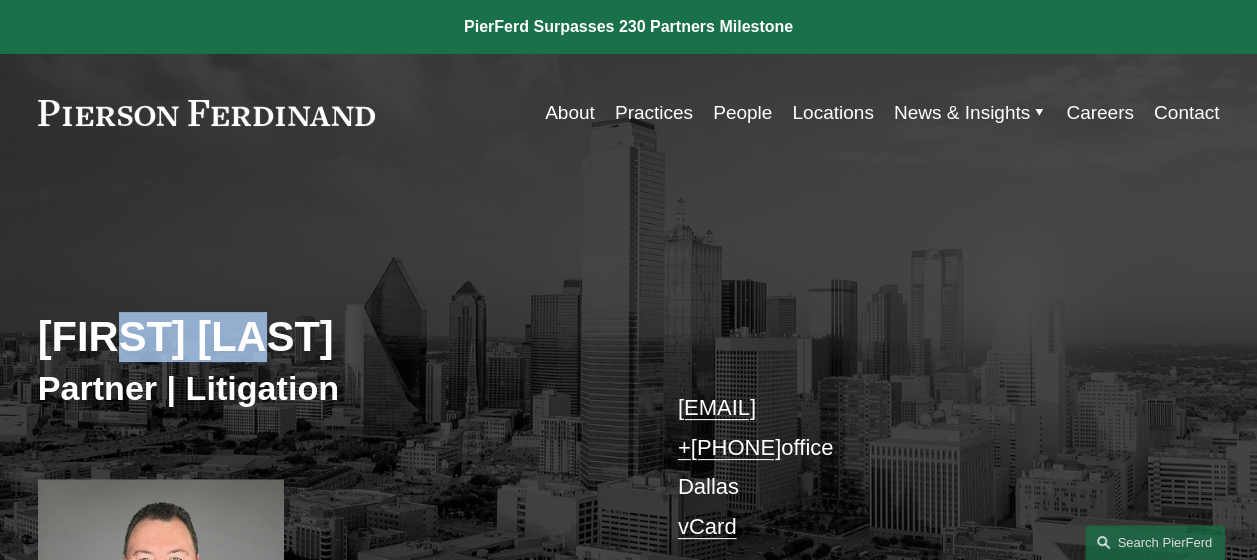 click on "Dan McGuire" at bounding box center (333, 337) 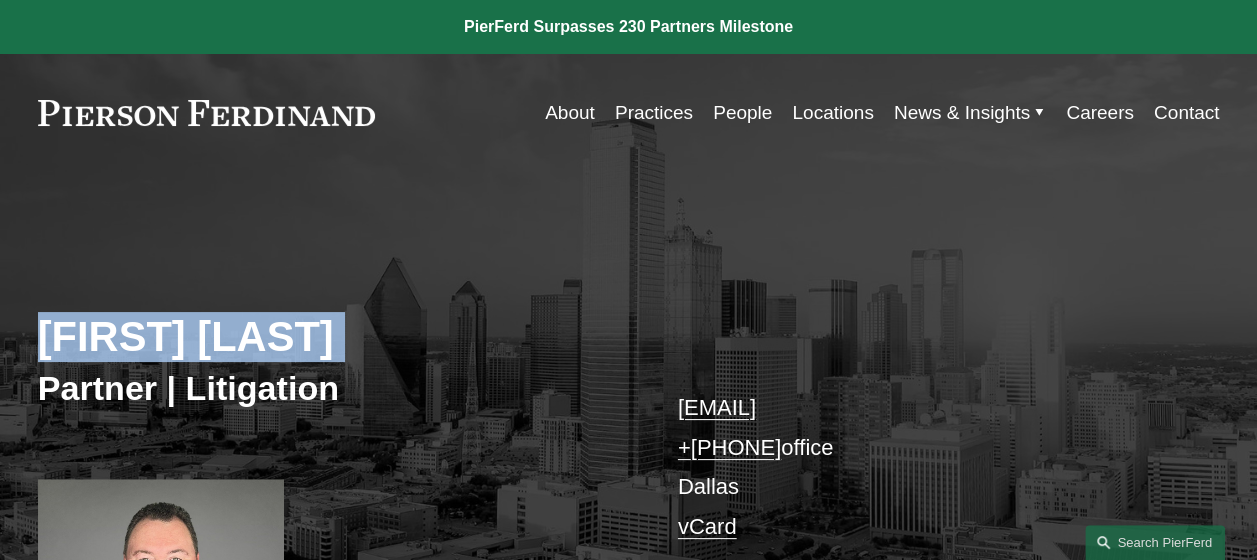 copy on "Dan McGuire" 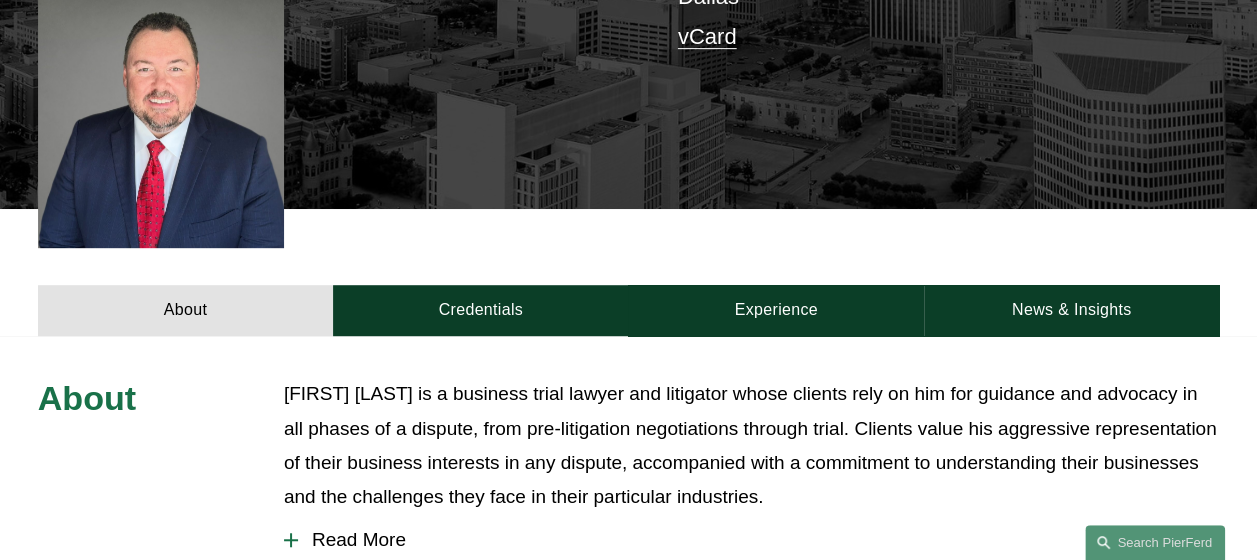 scroll, scrollTop: 980, scrollLeft: 0, axis: vertical 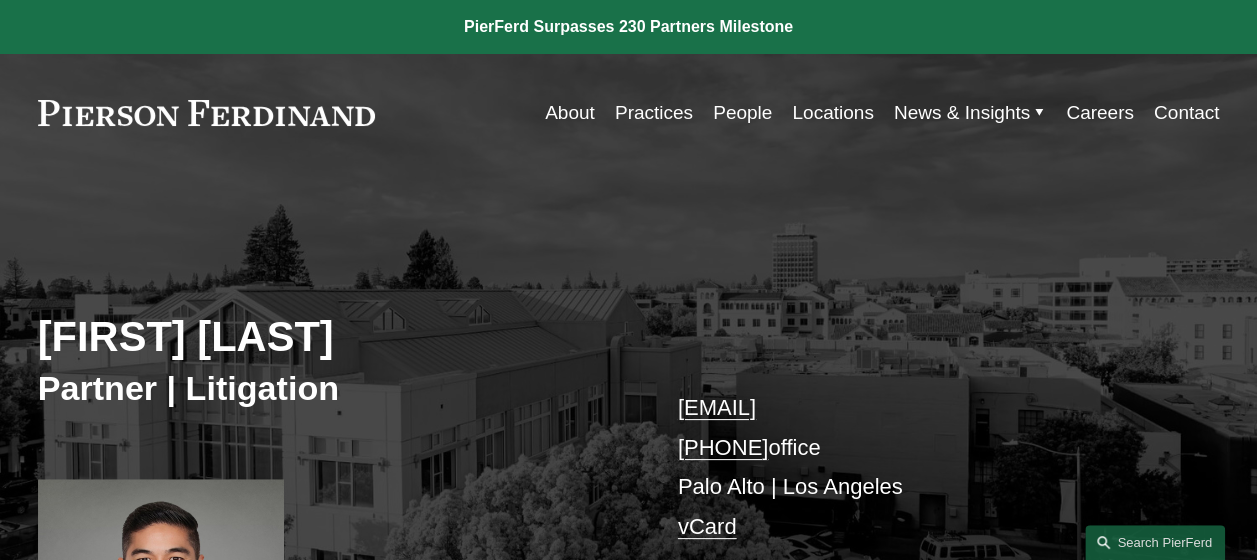 click on "[FIRST] [LAST]" at bounding box center [333, 337] 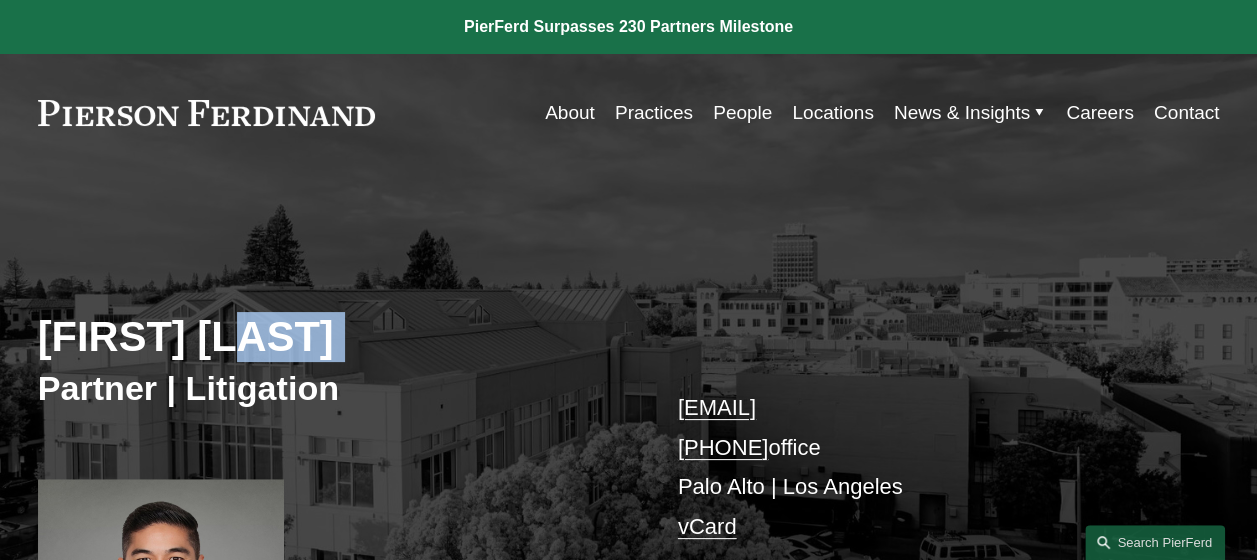 click on "[FIRST] [LAST]" at bounding box center (333, 337) 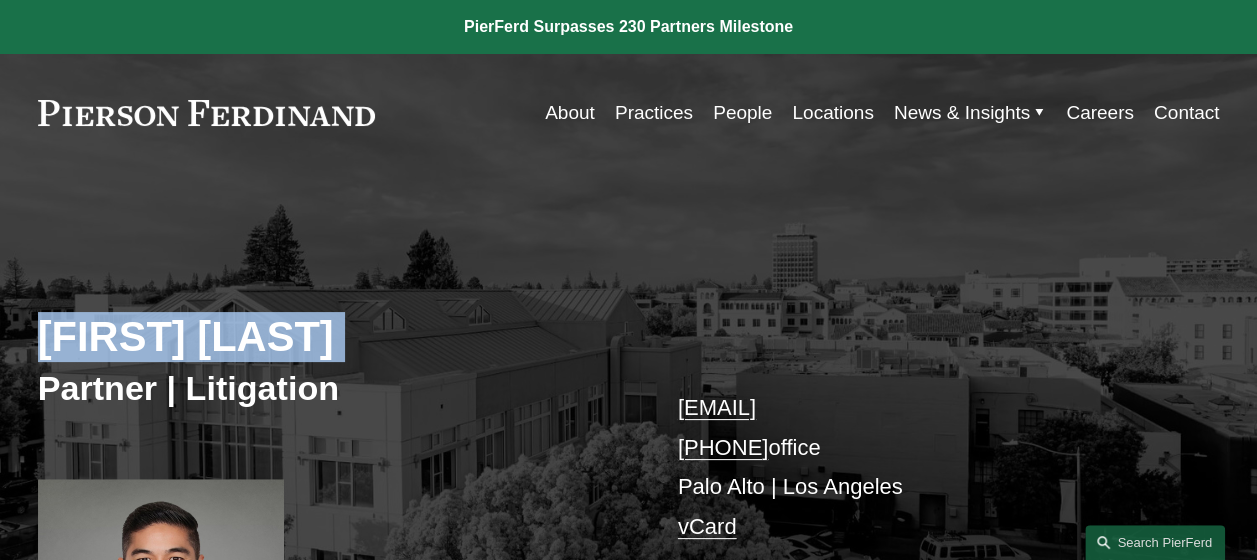 click on "[FIRST] [LAST]" at bounding box center [333, 337] 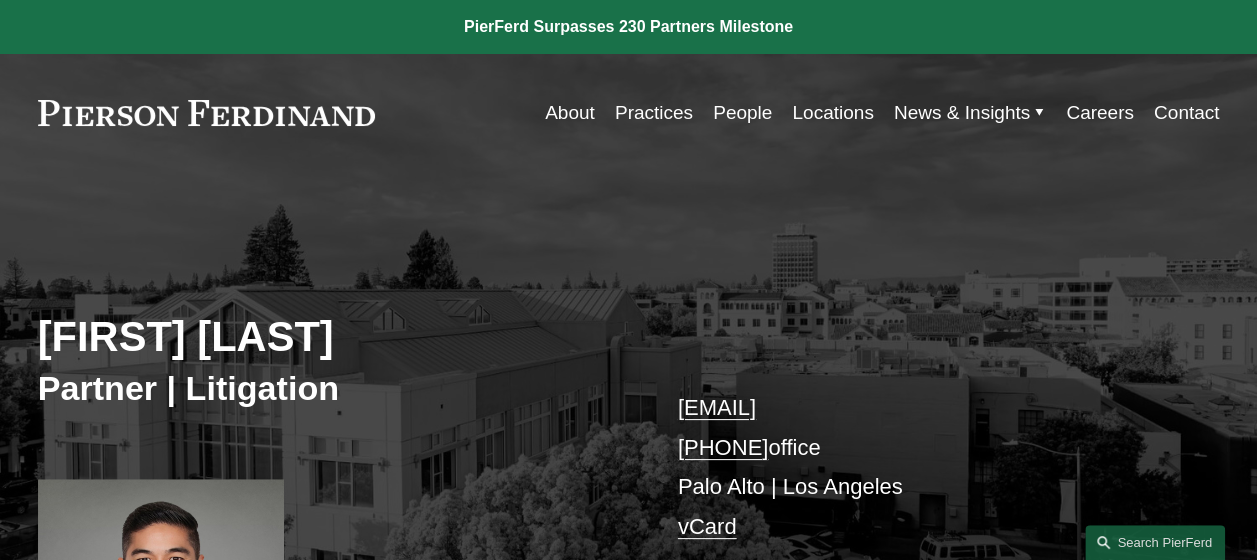 click on "david.mesa@pierferd.com +1.415.915.4415  office Palo Alto | Los Angeles vCard" at bounding box center (924, 467) 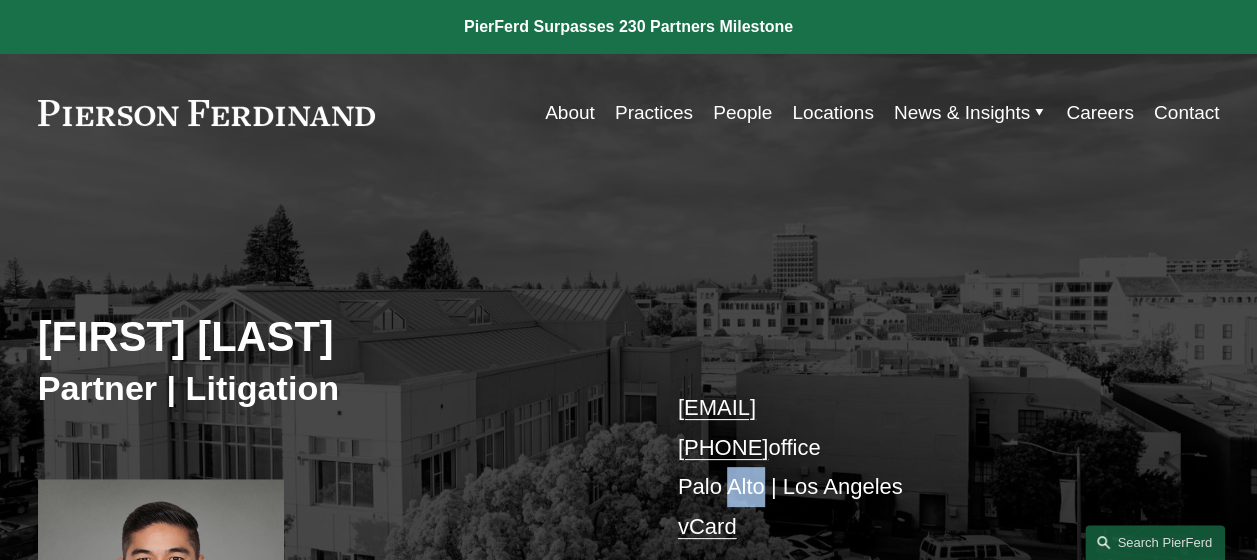 click on "david.mesa@pierferd.com +1.415.915.4415  office Palo Alto | Los Angeles vCard" at bounding box center (924, 467) 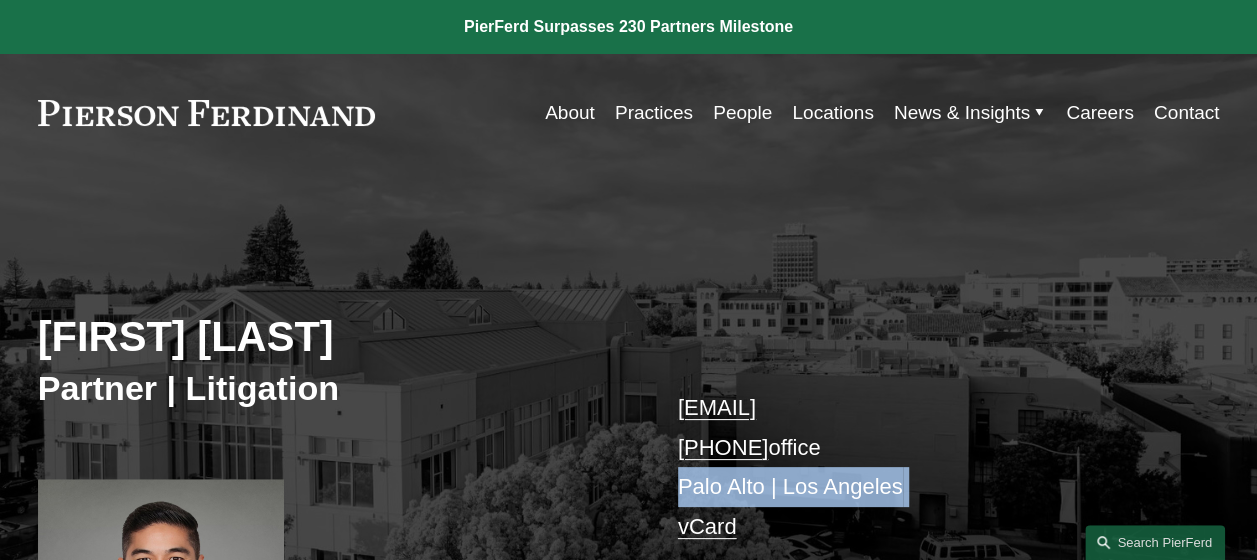 copy on "Palo Alto | Los Angeles" 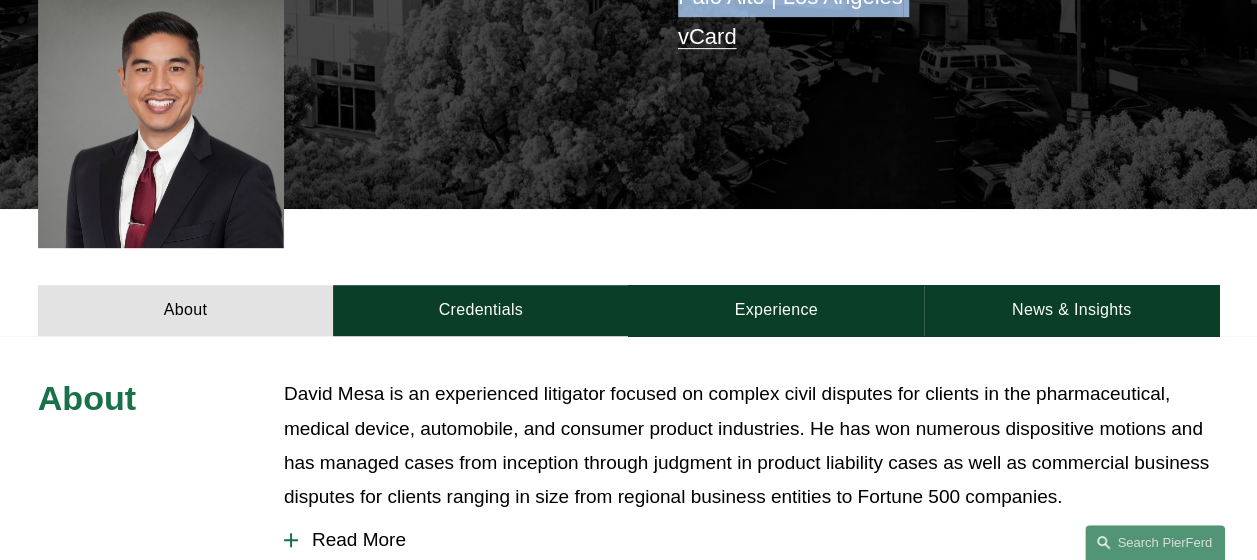 scroll, scrollTop: 980, scrollLeft: 0, axis: vertical 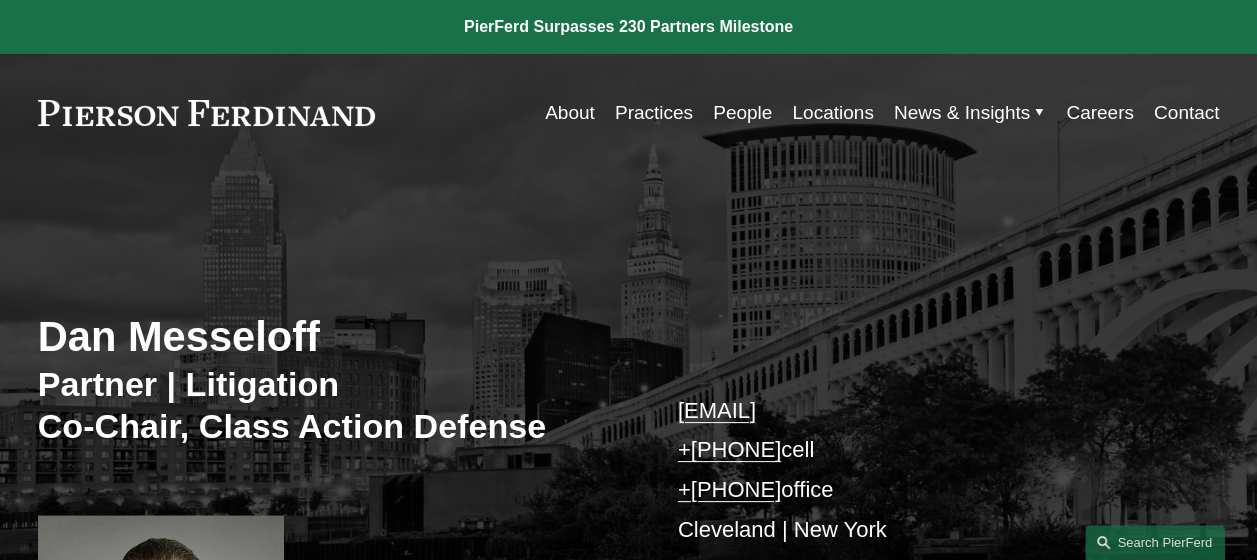 click on "Dan Messeloff" at bounding box center [333, 337] 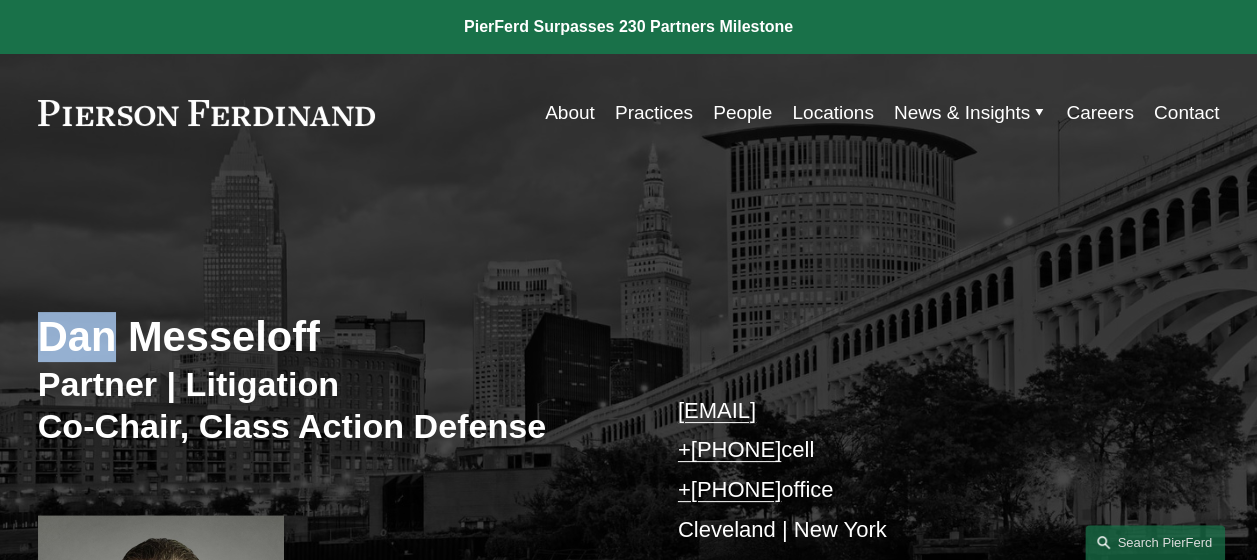 click on "Dan Messeloff" at bounding box center (333, 337) 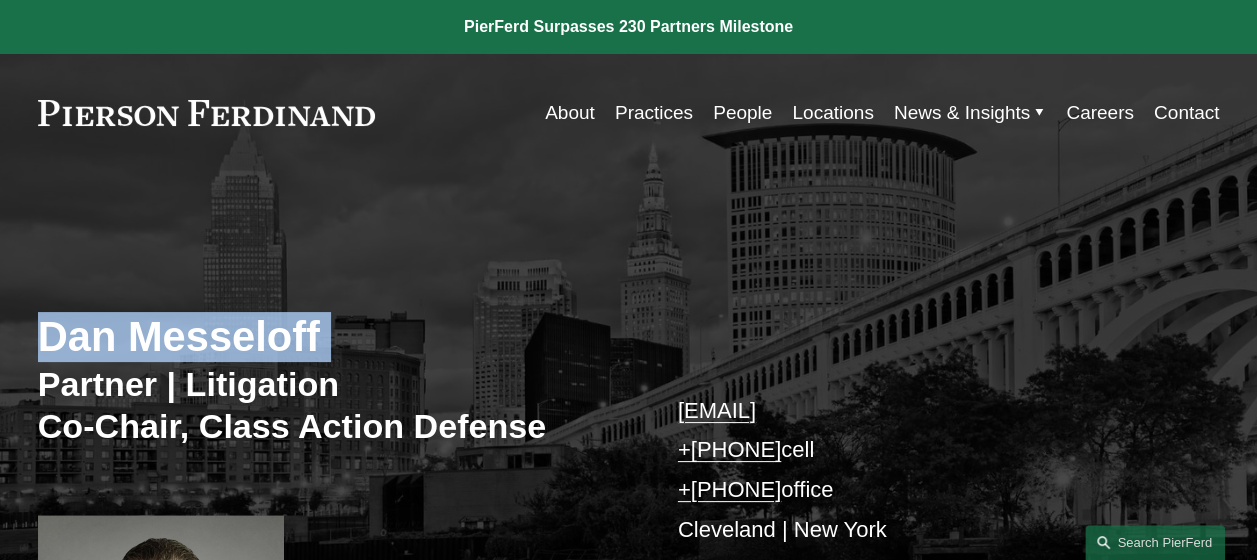 copy on "Dan Messeloff" 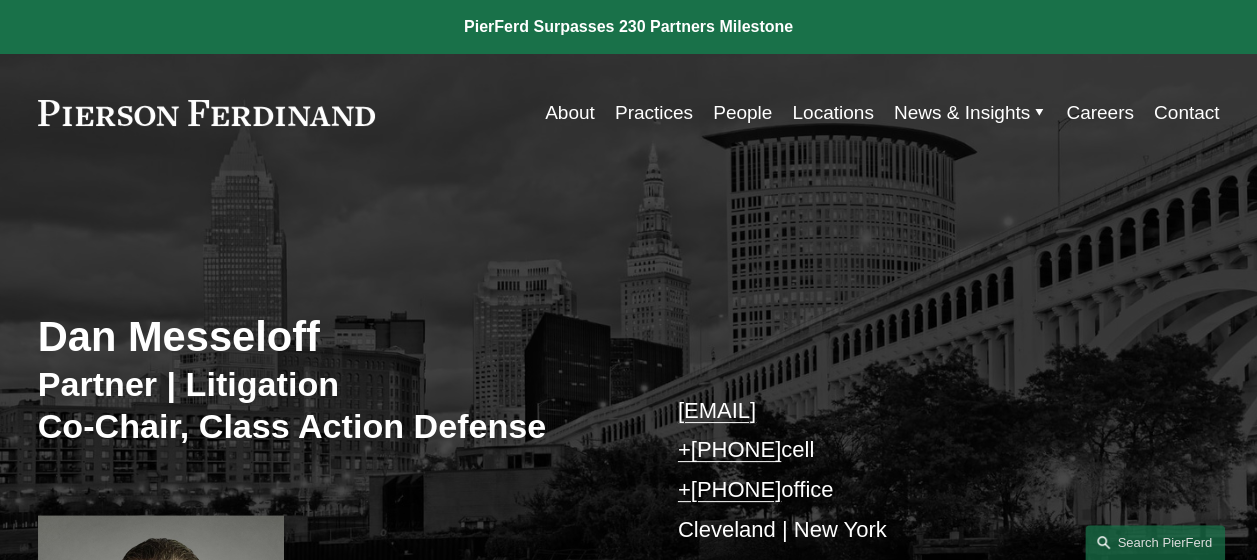click on "dan.messeloff@pierferd.com +1.216.346.3824  cell +1.216.350.3177  office Cleveland | New York vCard" at bounding box center [924, 490] 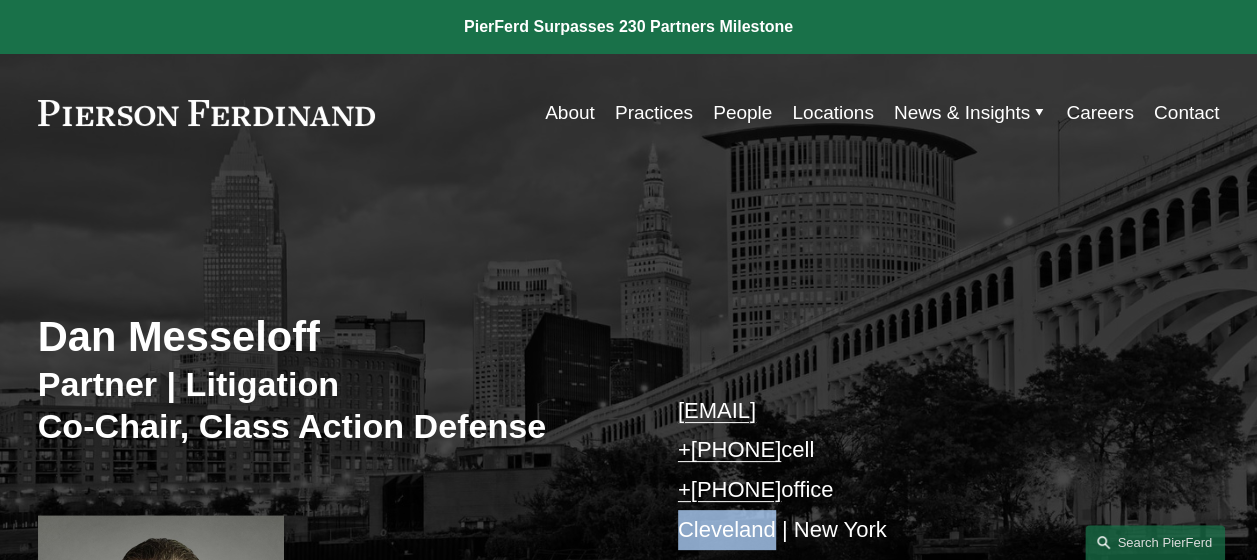 click on "dan.messeloff@pierferd.com +1.216.346.3824  cell +1.216.350.3177  office Cleveland | New York vCard" at bounding box center (924, 490) 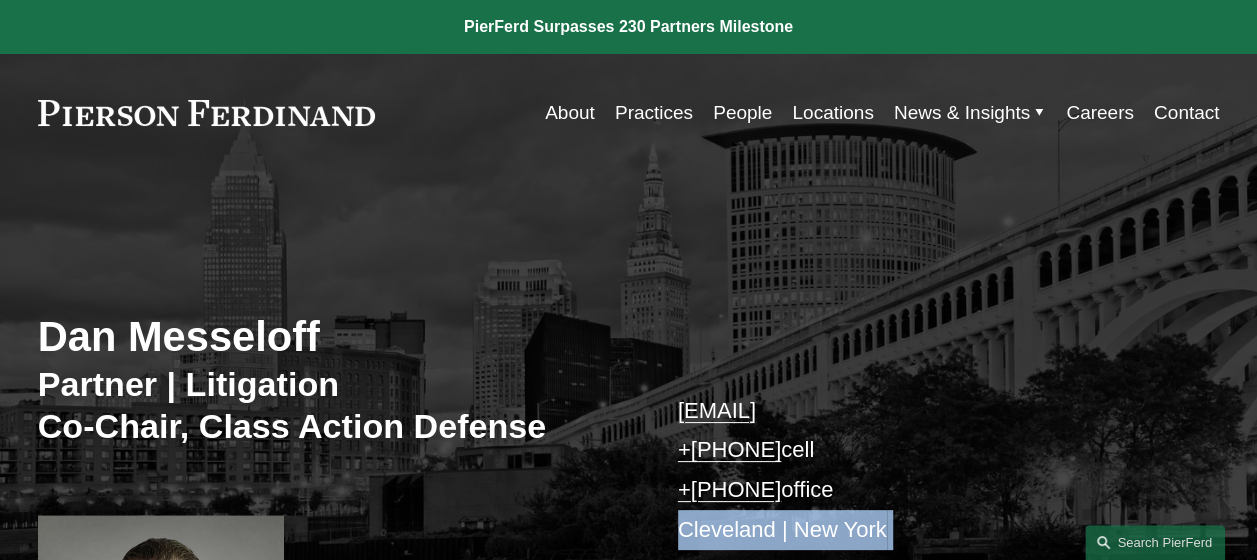 copy on "Cleveland | New York" 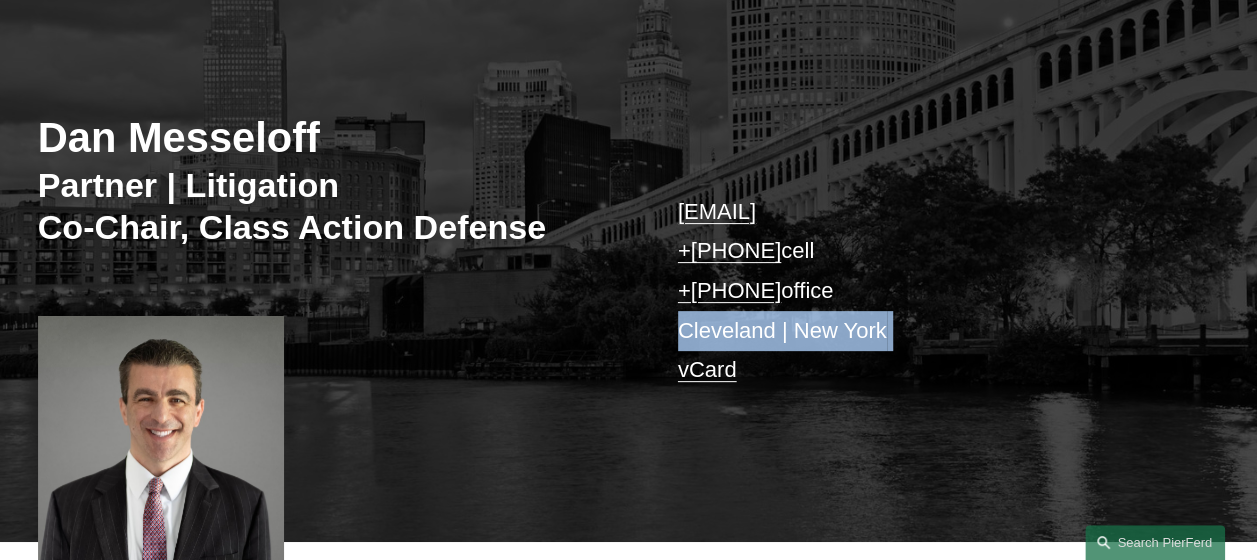 scroll, scrollTop: 200, scrollLeft: 0, axis: vertical 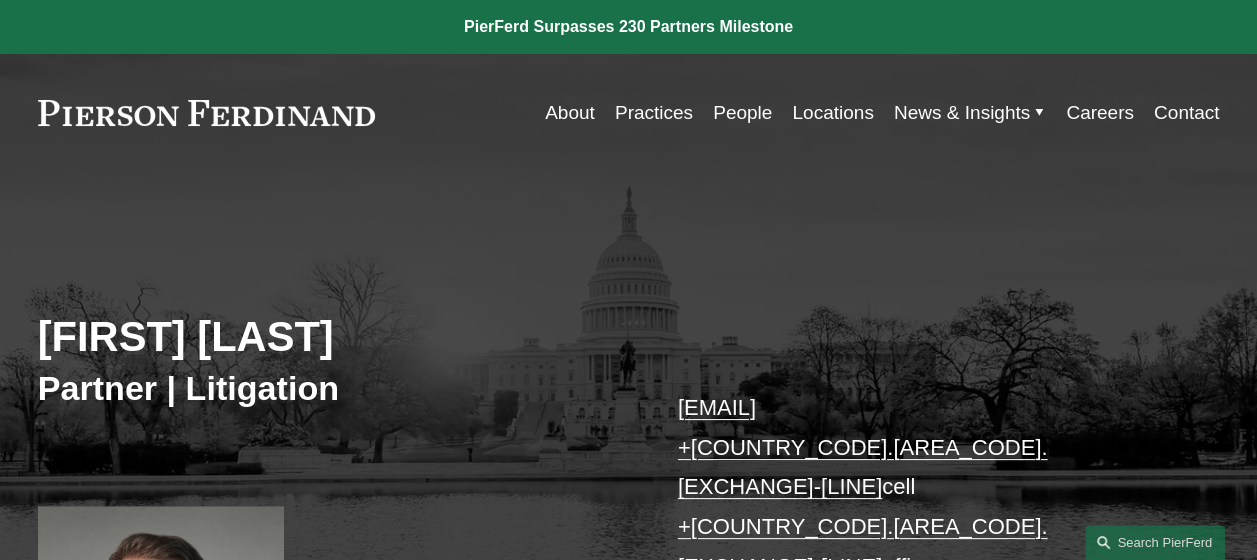 click on "[FIRST] [LAST]" at bounding box center [333, 337] 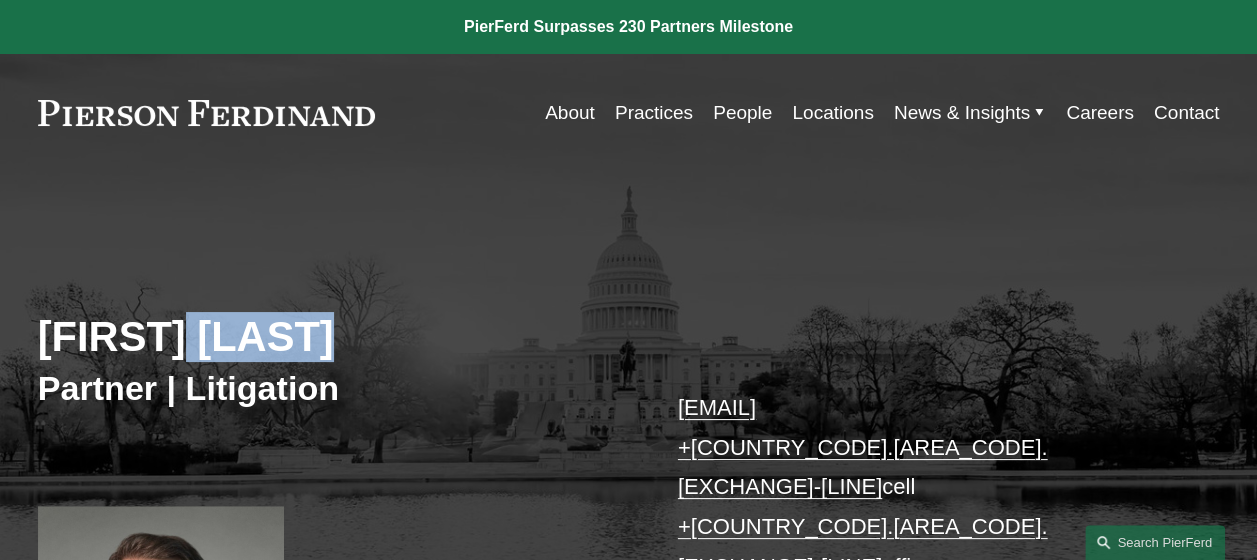 click on "[FIRST] [LAST]" at bounding box center [333, 337] 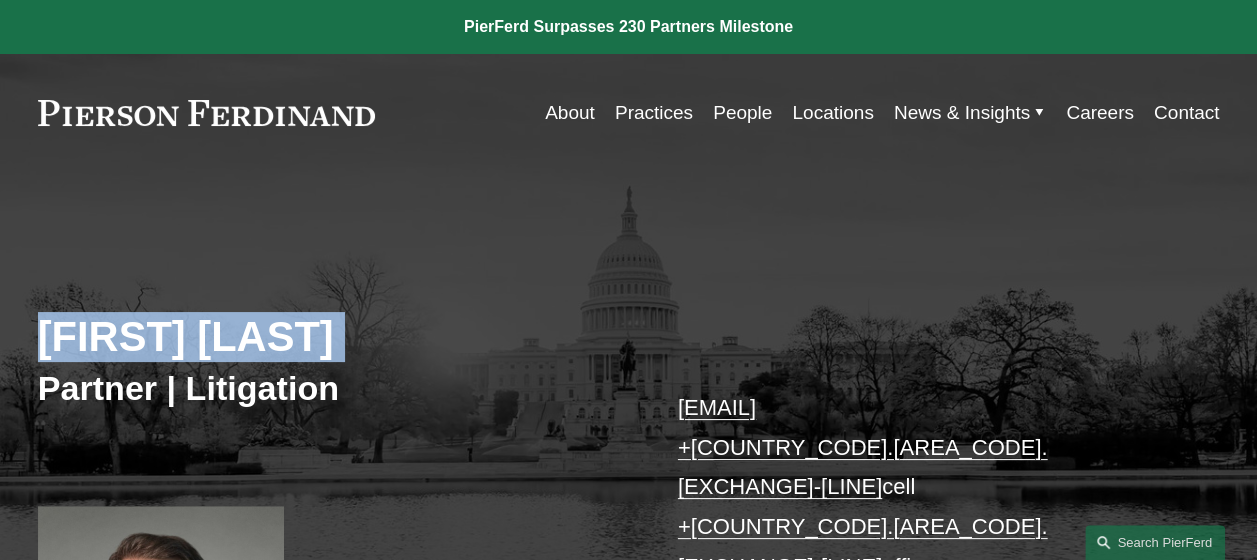 copy on "[FIRST] [LAST]" 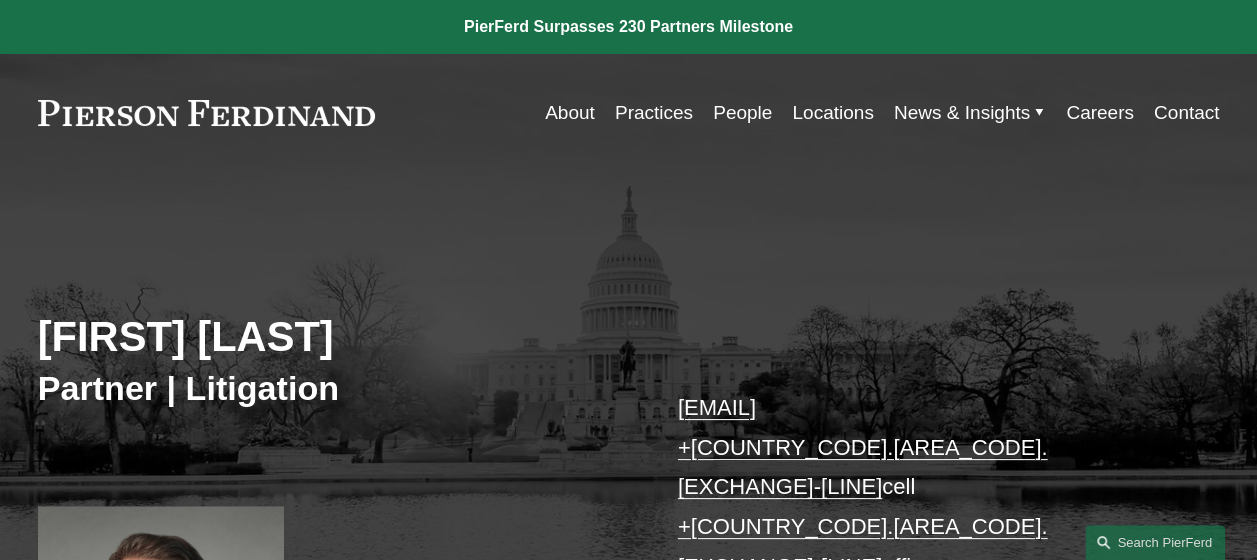 drag, startPoint x: 710, startPoint y: 476, endPoint x: 698, endPoint y: 502, distance: 28.635643 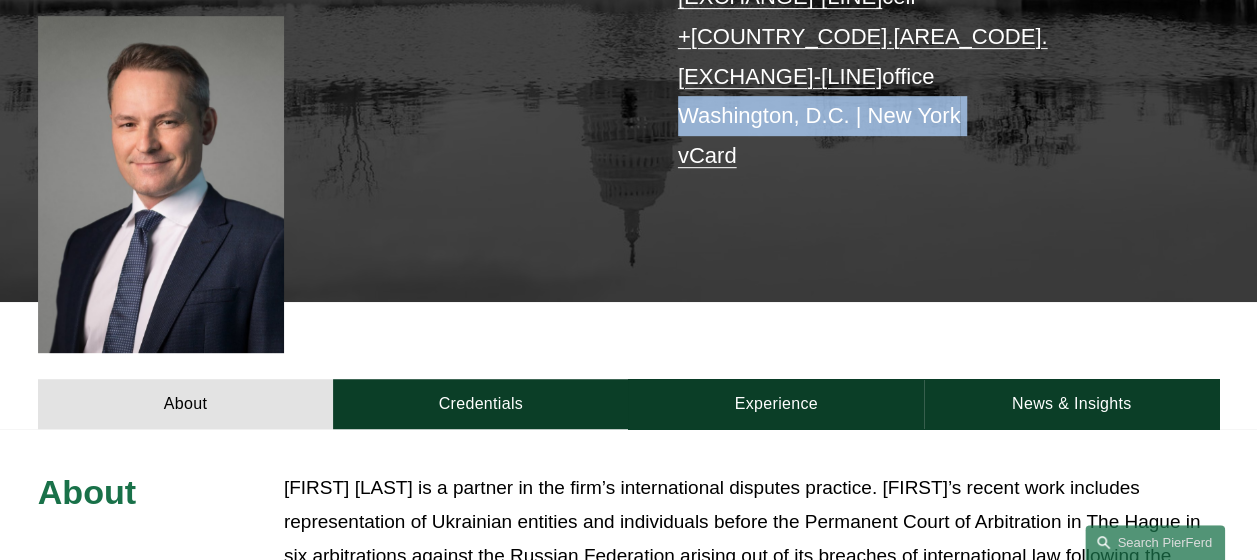 scroll, scrollTop: 980, scrollLeft: 0, axis: vertical 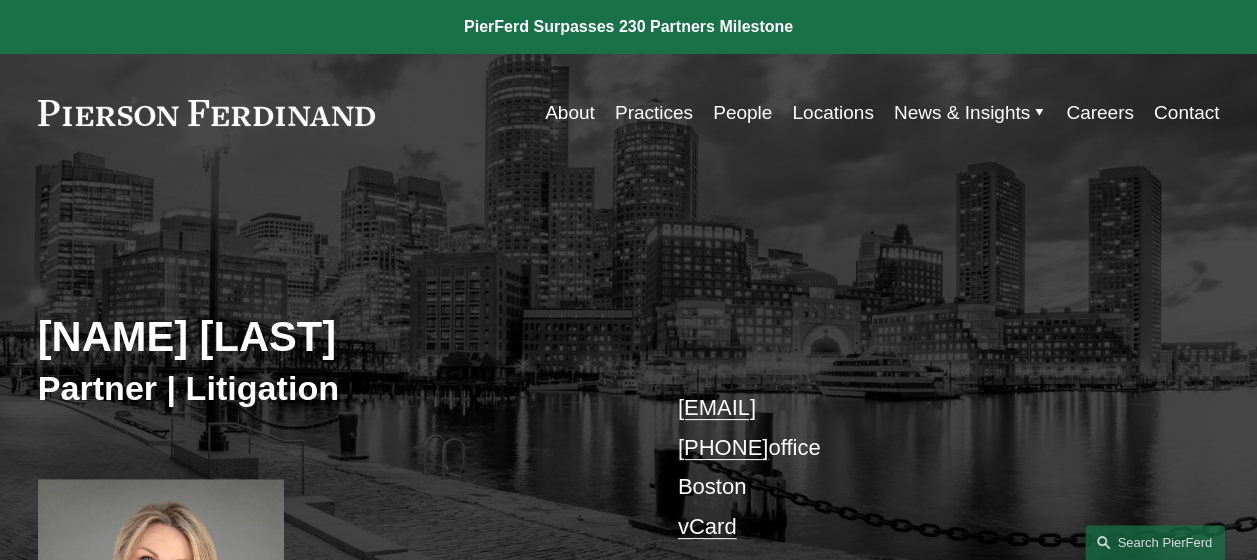 click on "[NAME] [LAST]" at bounding box center (333, 337) 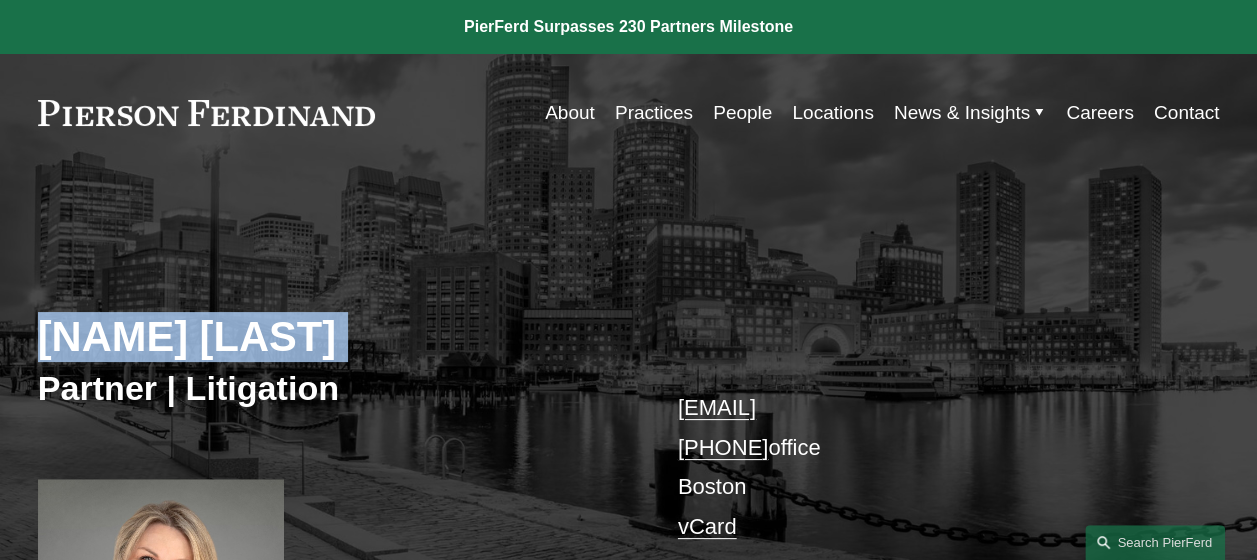 click on "[NAME] [LAST]" at bounding box center [333, 337] 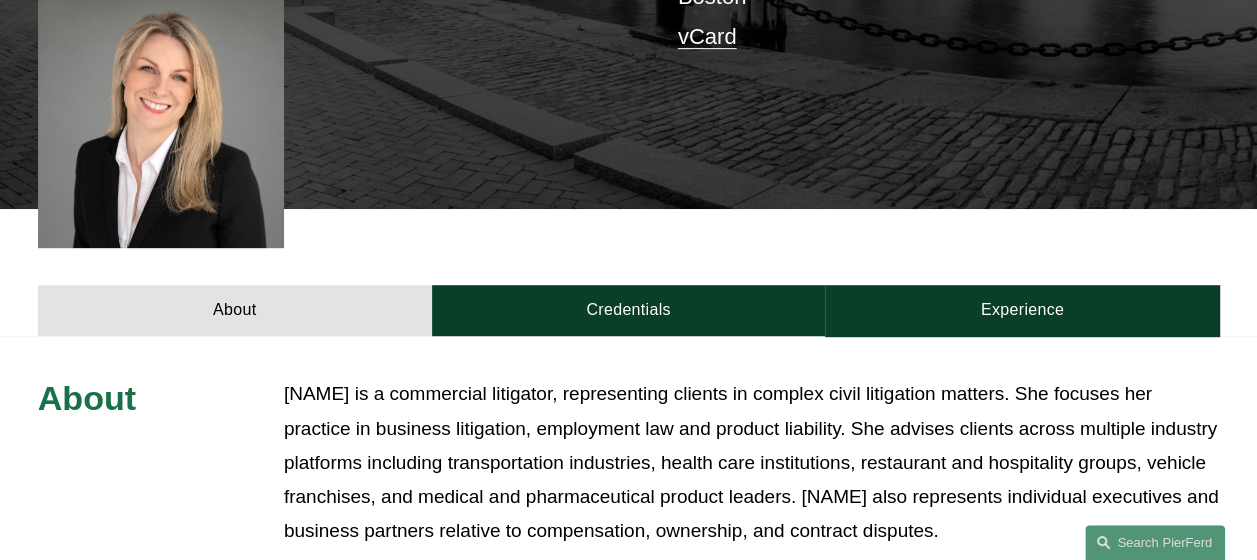 scroll, scrollTop: 980, scrollLeft: 0, axis: vertical 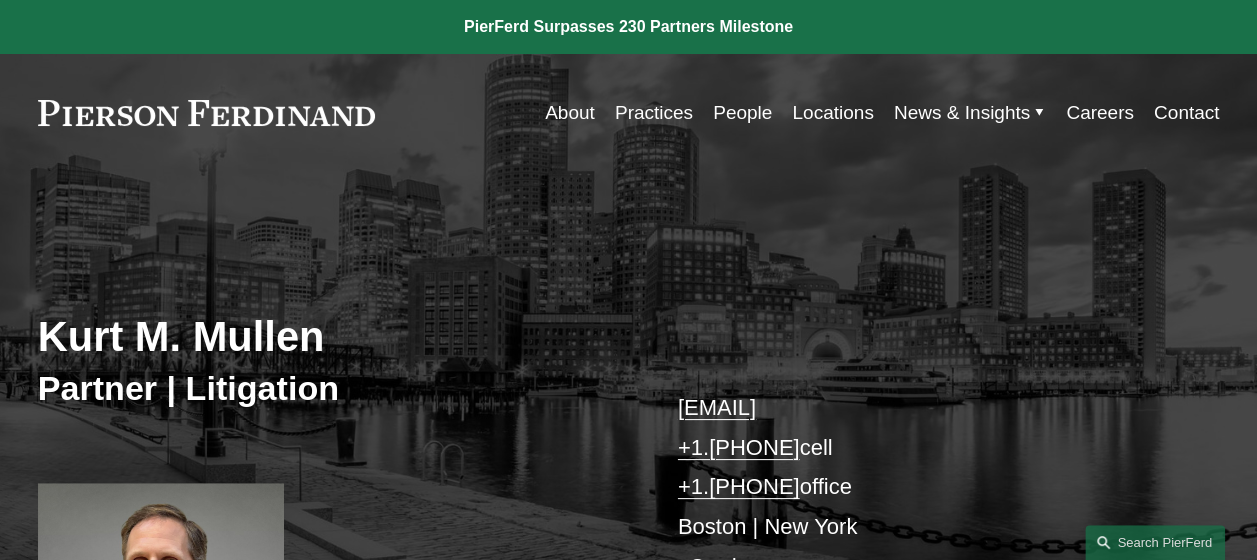 click on "Kurt M. Mullen" at bounding box center (333, 337) 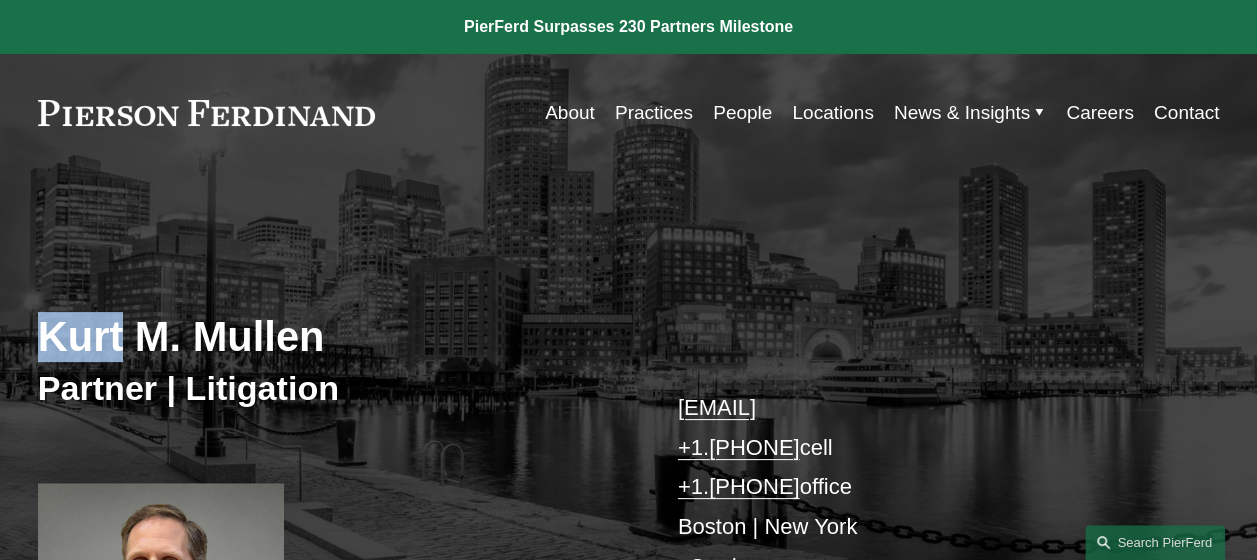 click on "Kurt M. Mullen" at bounding box center (333, 337) 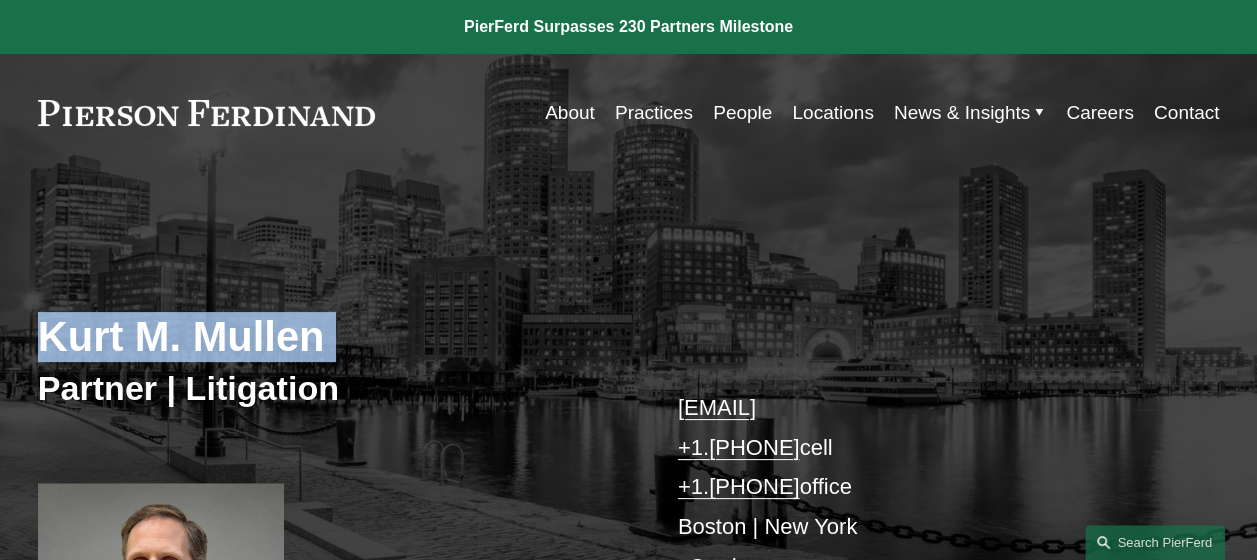 copy on "Kurt M. Mullen" 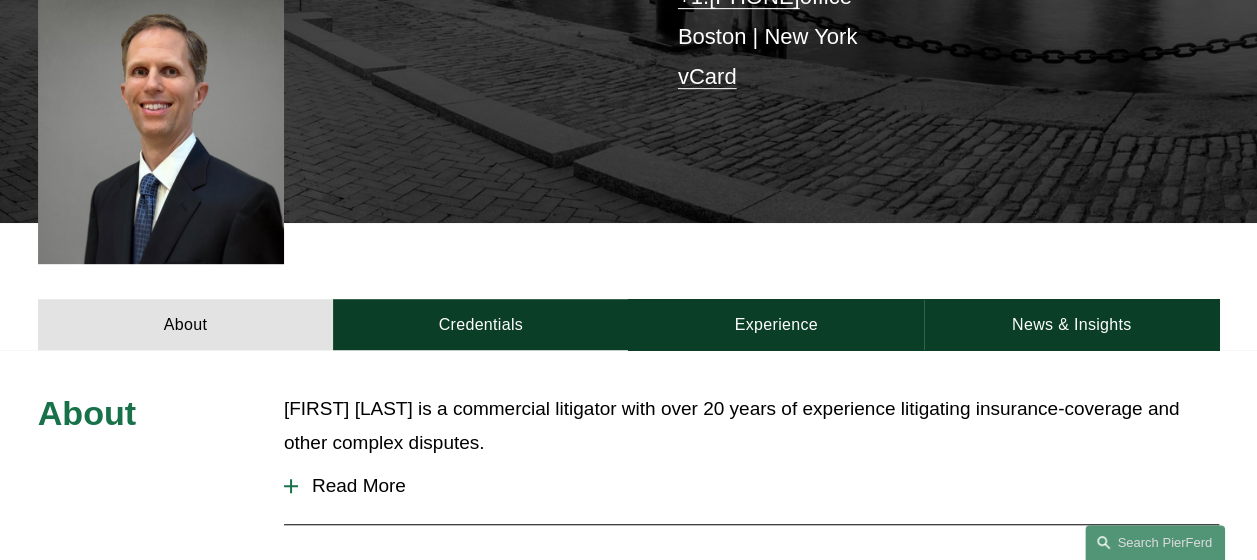 scroll, scrollTop: 980, scrollLeft: 0, axis: vertical 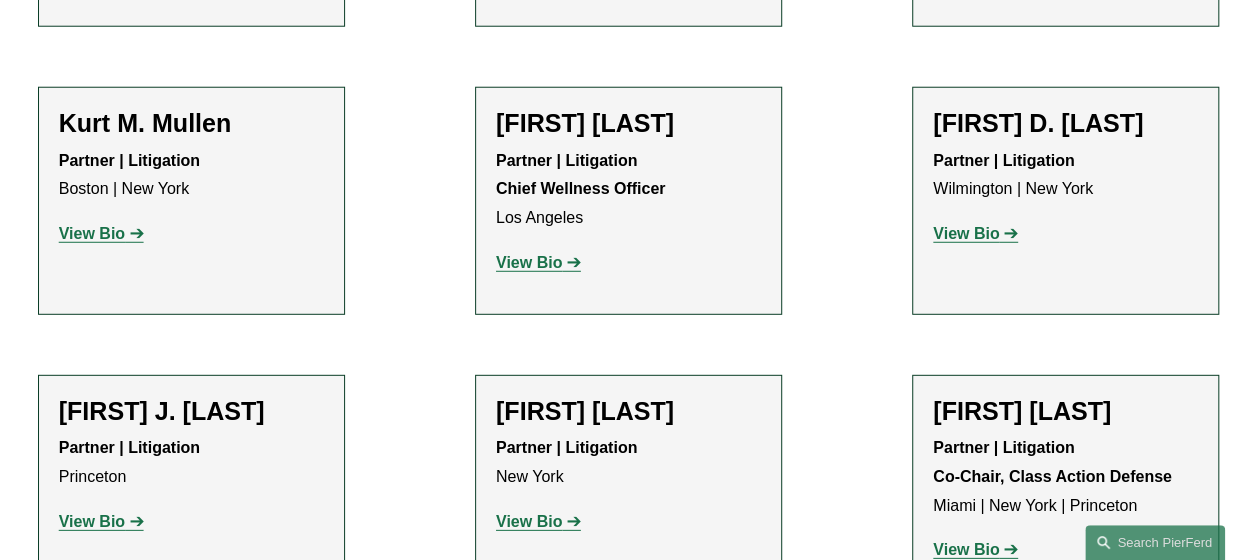 click on "View Bio" 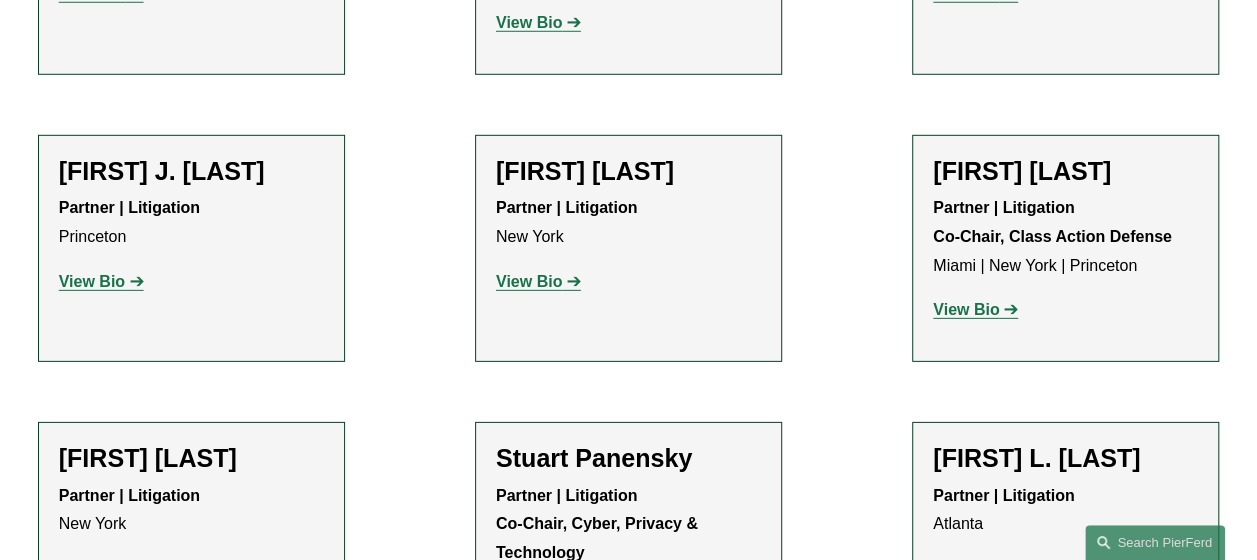 scroll, scrollTop: 6740, scrollLeft: 0, axis: vertical 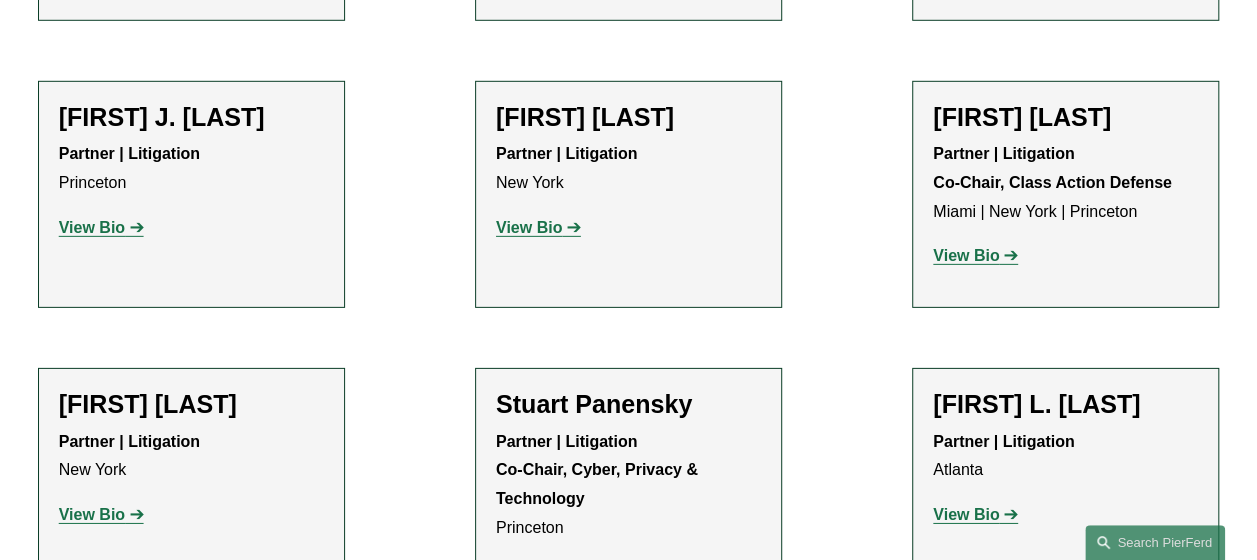 click on "View Bio" 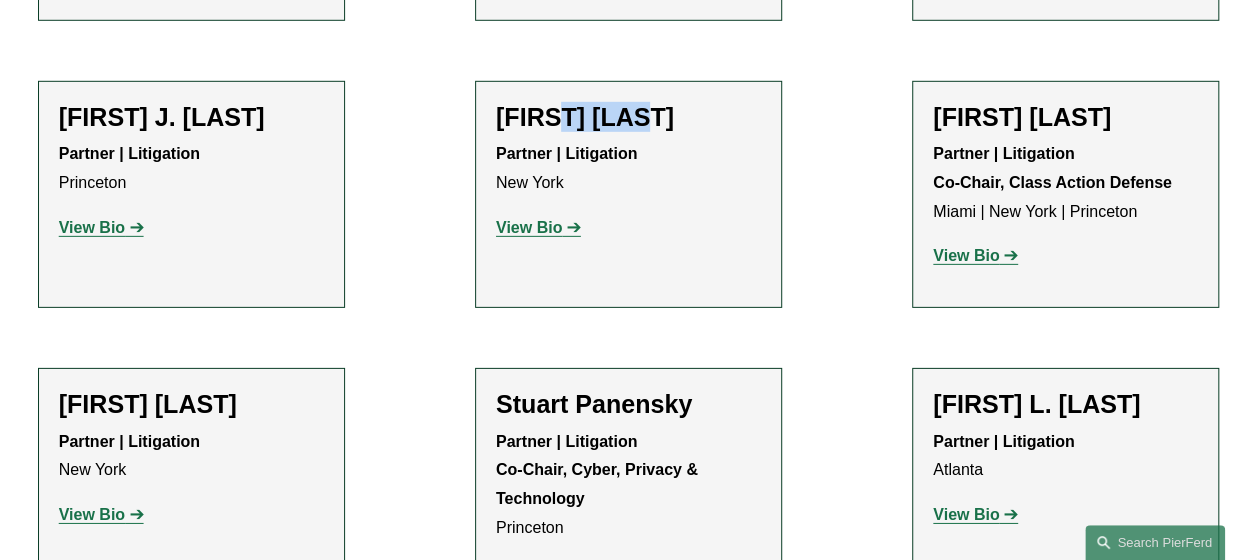 click on "Tony Onorato" 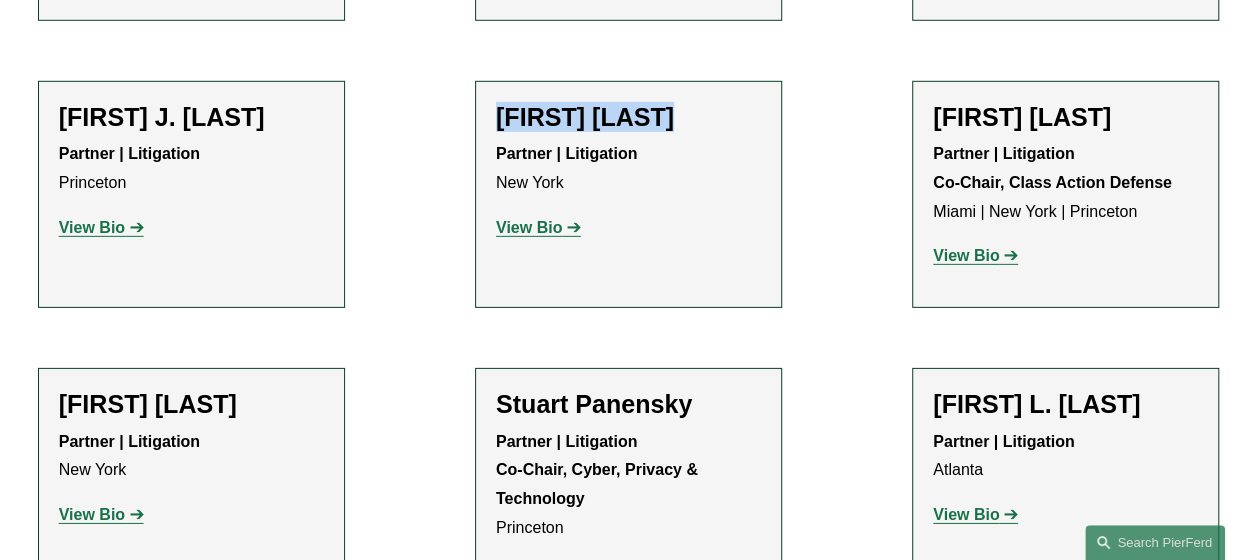 copy on "Tony Onorato" 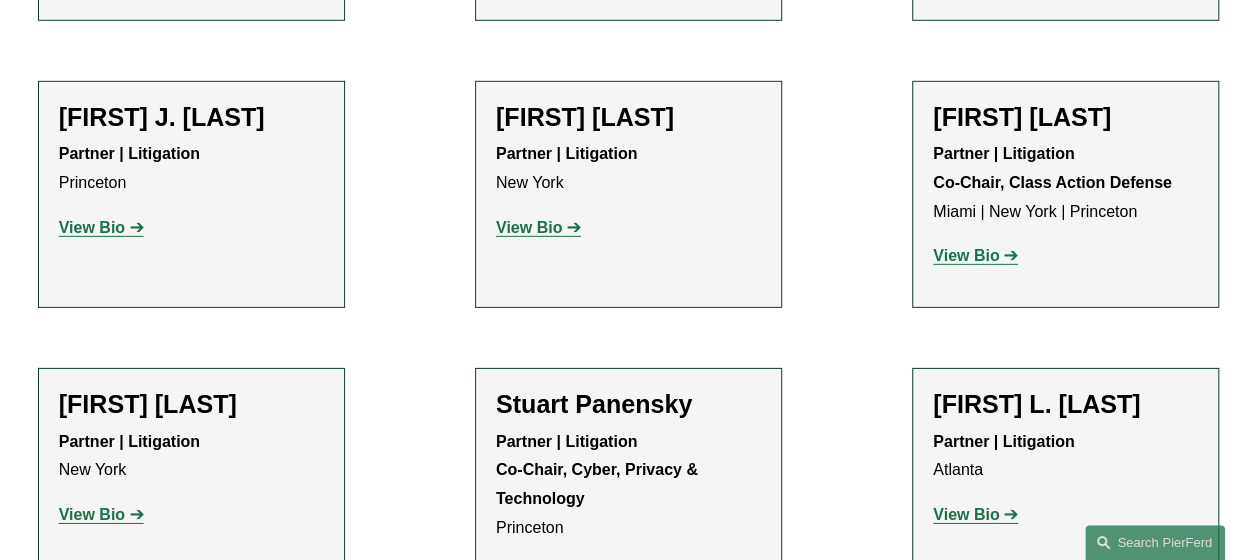 click on "Irene Oria" 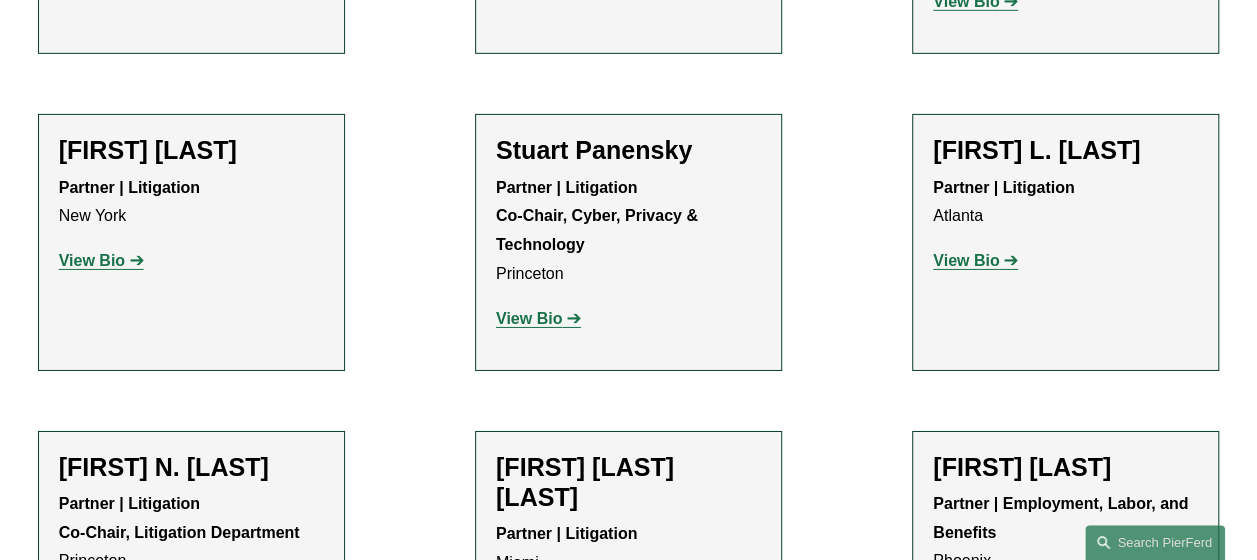 scroll, scrollTop: 7020, scrollLeft: 0, axis: vertical 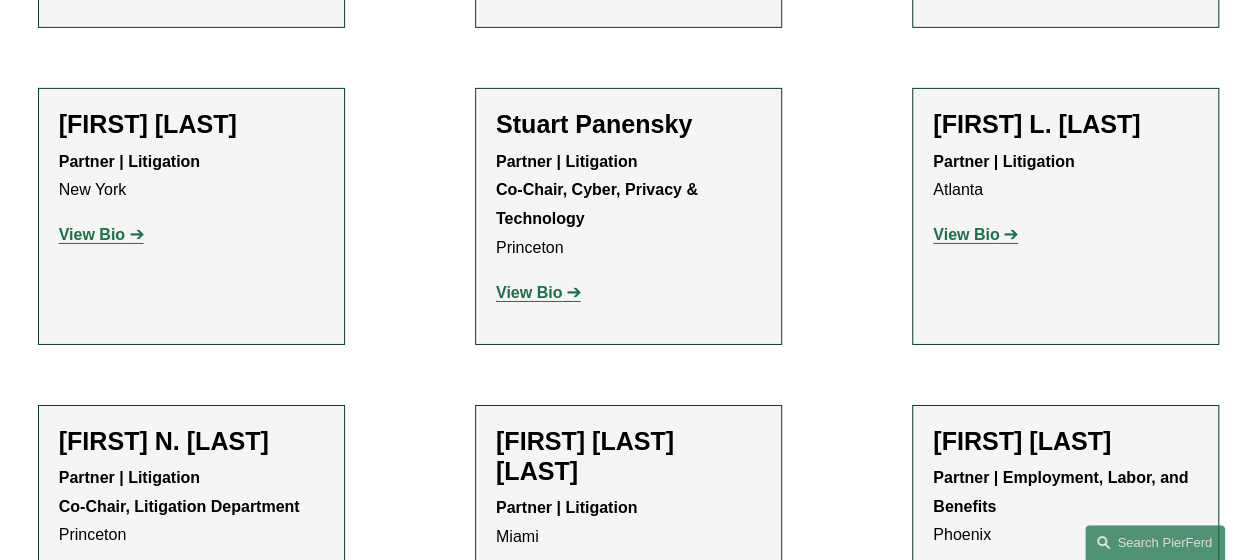 click on "View Bio" 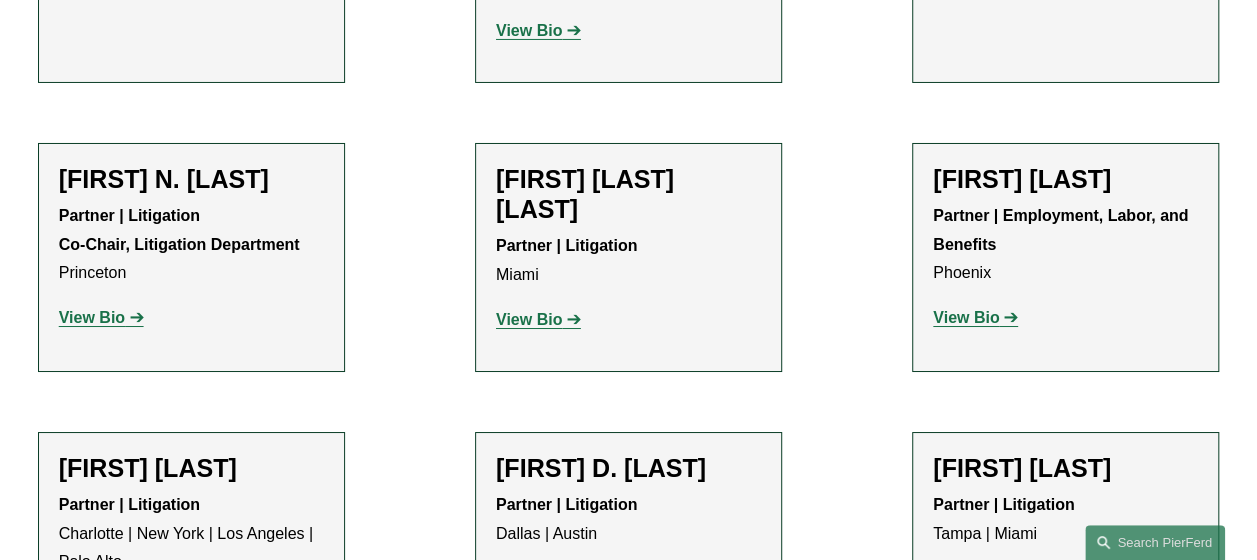 scroll, scrollTop: 7300, scrollLeft: 0, axis: vertical 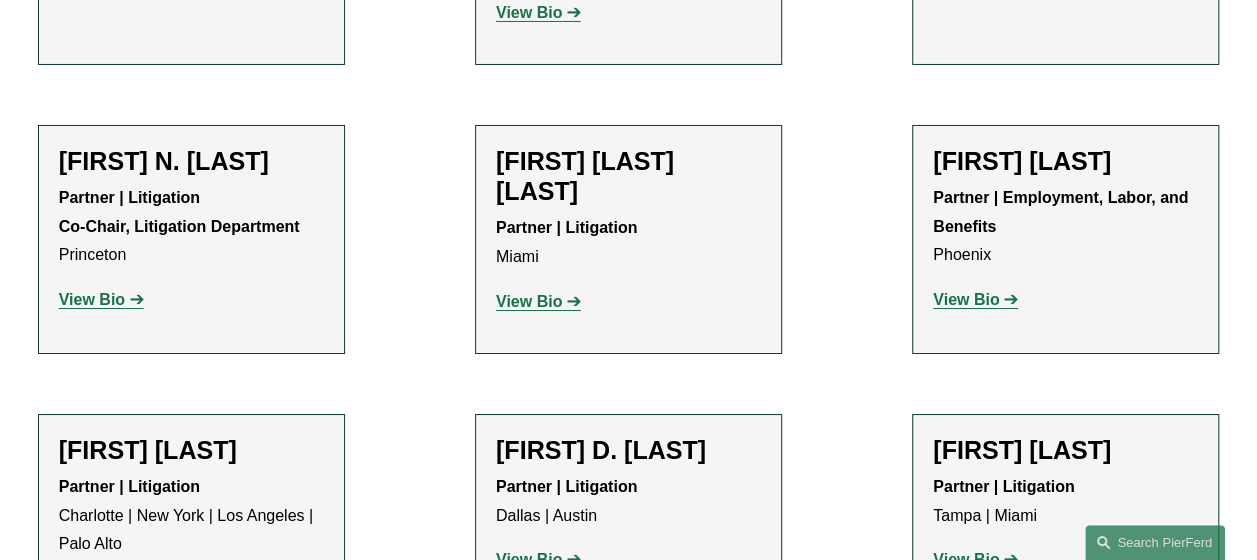 click on "Mukti N. Patel" 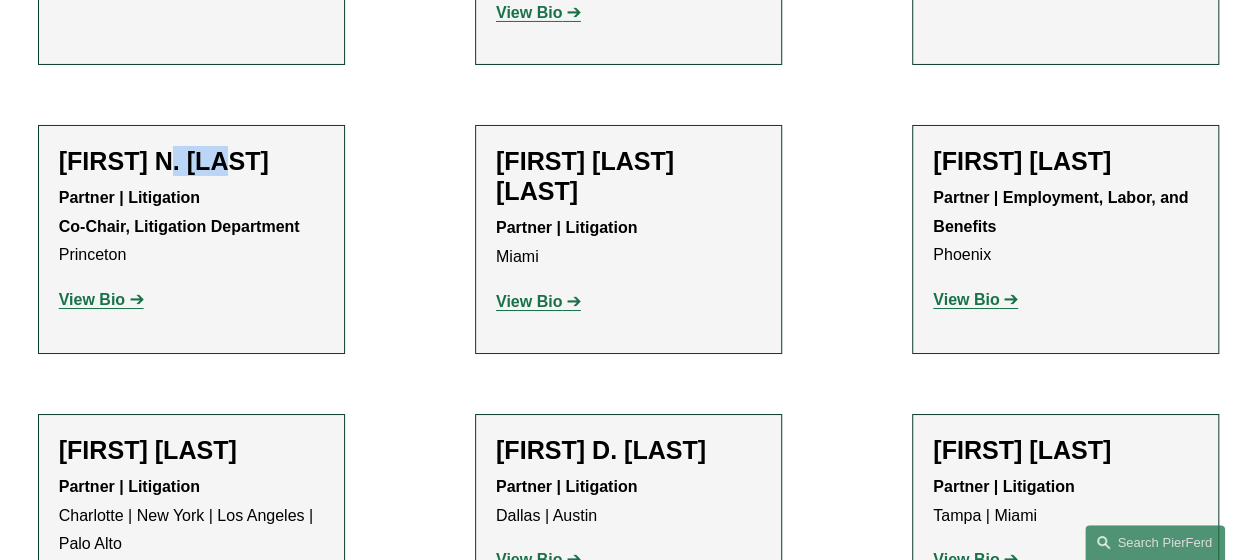 click on "Mukti N. Patel" 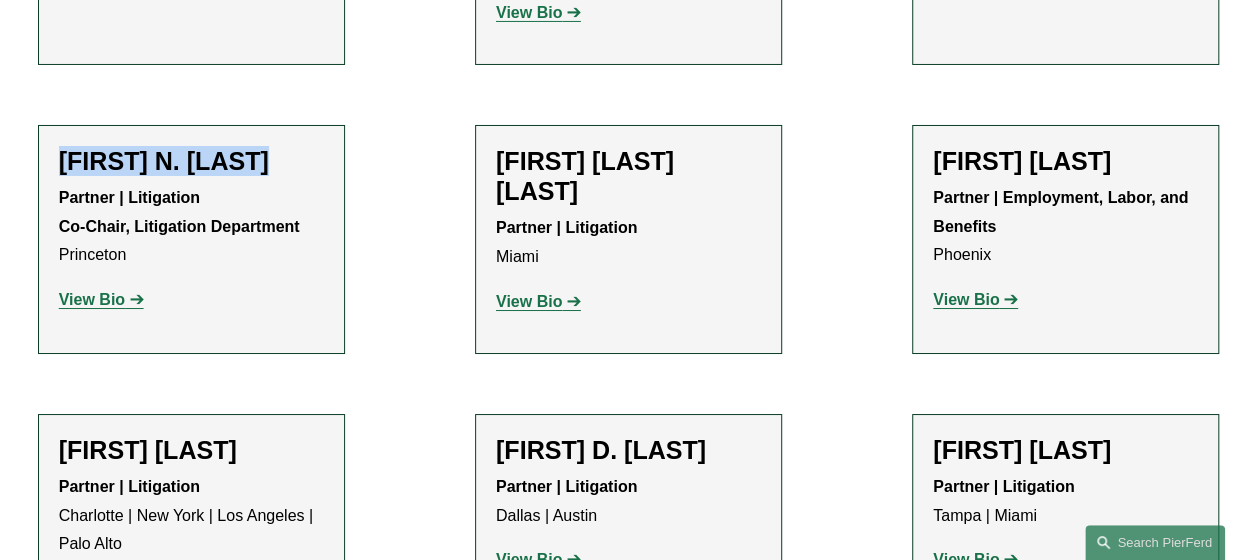 copy on "Mukti N. Patel" 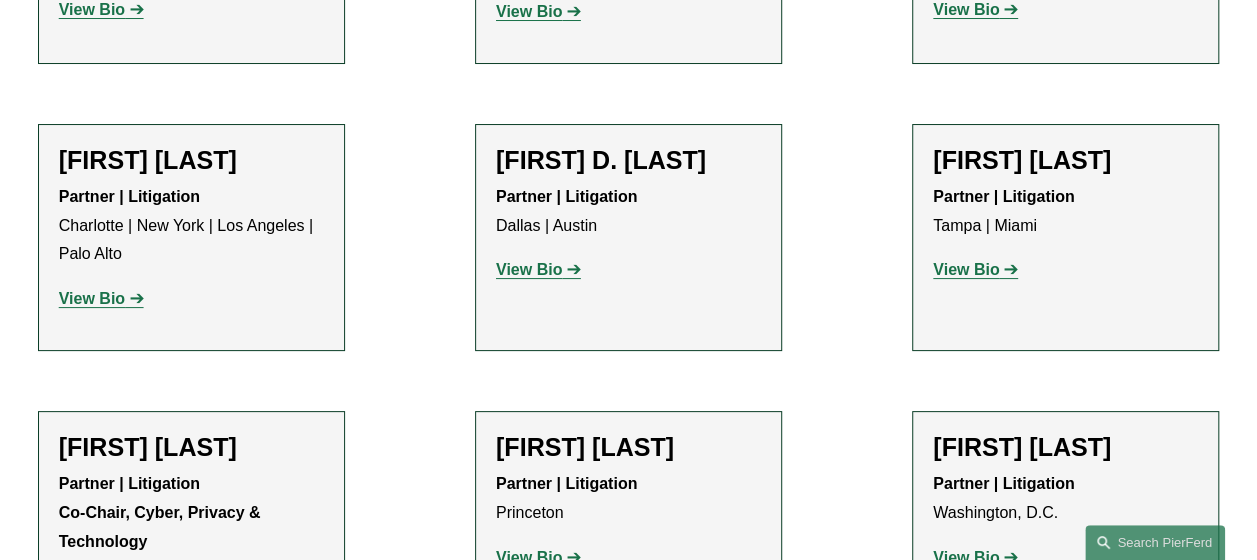 scroll, scrollTop: 7620, scrollLeft: 0, axis: vertical 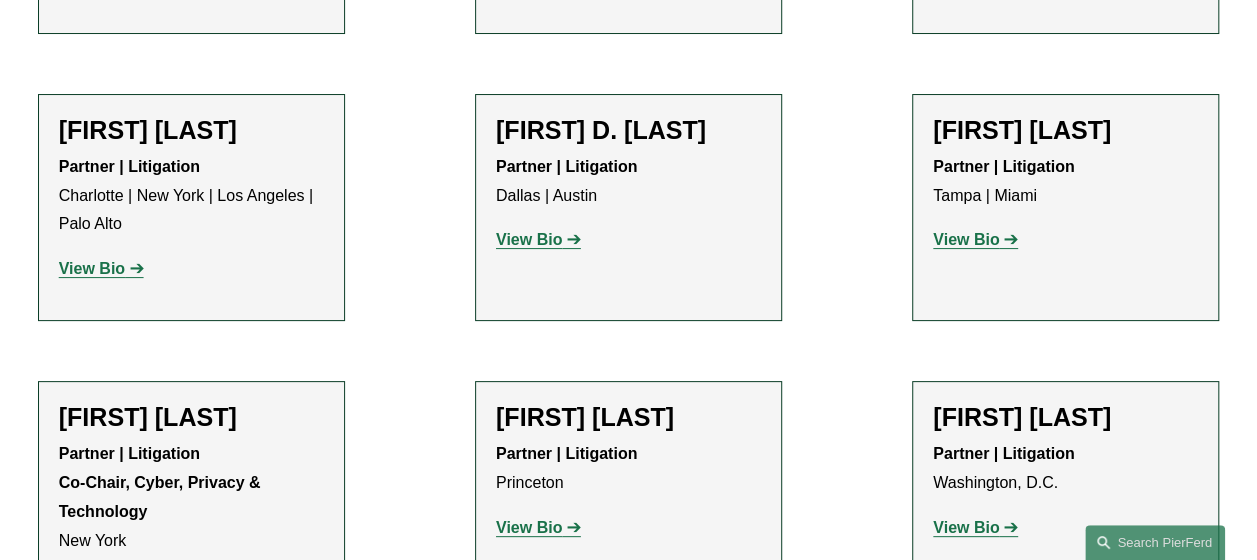 click on "View Bio" 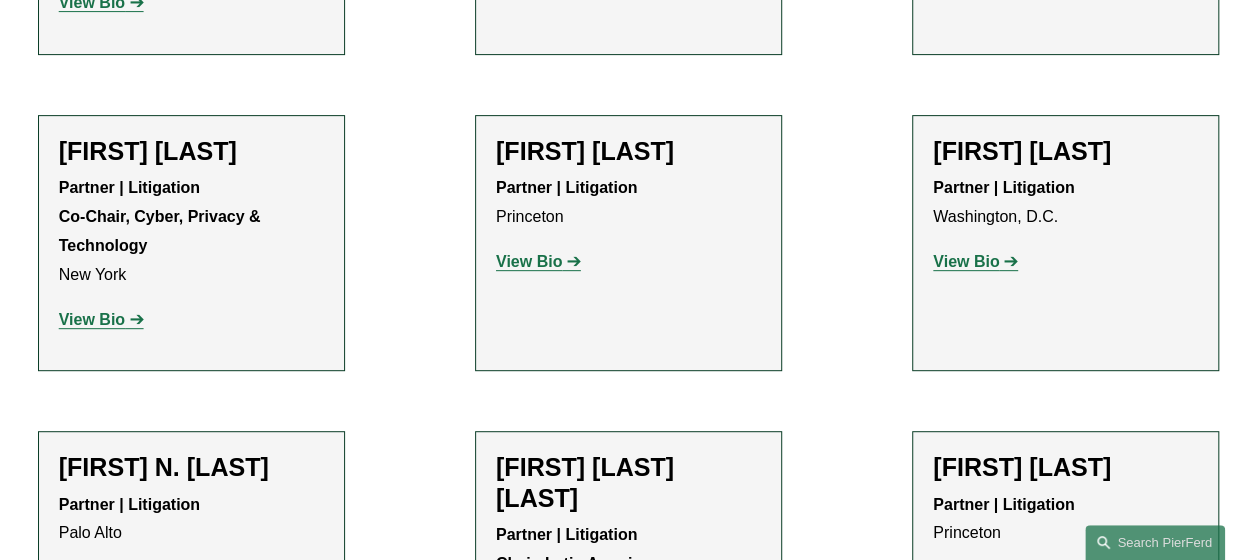 scroll, scrollTop: 7900, scrollLeft: 0, axis: vertical 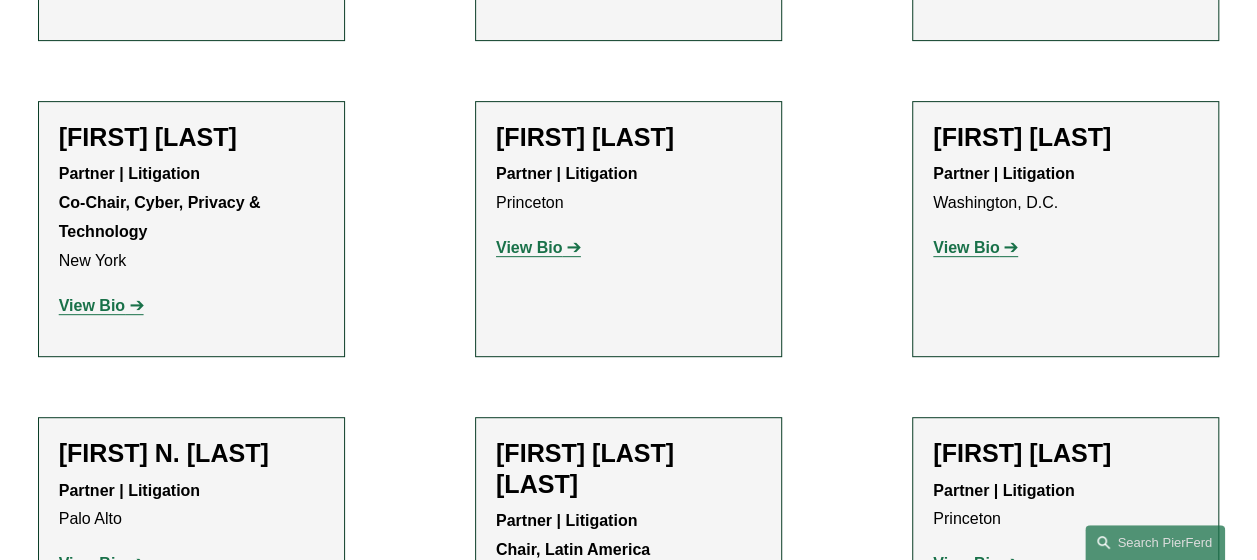 click on "View Bio" 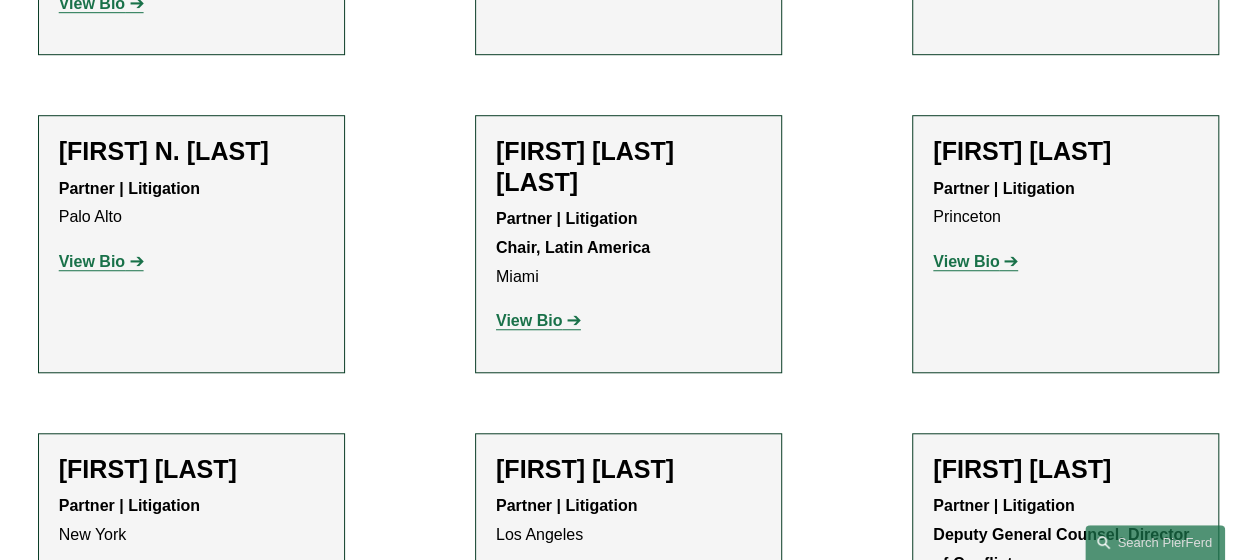 scroll, scrollTop: 8220, scrollLeft: 0, axis: vertical 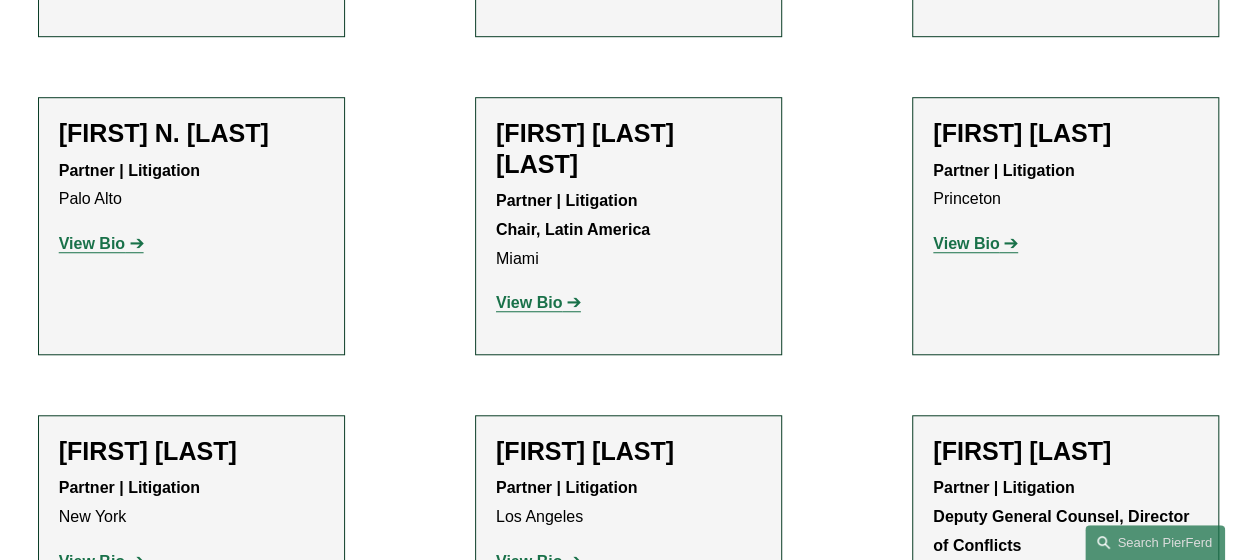 click on "View Bio" 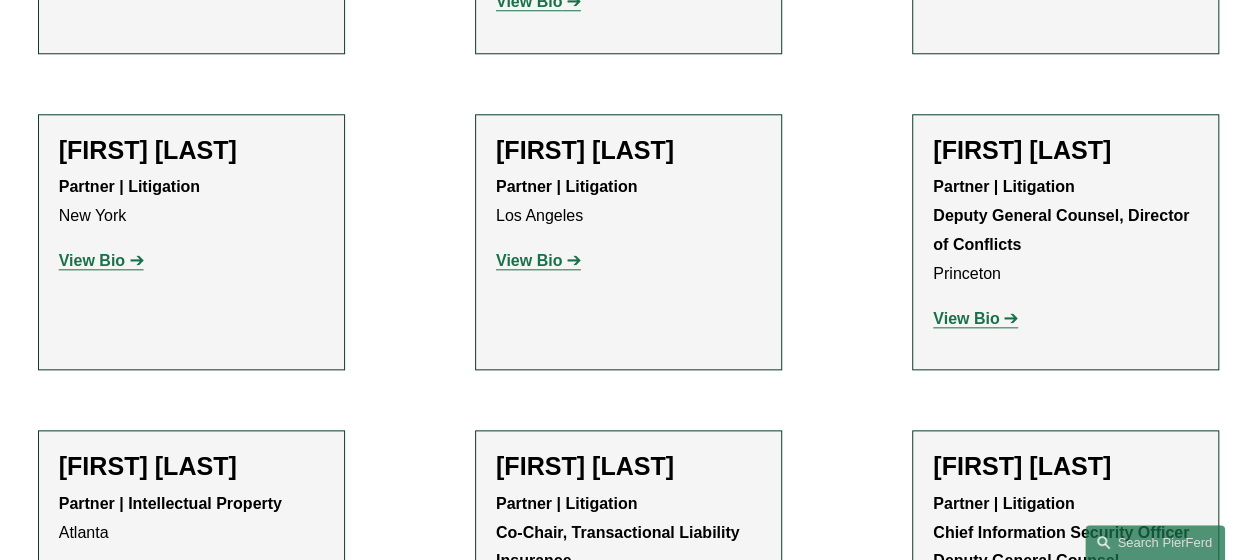 scroll, scrollTop: 8540, scrollLeft: 0, axis: vertical 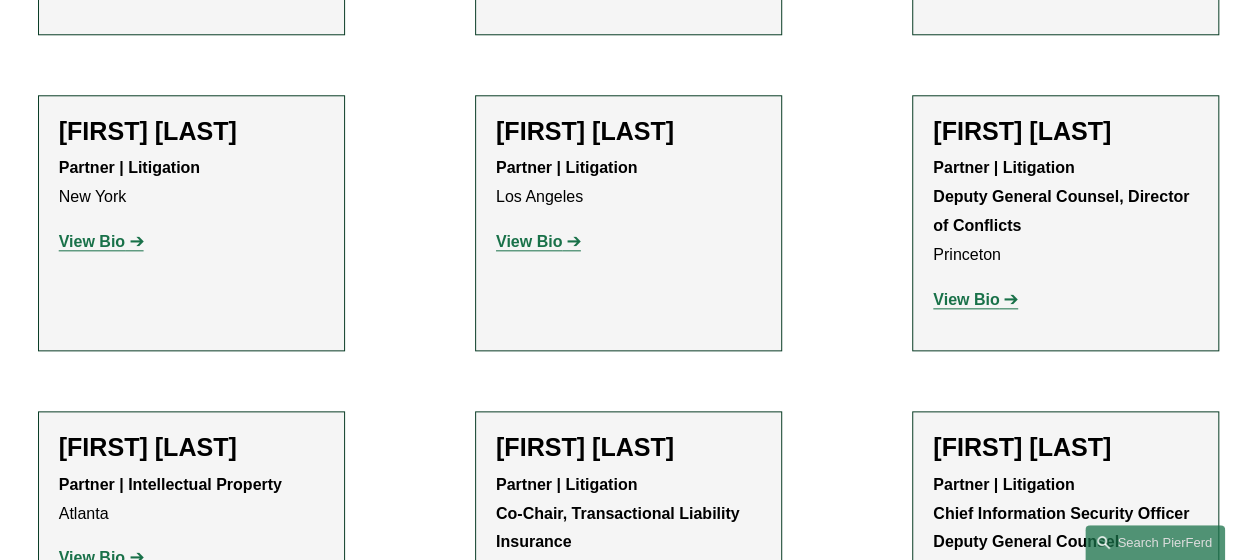 click on "View Bio" 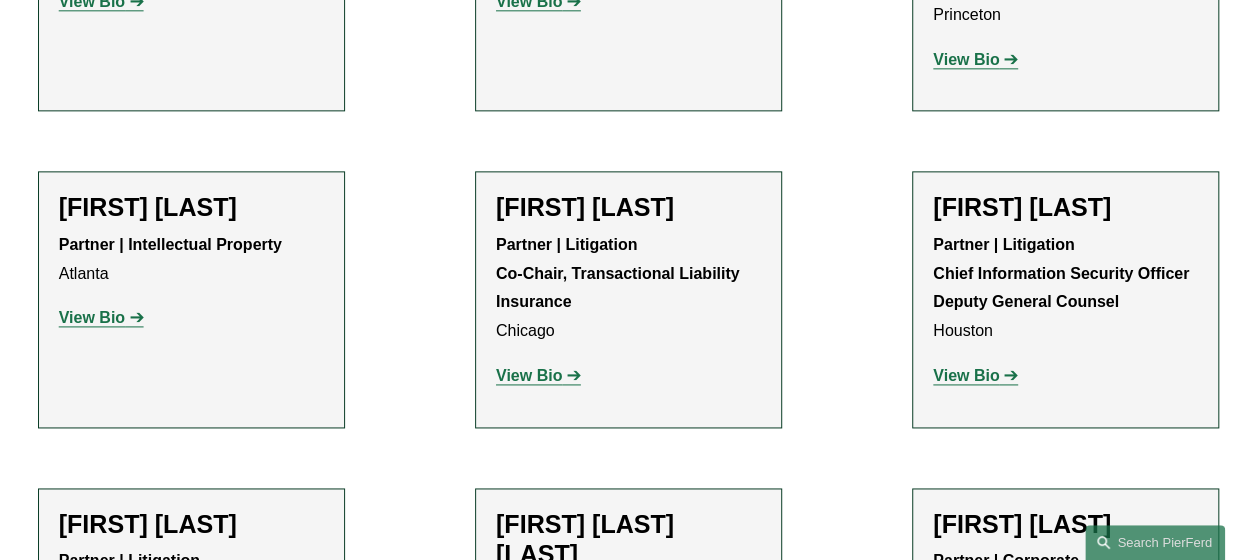 scroll, scrollTop: 8820, scrollLeft: 0, axis: vertical 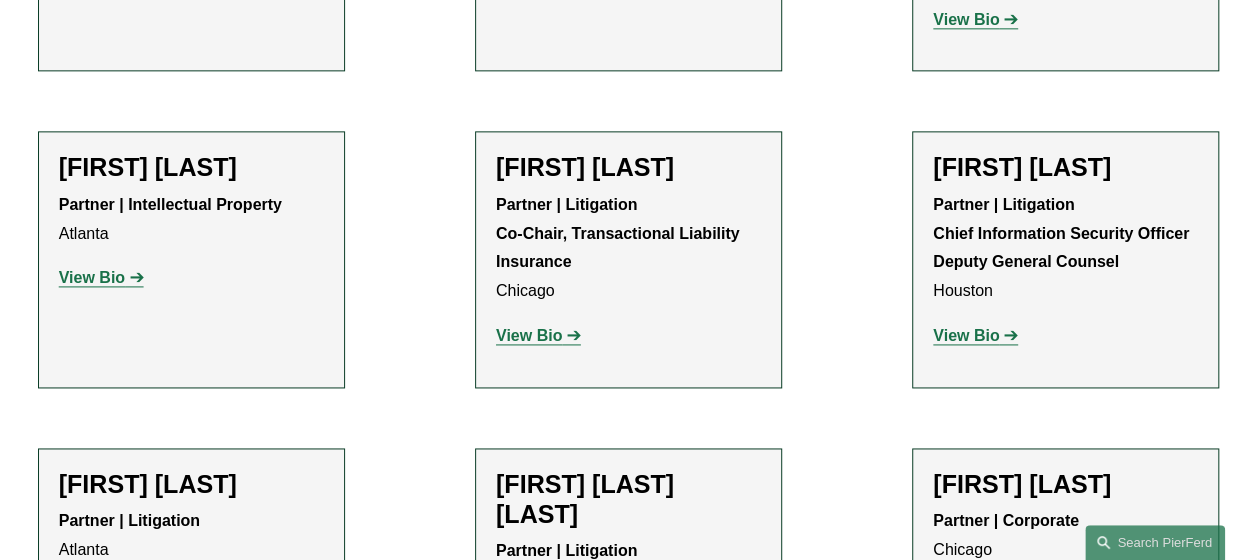 click on "View Bio" 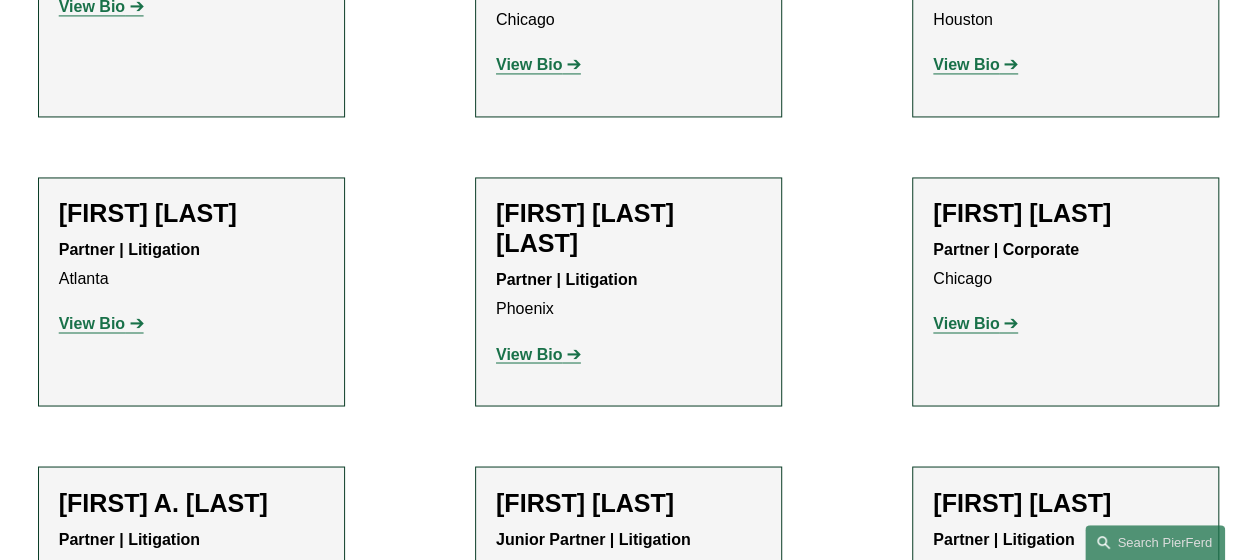 scroll, scrollTop: 9100, scrollLeft: 0, axis: vertical 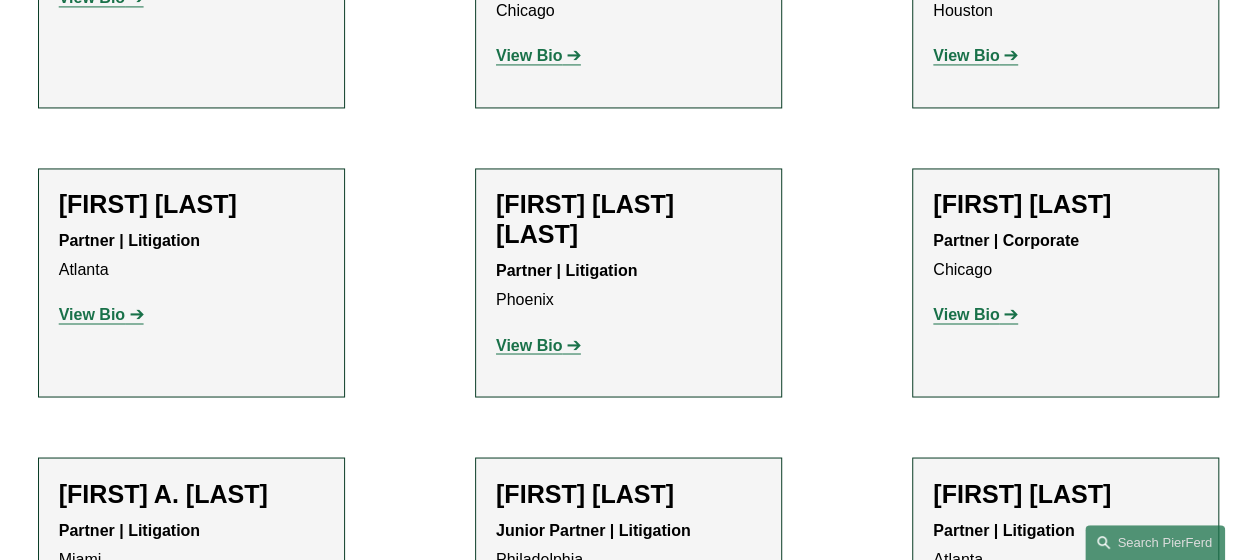 click on "View Bio" 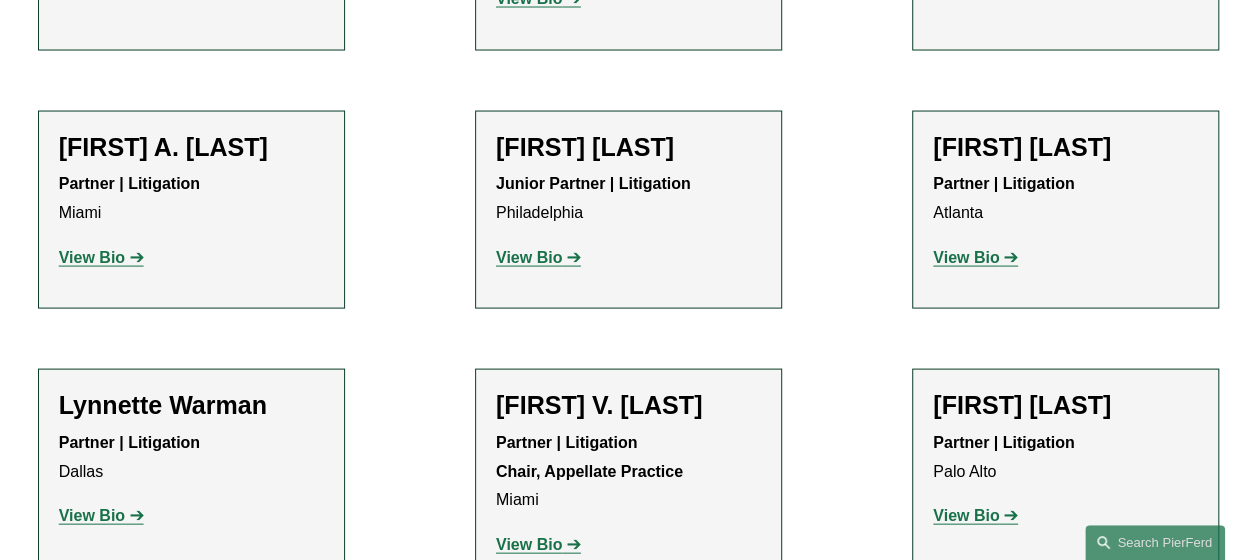 scroll, scrollTop: 9460, scrollLeft: 0, axis: vertical 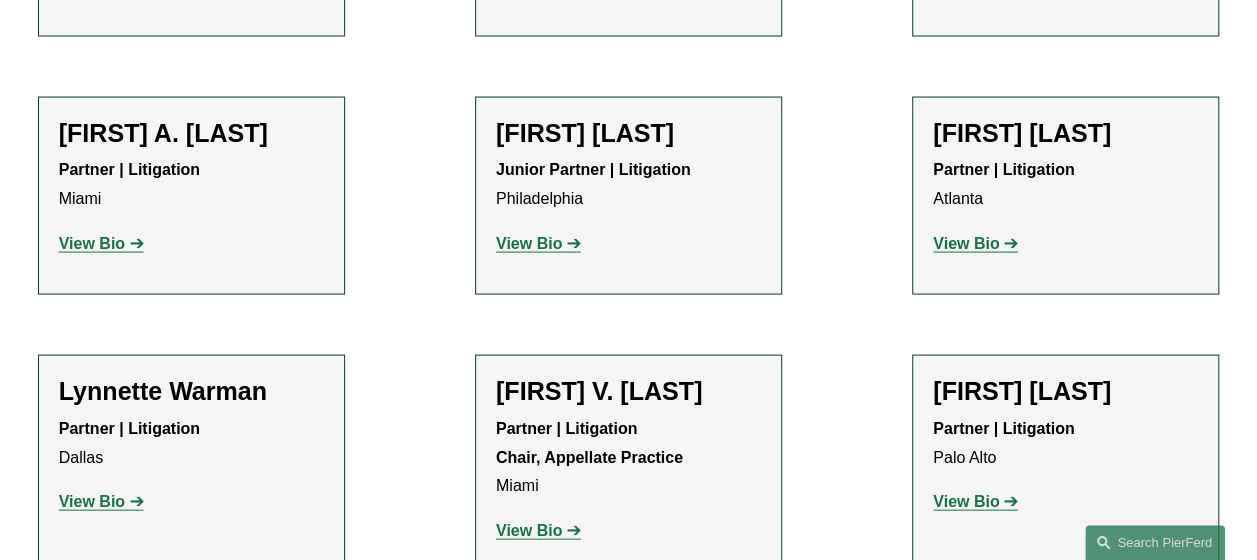 click on "View Bio" 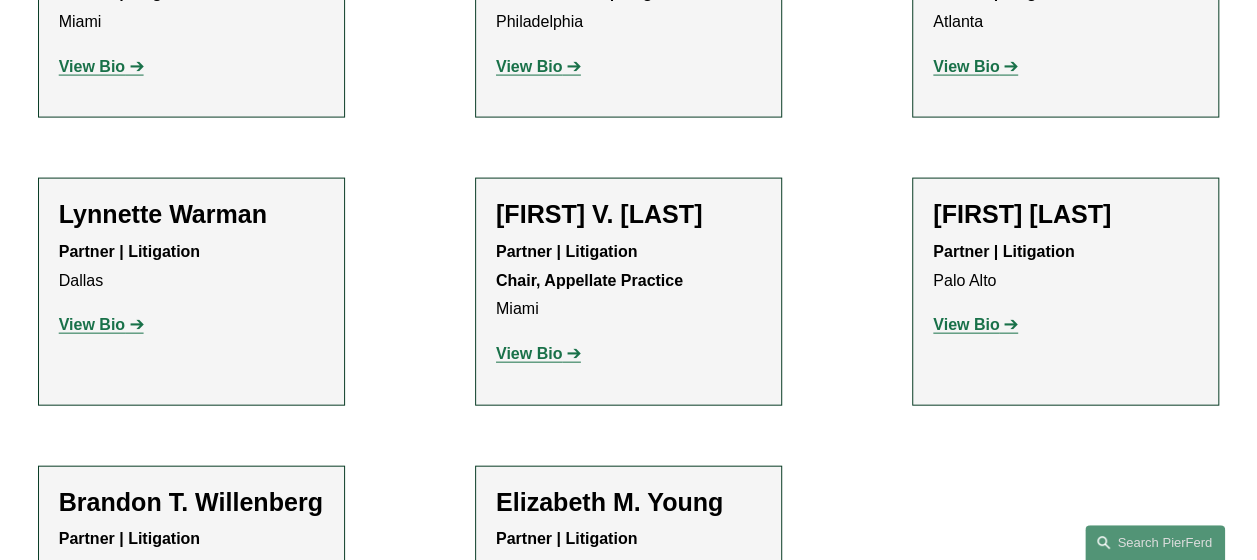 scroll, scrollTop: 9660, scrollLeft: 0, axis: vertical 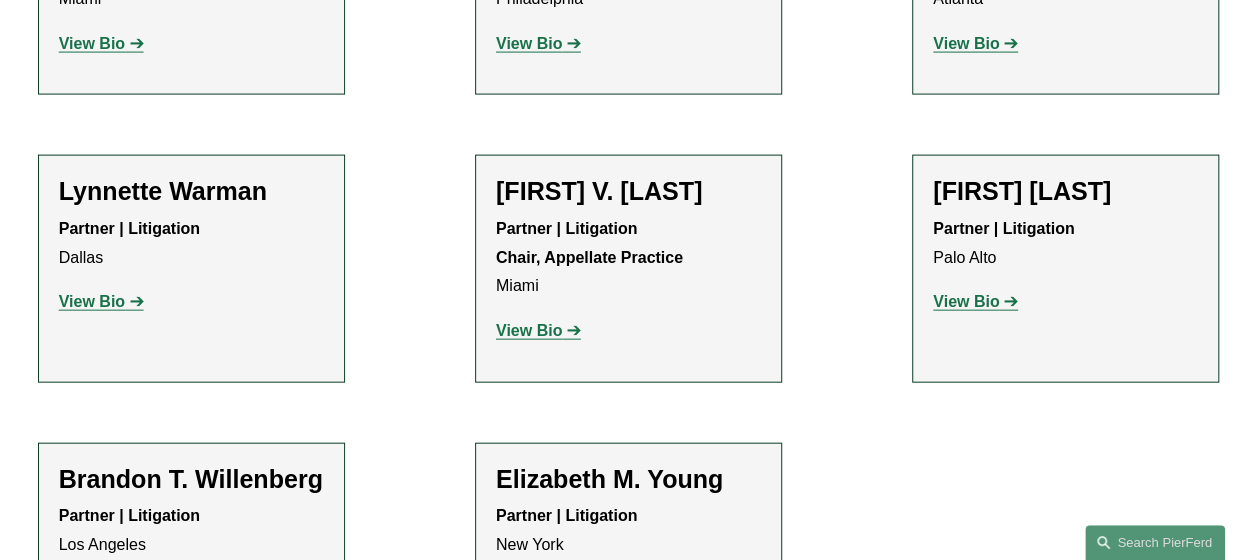 click on "View Bio" 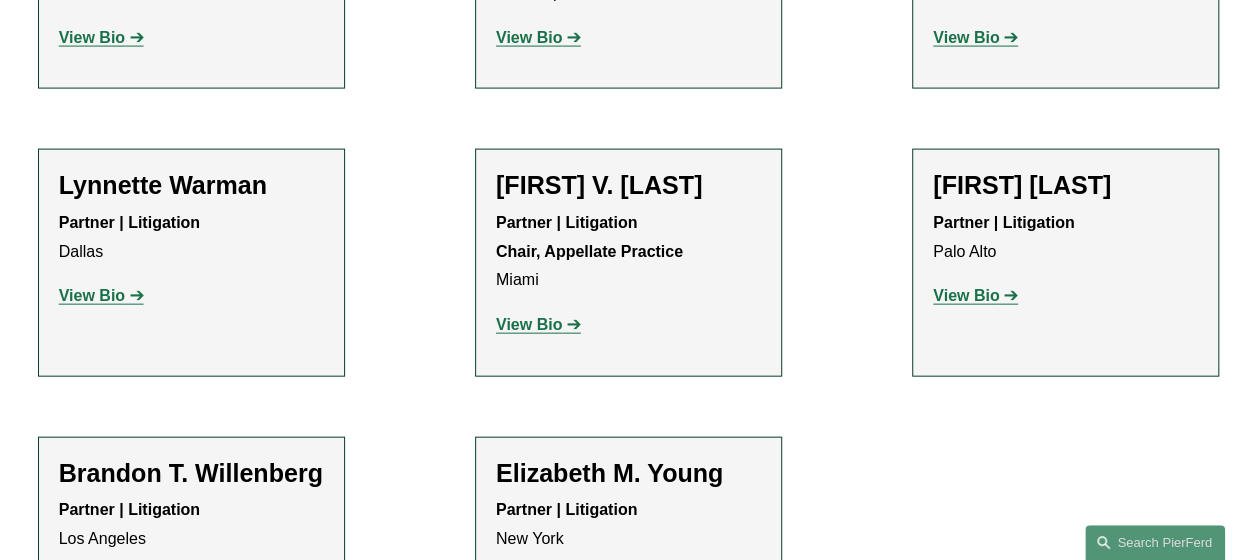 scroll, scrollTop: 9654, scrollLeft: 0, axis: vertical 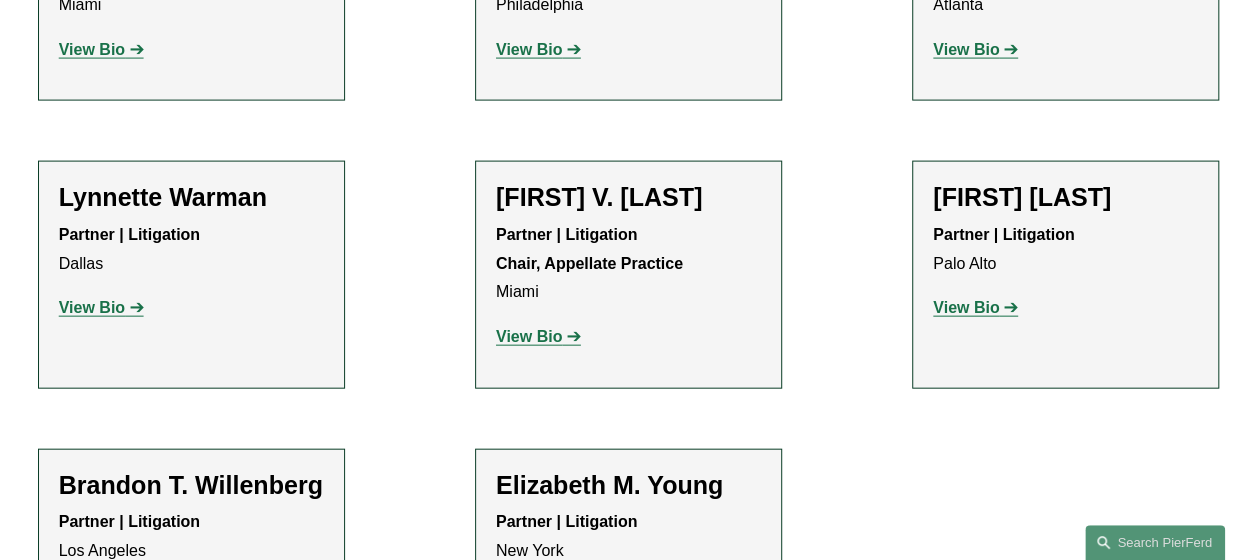 click on "View Bio" 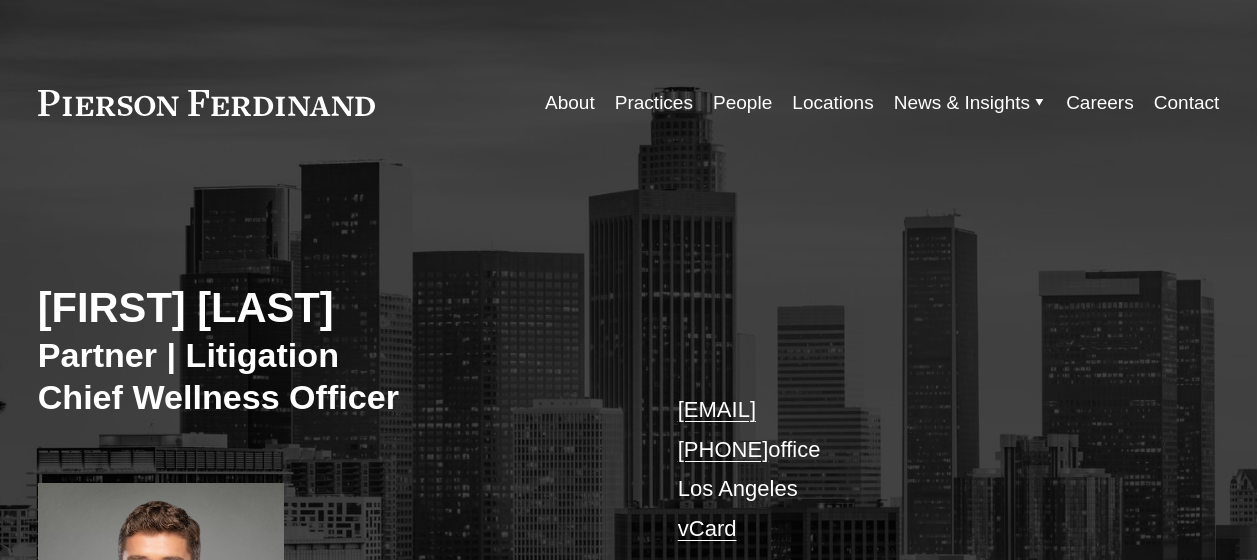 scroll, scrollTop: 0, scrollLeft: 0, axis: both 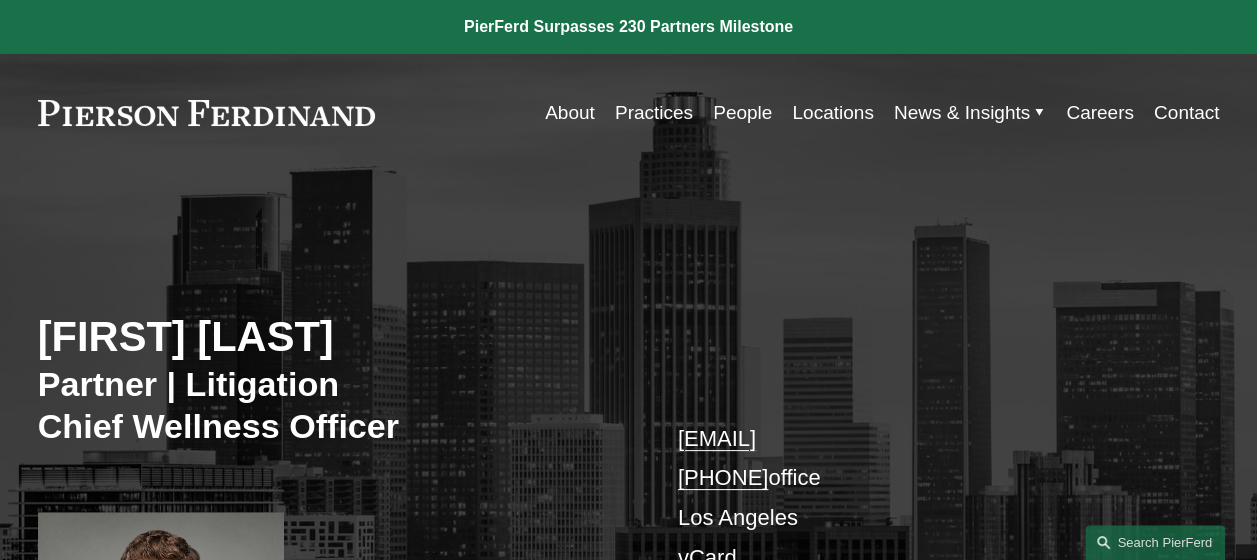 click on "[FIRST] [LAST]" at bounding box center [333, 337] 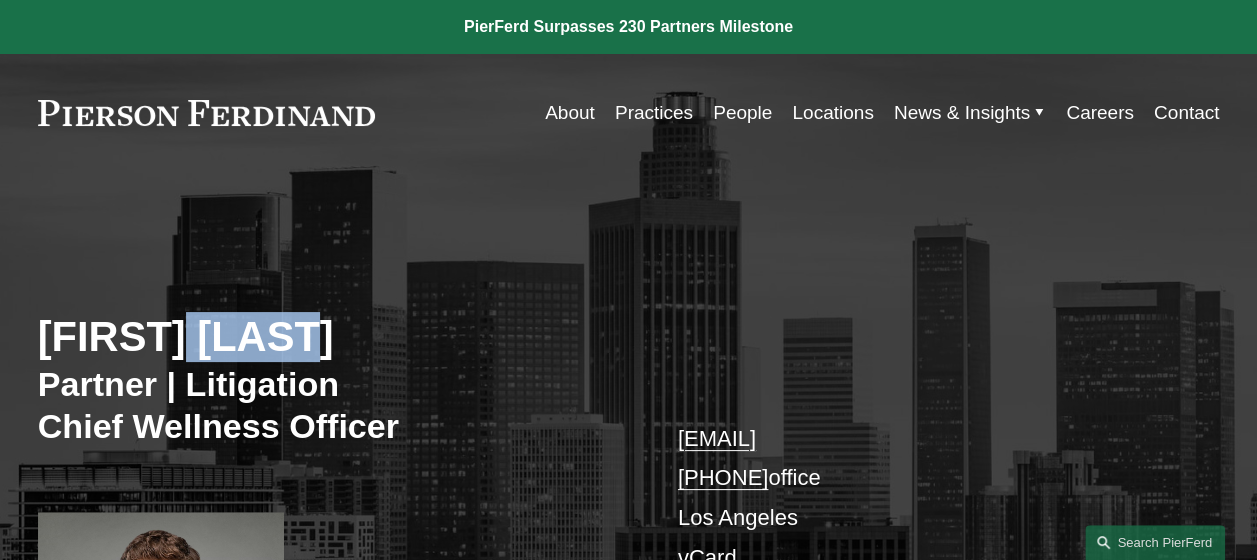 click on "[FIRST] [LAST]" at bounding box center [333, 337] 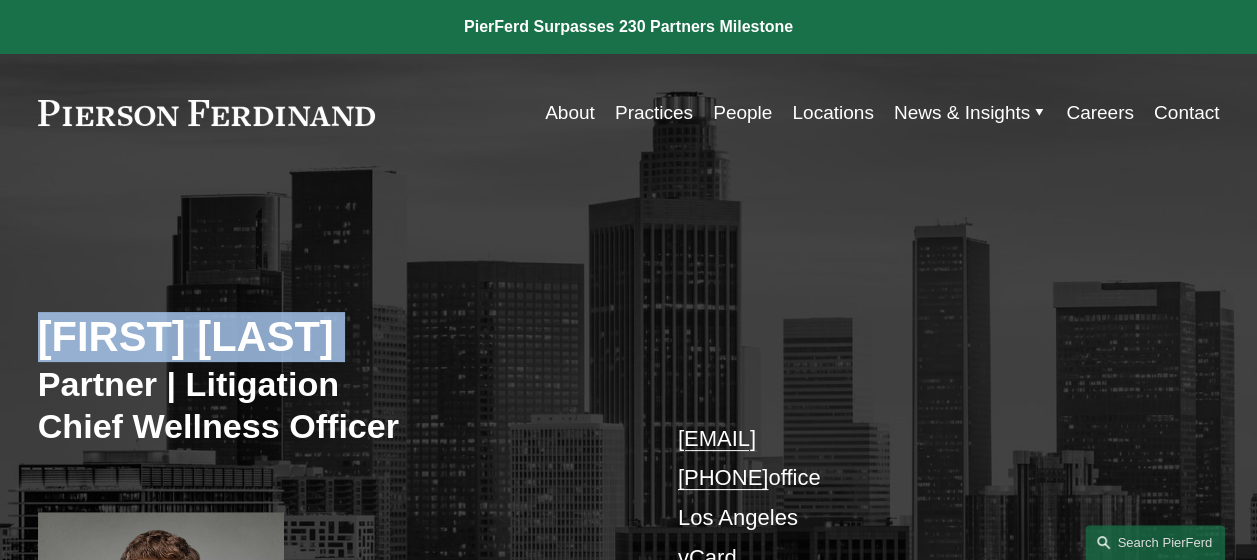 copy on "[FIRST] [LAST]" 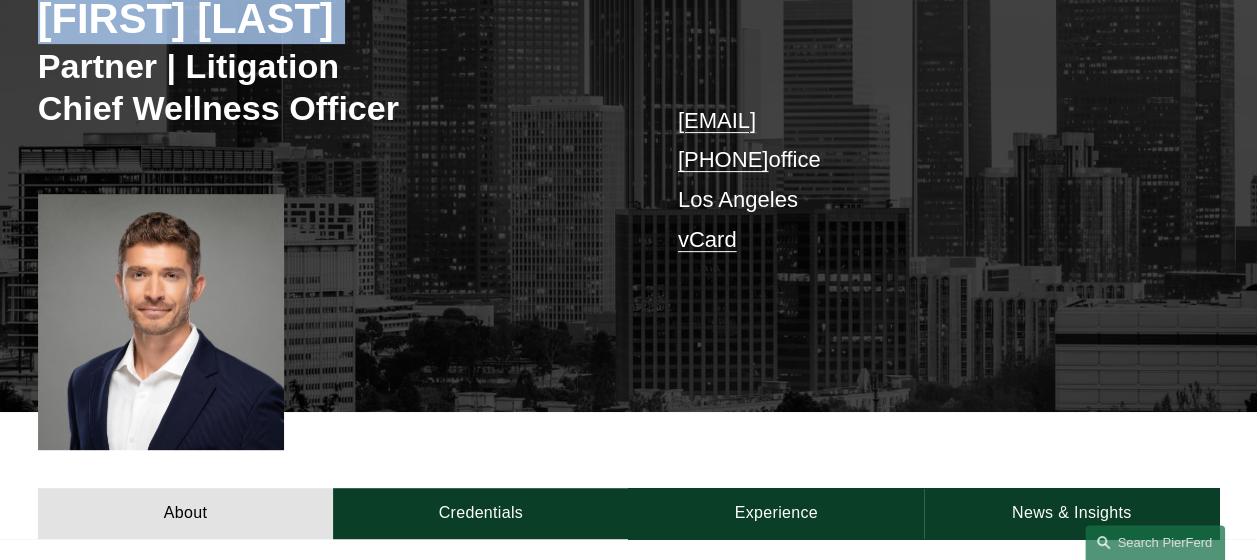 scroll, scrollTop: 320, scrollLeft: 0, axis: vertical 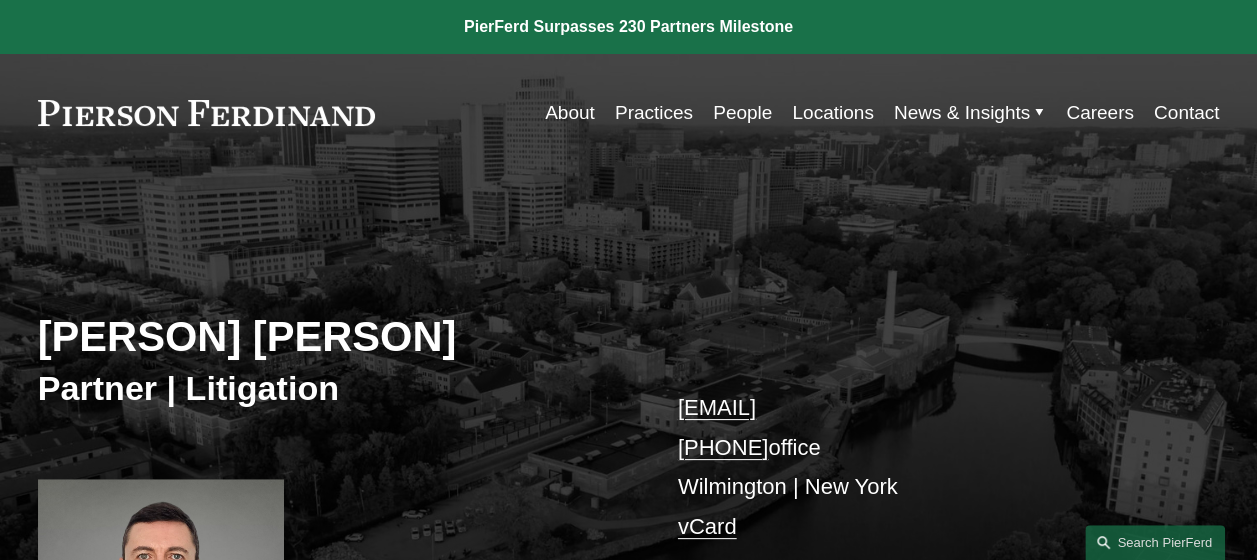 click on "[PERSON] [PERSON]" at bounding box center (333, 337) 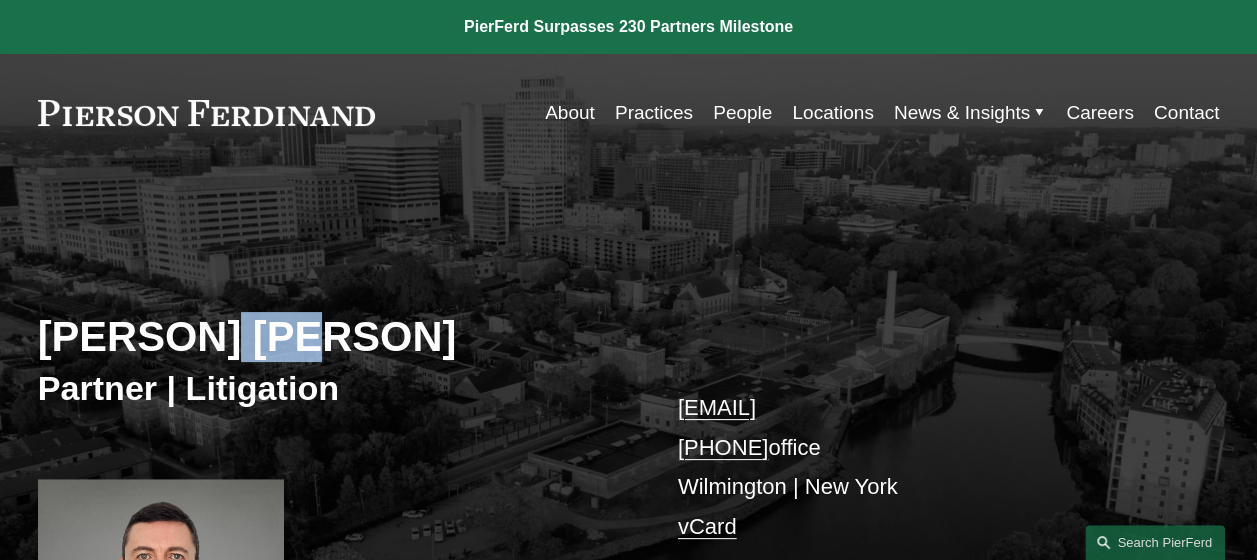 click on "[PERSON] [PERSON]" at bounding box center [333, 337] 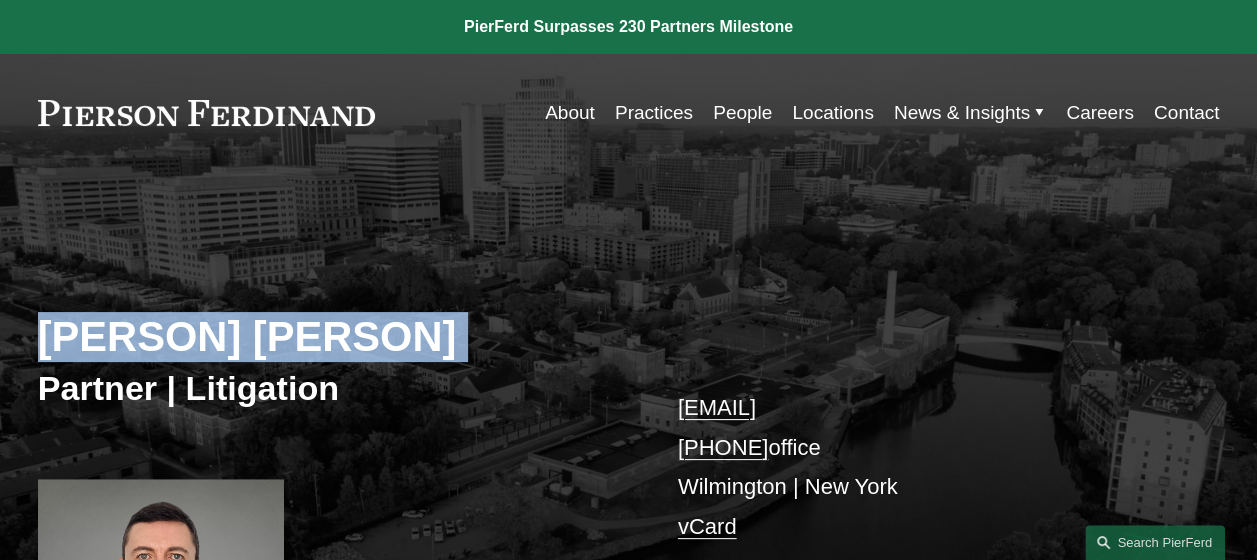 copy on "[PERSON] [PERSON]" 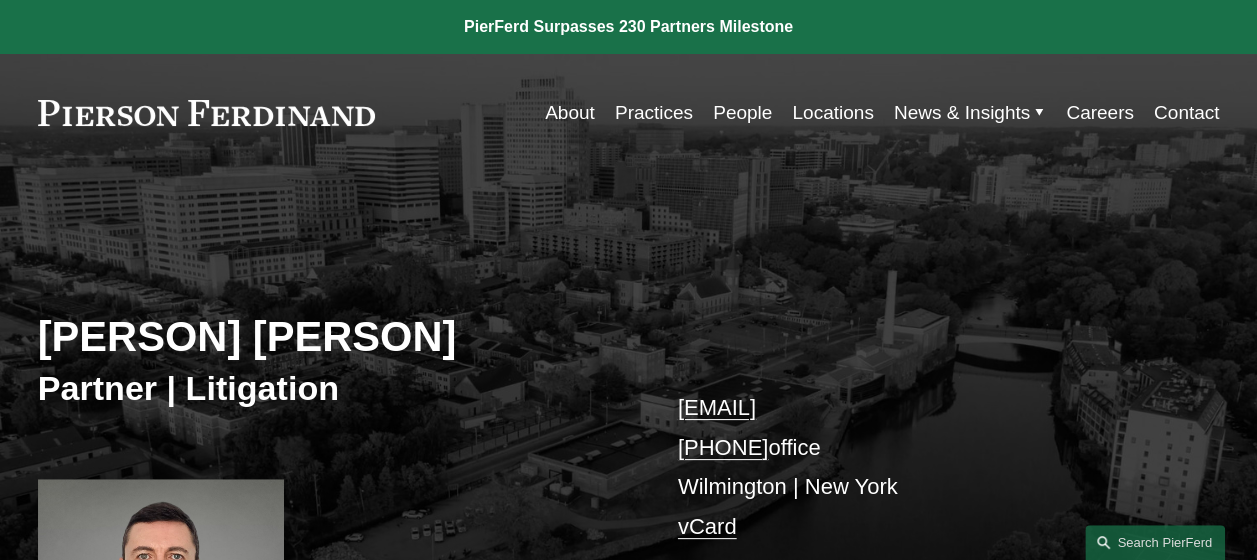 click on "[EMAIL] [PHONE]  office [CITY] | [CITY] vCard" at bounding box center [924, 467] 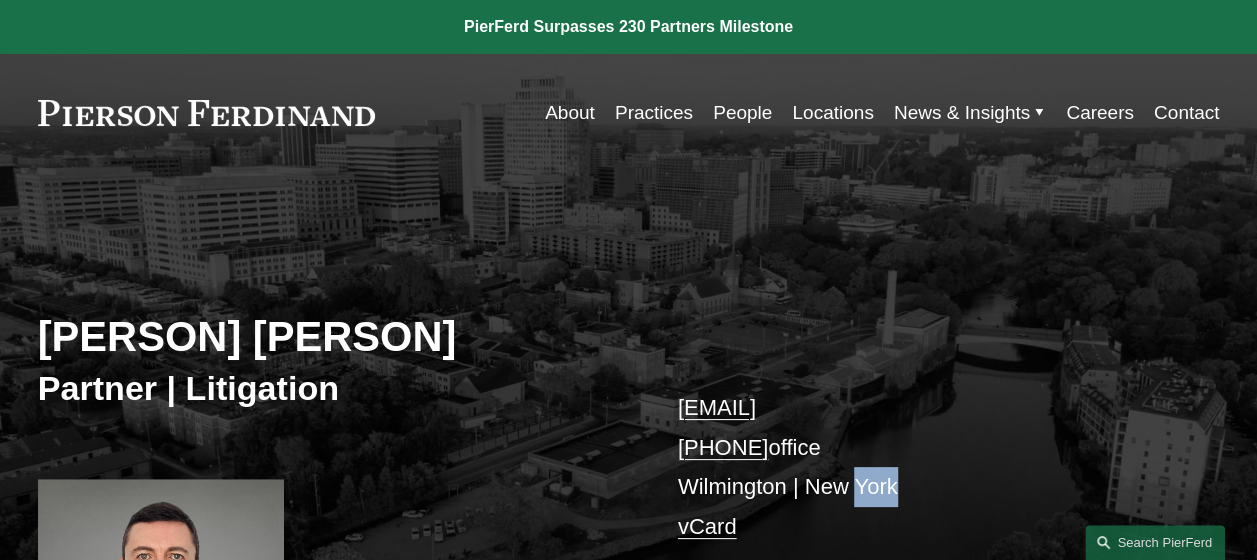 click on "[EMAIL] [PHONE]  office [CITY] | [CITY] vCard" at bounding box center [924, 467] 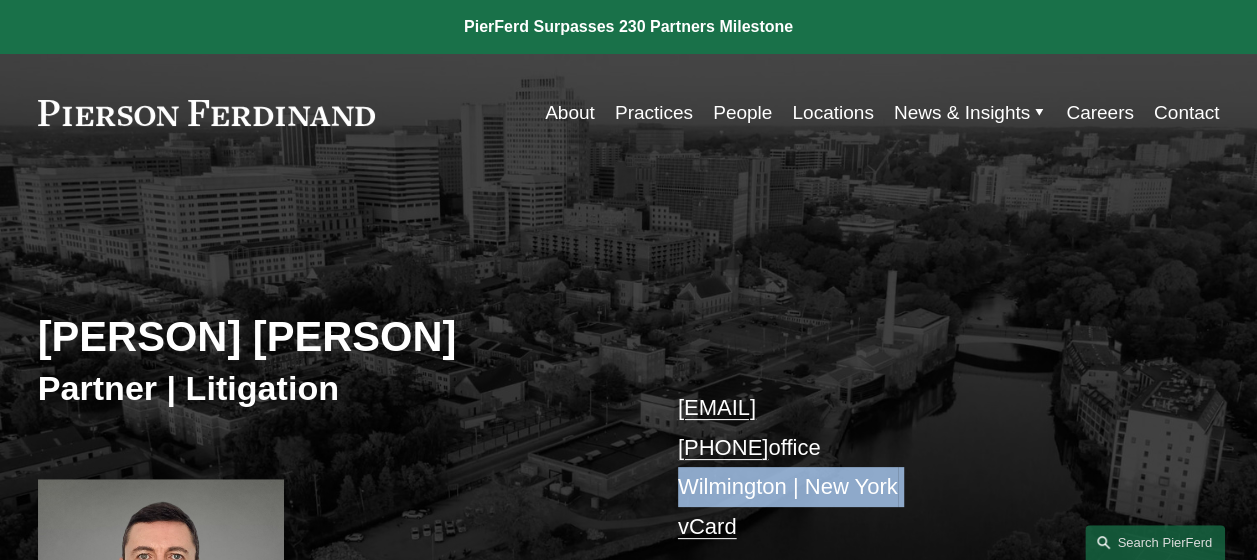 copy on "Wilmington | New York" 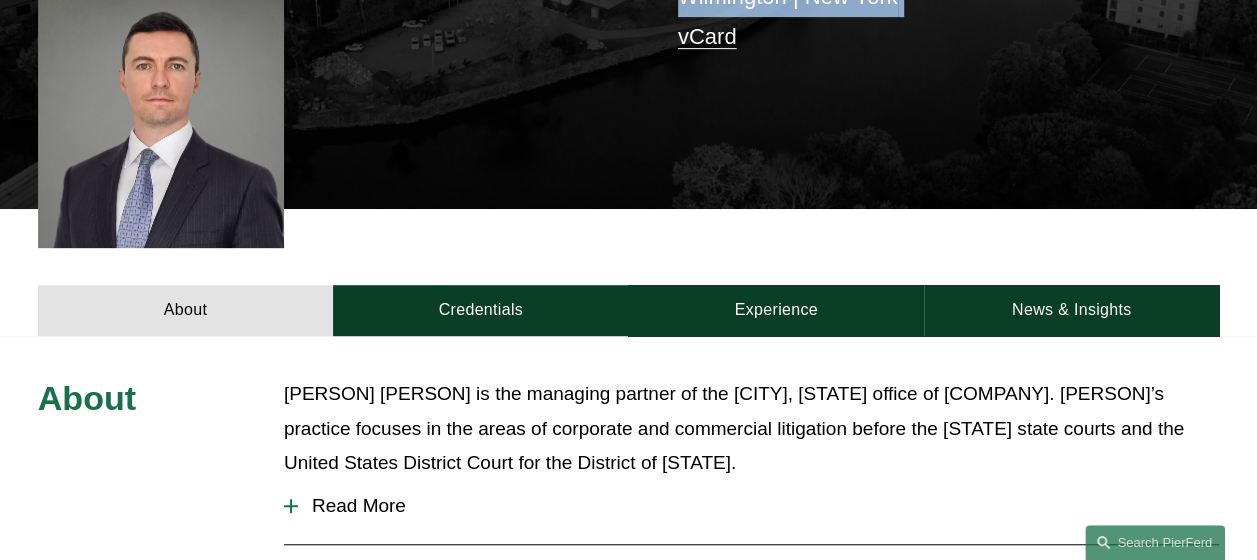 scroll, scrollTop: 980, scrollLeft: 0, axis: vertical 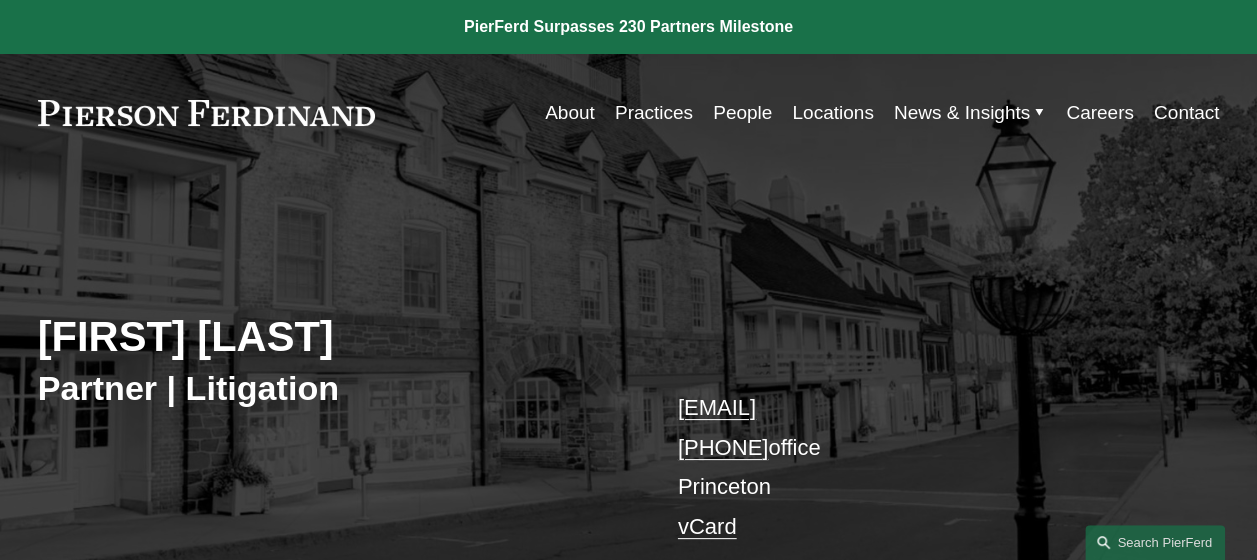 click on "[FIRST] [LAST]" at bounding box center [333, 337] 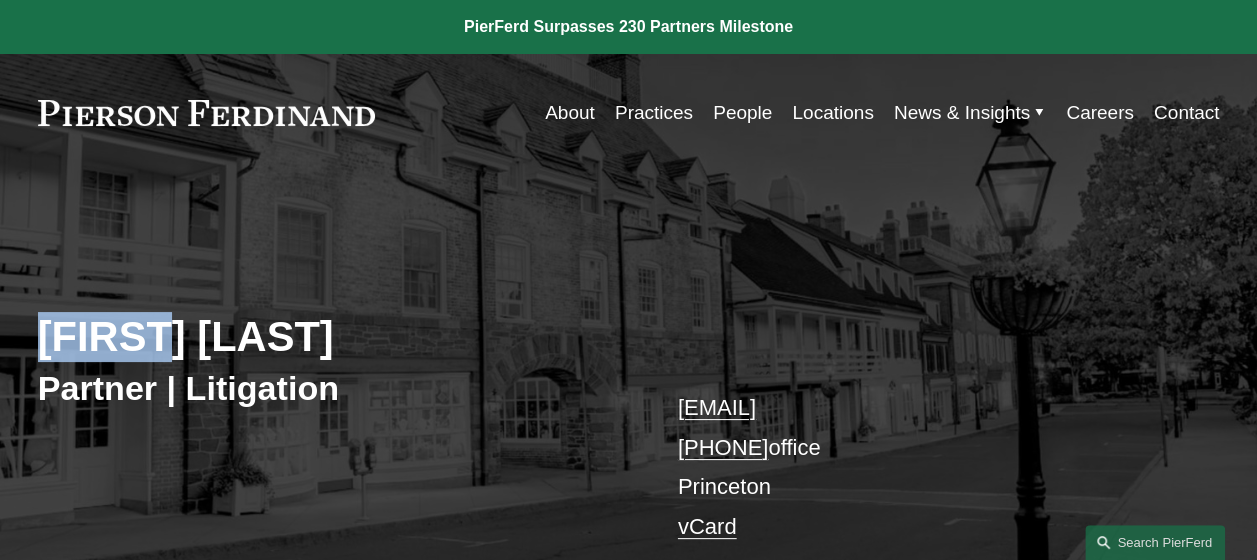 click on "[FIRST] [LAST]" at bounding box center [333, 337] 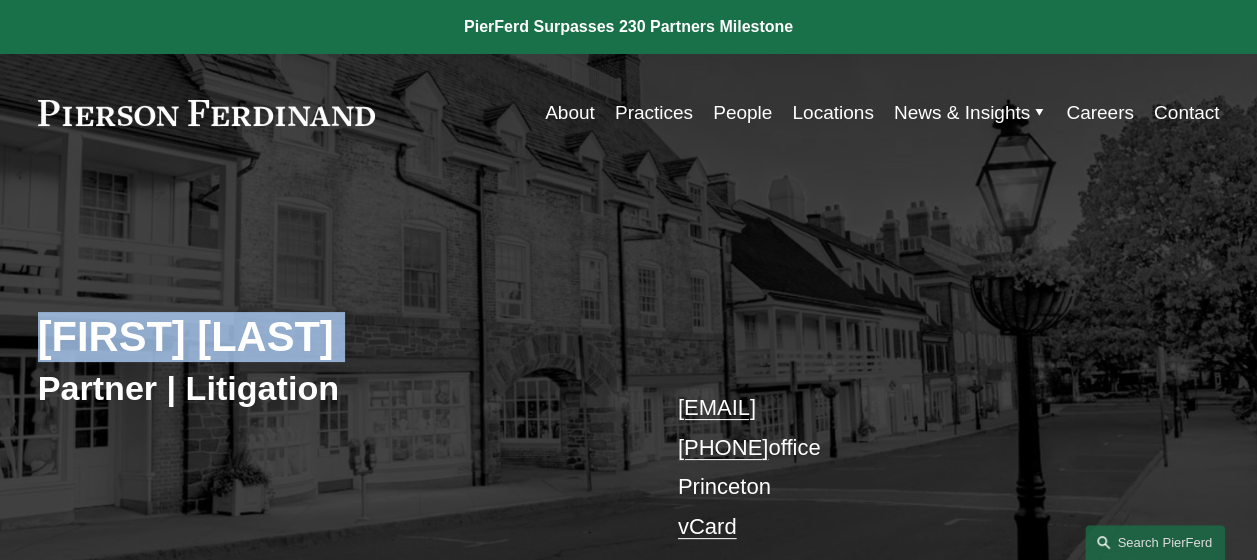 click on "[FIRST] [LAST]" at bounding box center [333, 337] 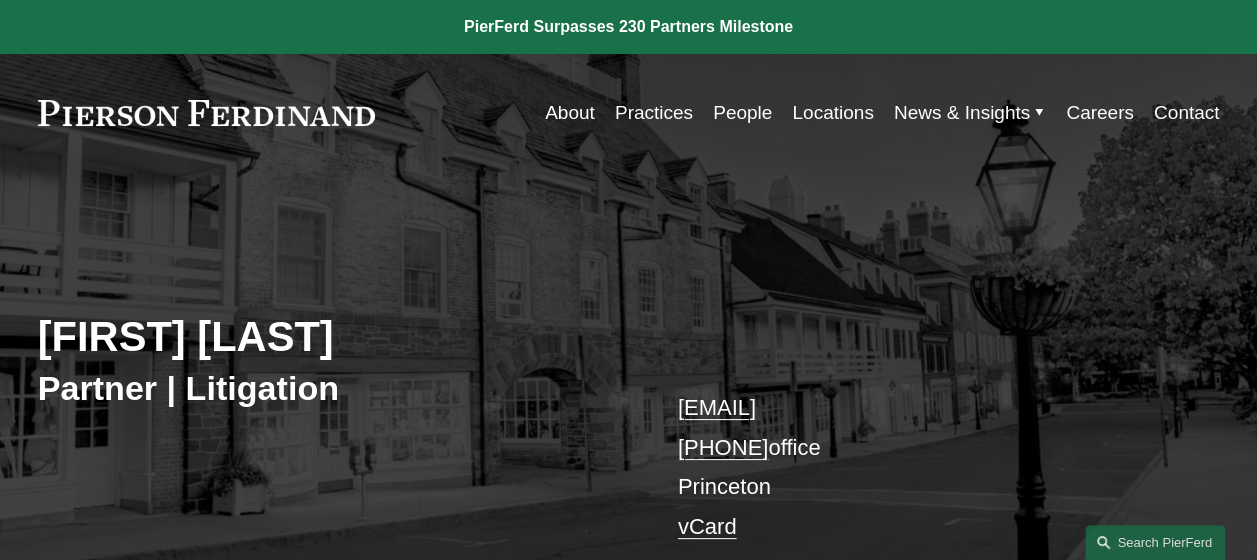 click on "Thomas J. O’Grady" at bounding box center [333, 337] 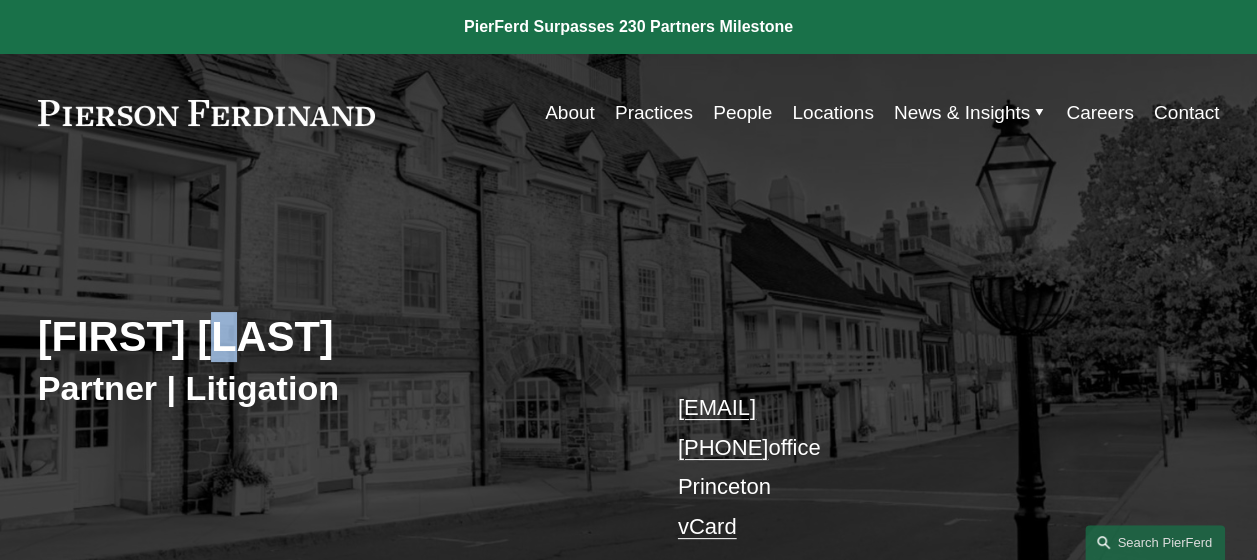 click on "Thomas J. O’Grady" at bounding box center (333, 337) 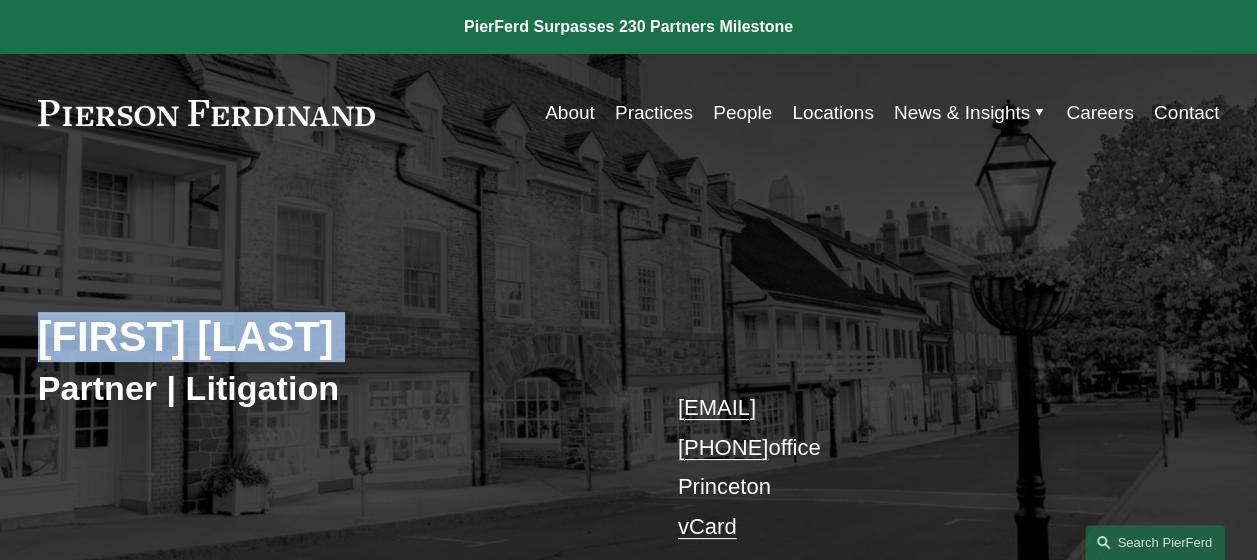 click on "Thomas J. O’Grady" at bounding box center (333, 337) 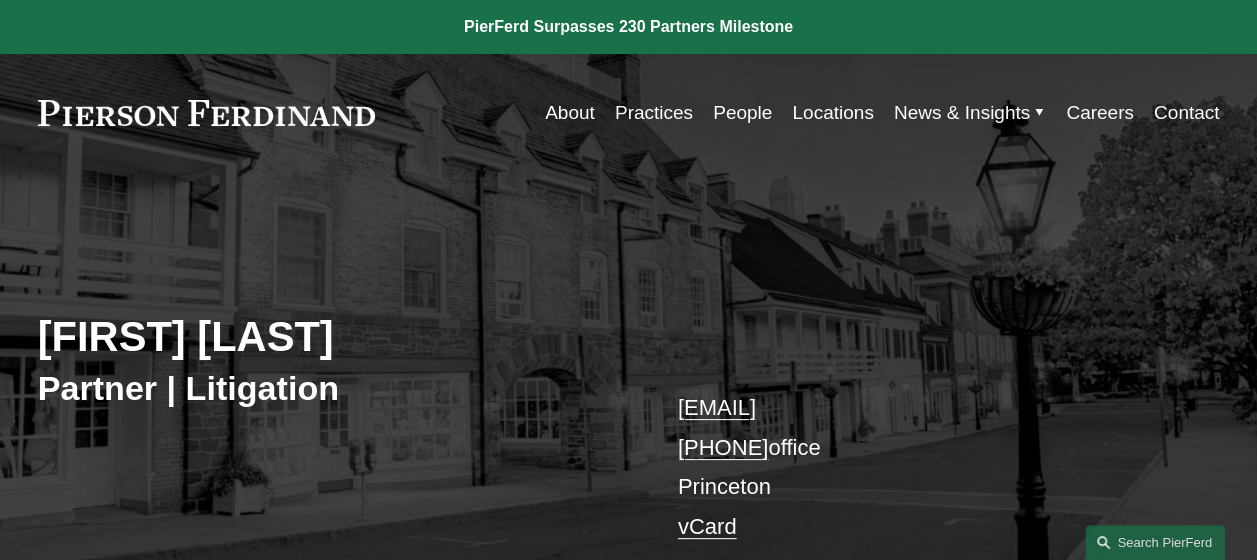 click on "Thomas J. O’Grady
Partner | Litigation
thomas.ogrady@pierferd.com +1.609.389.9742  office Princeton vCard" at bounding box center (628, 403) 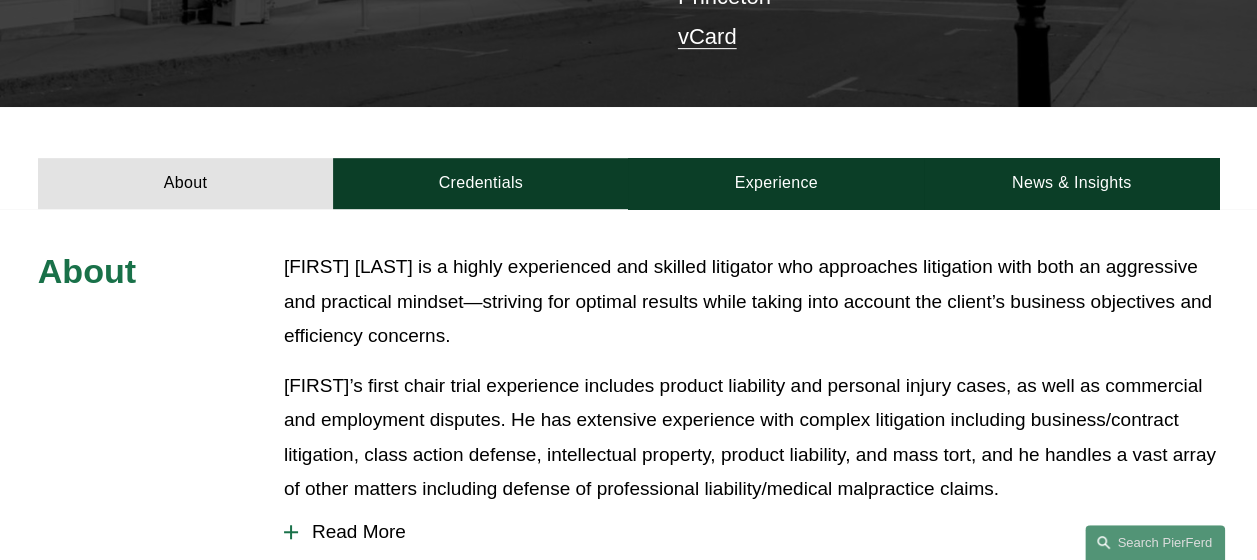 scroll, scrollTop: 980, scrollLeft: 0, axis: vertical 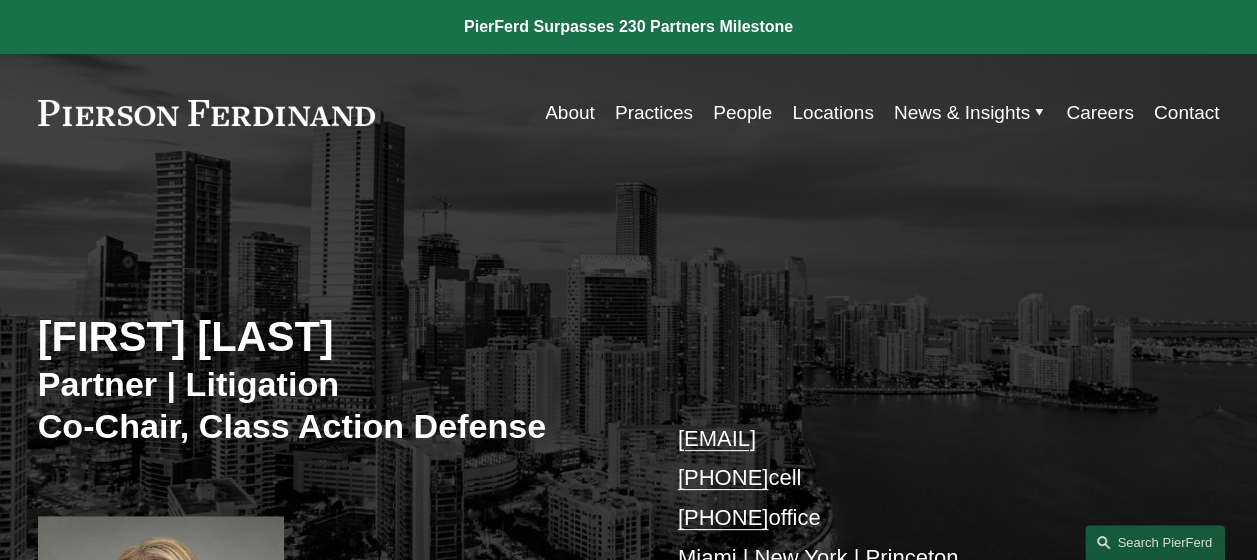 click on "[FIRST] [LAST]" at bounding box center [333, 337] 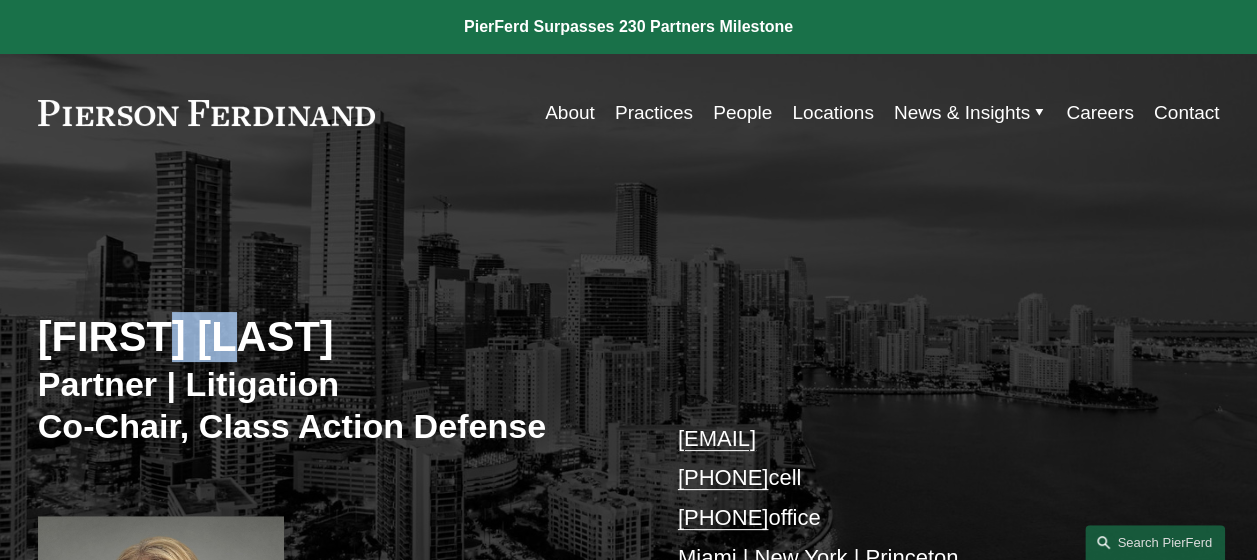 drag, startPoint x: 0, startPoint y: 0, endPoint x: 150, endPoint y: 336, distance: 367.96194 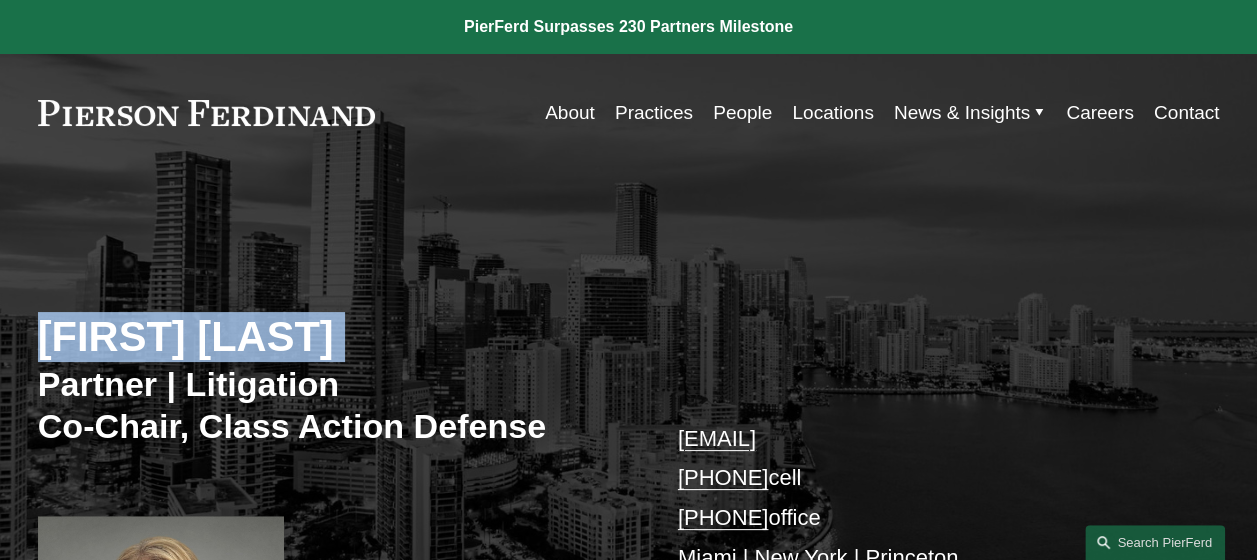 copy on "Irene Oria" 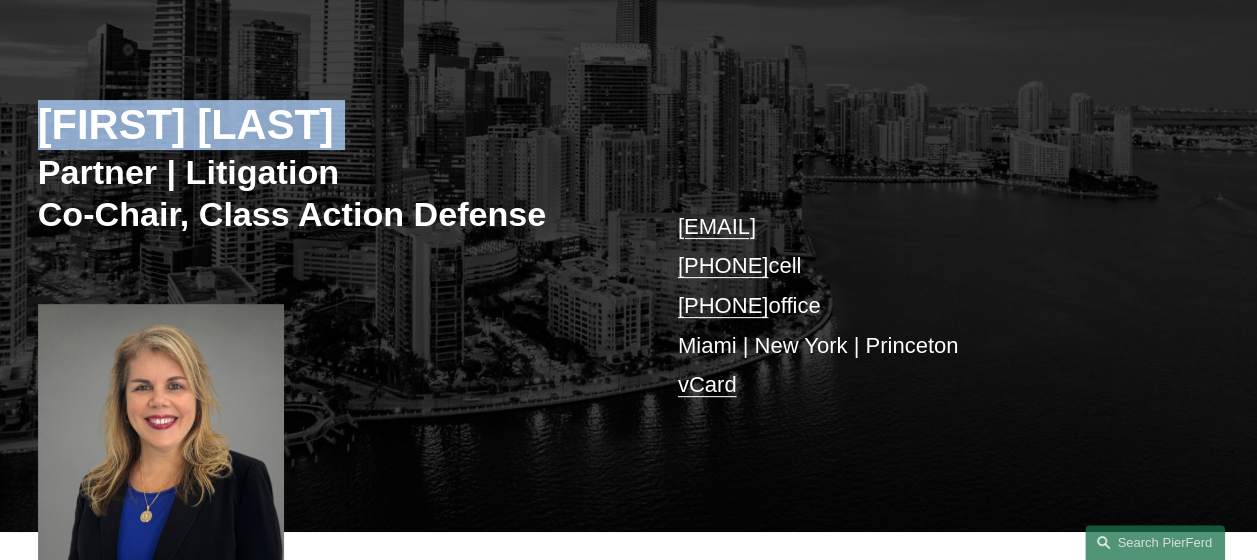 scroll, scrollTop: 240, scrollLeft: 0, axis: vertical 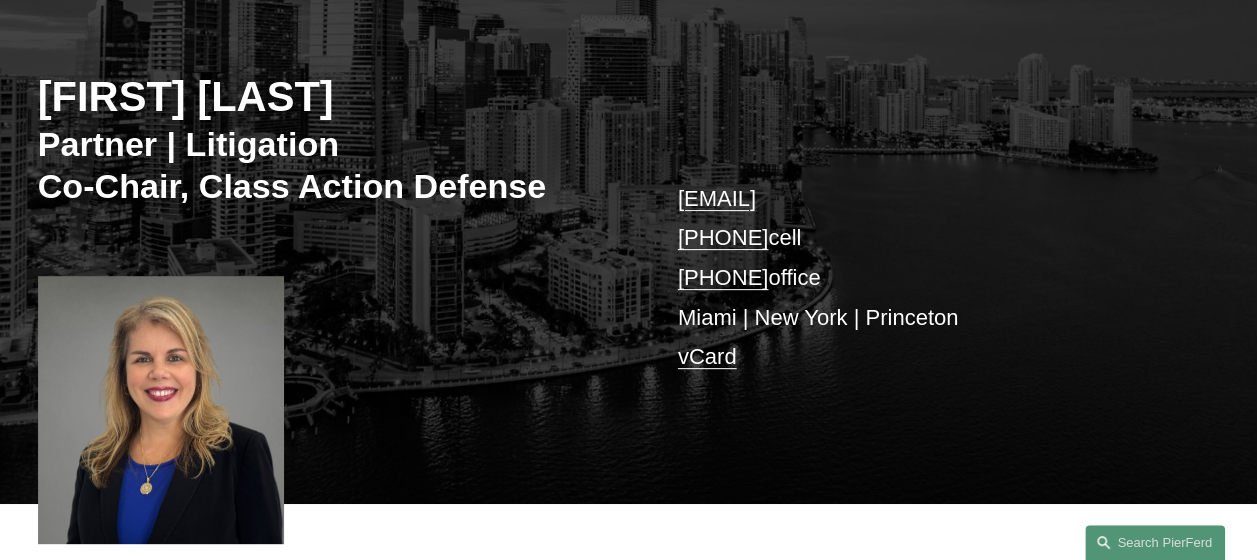 click on "irene.oria@pierferd.com +1.786.873.4603  cell +1.786.568.8358  office Miami | New York | Princeton vCard" at bounding box center [924, 278] 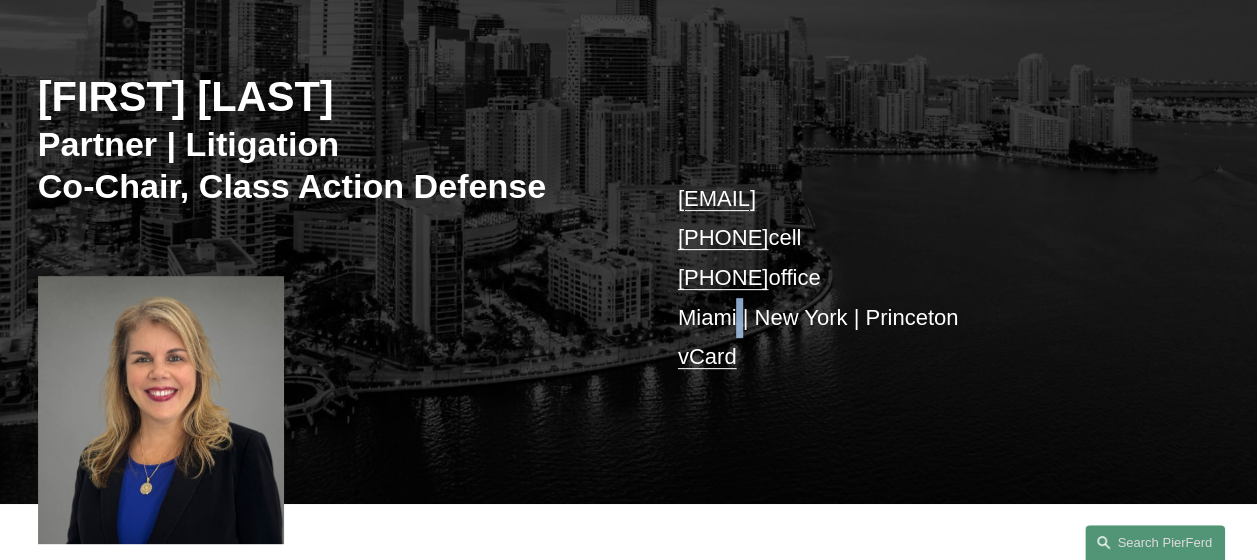 click on "irene.oria@pierferd.com +1.786.873.4603  cell +1.786.568.8358  office Miami | New York | Princeton vCard" at bounding box center [924, 278] 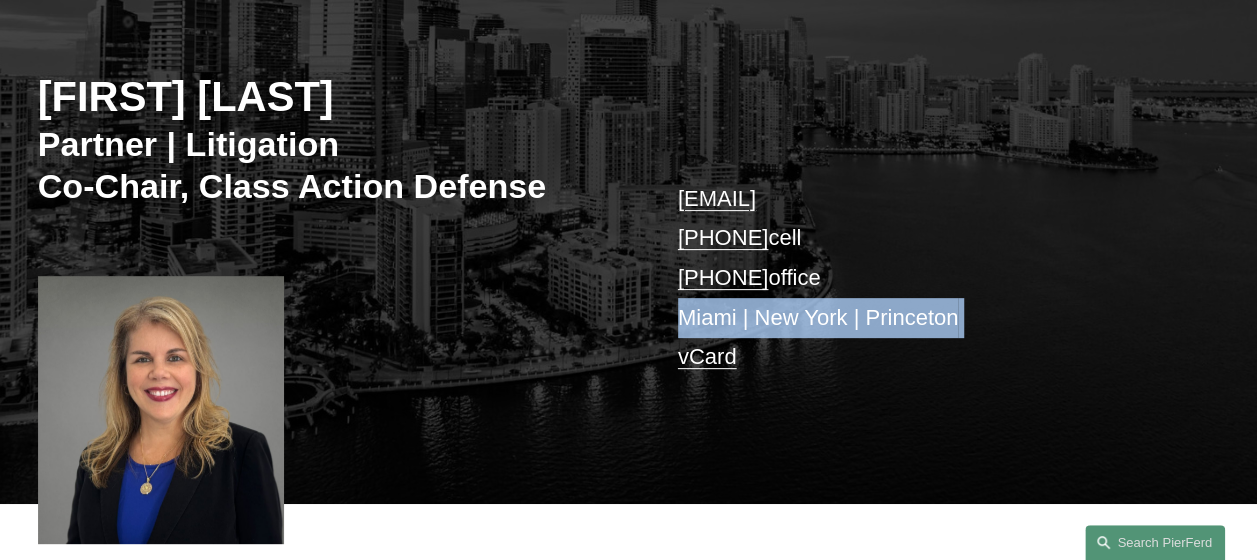 click on "irene.oria@pierferd.com +1.786.873.4603  cell +1.786.568.8358  office Miami | New York | Princeton vCard" at bounding box center [924, 278] 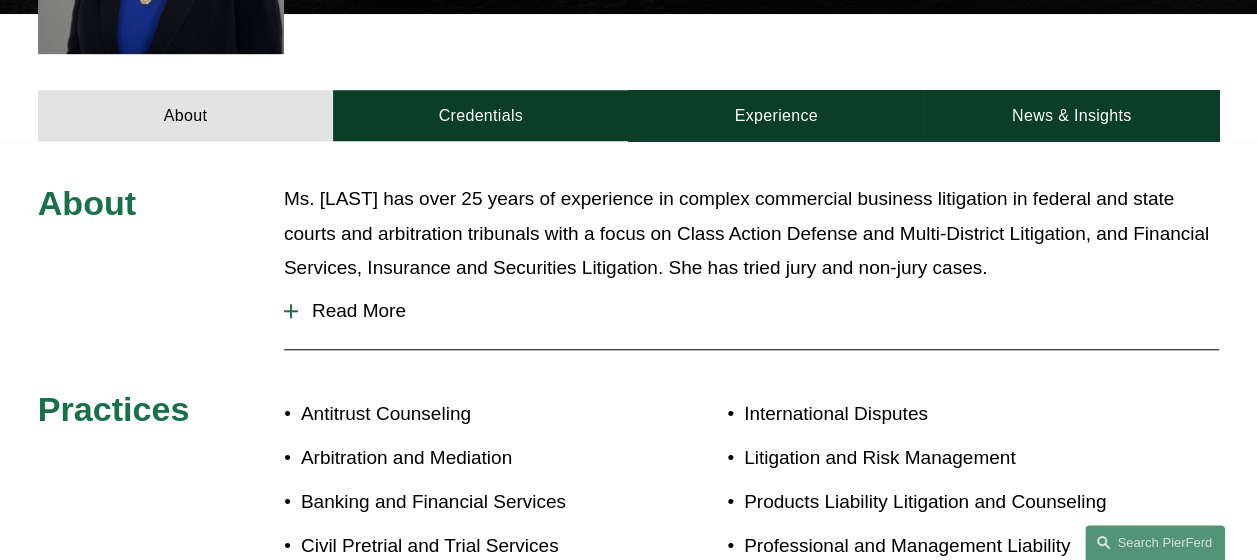 scroll, scrollTop: 1220, scrollLeft: 0, axis: vertical 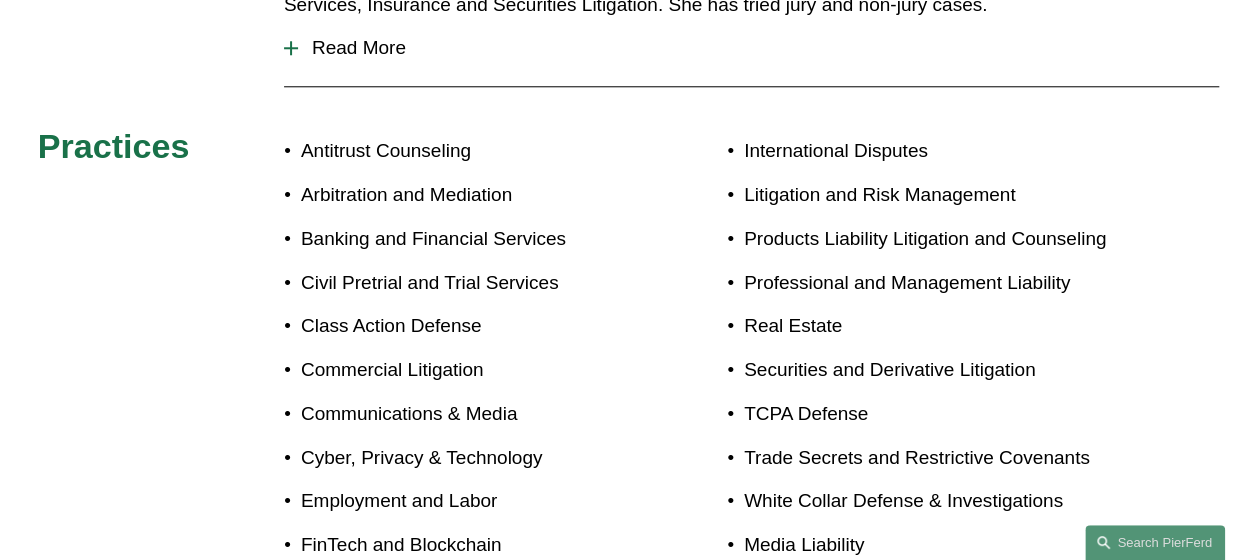 click on "Antitrust Counseling" at bounding box center (465, 151) 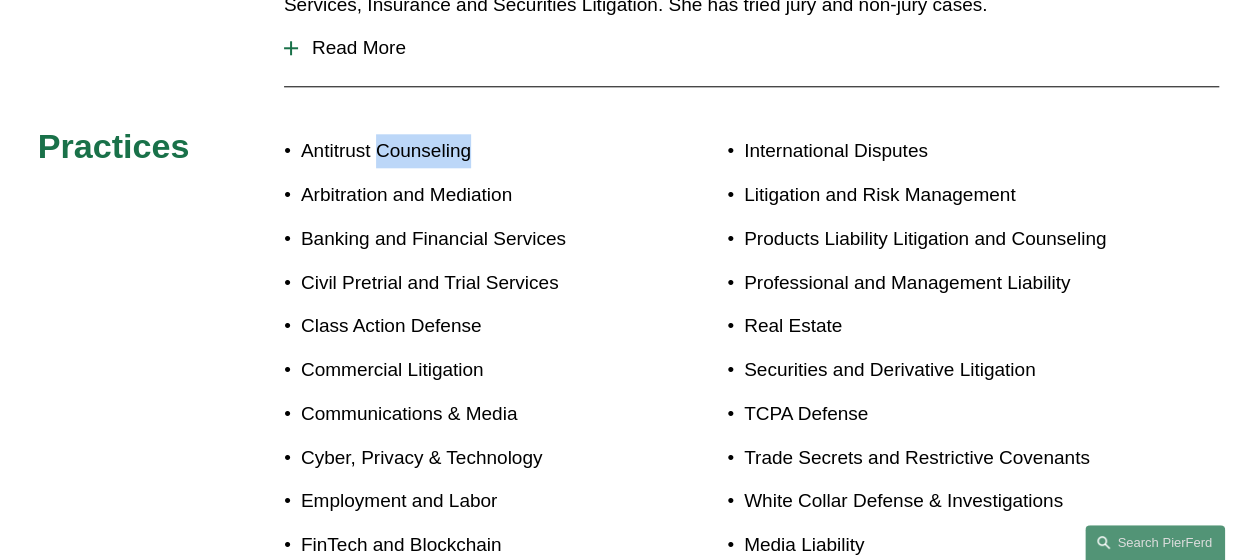 click on "Antitrust Counseling" at bounding box center [465, 151] 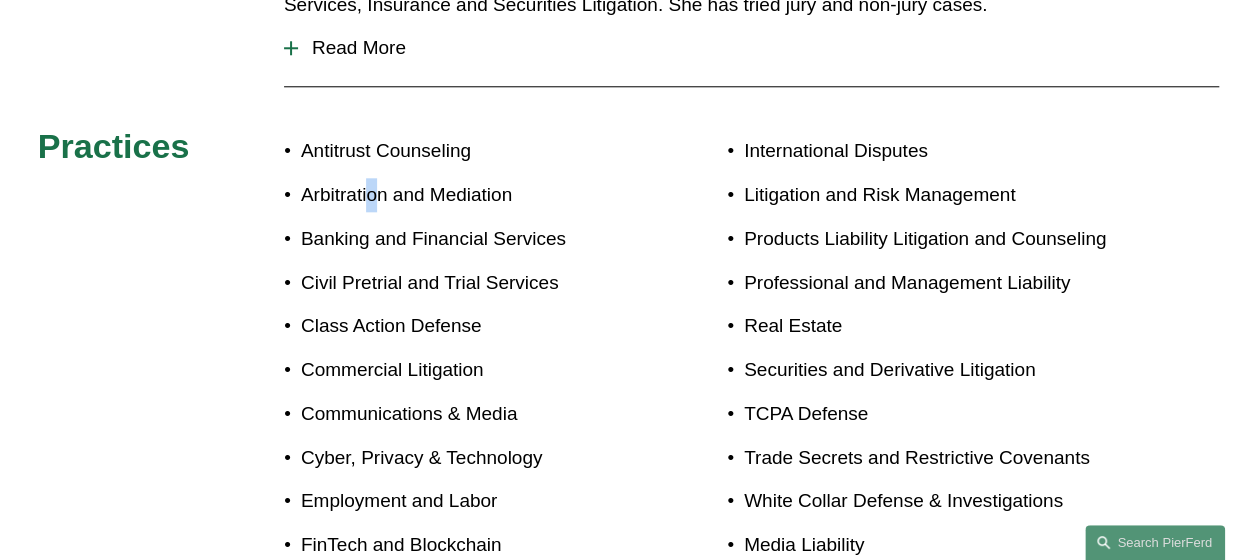 drag, startPoint x: 429, startPoint y: 151, endPoint x: 372, endPoint y: 210, distance: 82.036575 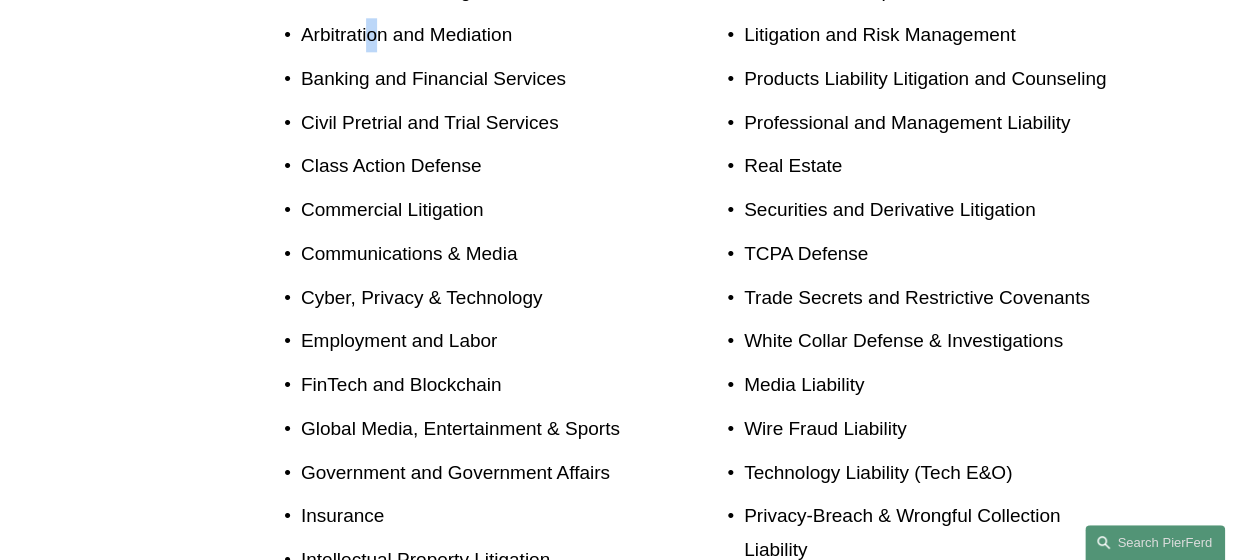 scroll, scrollTop: 1113, scrollLeft: 0, axis: vertical 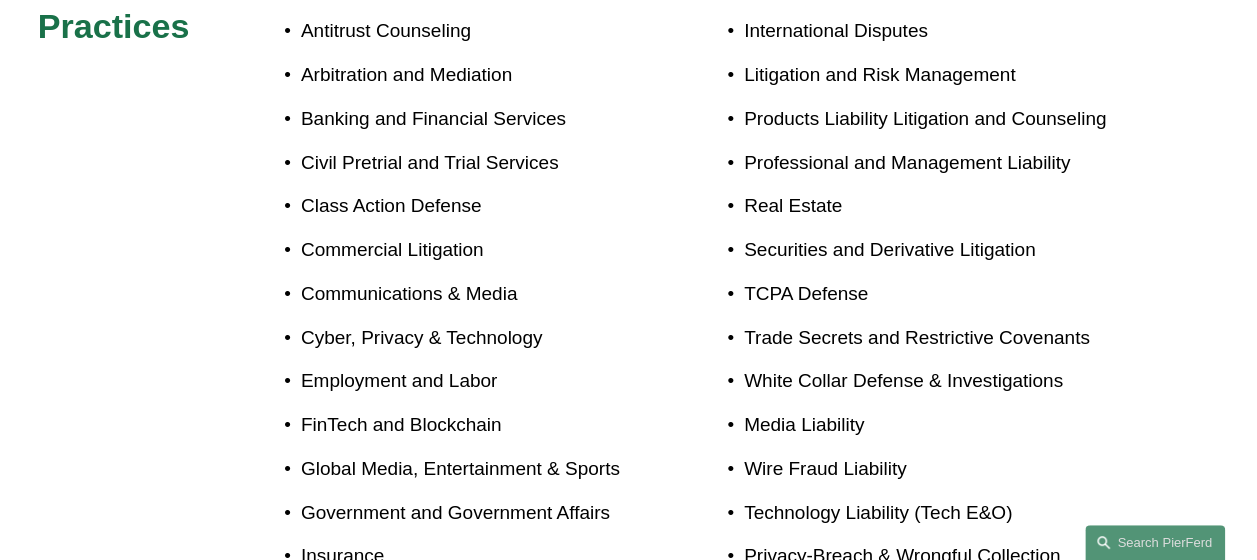 click on "Commercial Litigation" at bounding box center [465, 250] 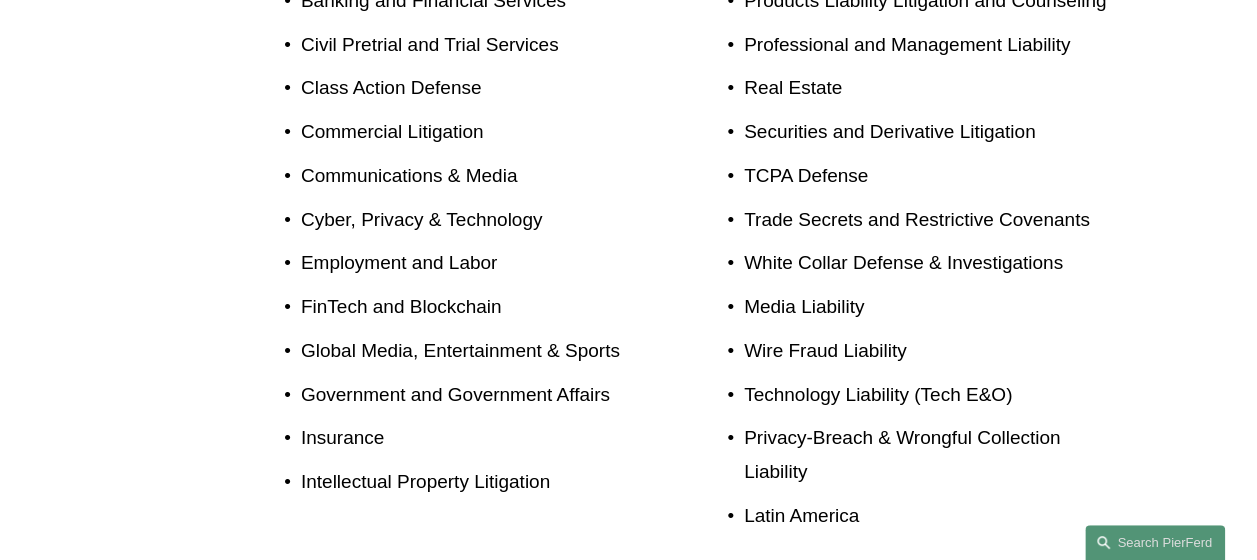scroll, scrollTop: 1233, scrollLeft: 0, axis: vertical 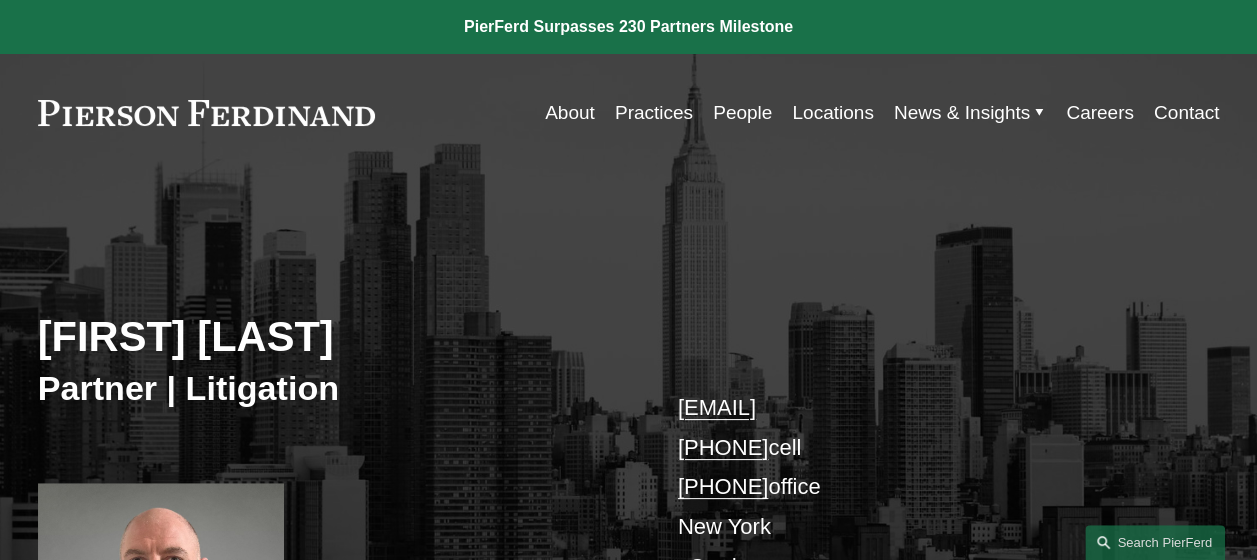 click on "[FIRST] [LAST]" at bounding box center (333, 337) 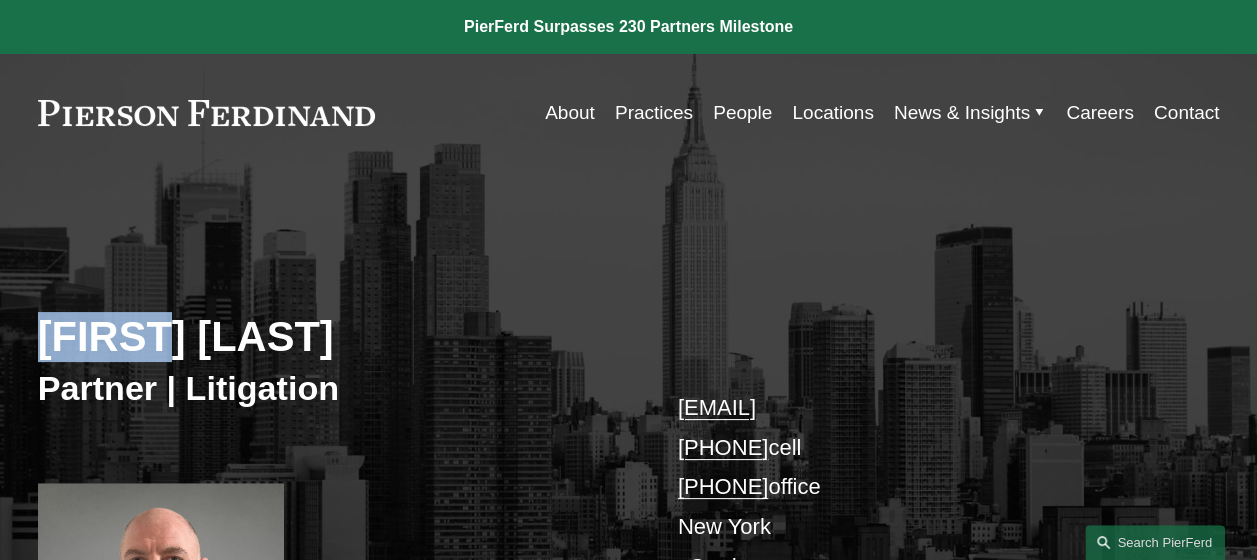 click on "[FIRST] [LAST]" at bounding box center (333, 337) 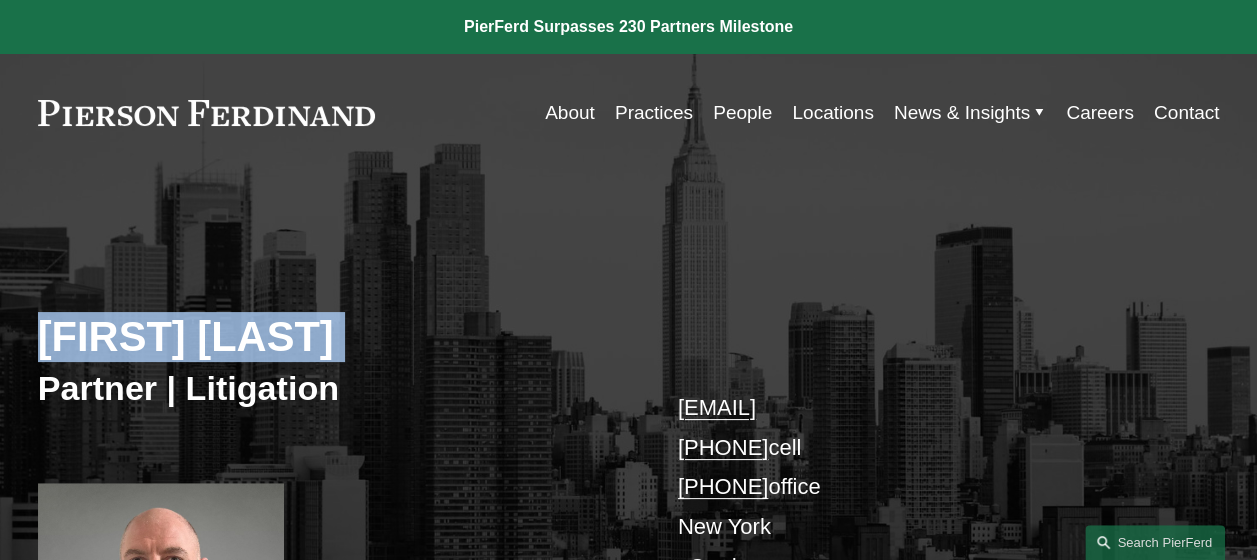 copy on "[FIRST] [LAST]" 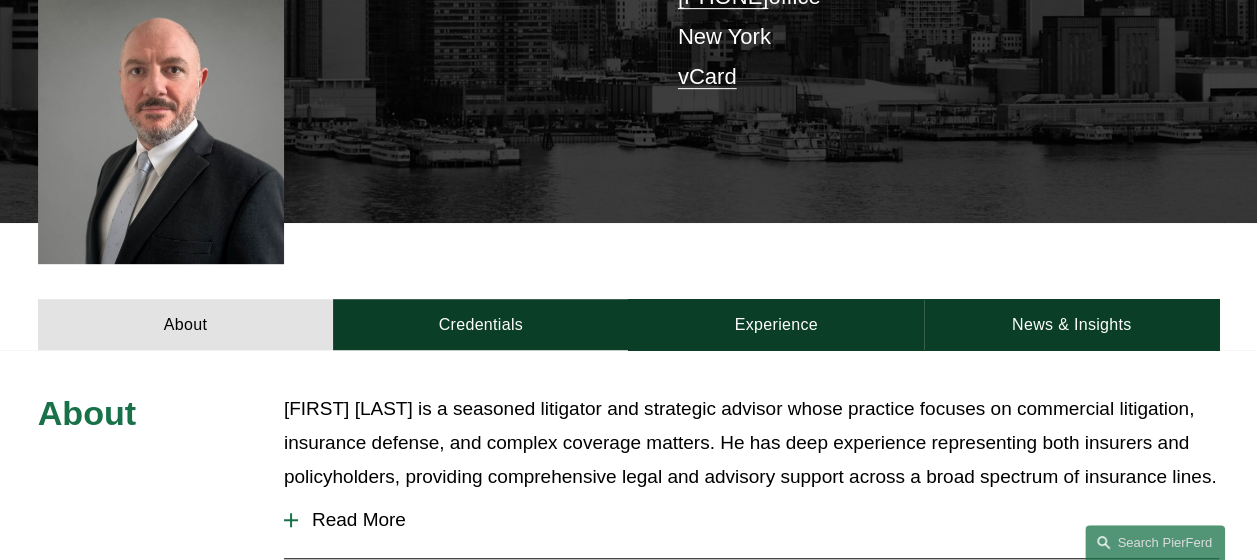 scroll, scrollTop: 980, scrollLeft: 0, axis: vertical 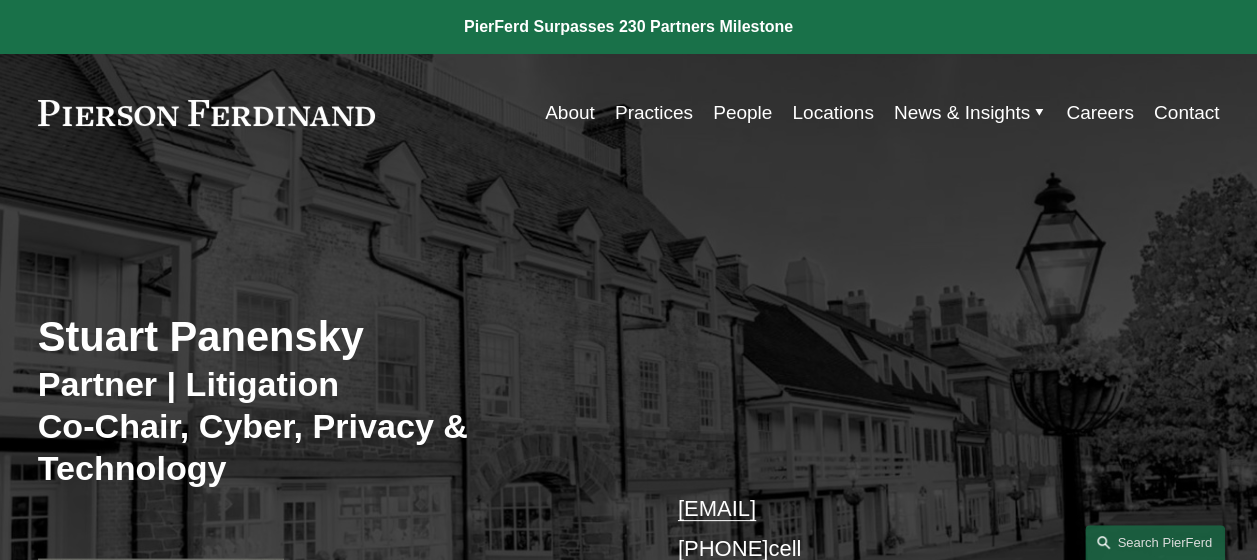 click on "Stuart Panensky" at bounding box center [333, 337] 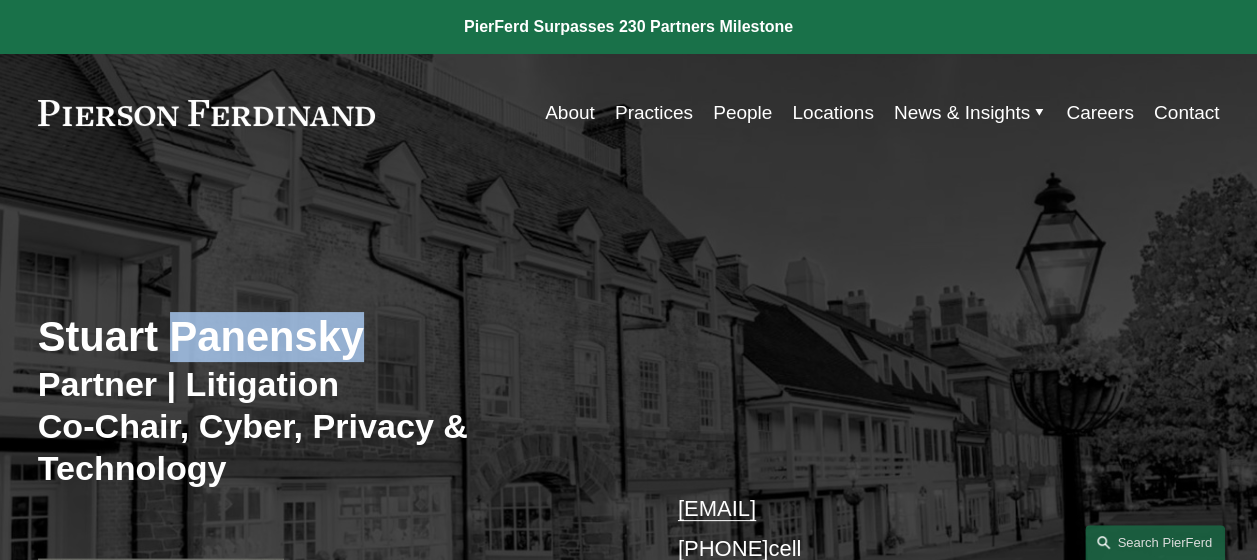 click on "Stuart Panensky" at bounding box center [333, 337] 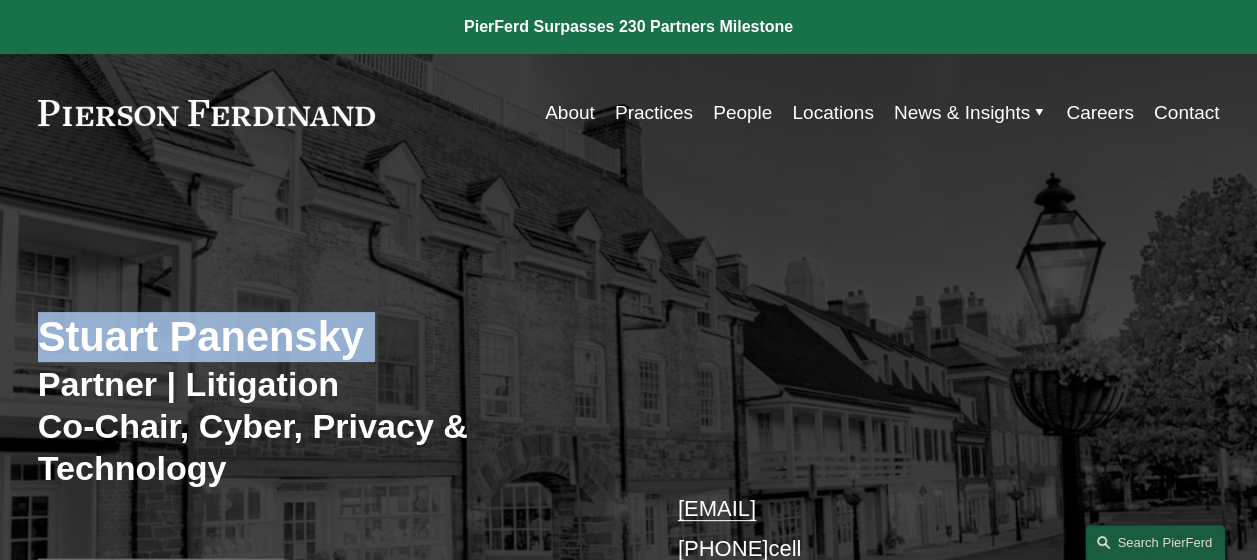 copy on "Stuart Panensky" 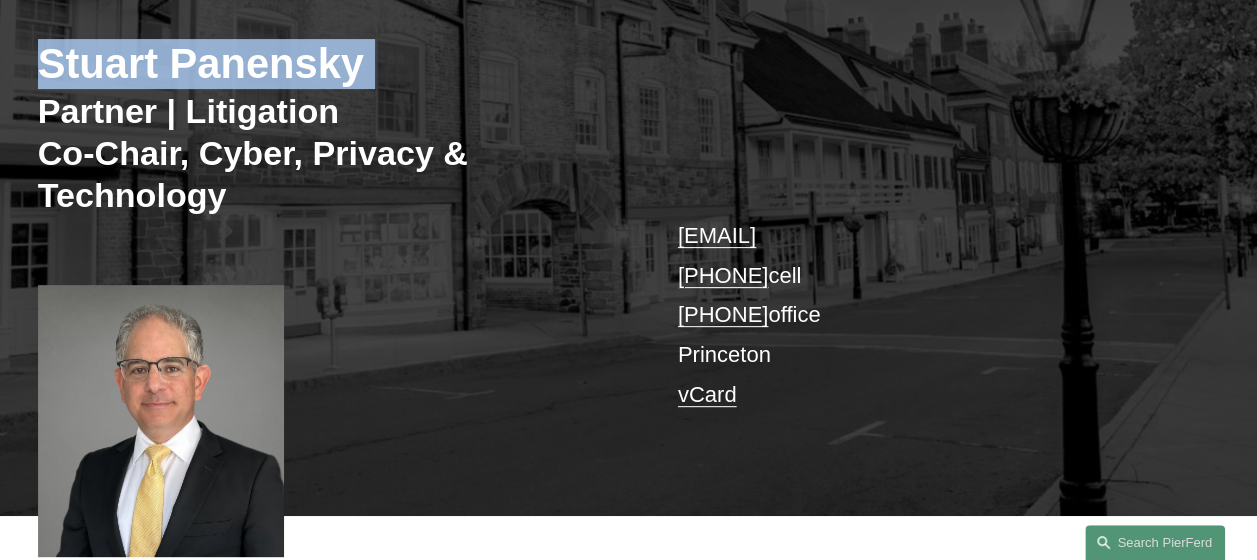 scroll, scrollTop: 280, scrollLeft: 0, axis: vertical 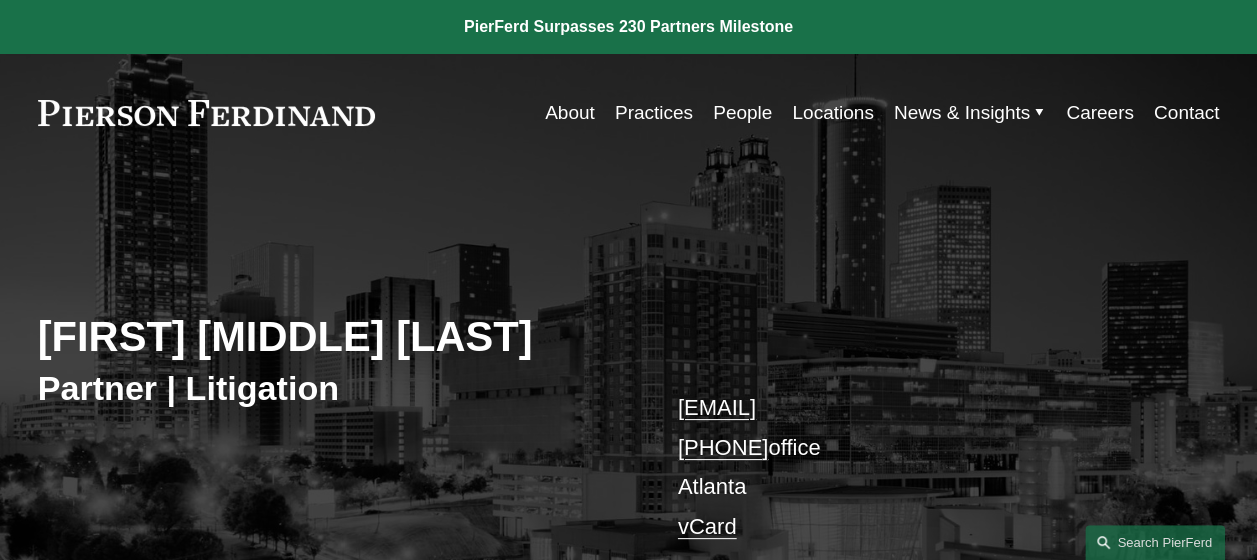 click on "[FIRST] [MIDDLE] [LAST]" at bounding box center (333, 337) 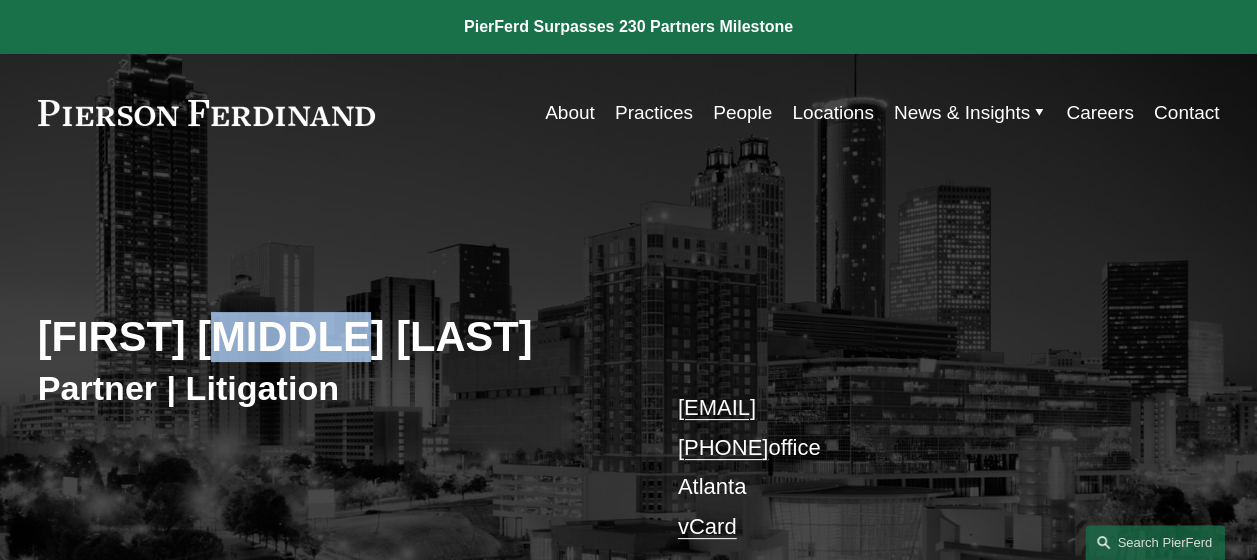click on "[FIRST] [MIDDLE] [LAST]" at bounding box center (333, 337) 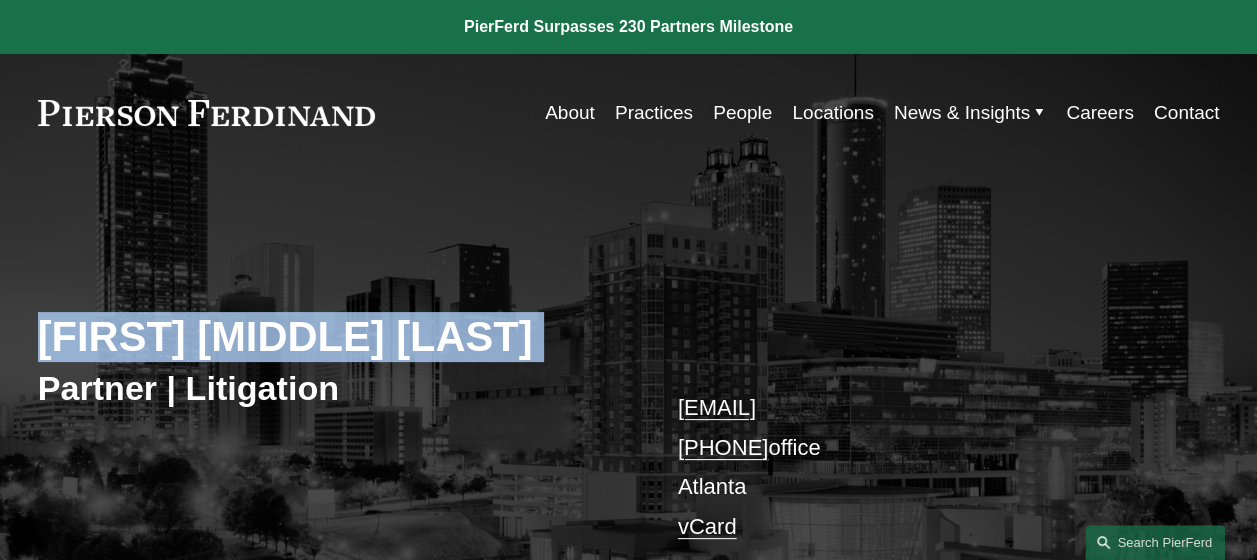 copy on "[FIRST] [MIDDLE] [LAST]" 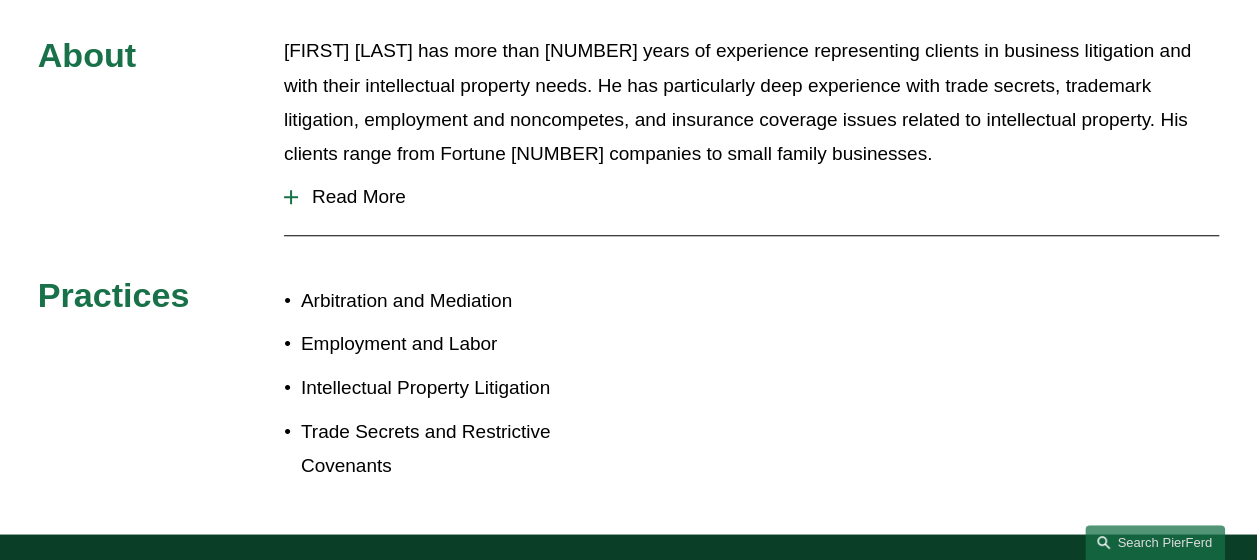 scroll, scrollTop: 746, scrollLeft: 0, axis: vertical 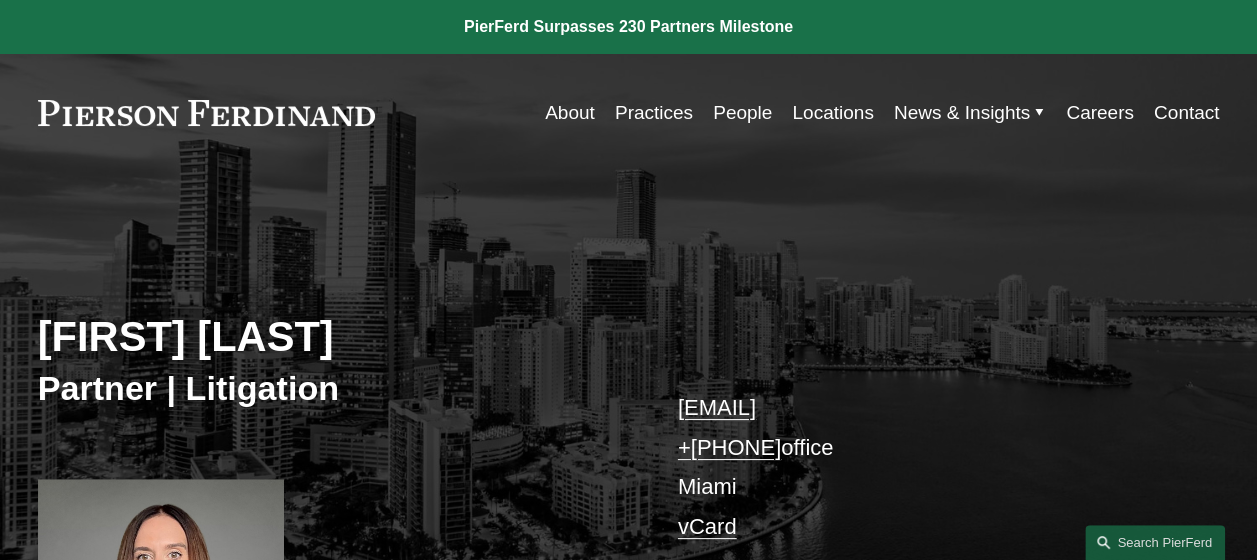 click on "[FIRST] [LAST]" at bounding box center (333, 337) 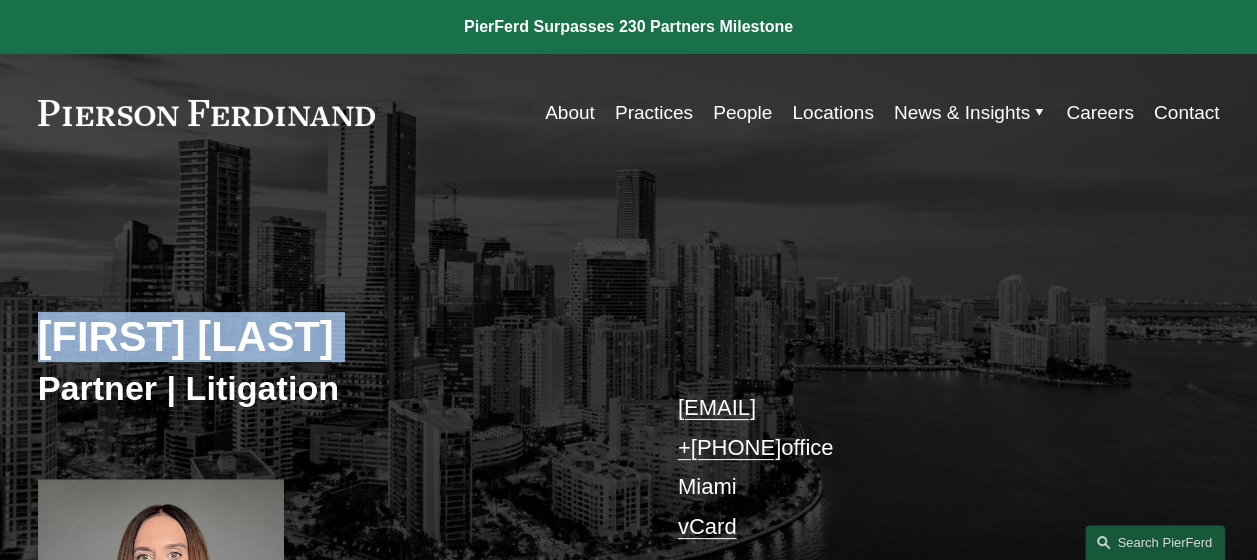 copy on "Kristin Drecktrah Paz" 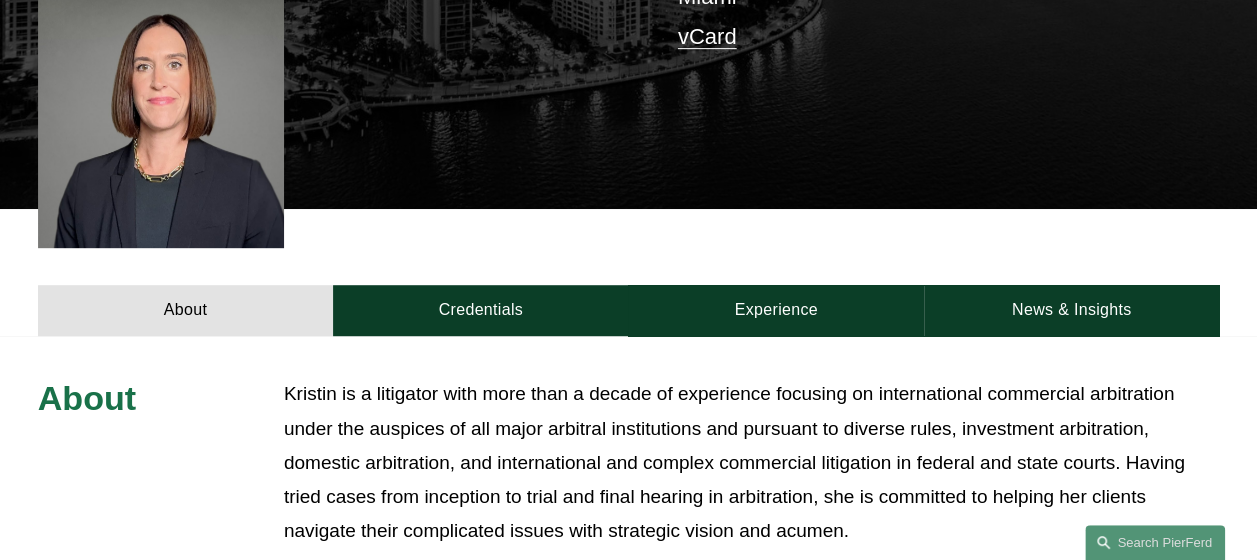scroll, scrollTop: 980, scrollLeft: 0, axis: vertical 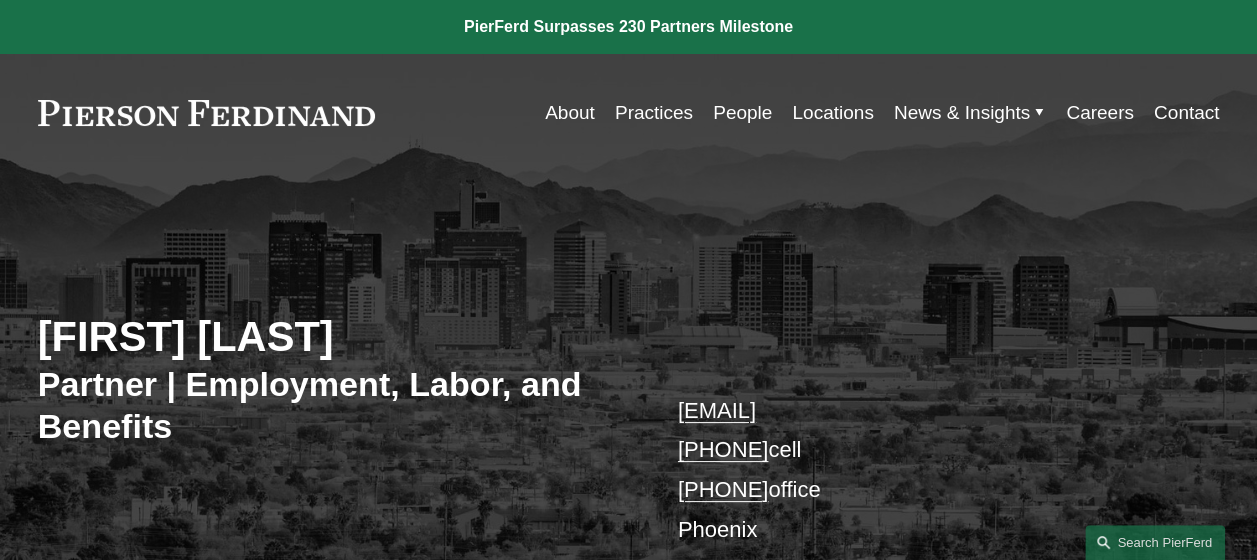 click on "[FIRST] [LAST]" at bounding box center (333, 337) 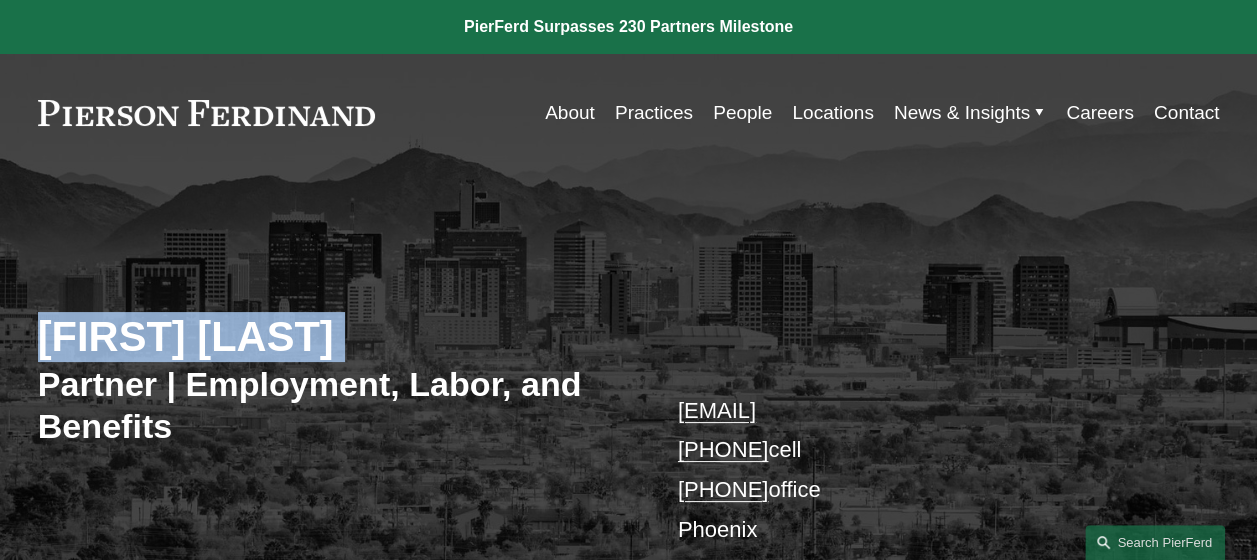copy on "Alejandro Pérez" 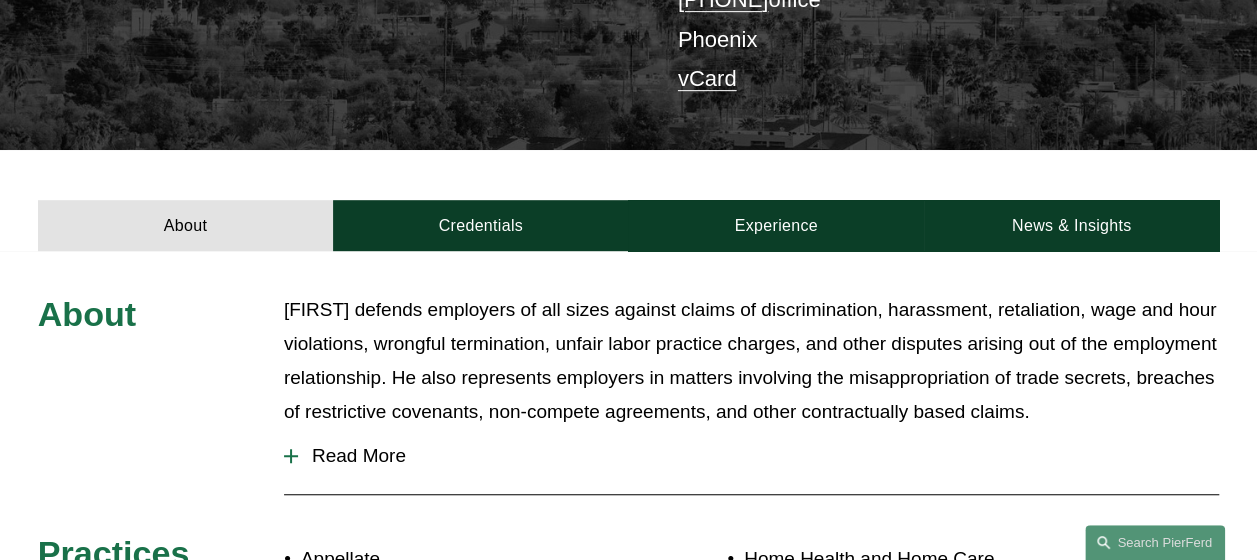 scroll, scrollTop: 980, scrollLeft: 0, axis: vertical 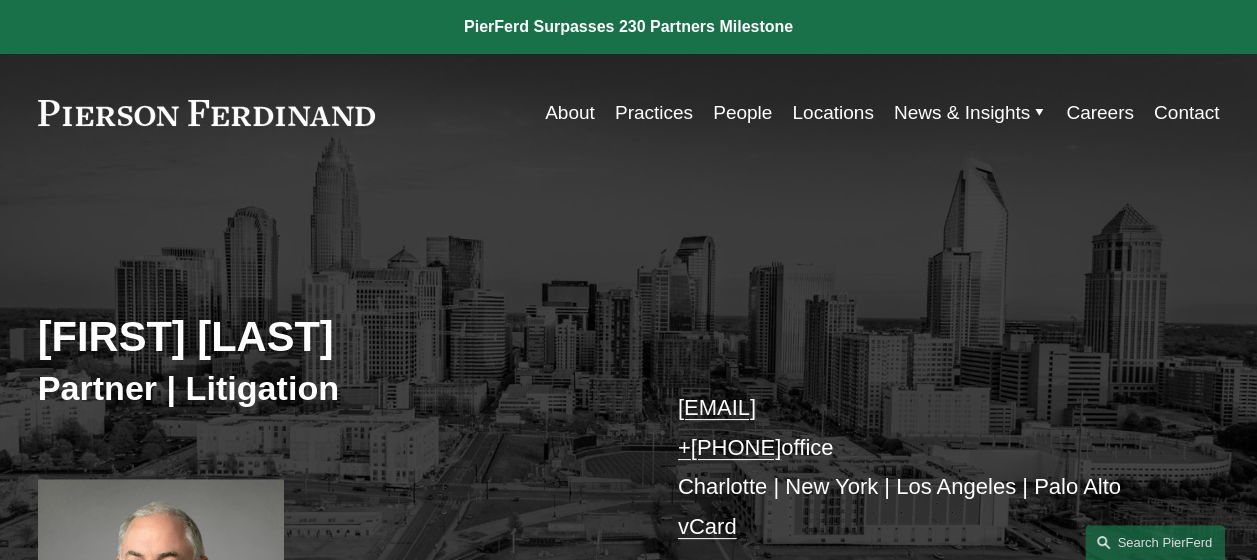 click on "[FIRST] [LAST]" at bounding box center (333, 337) 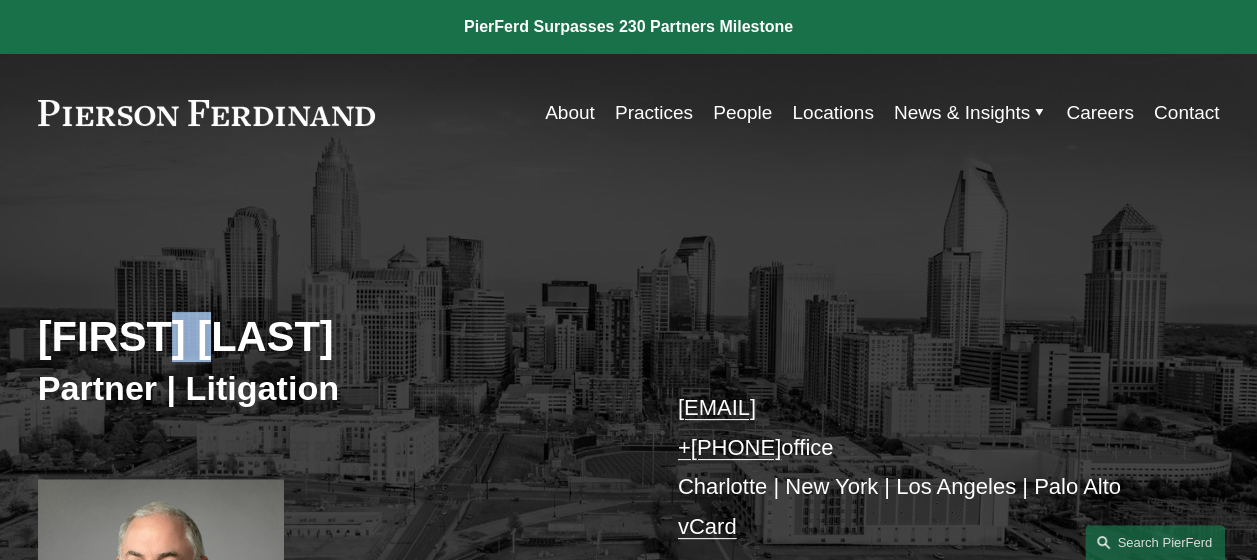 click on "[FIRST] [LAST]" at bounding box center [333, 337] 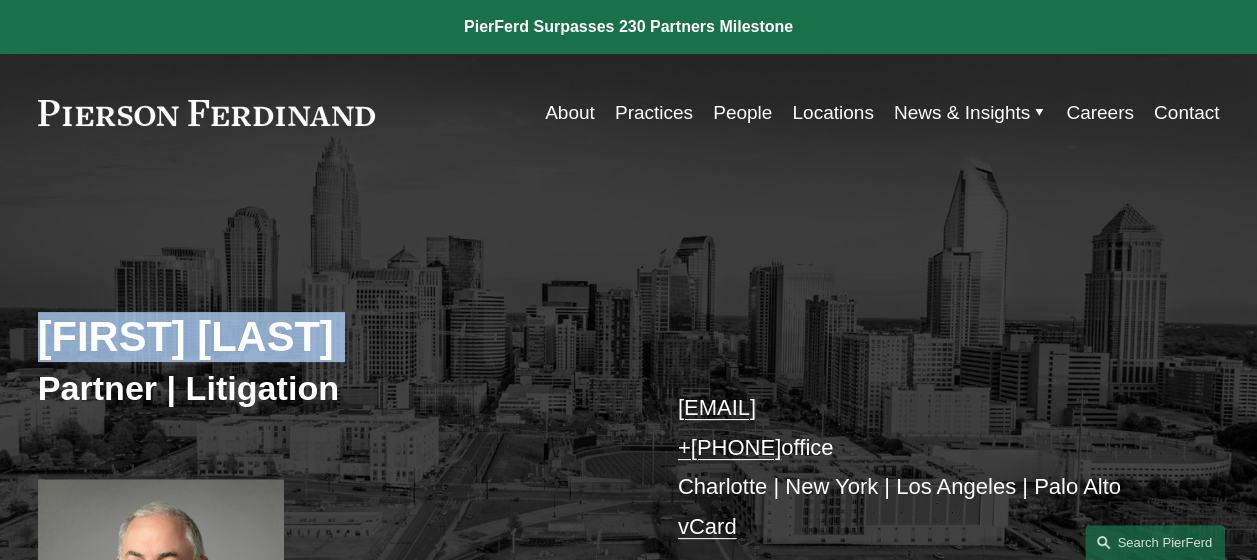 copy on "[FIRST] [LAST]" 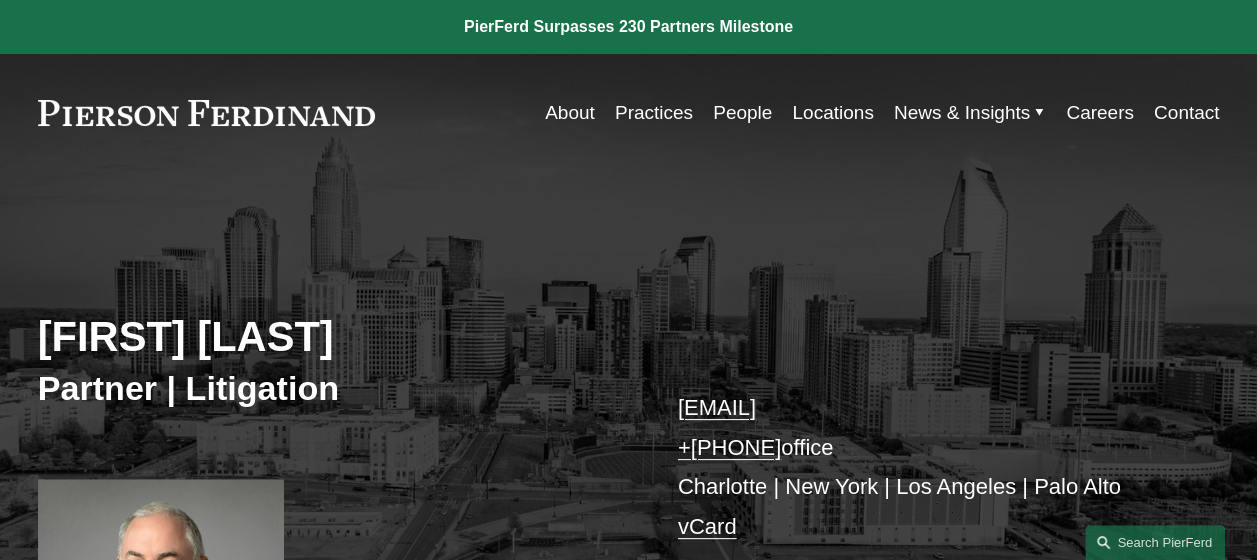 click on "chris.pey@pierferd.com +1.646.233.2533  office Charlotte | New York | Los Angeles | Palo Alto vCard" at bounding box center (924, 467) 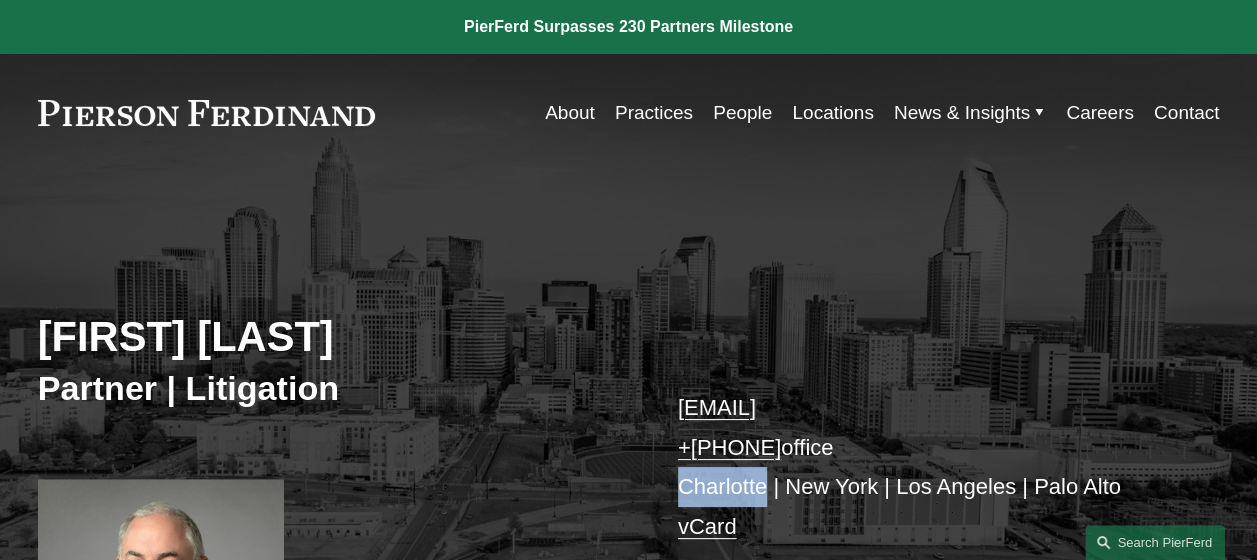 click on "chris.pey@pierferd.com +1.646.233.2533  office Charlotte | New York | Los Angeles | Palo Alto vCard" at bounding box center [924, 467] 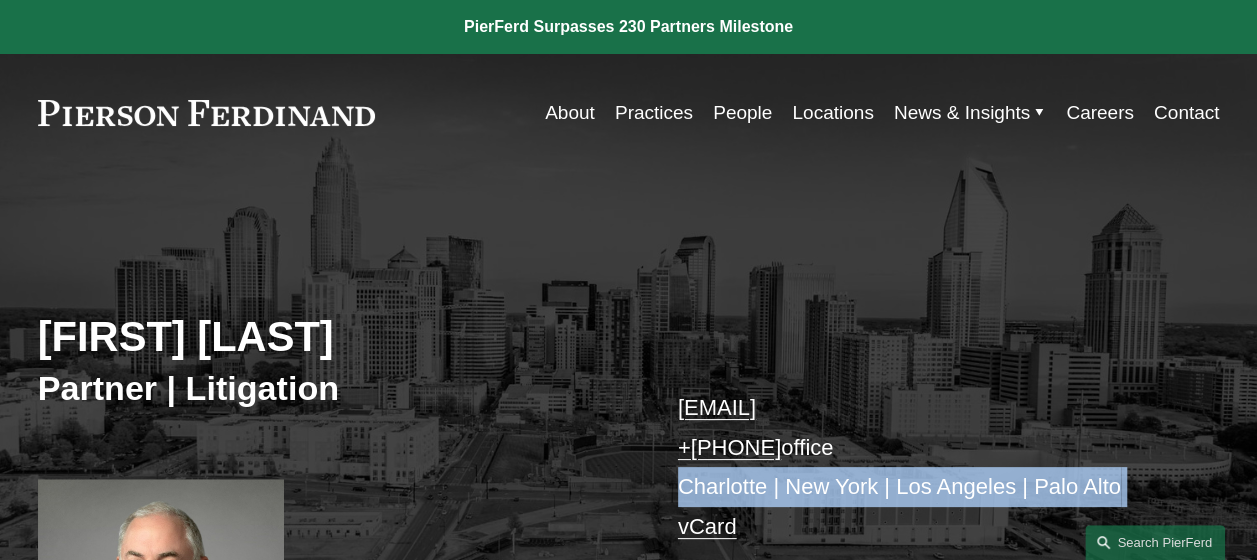 copy on "Charlotte | New York | Los Angeles | Palo Alto" 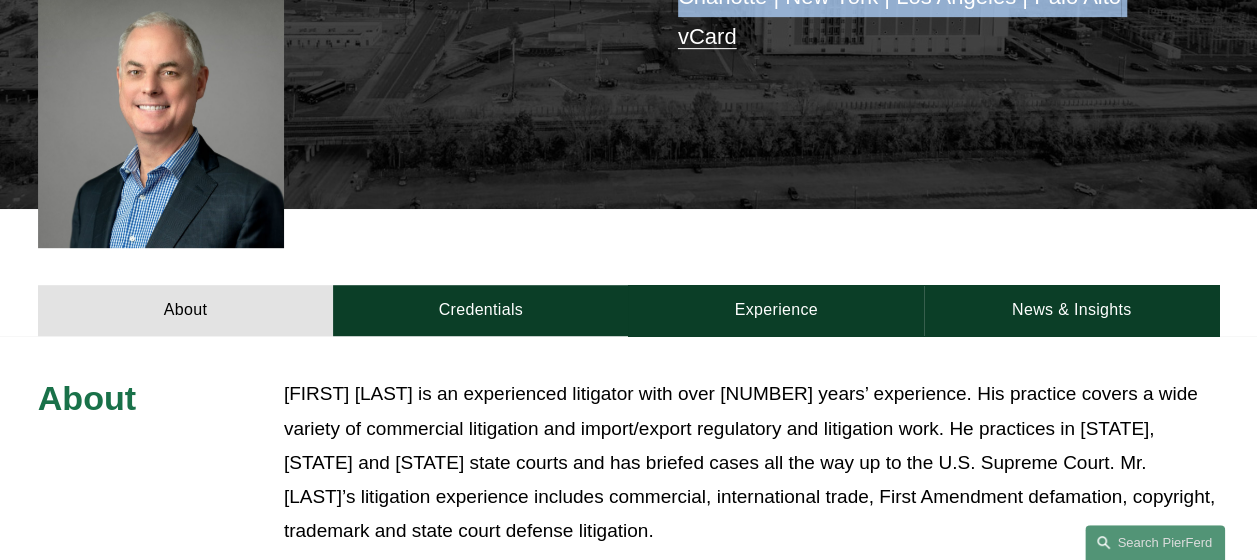 scroll, scrollTop: 980, scrollLeft: 0, axis: vertical 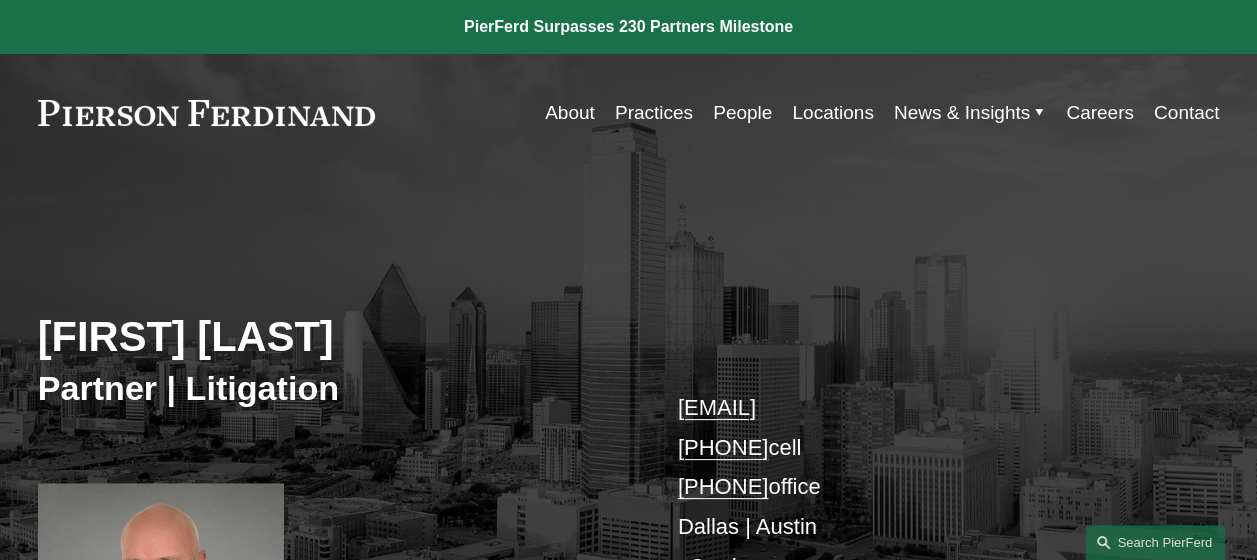 click on "[FIRST] [LAST]" at bounding box center (333, 337) 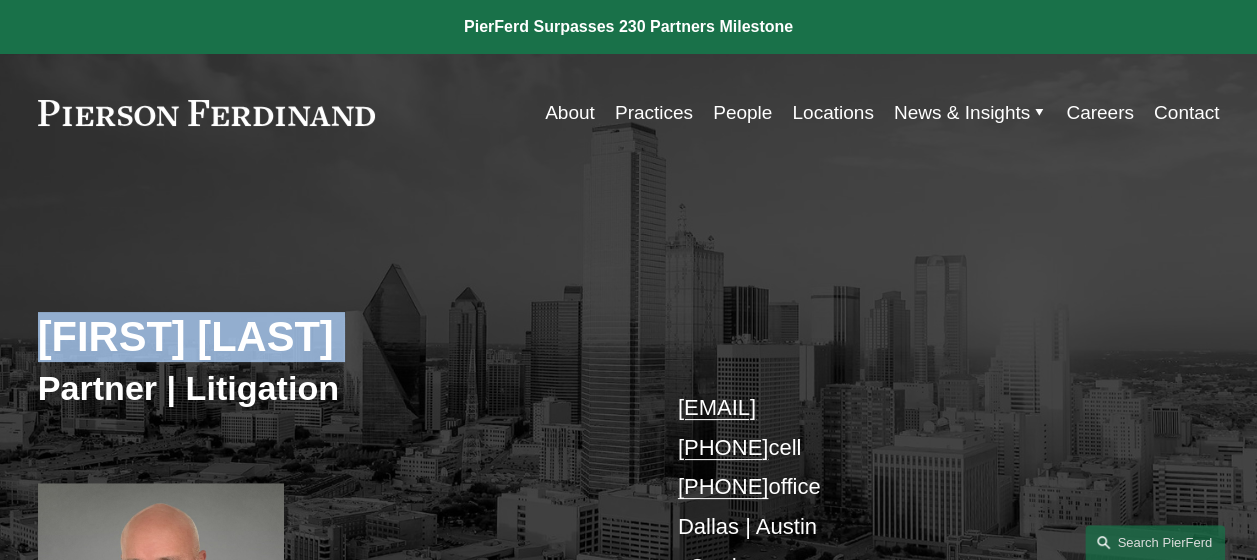 copy on "Bryan D. Pollard" 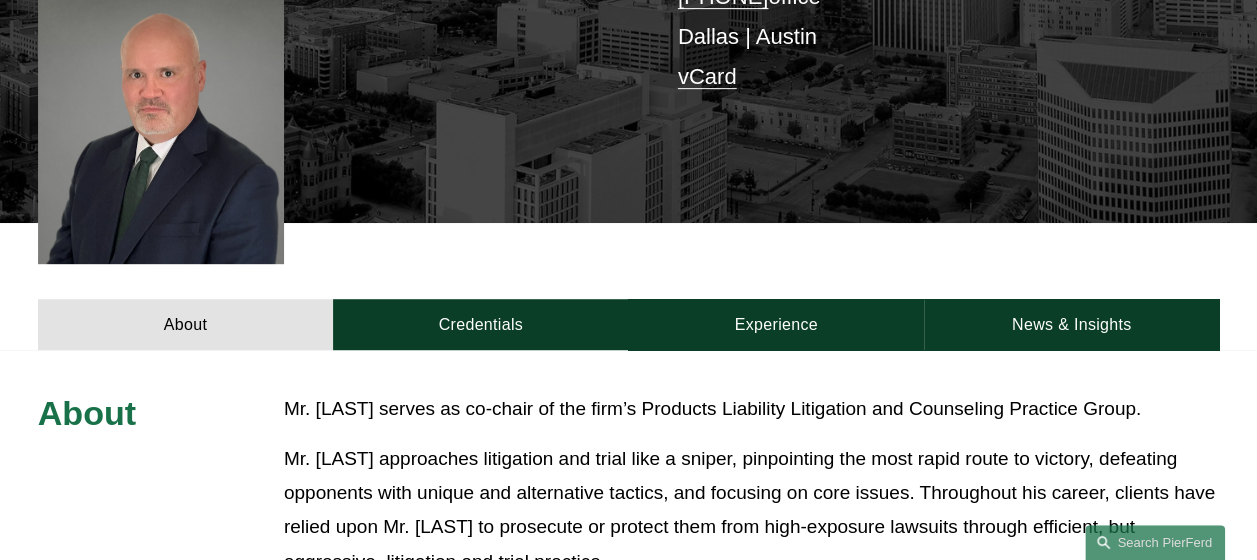 scroll, scrollTop: 980, scrollLeft: 0, axis: vertical 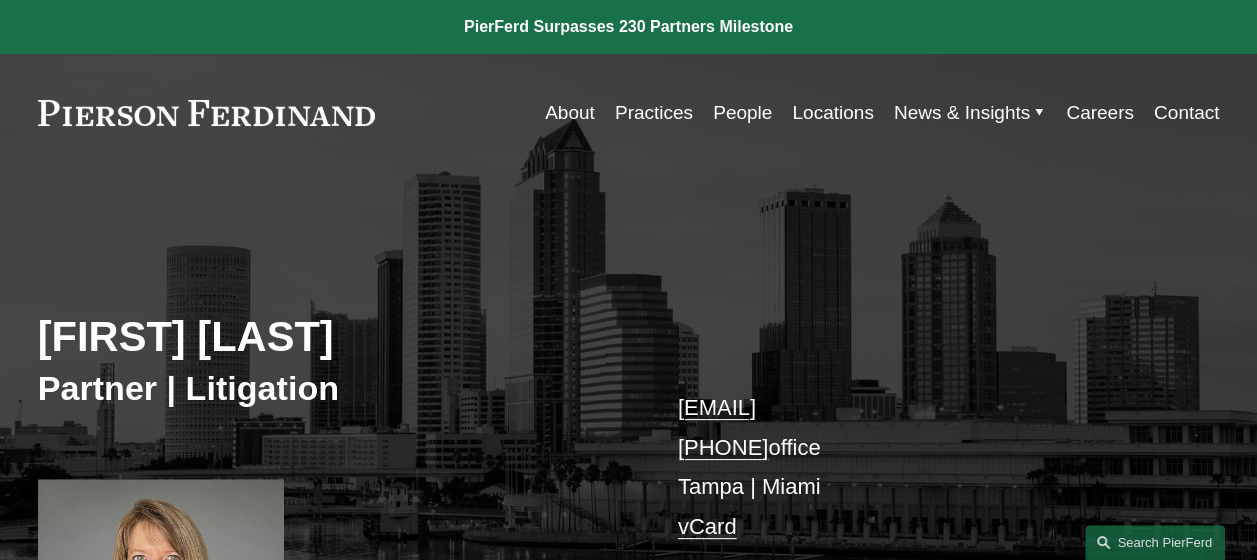 click on "[FIRST] [LAST]" at bounding box center (333, 337) 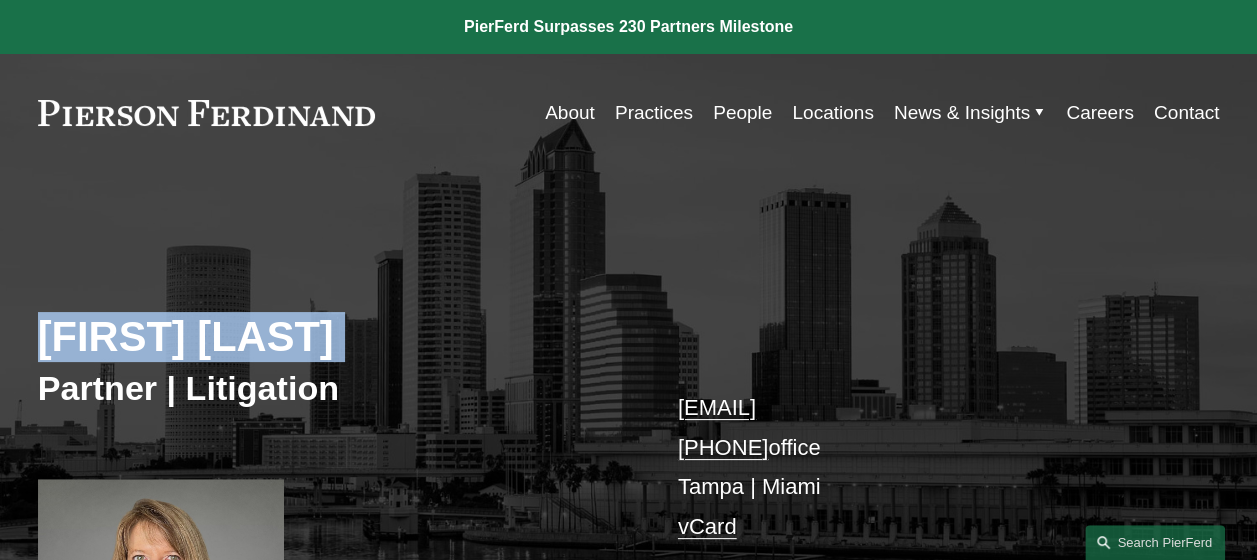 copy on "[FIRST] [LAST]" 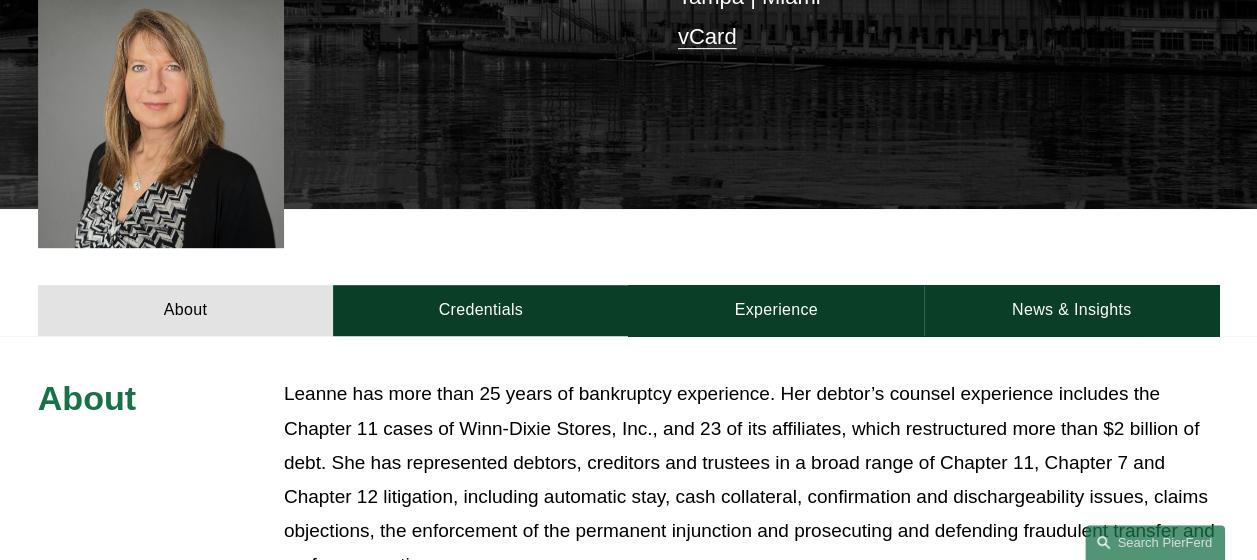 scroll, scrollTop: 980, scrollLeft: 0, axis: vertical 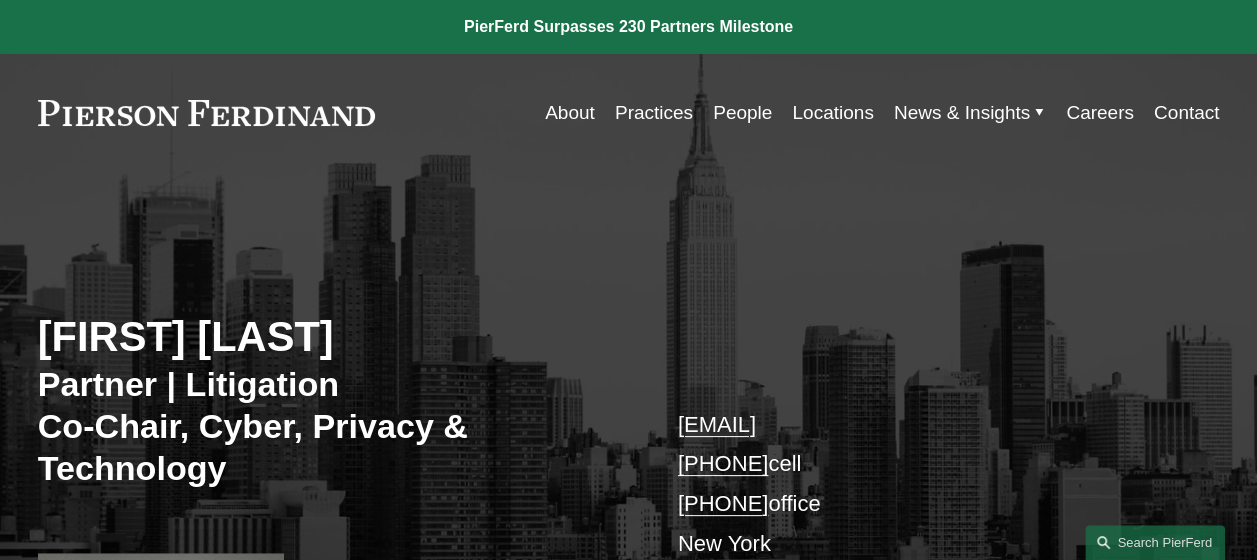 click on "[FIRST] [LAST]" at bounding box center (333, 337) 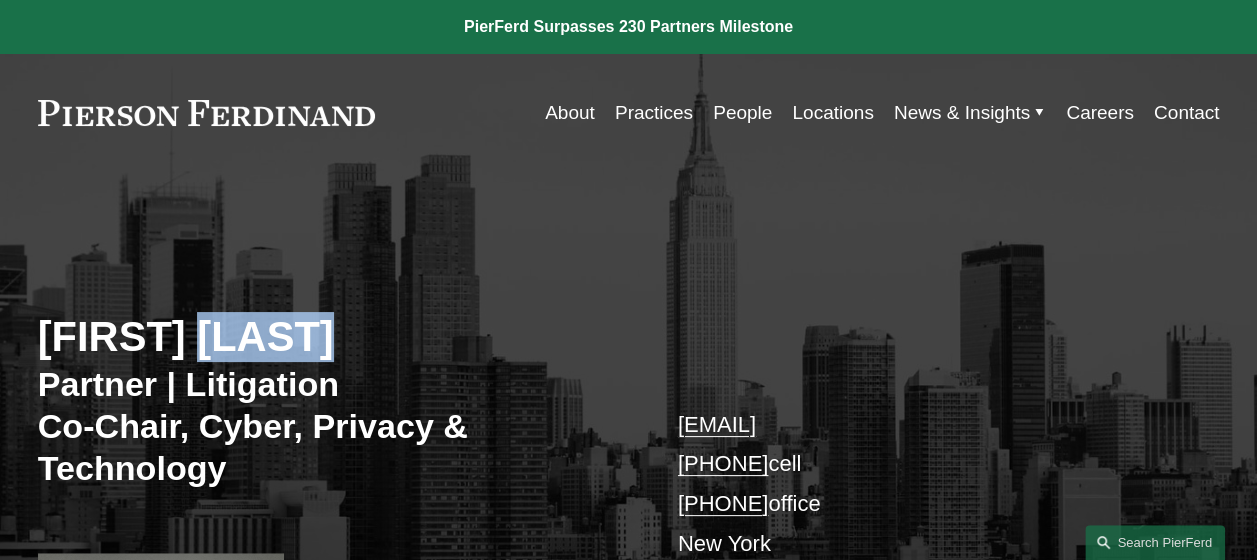 click on "[FIRST] [LAST]" at bounding box center [333, 337] 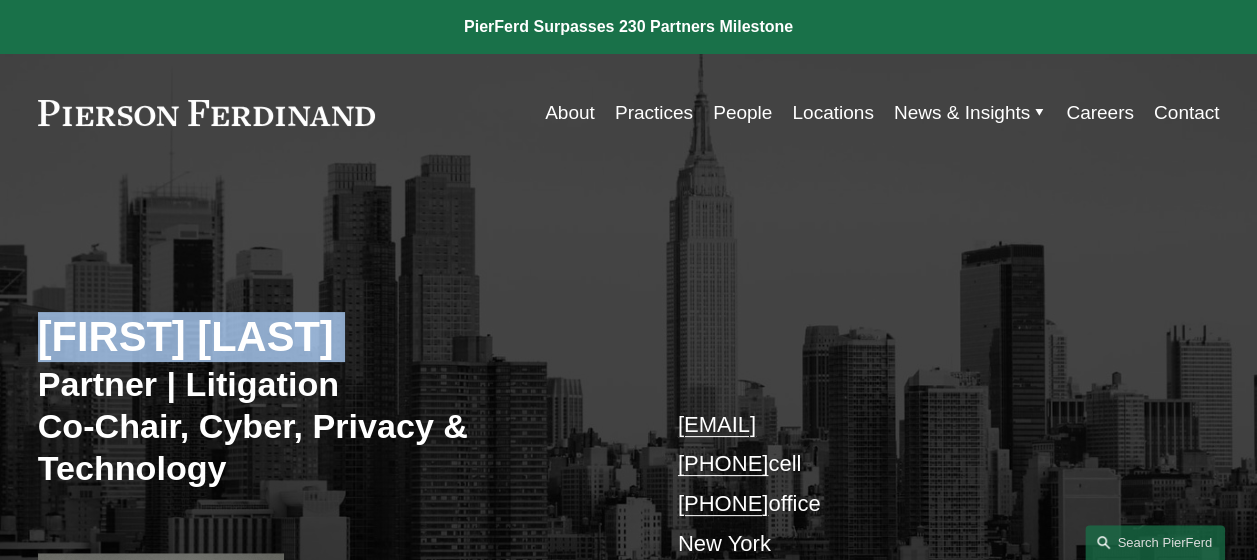 copy on "Richard Reiter" 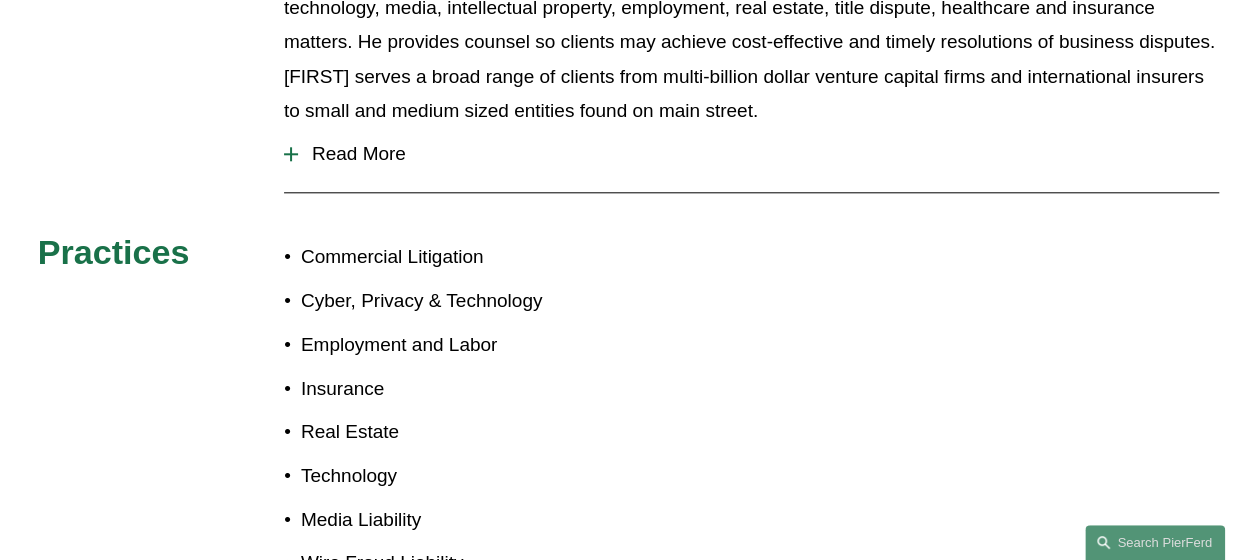 scroll, scrollTop: 1470, scrollLeft: 0, axis: vertical 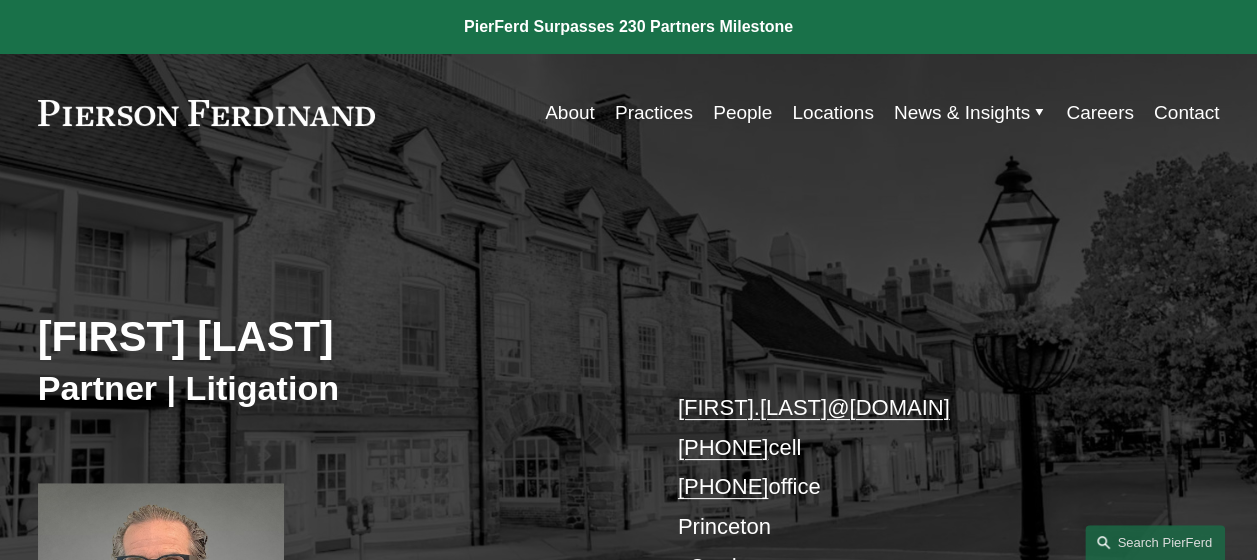 click on "David Restaino" at bounding box center [333, 337] 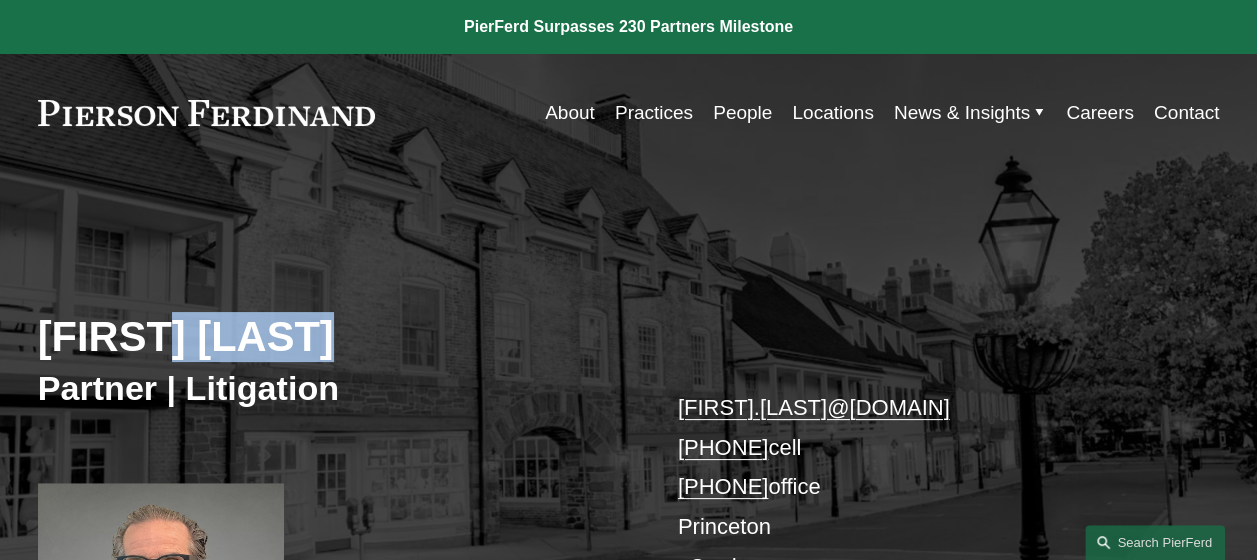 click on "David Restaino" at bounding box center (333, 337) 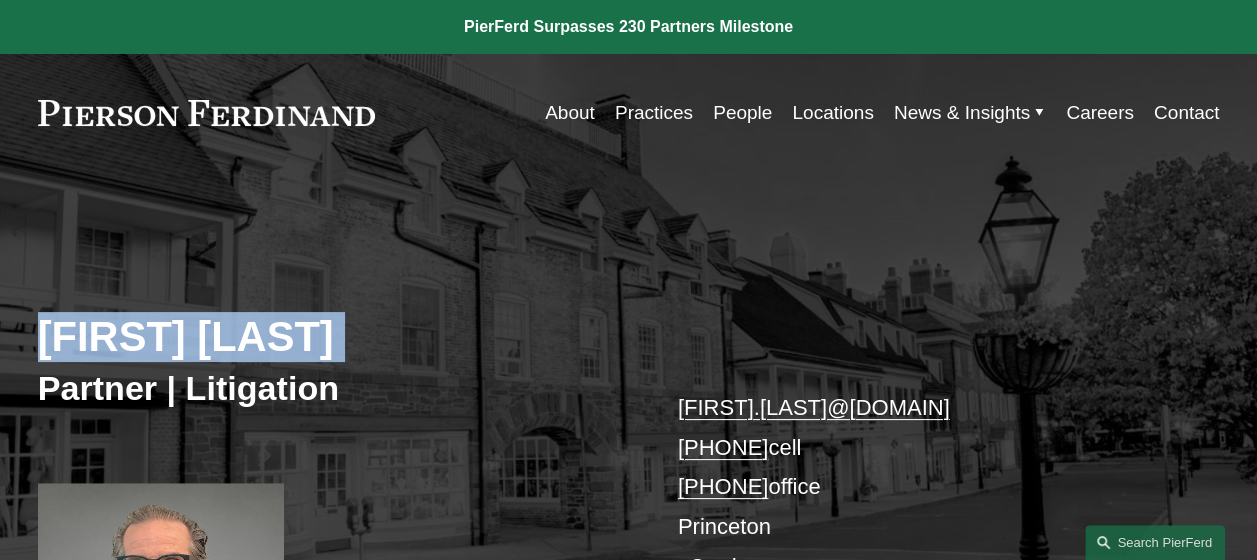 copy on "David Restaino" 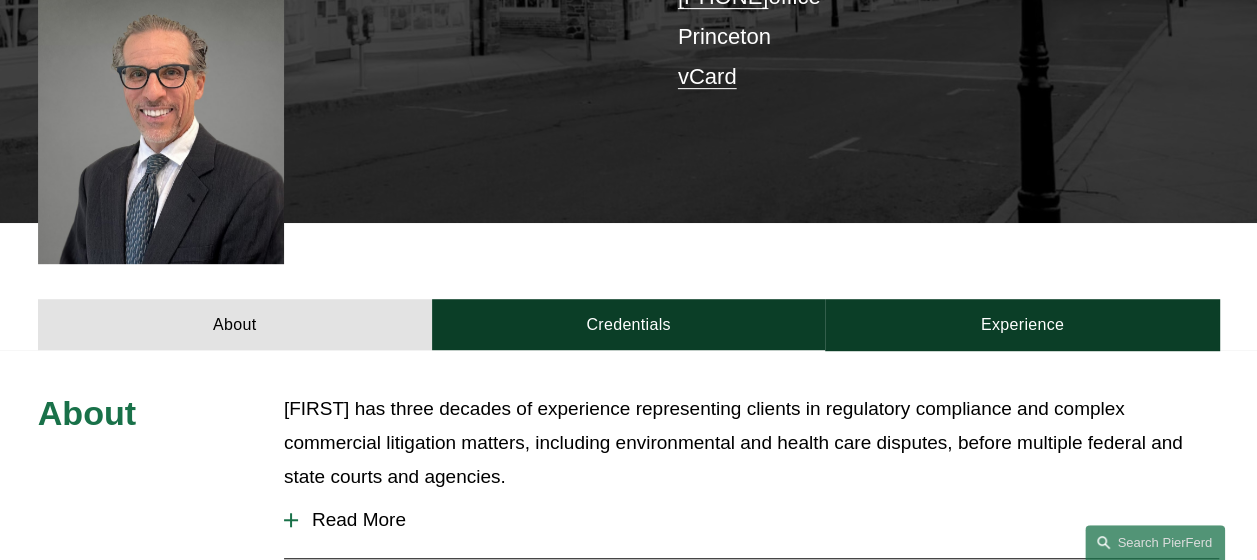 scroll, scrollTop: 980, scrollLeft: 0, axis: vertical 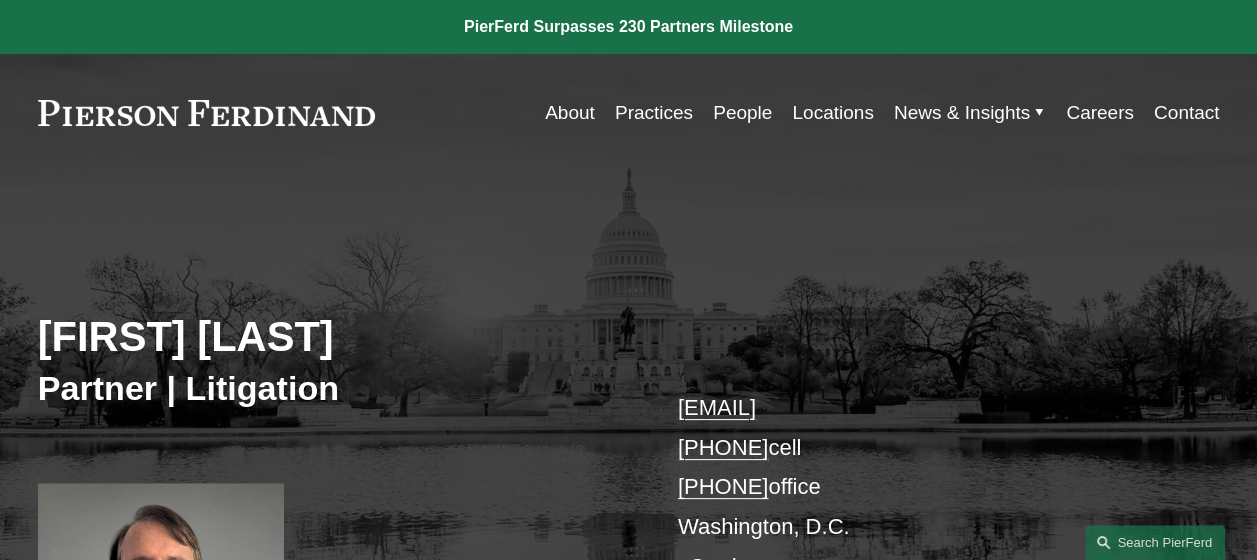 click on "[FIRST] [LAST]" at bounding box center (333, 337) 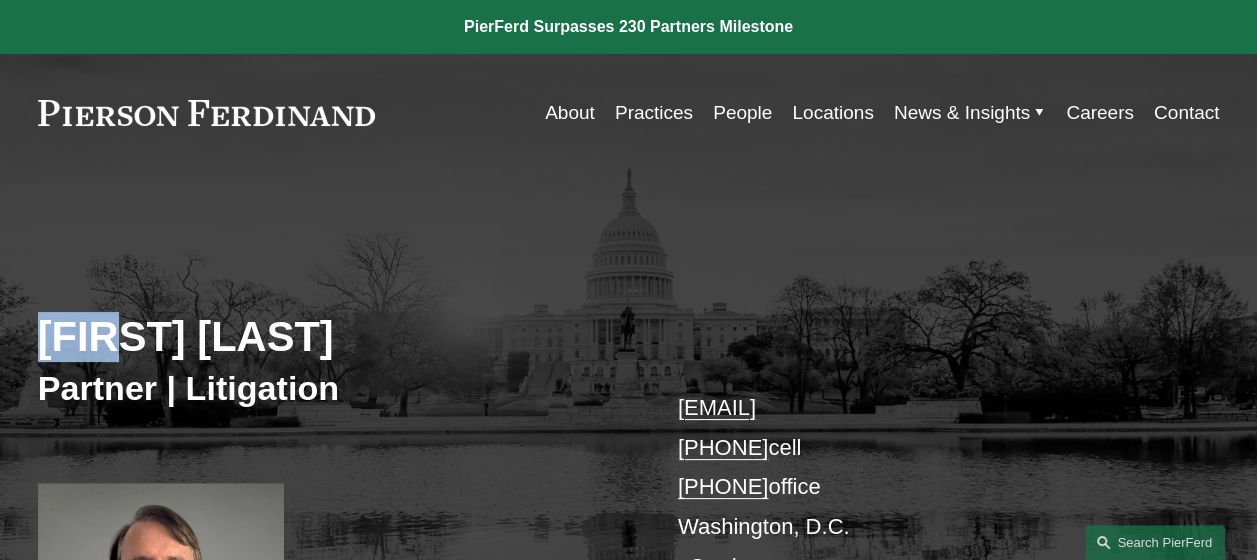 click on "[FIRST] [LAST]" at bounding box center [333, 337] 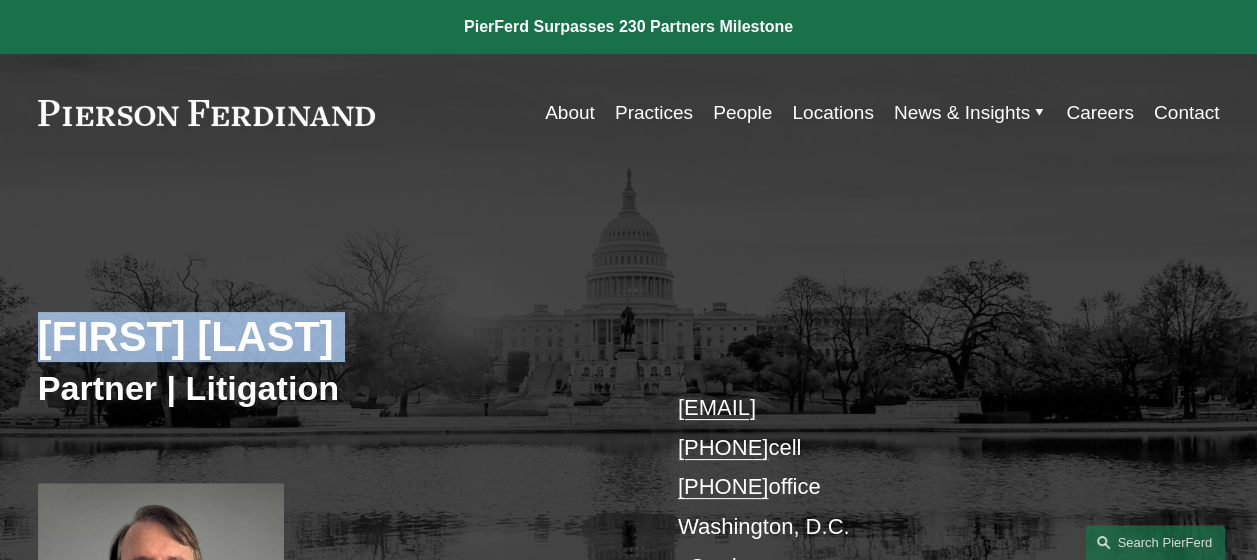 copy on "[FIRST] [LAST]" 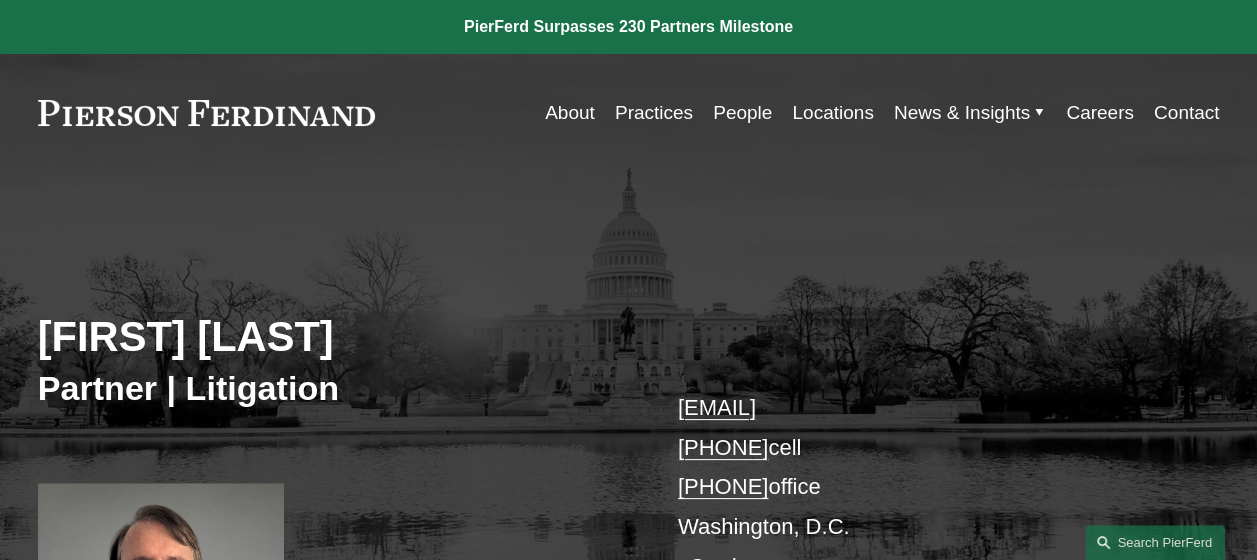 click on "[EMAIL] [PHONE] cell [PHONE] office Washington, D.C. vCard" at bounding box center [924, 487] 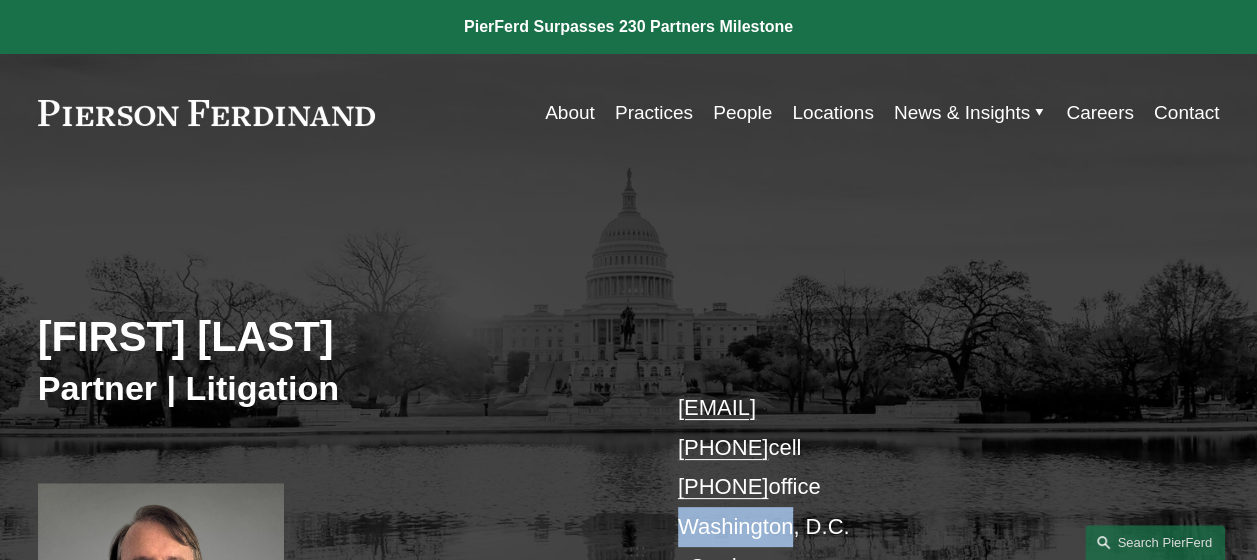 click on "[EMAIL] [PHONE] cell [PHONE] office Washington, D.C. vCard" at bounding box center [924, 487] 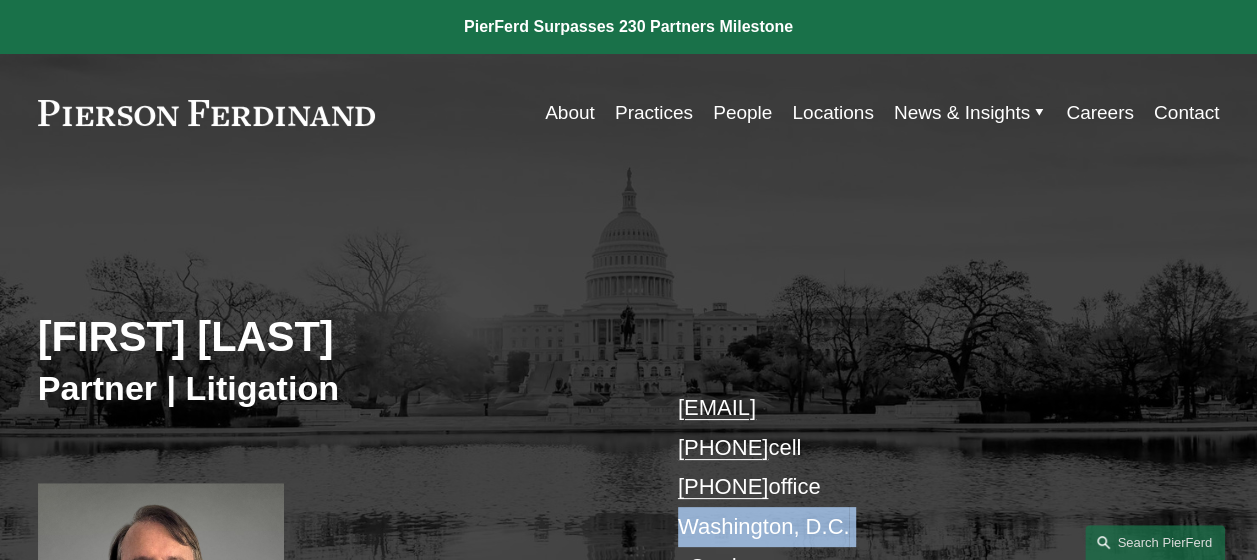 copy on "Washington, D.C." 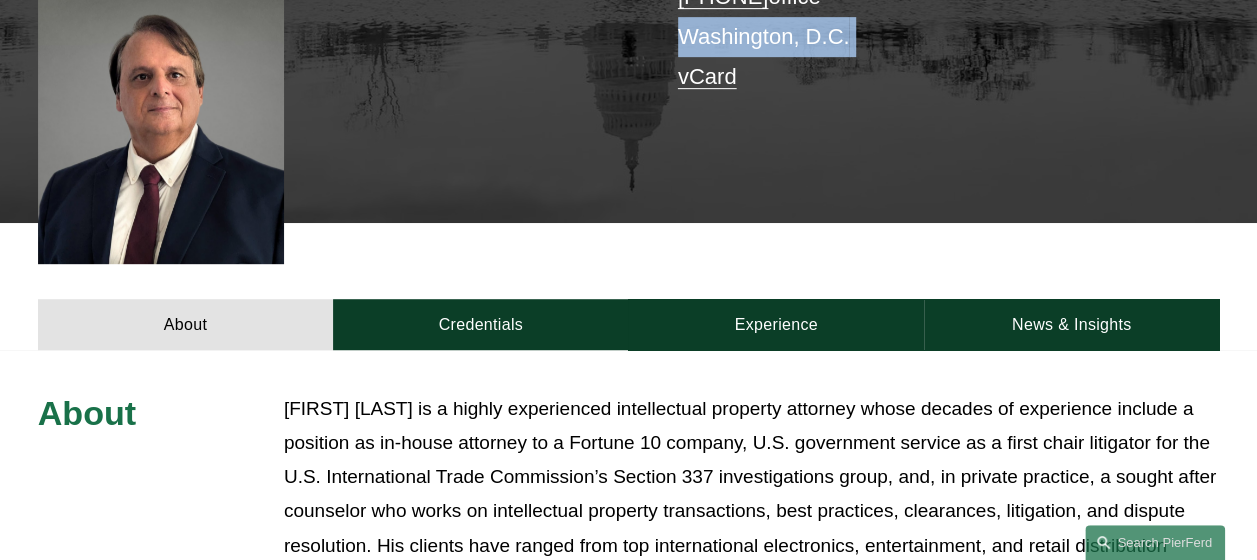 scroll, scrollTop: 980, scrollLeft: 0, axis: vertical 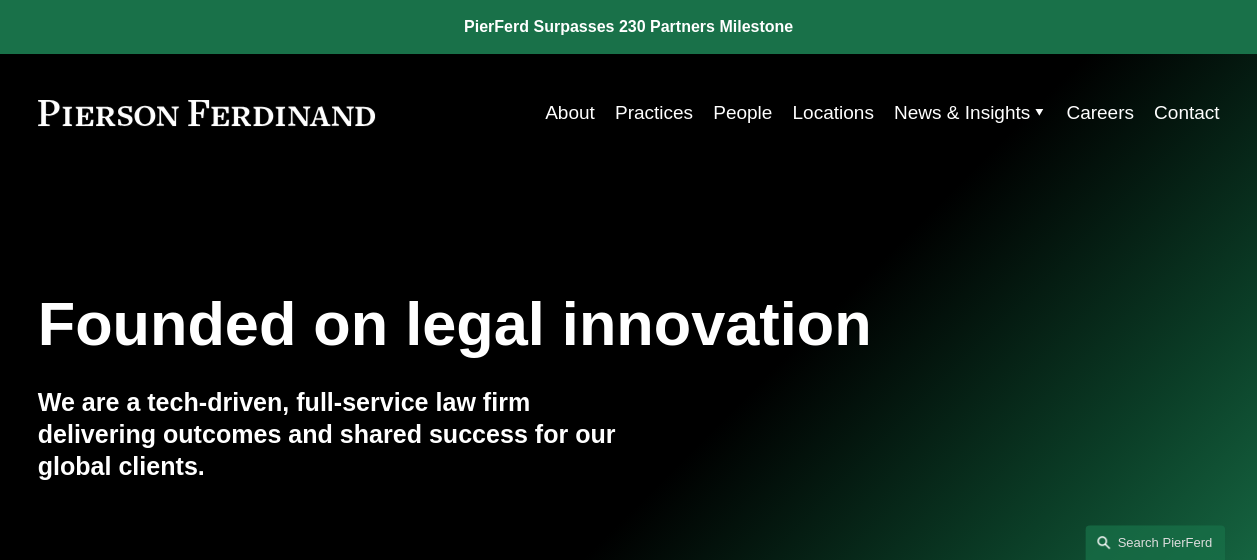 click on "Practices" at bounding box center [654, 113] 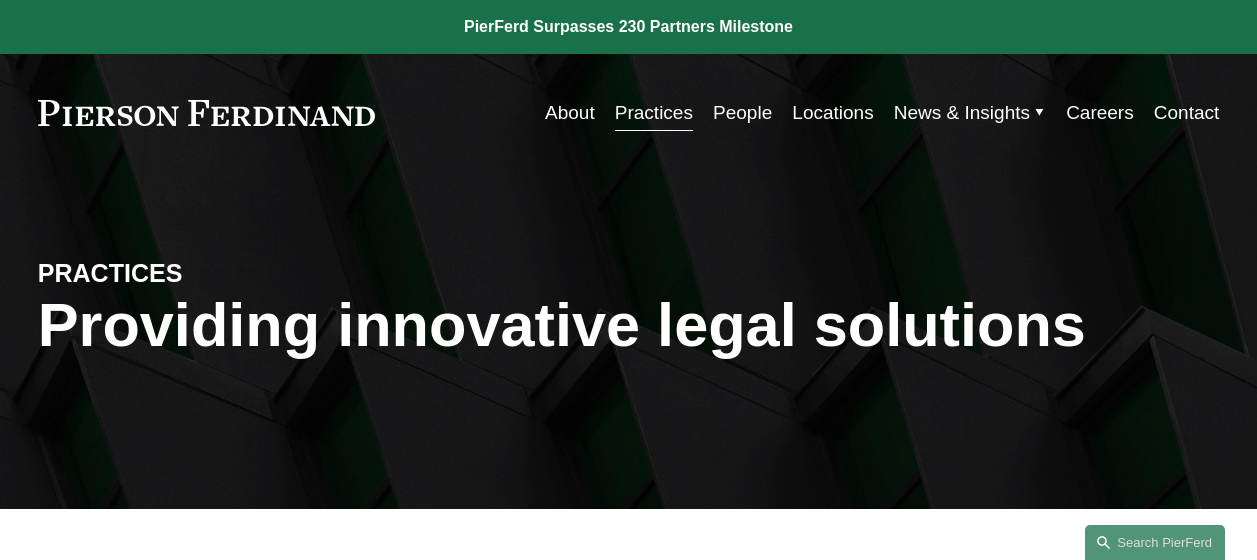 scroll, scrollTop: 0, scrollLeft: 0, axis: both 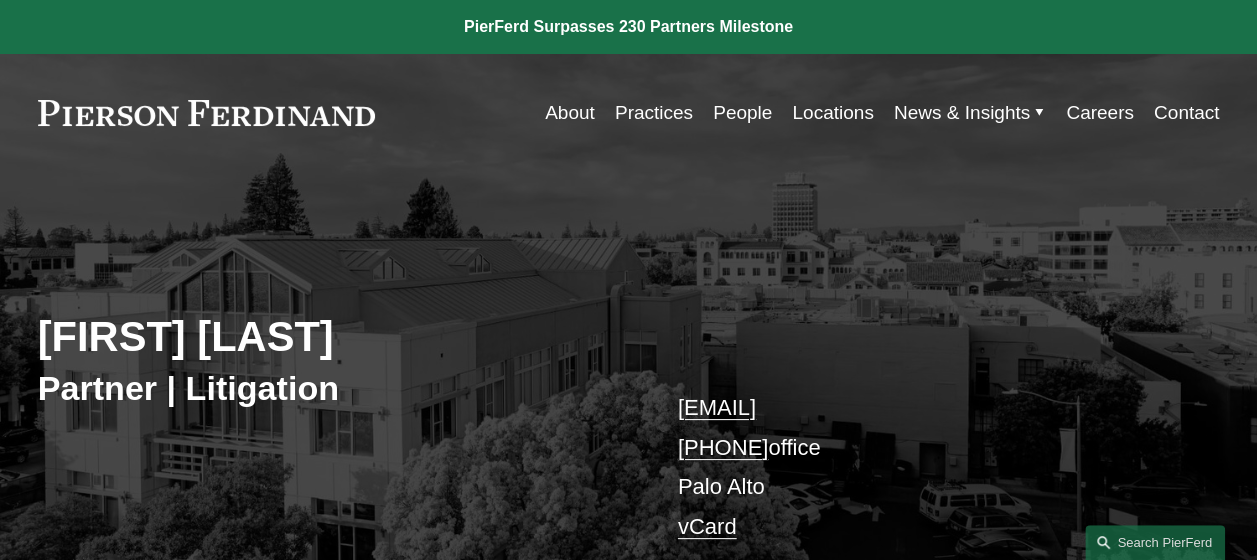 click on "[FIRST] [LAST]" at bounding box center [333, 337] 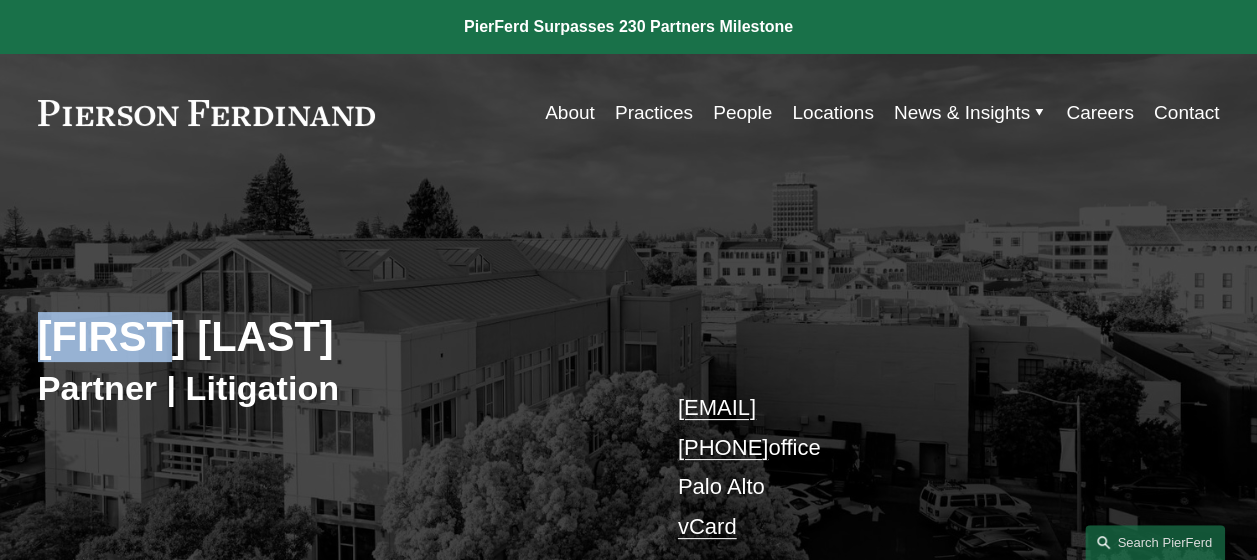 click on "[FIRST] [LAST]" at bounding box center (333, 337) 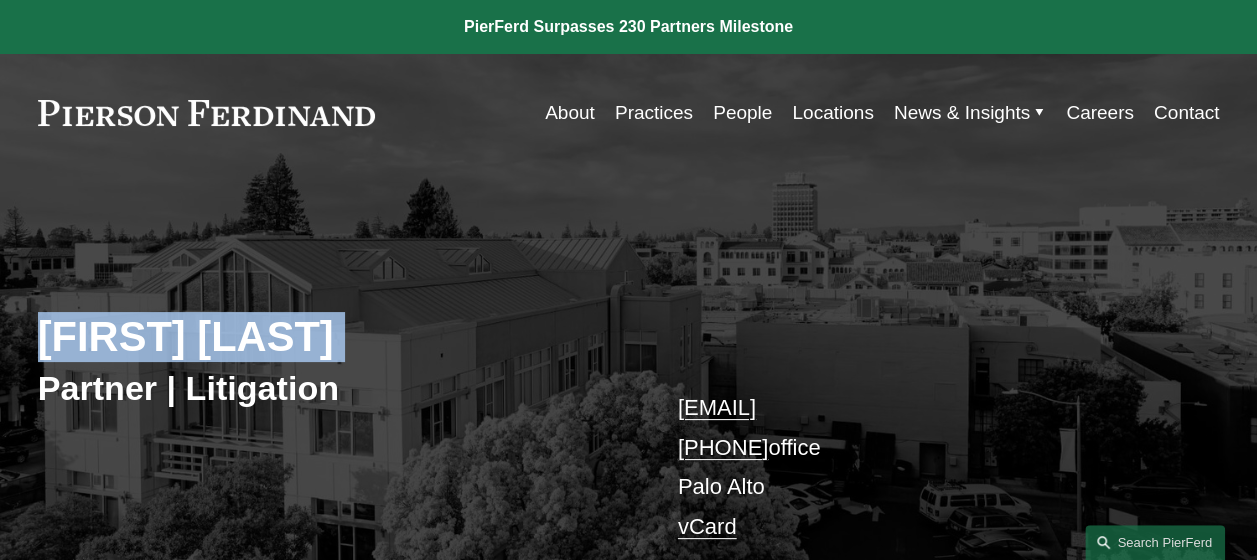 click on "[FIRST] [LAST]" at bounding box center [333, 337] 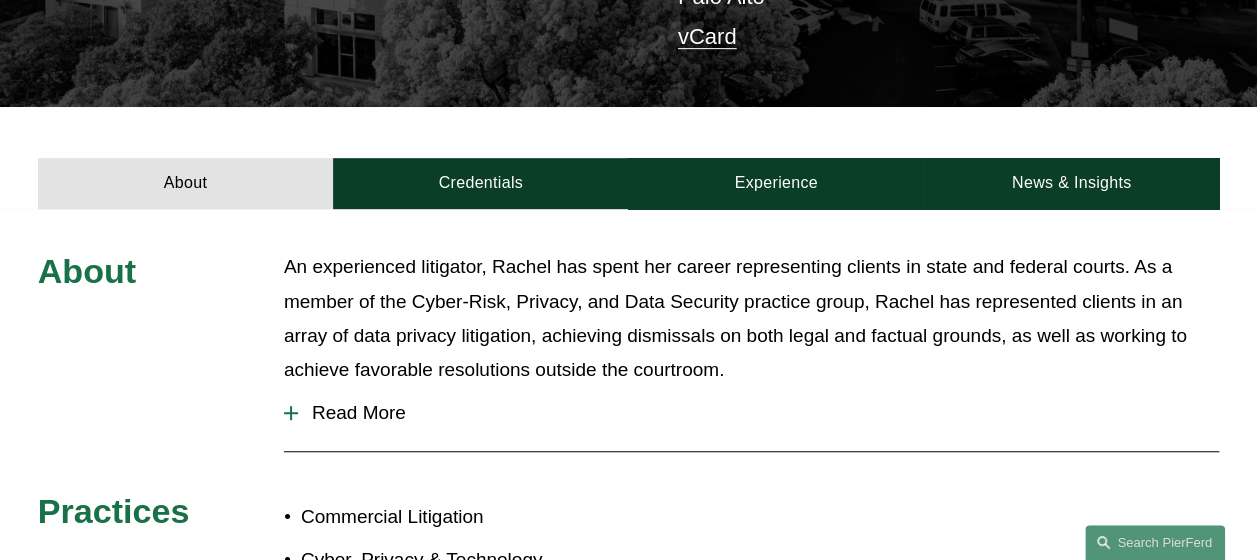 scroll, scrollTop: 980, scrollLeft: 0, axis: vertical 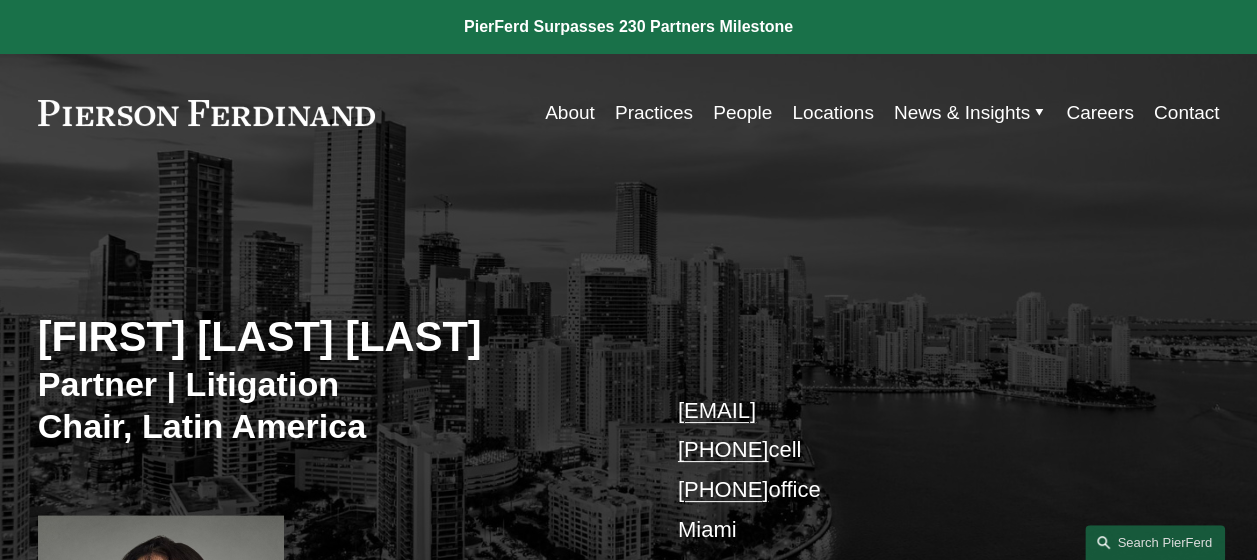 click on "[FIRST] [LAST] [LAST]" at bounding box center [333, 337] 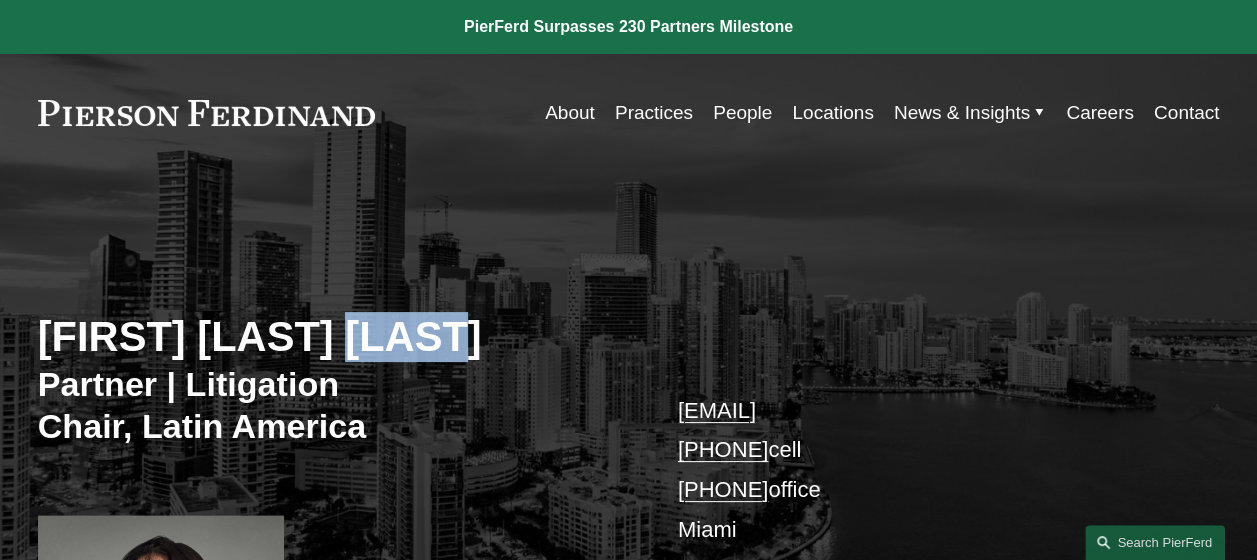 click on "[FIRST] [LAST] [LAST]" at bounding box center [333, 337] 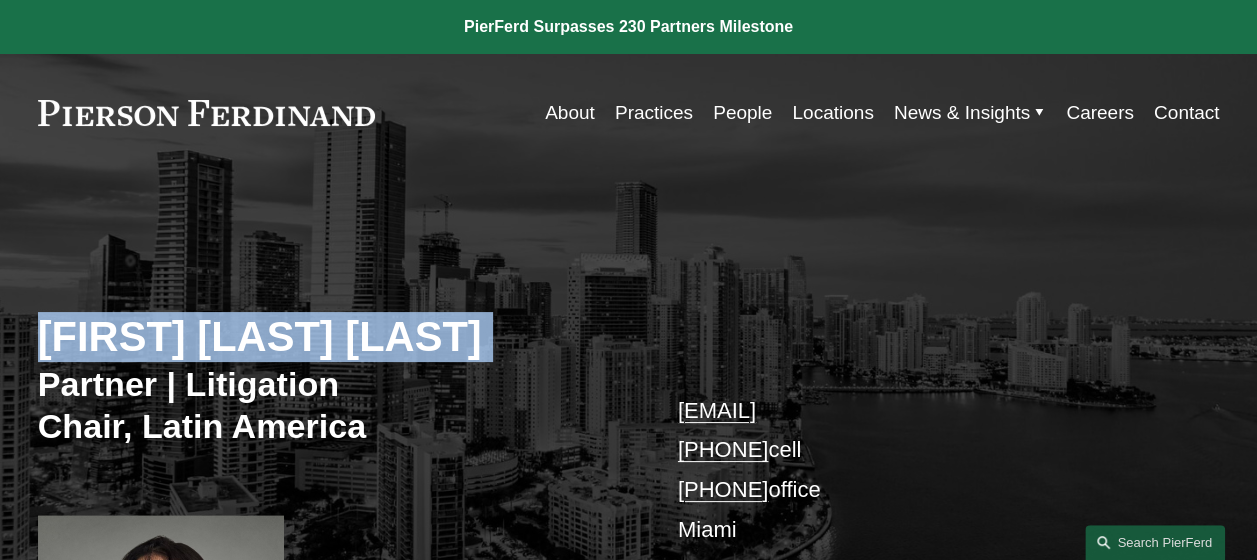 copy on "[FIRST] [LAST] [LAST]" 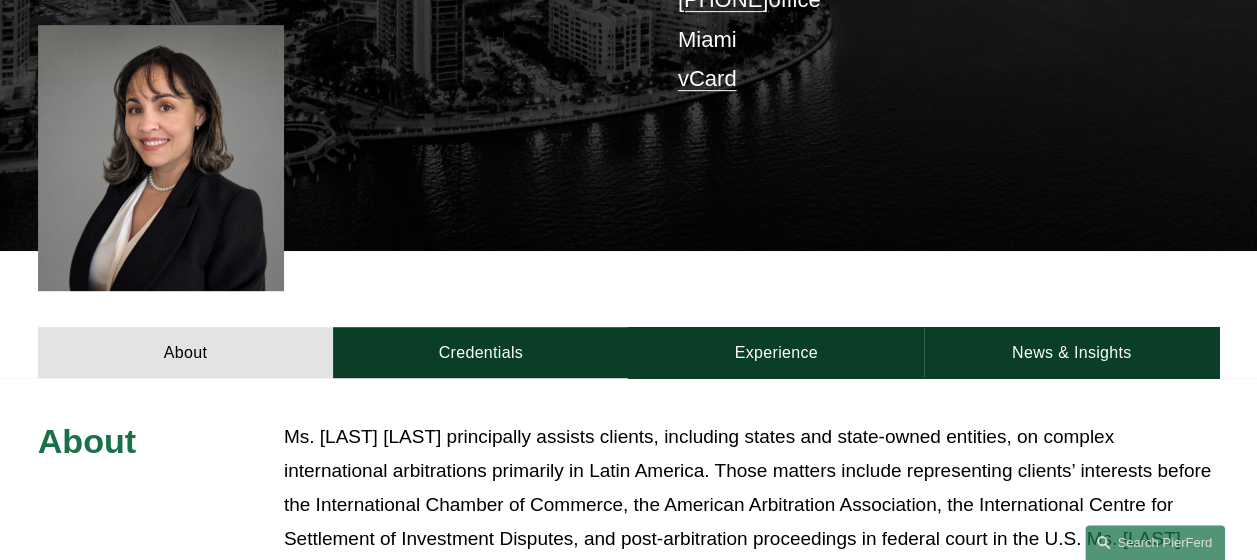 scroll, scrollTop: 980, scrollLeft: 0, axis: vertical 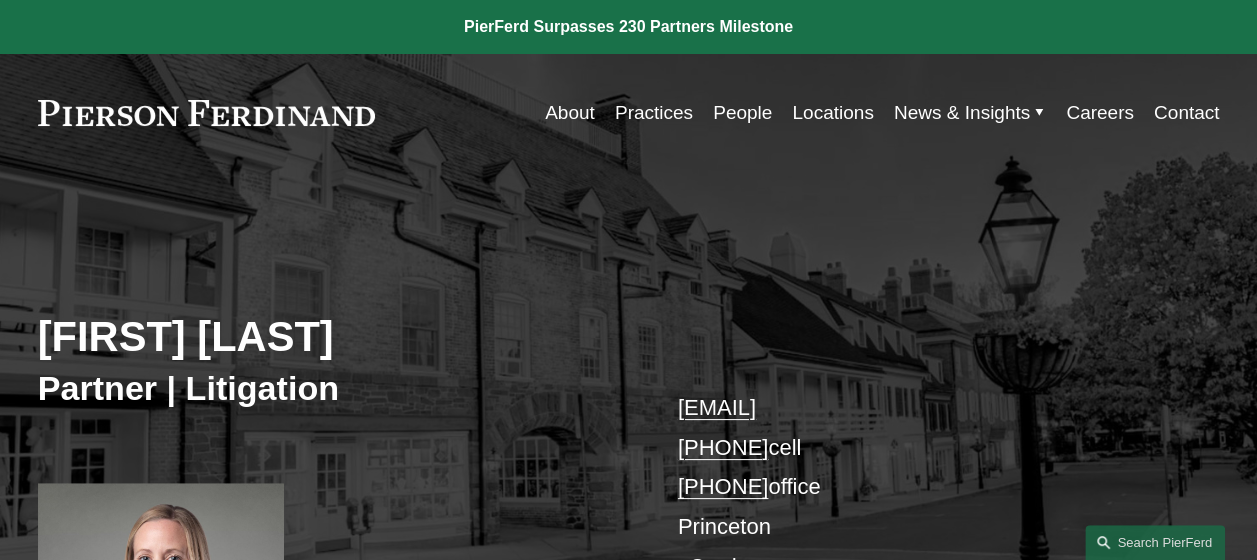 click on "Karin Sage" at bounding box center [333, 337] 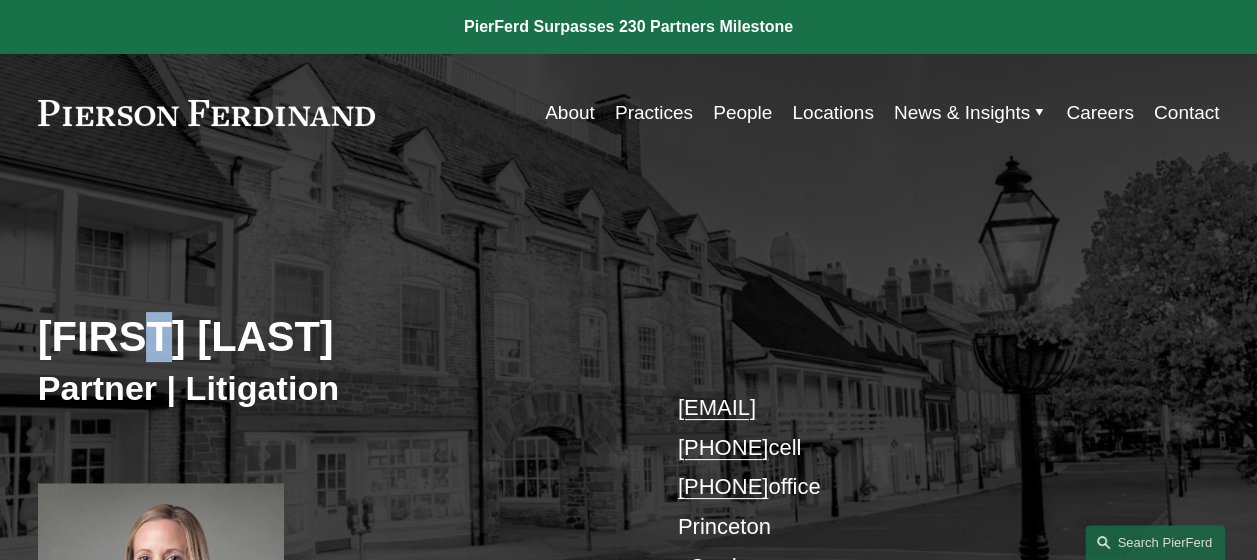 click on "Karin Sage" at bounding box center (333, 337) 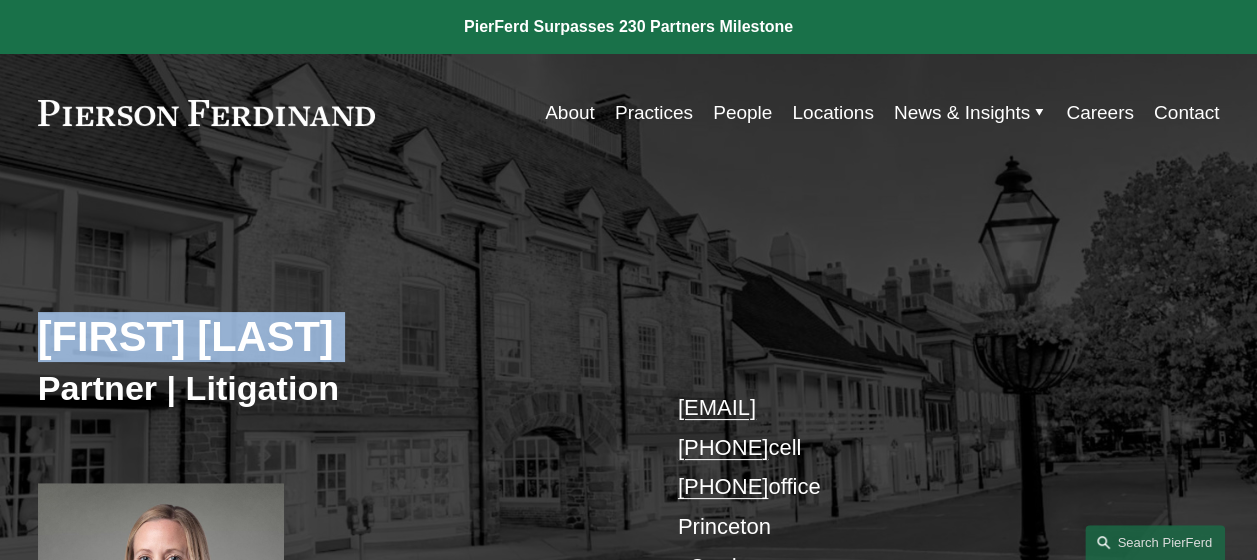 click on "Karin Sage" at bounding box center [333, 337] 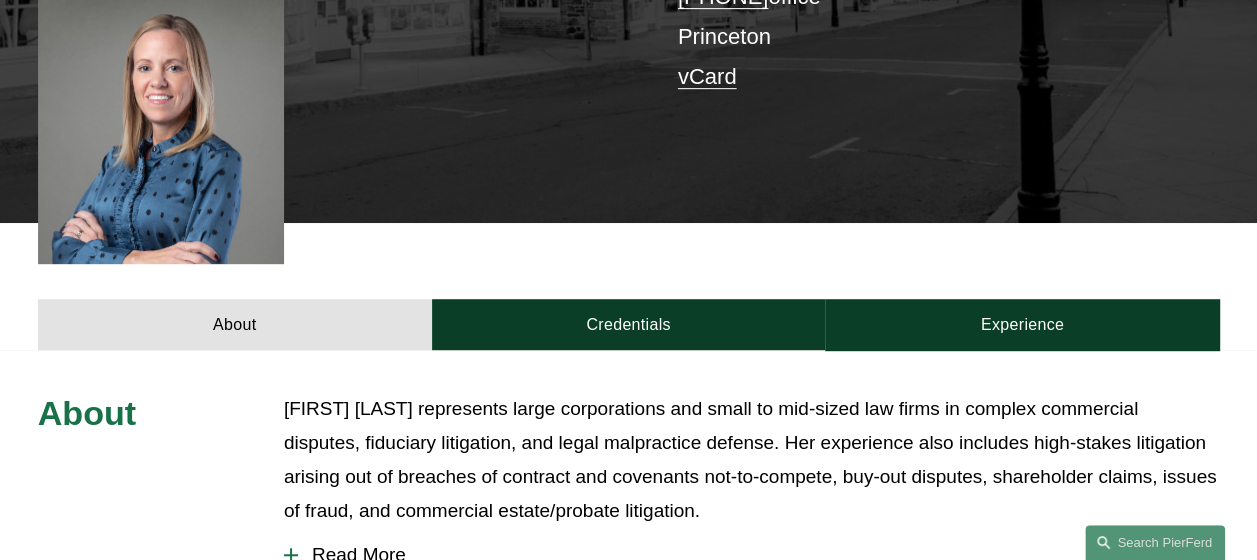 scroll, scrollTop: 980, scrollLeft: 0, axis: vertical 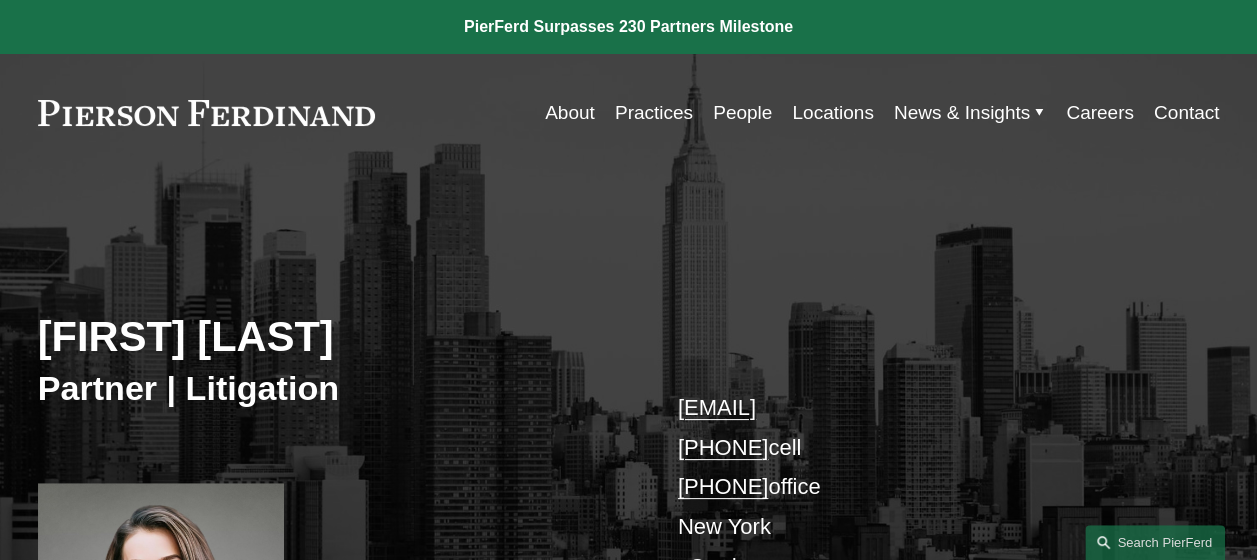 click on "[FIRST] [LAST]" at bounding box center [333, 337] 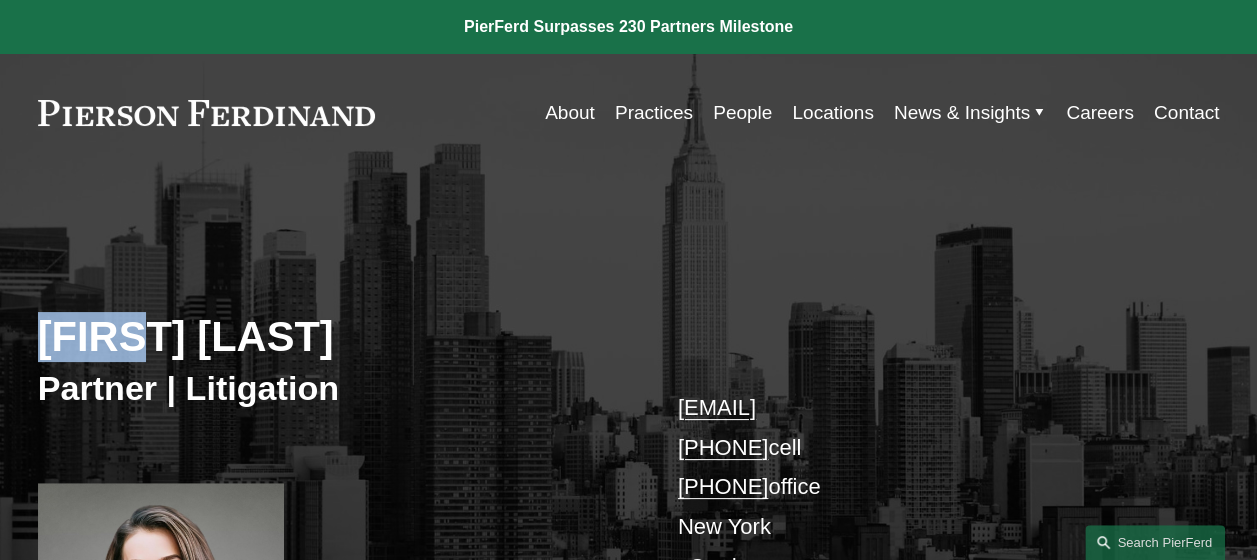 click on "[FIRST] [LAST]" at bounding box center (333, 337) 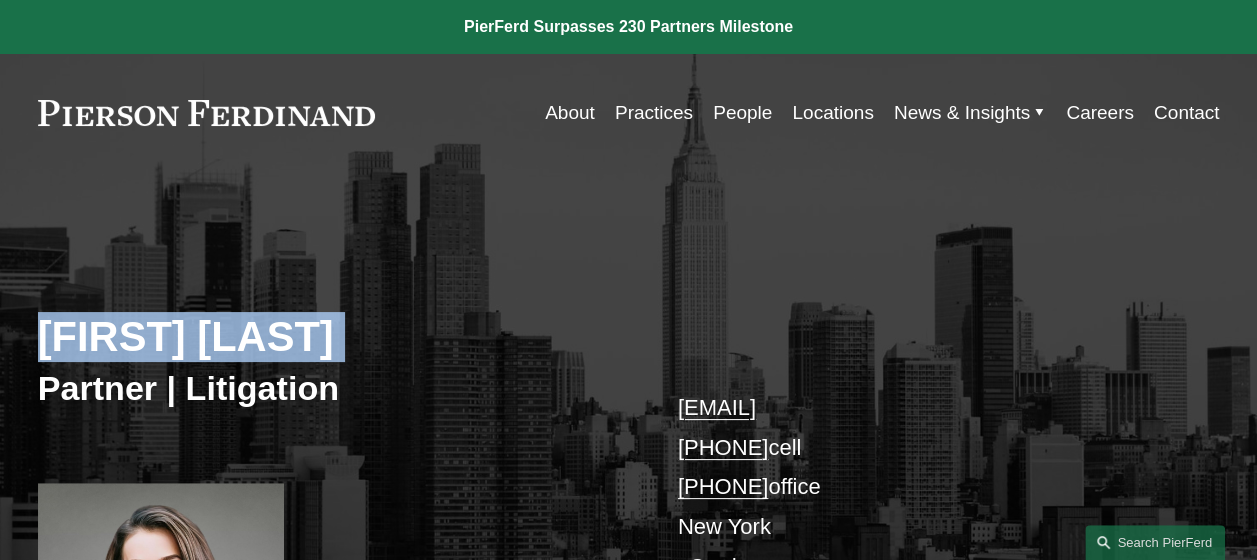copy on "[FIRST] [LAST]" 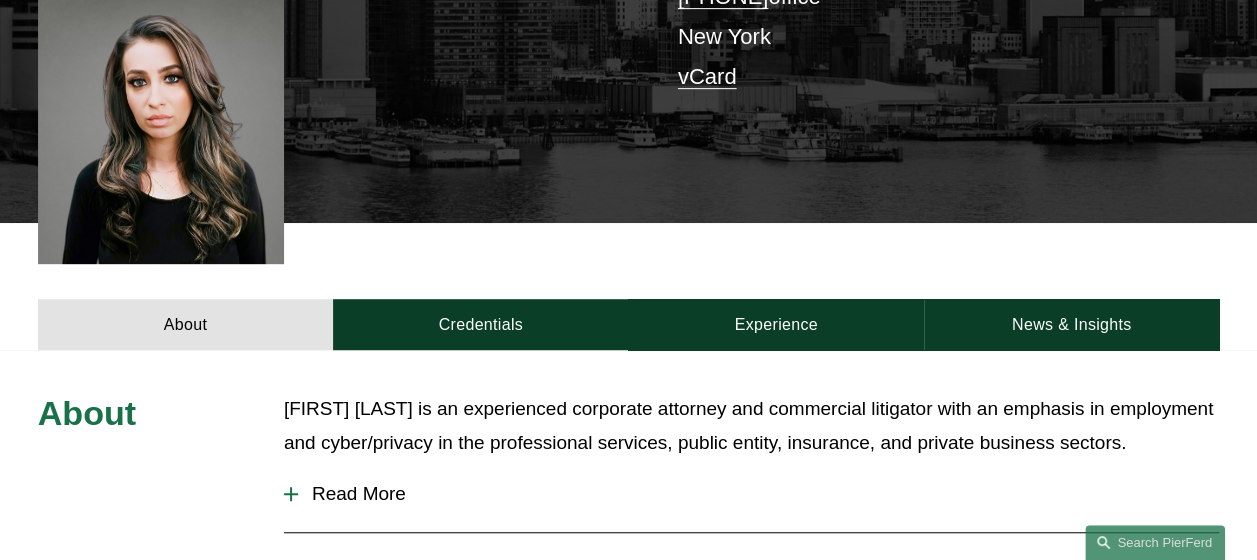 scroll, scrollTop: 980, scrollLeft: 0, axis: vertical 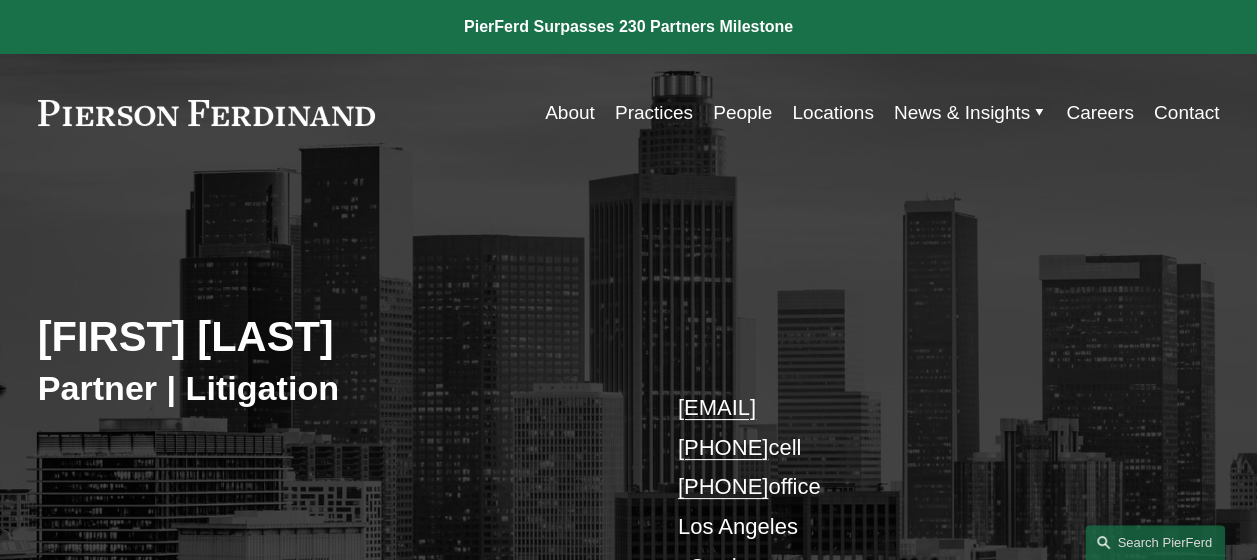 click on "Larry Schmadeka" at bounding box center (333, 337) 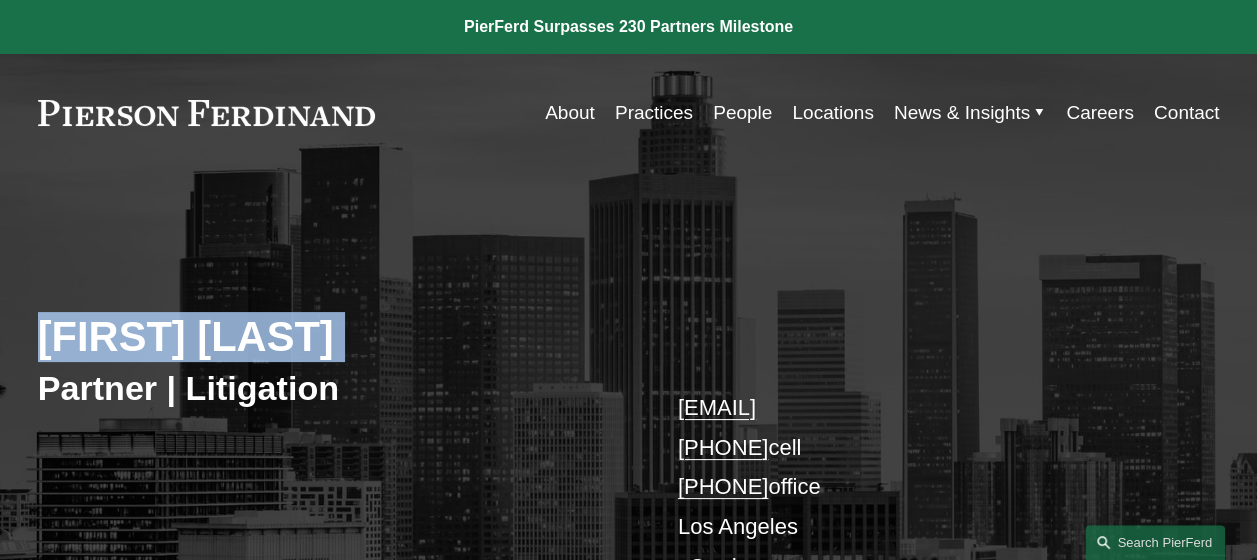 copy on "Larry Schmadeka" 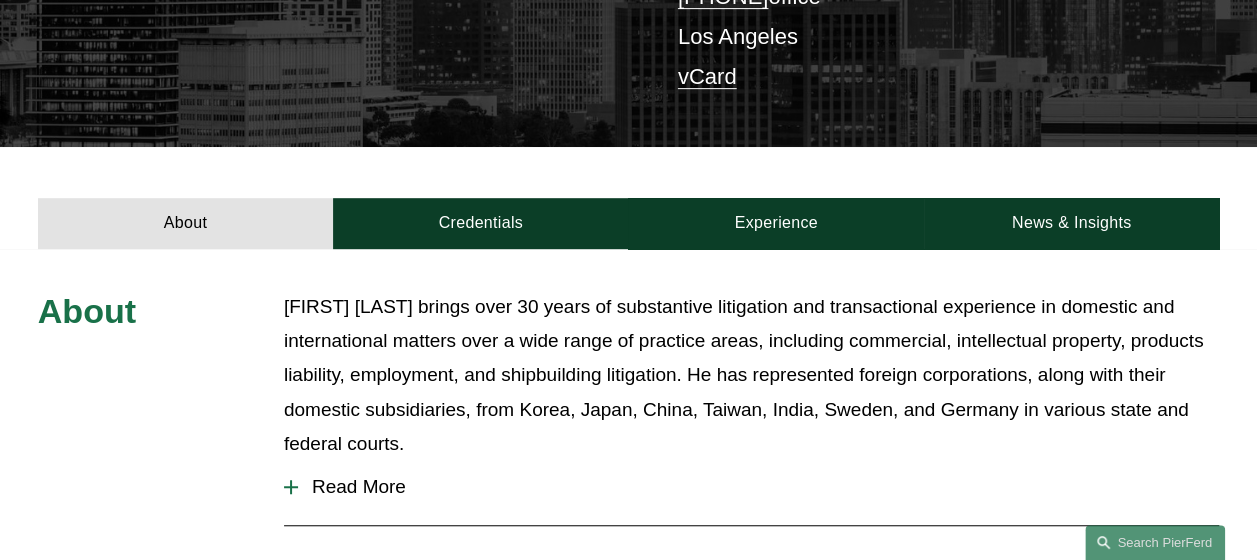 scroll, scrollTop: 980, scrollLeft: 0, axis: vertical 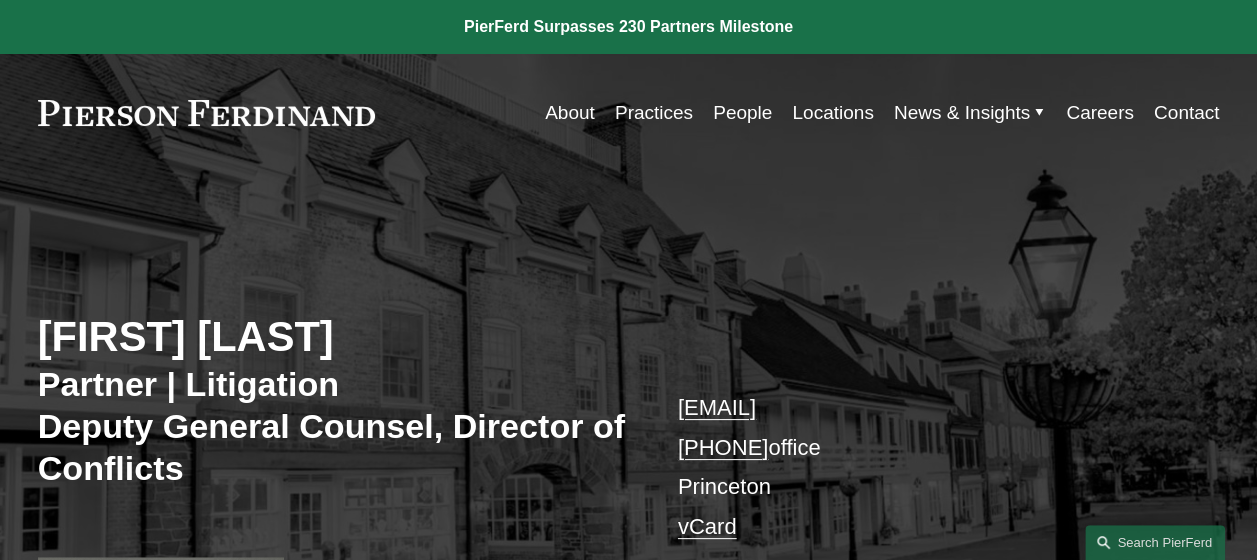 click on "Joseph Schramm" at bounding box center (333, 337) 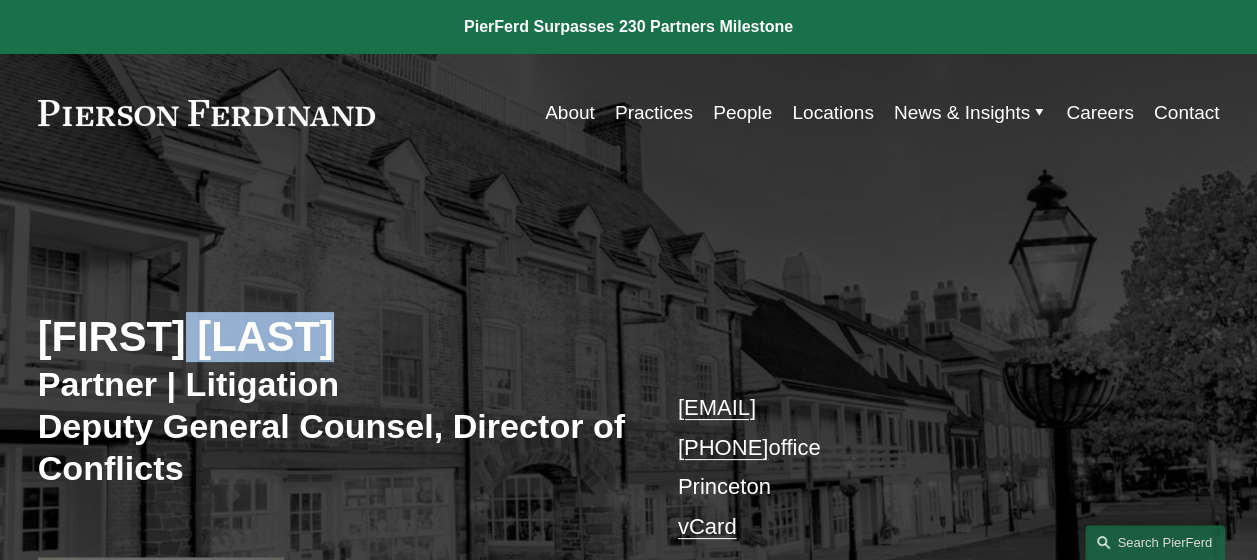 click on "Joseph Schramm" at bounding box center [333, 337] 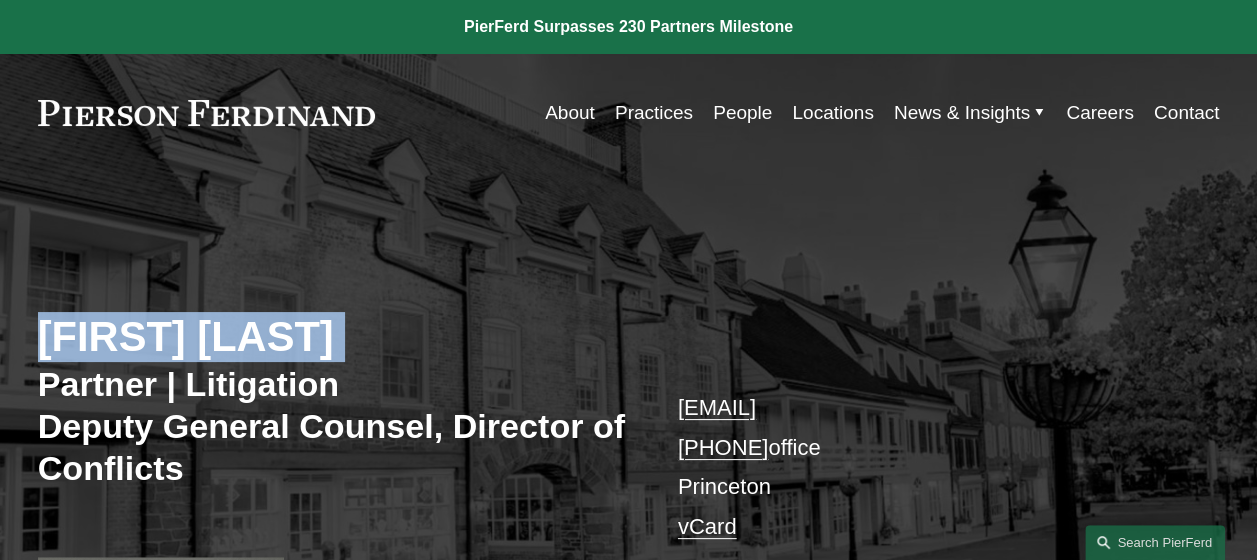 copy on "Joseph Schramm" 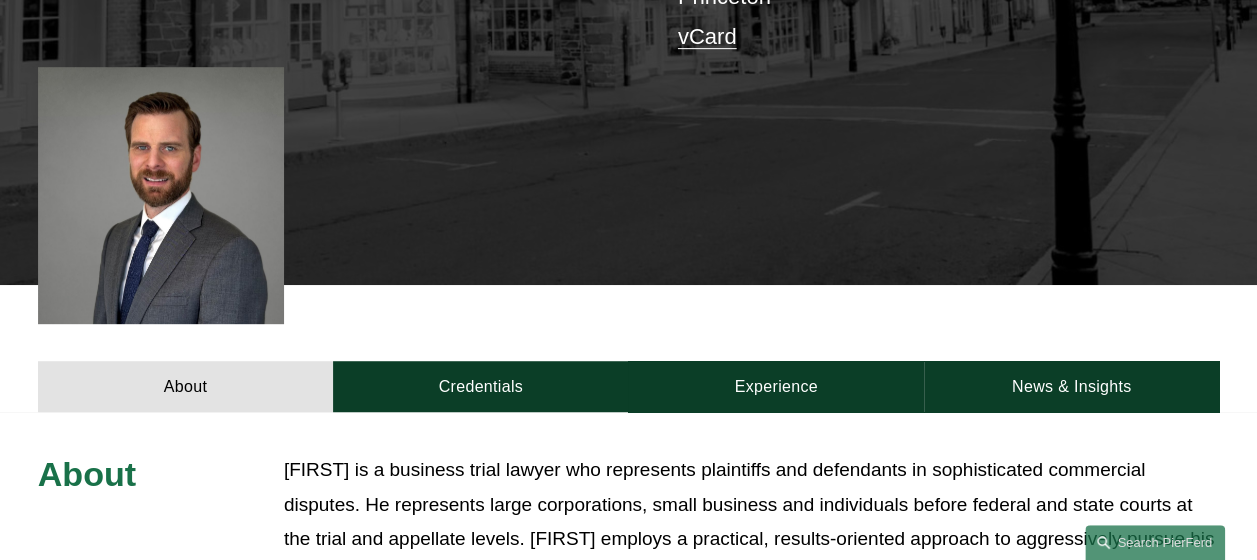 scroll, scrollTop: 980, scrollLeft: 0, axis: vertical 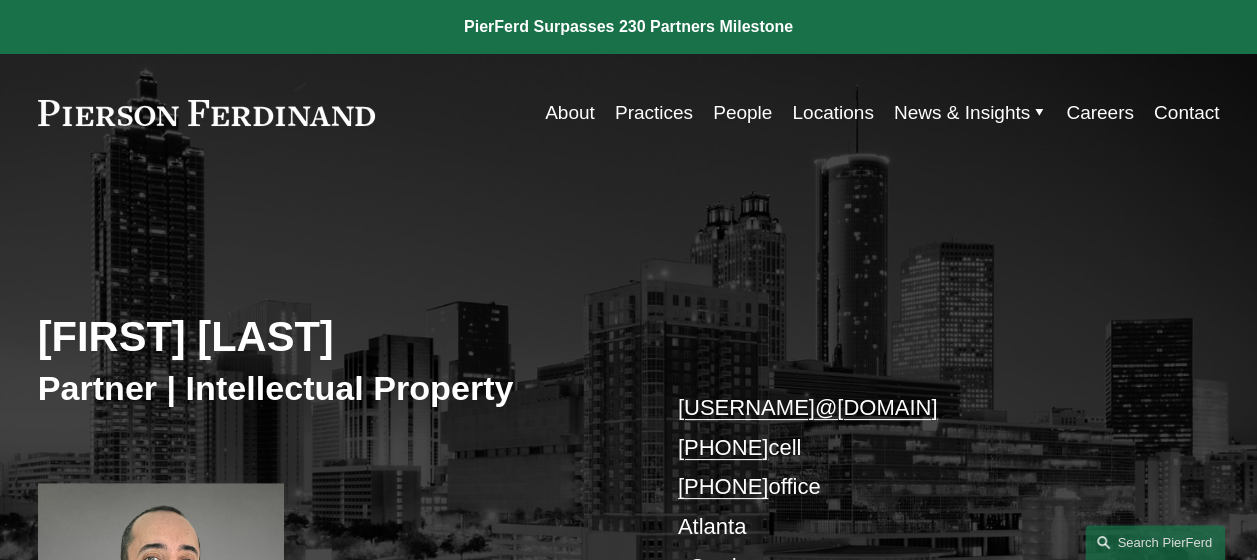 click on "[FIRST] [LAST]" at bounding box center (333, 337) 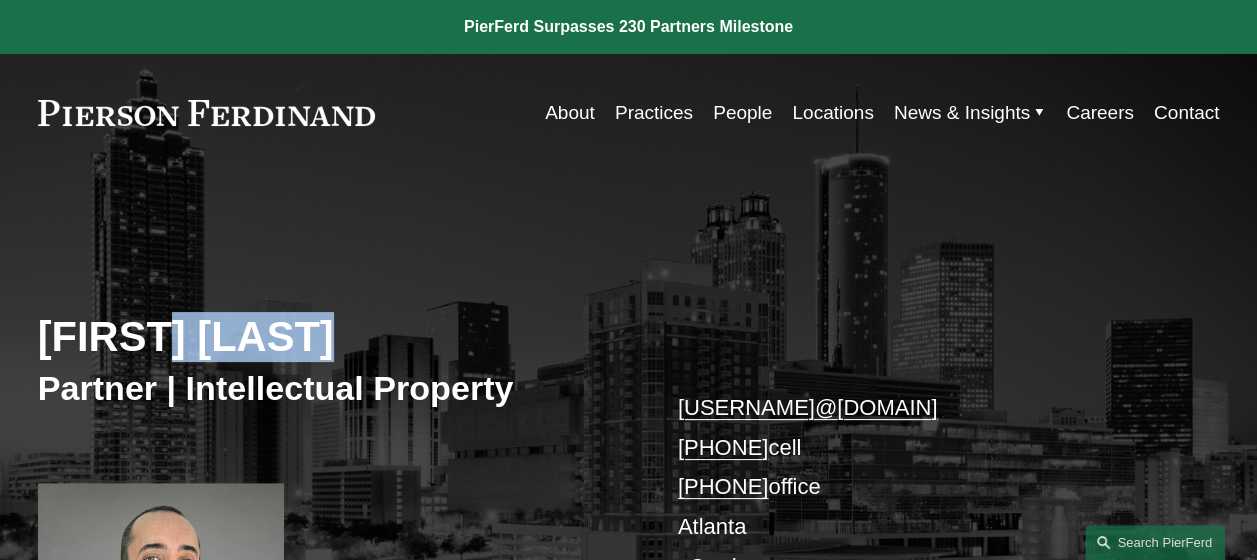 click on "[FIRST] [LAST]" at bounding box center [333, 337] 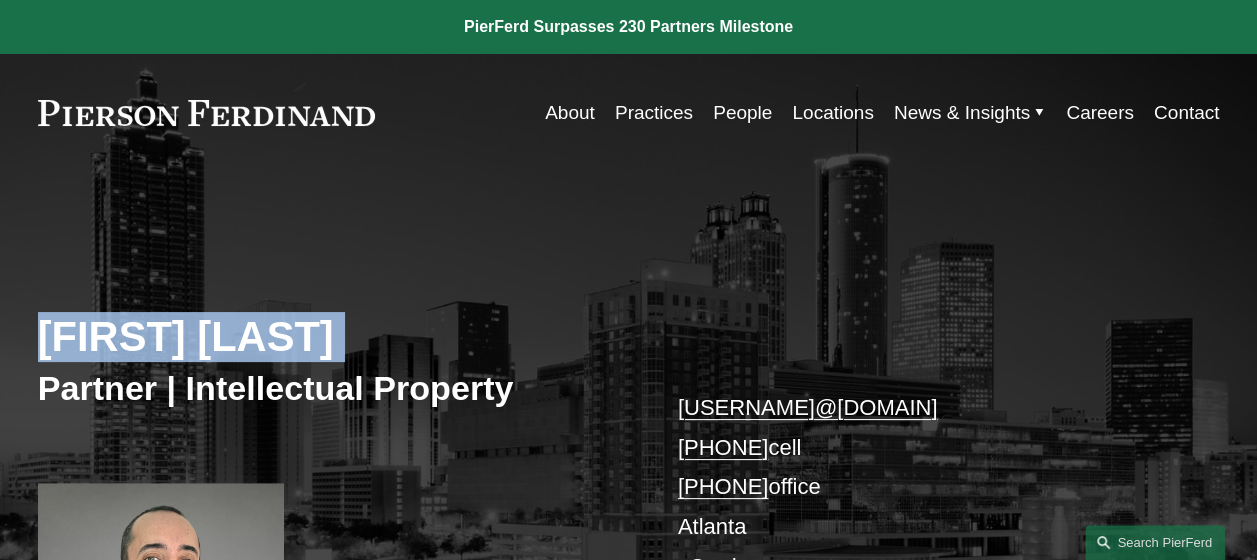 copy on "[FIRST] [LAST]" 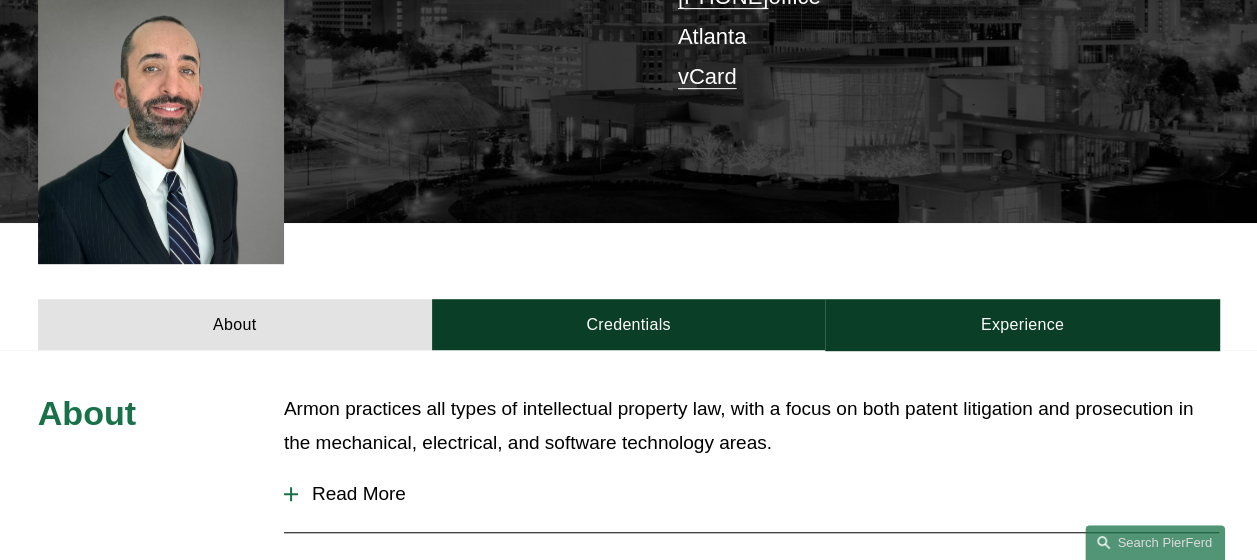 scroll, scrollTop: 980, scrollLeft: 0, axis: vertical 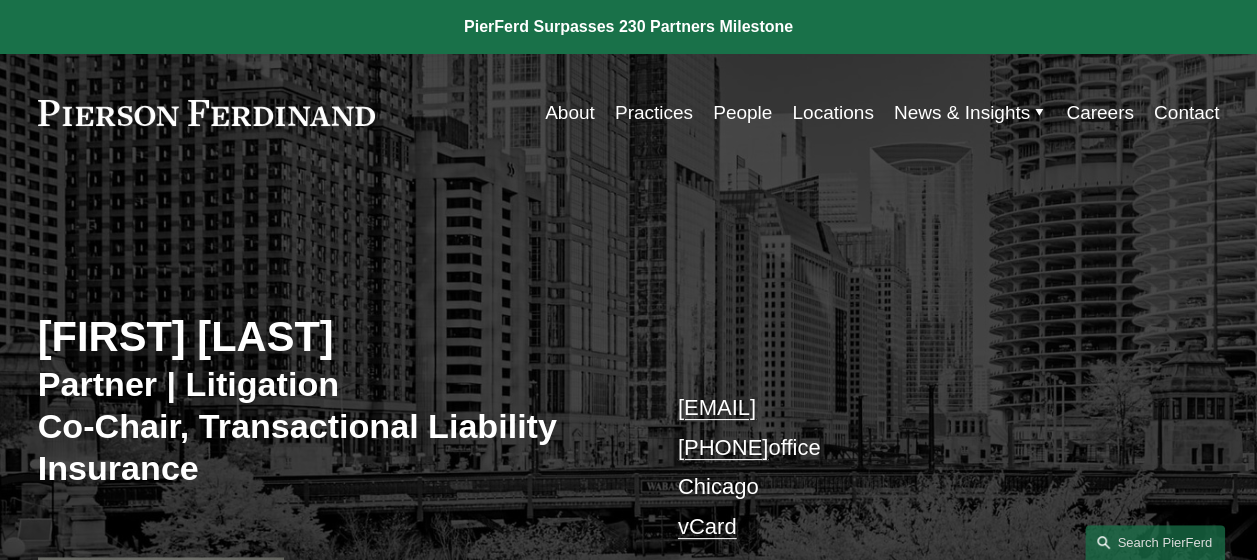 click on "Andrew Shapiro" at bounding box center (333, 337) 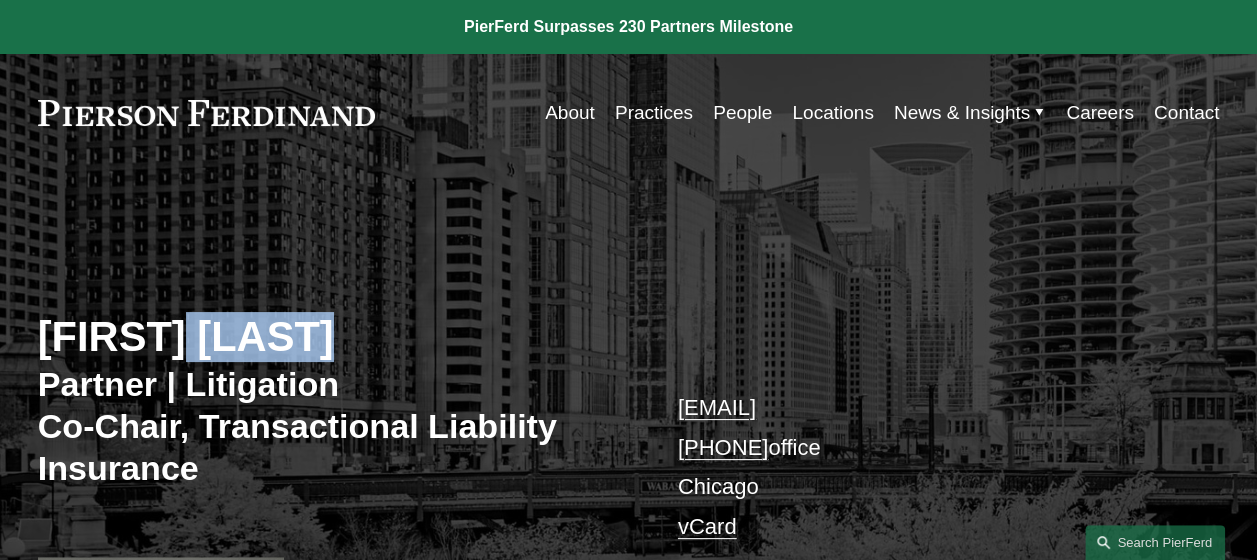 click on "Andrew Shapiro" at bounding box center (333, 337) 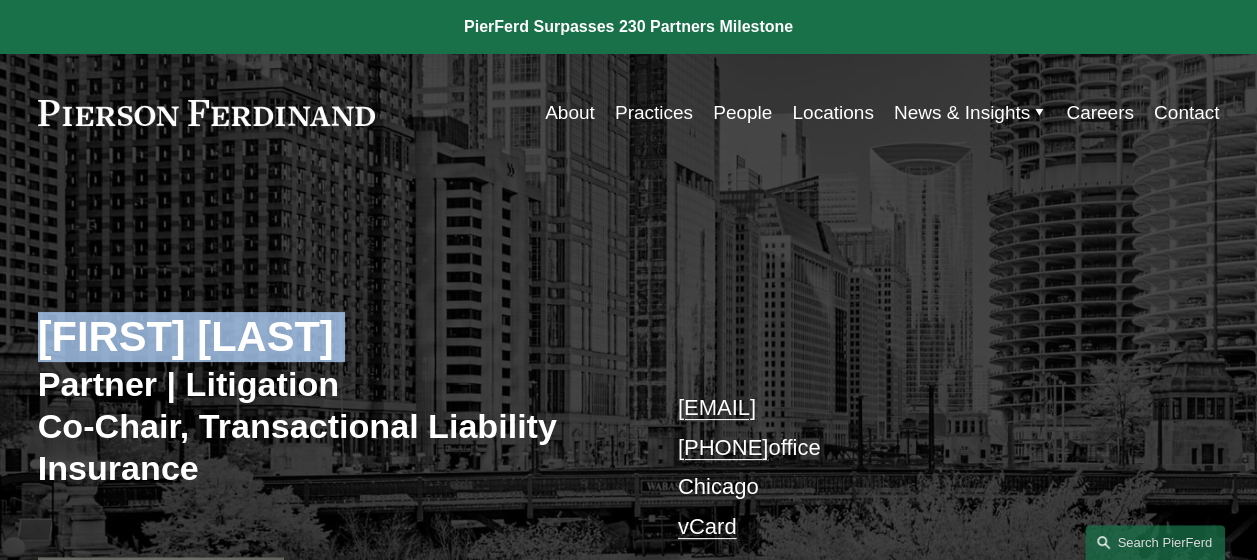 copy on "Andrew Shapiro" 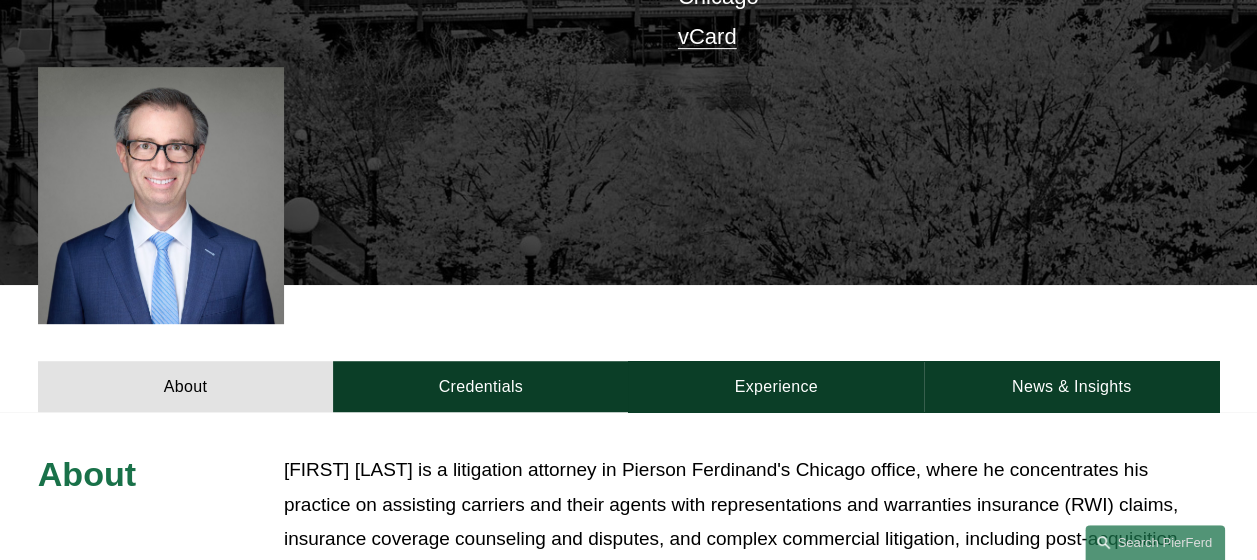 scroll, scrollTop: 980, scrollLeft: 0, axis: vertical 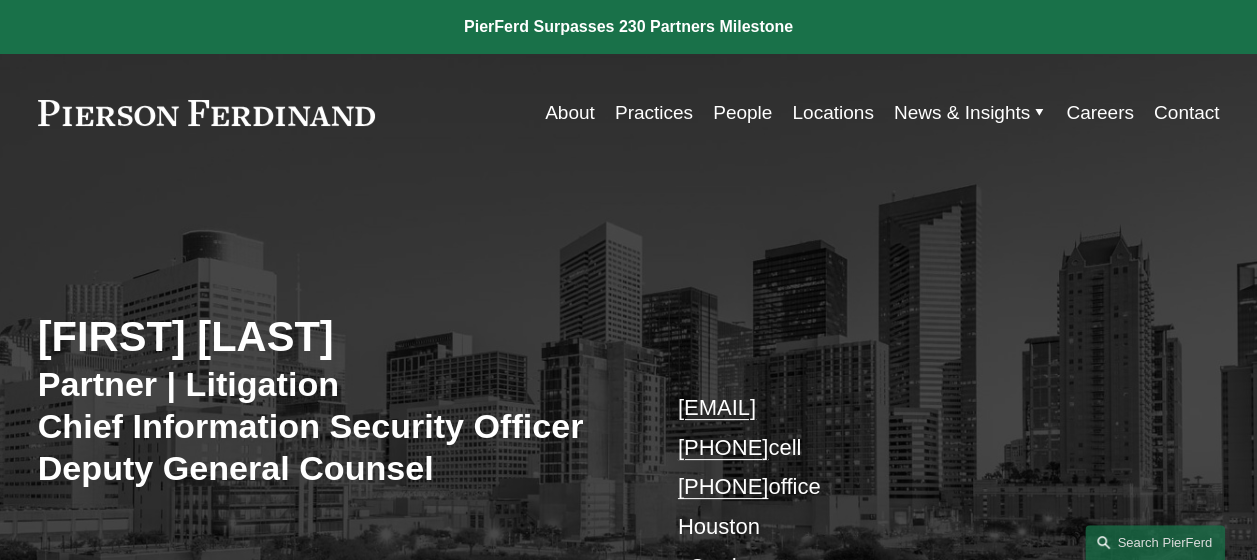 click on "Landon Speights" at bounding box center [333, 337] 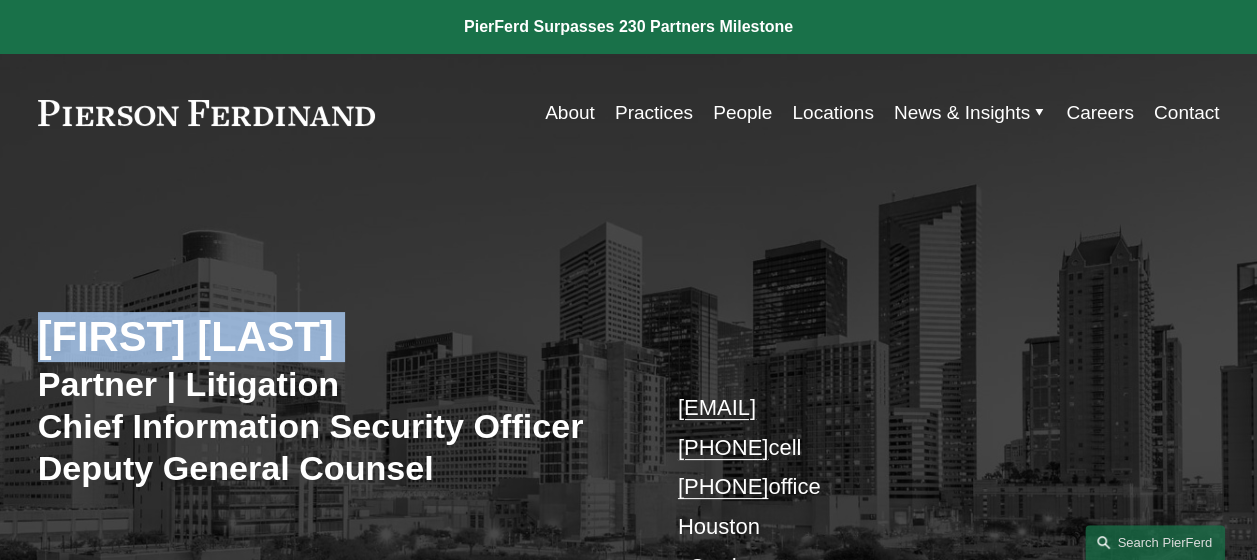 copy on "Landon Speights" 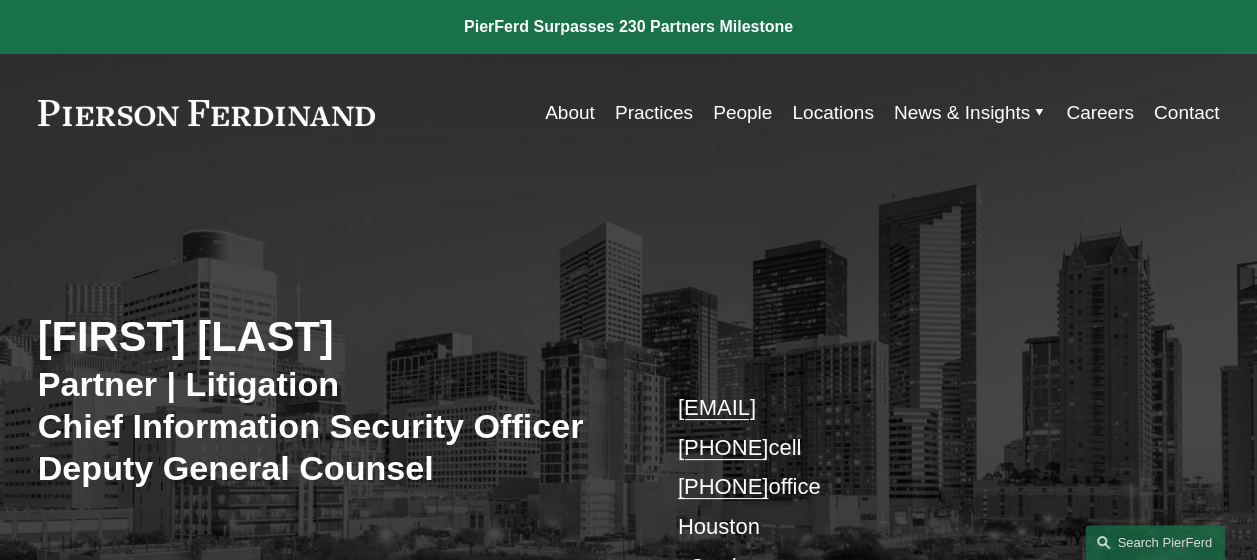 click on "landon.speights@pierferd.com +1.832.969.5880  cell +1.713.352.2604  office Houston vCard" at bounding box center (924, 487) 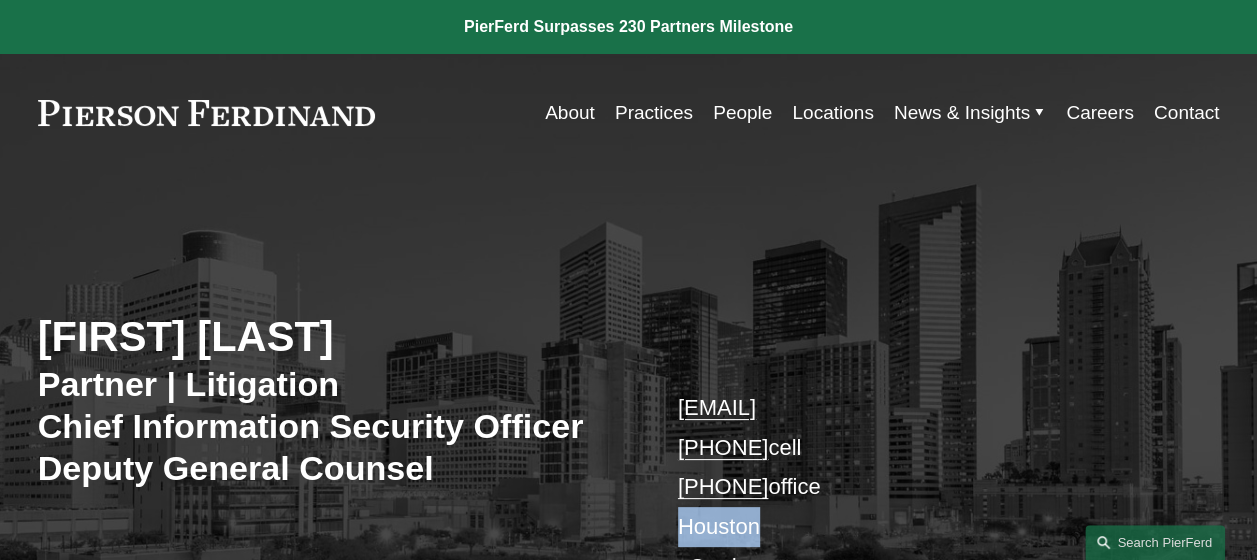 click on "landon.speights@pierferd.com +1.832.969.5880  cell +1.713.352.2604  office Houston vCard" at bounding box center (924, 487) 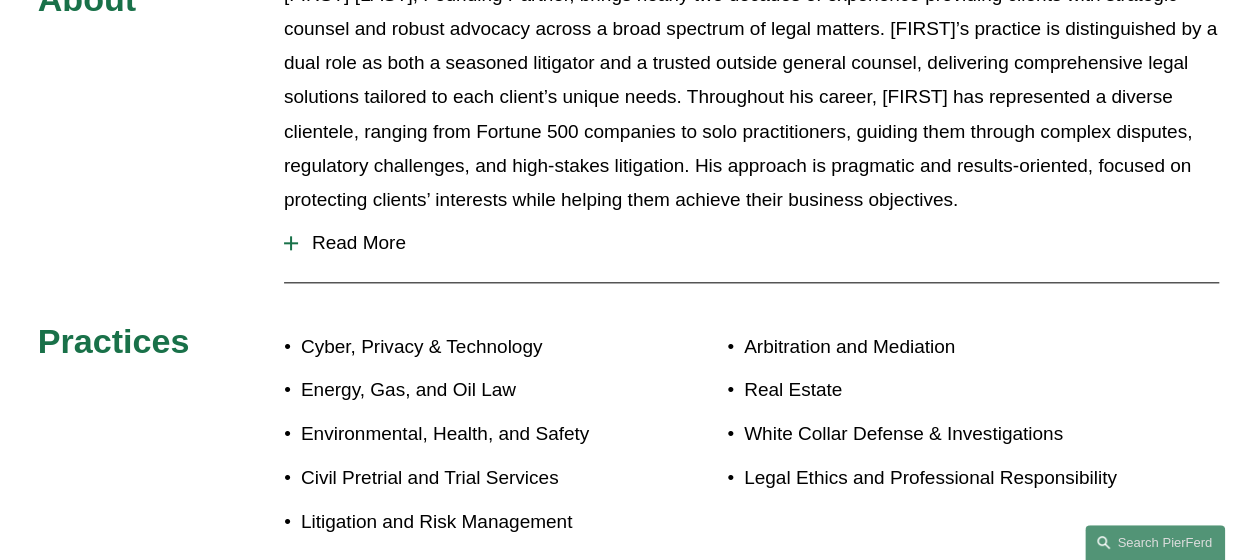 scroll, scrollTop: 1438, scrollLeft: 0, axis: vertical 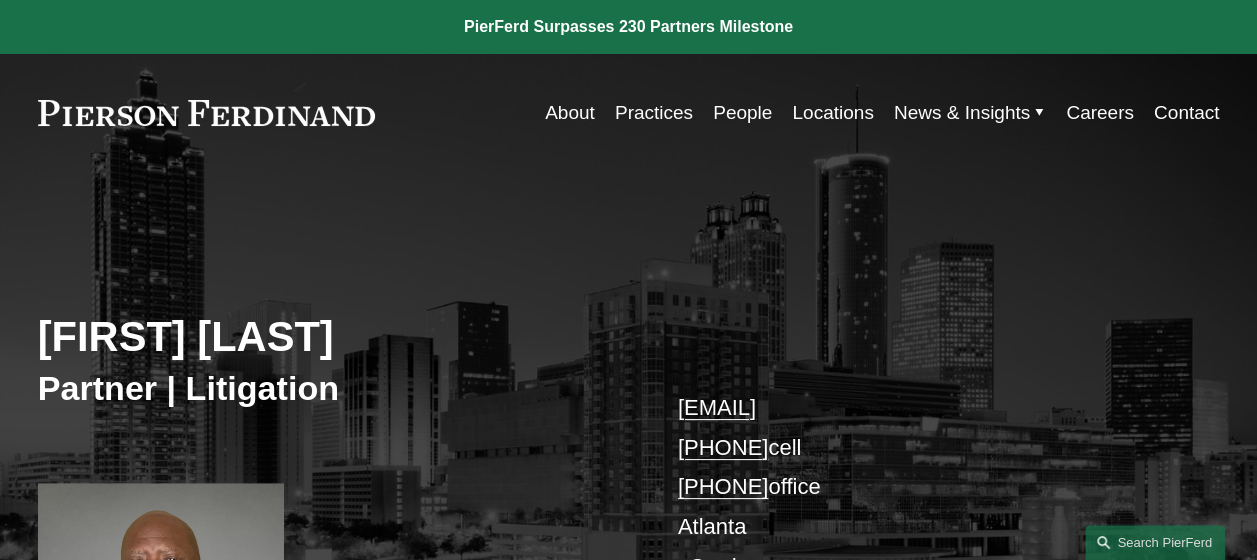 click on "[FIRST] [LAST]" at bounding box center (284, 337) 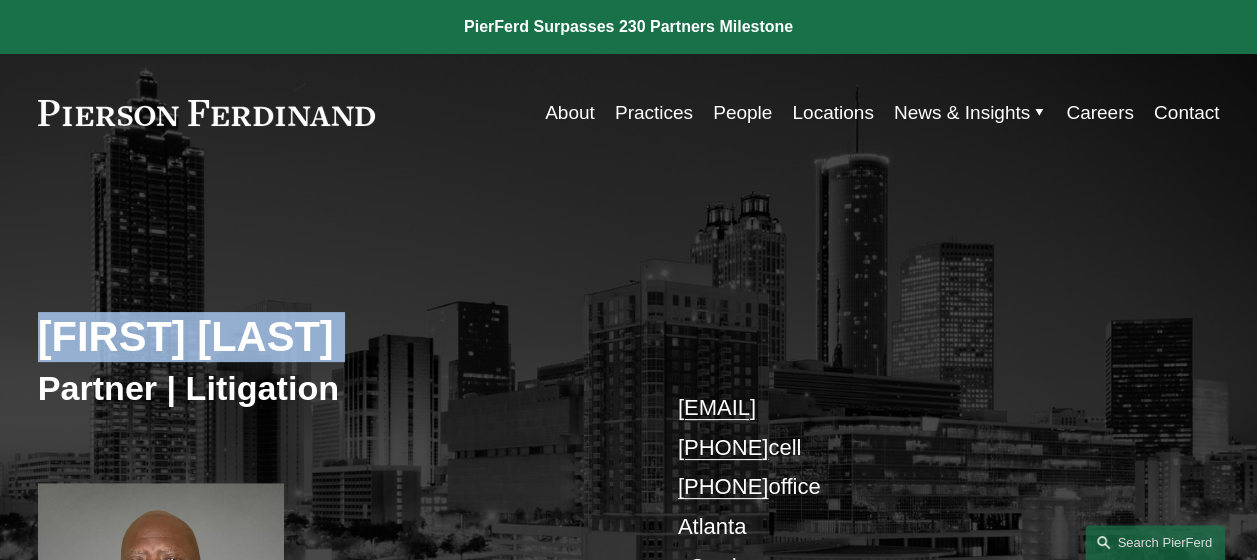 copy on "[FIRST] [LAST]" 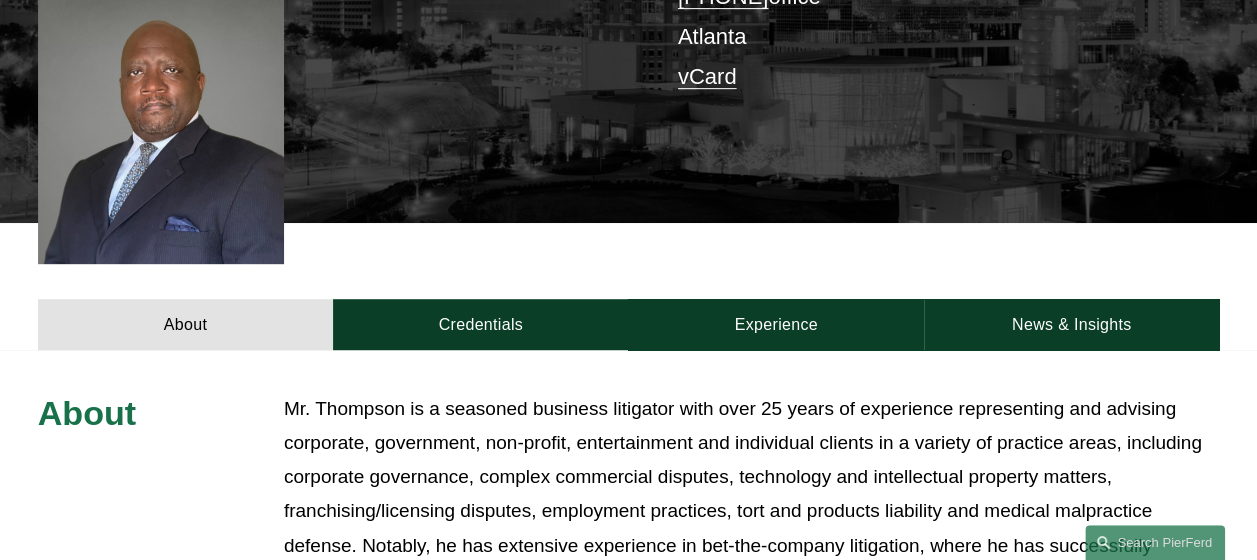 scroll, scrollTop: 980, scrollLeft: 0, axis: vertical 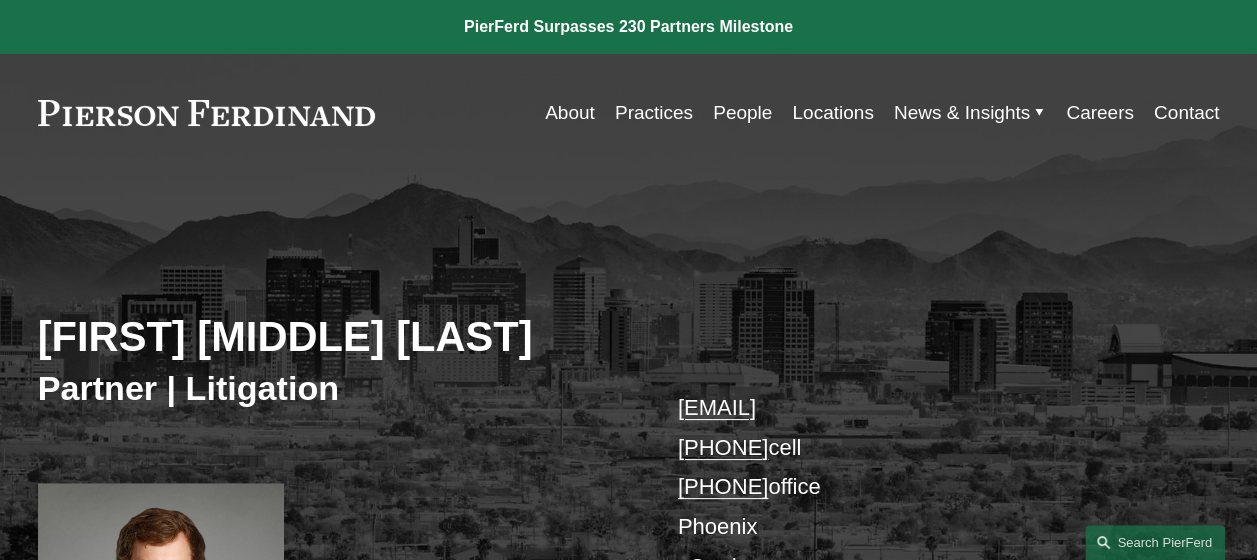 click on "David Andrew Timchak" at bounding box center (333, 337) 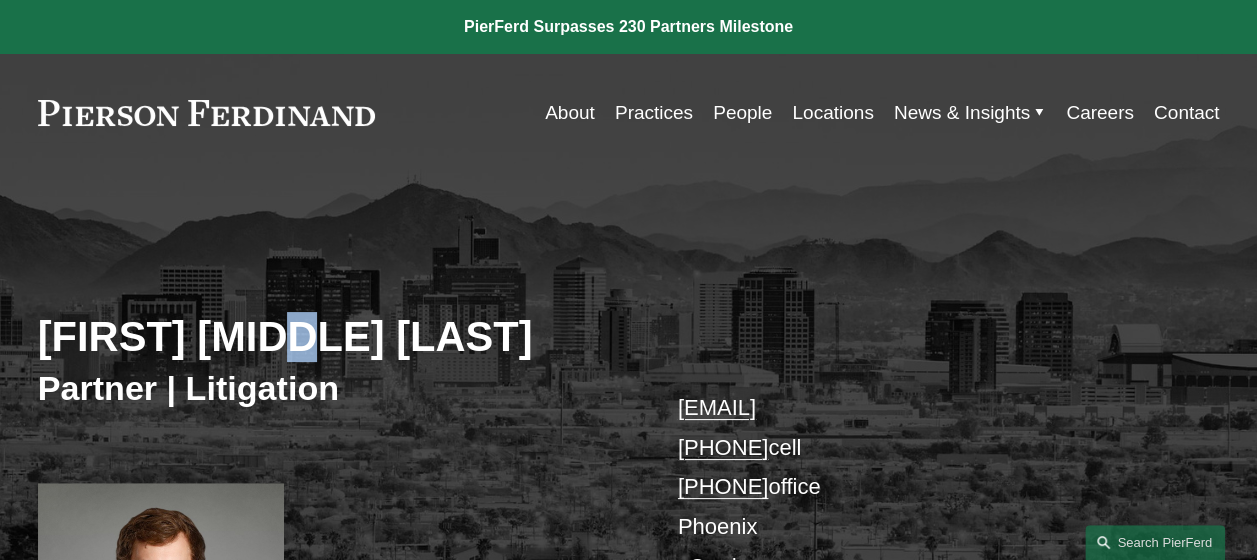 click on "David Andrew Timchak" at bounding box center (333, 337) 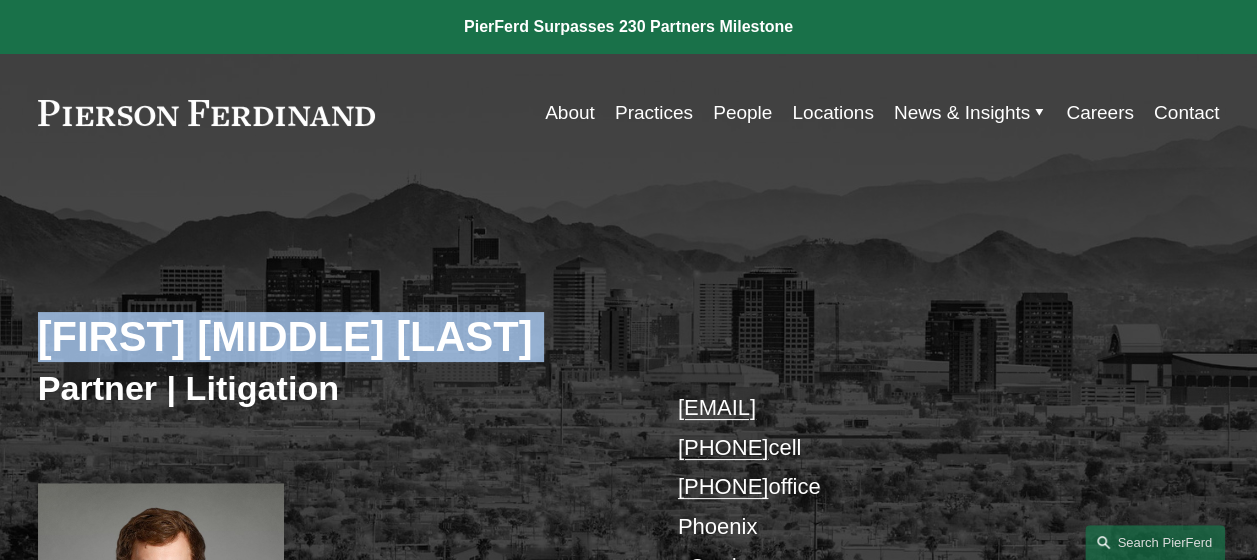 click on "David Andrew Timchak" at bounding box center (333, 337) 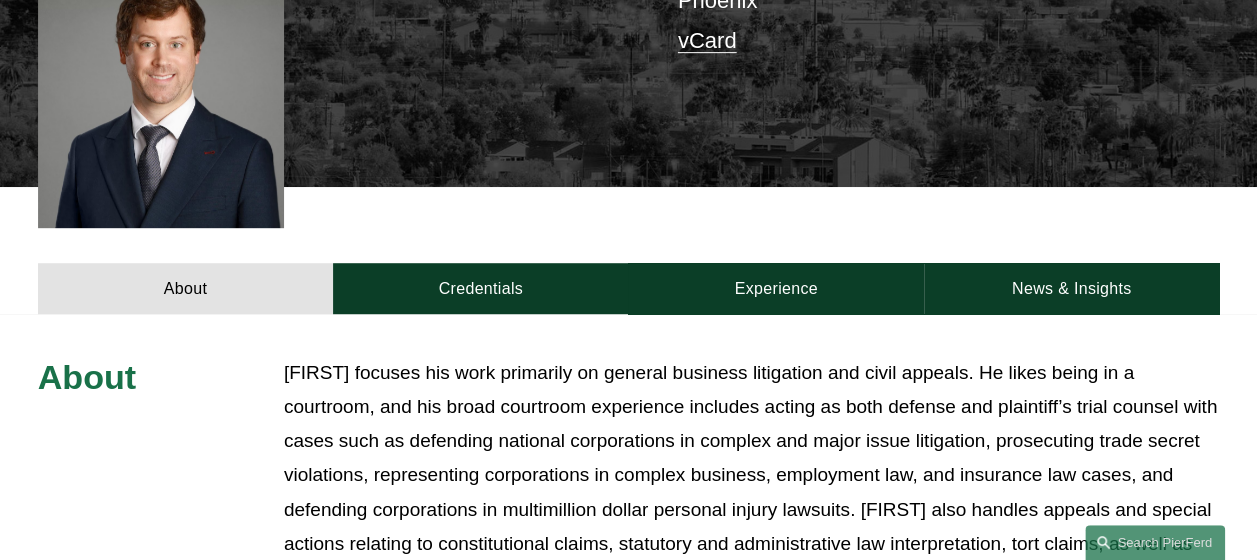 scroll, scrollTop: 980, scrollLeft: 0, axis: vertical 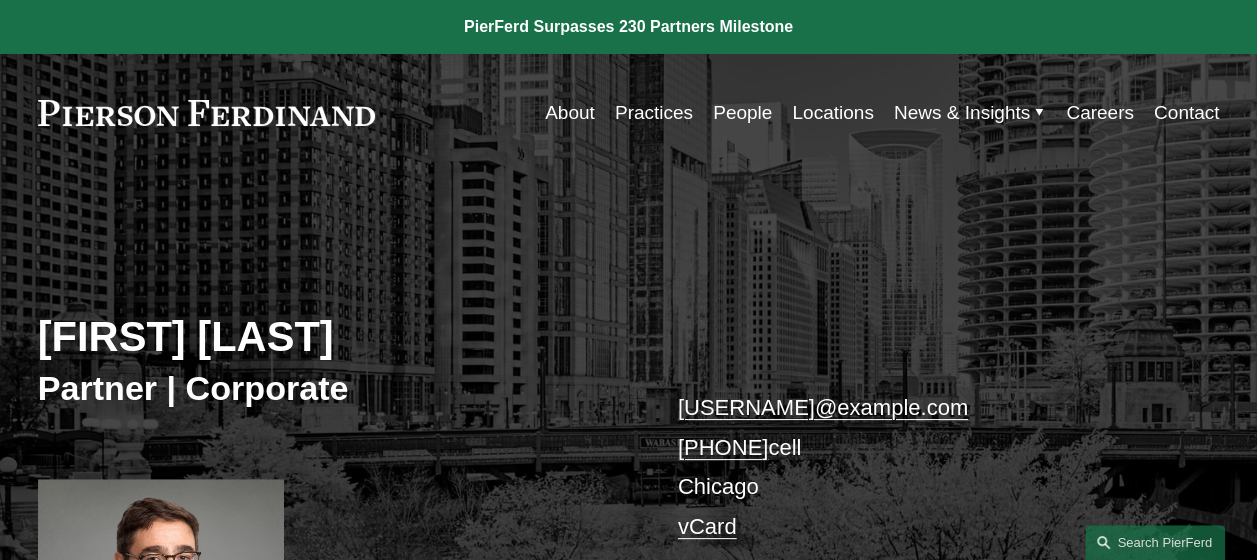 click on "Seth Travis" at bounding box center [333, 337] 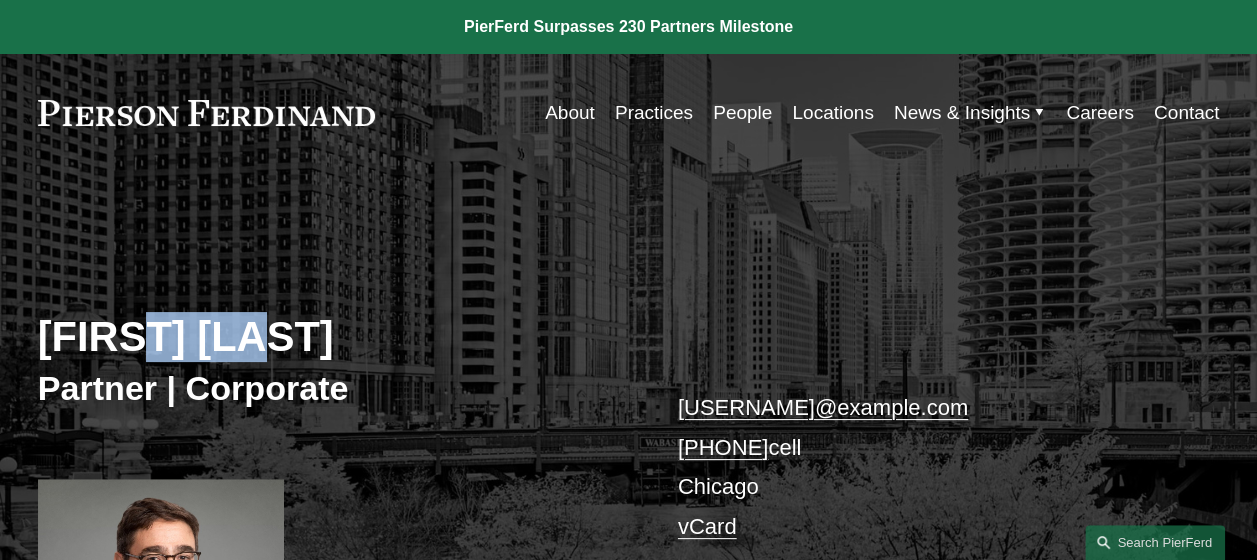 click on "Seth Travis" at bounding box center [333, 337] 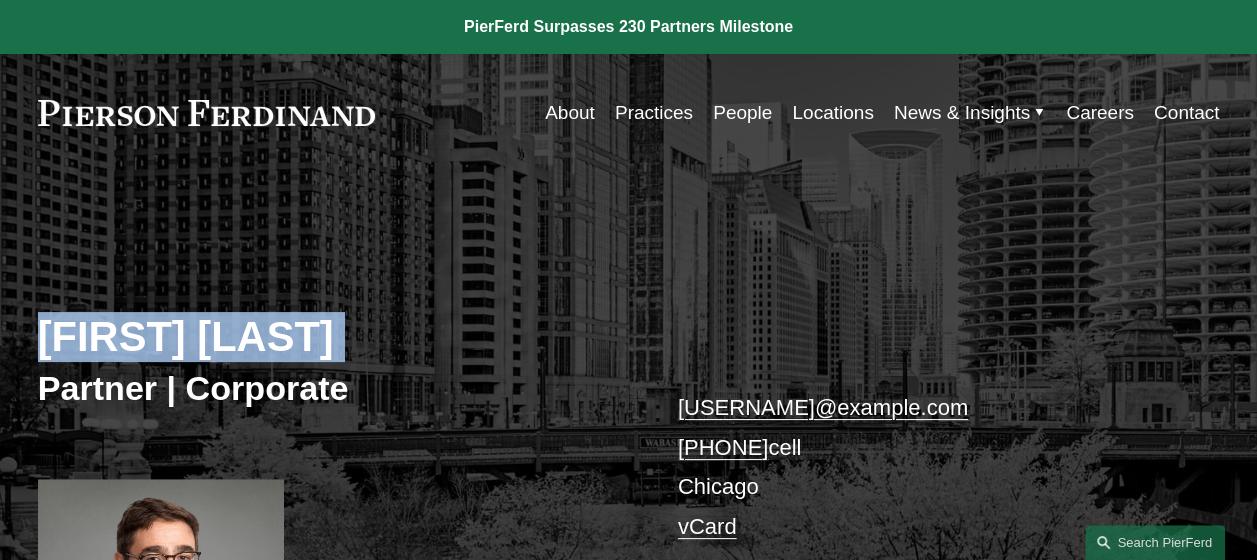 copy on "Seth Travis" 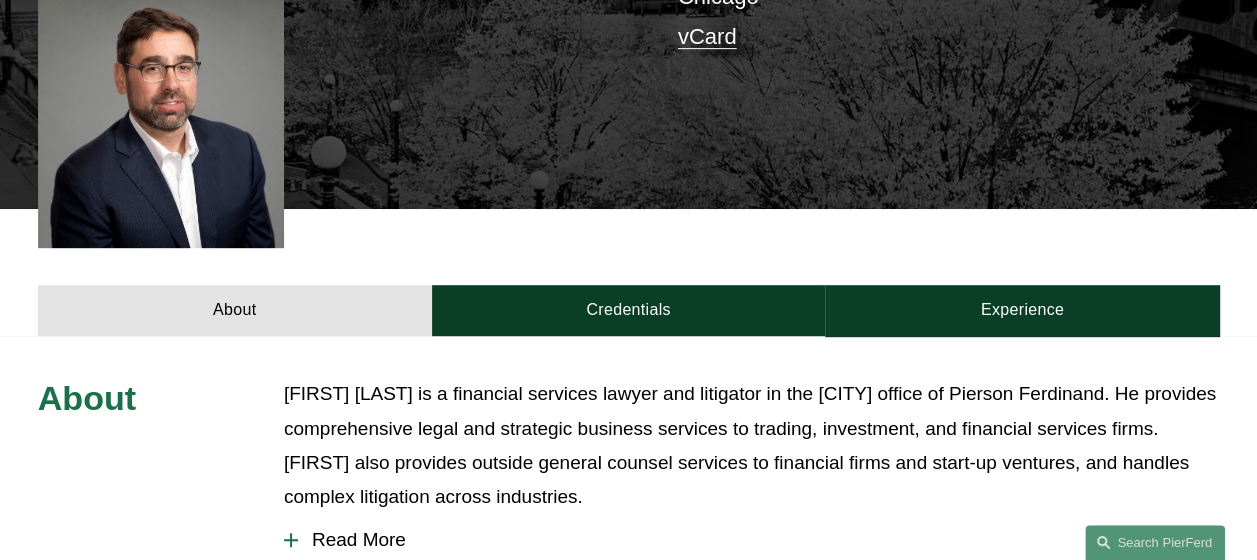scroll, scrollTop: 980, scrollLeft: 0, axis: vertical 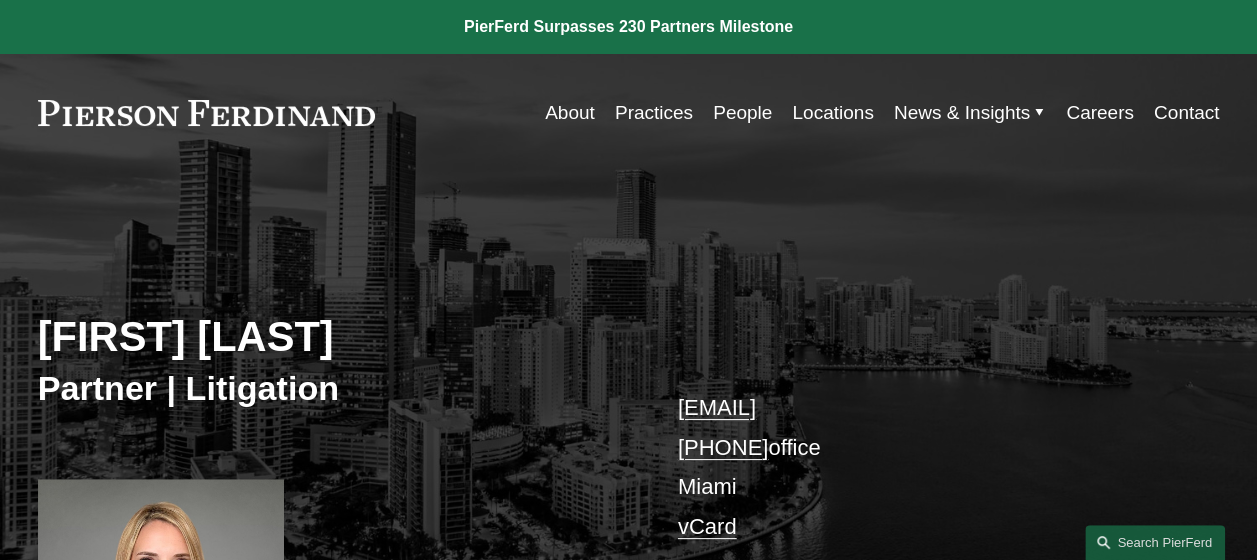 click on "[FIRST] [LAST]" at bounding box center [333, 337] 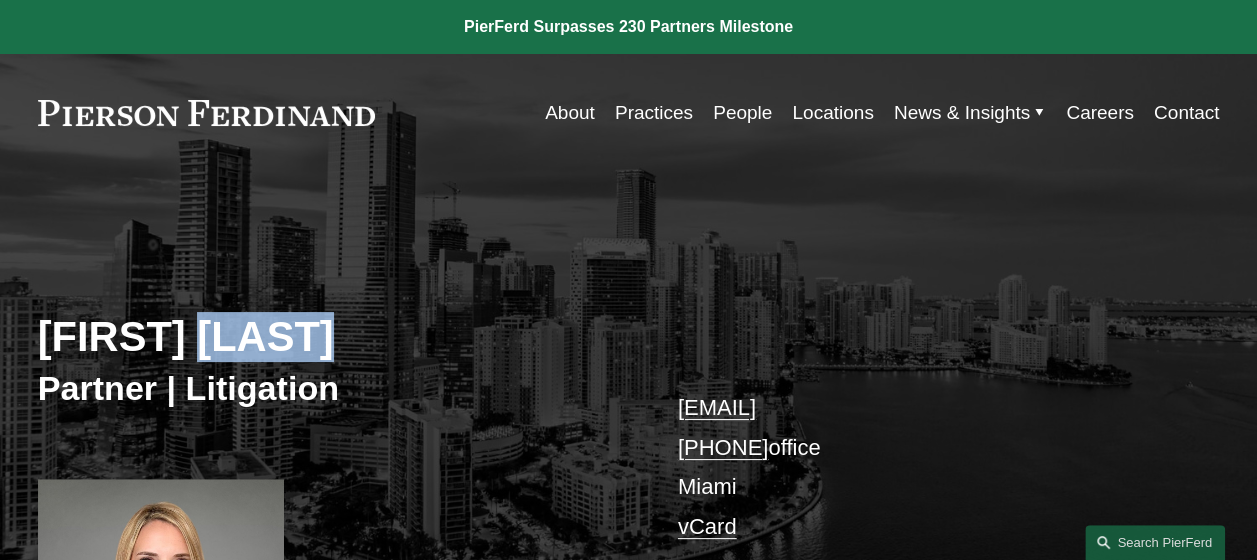click on "[FIRST] [LAST]" at bounding box center [333, 337] 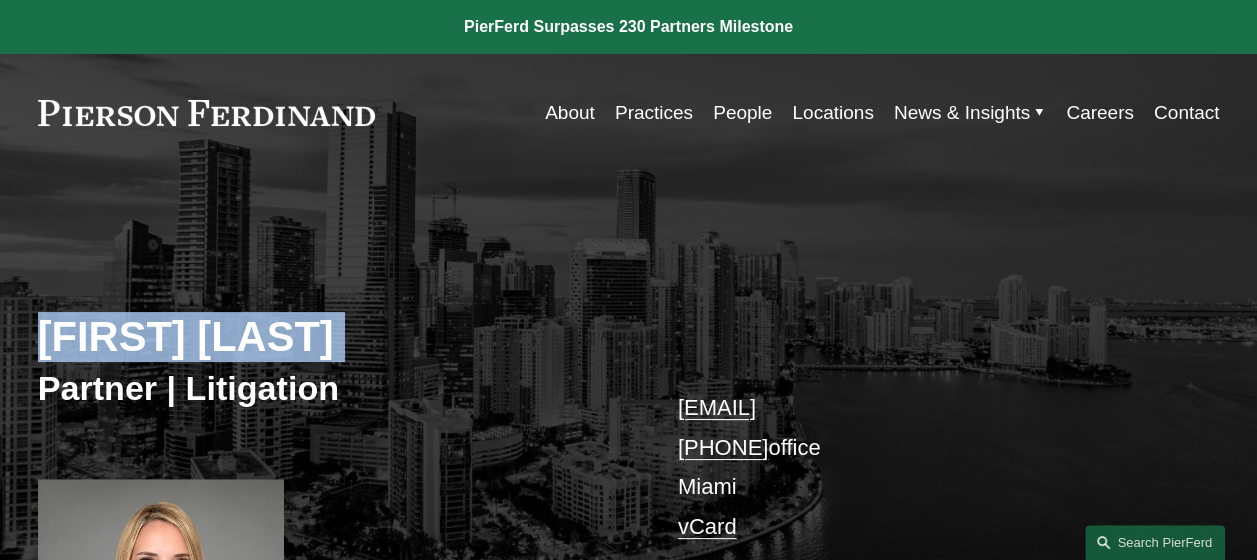 copy on "[FIRST] [LAST]" 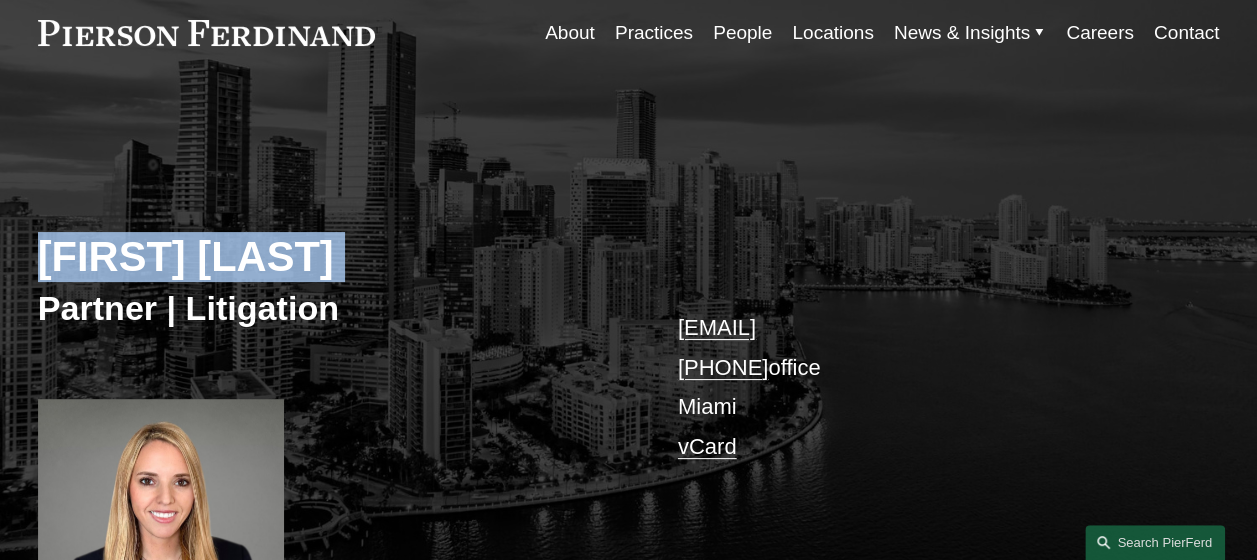 scroll, scrollTop: 120, scrollLeft: 0, axis: vertical 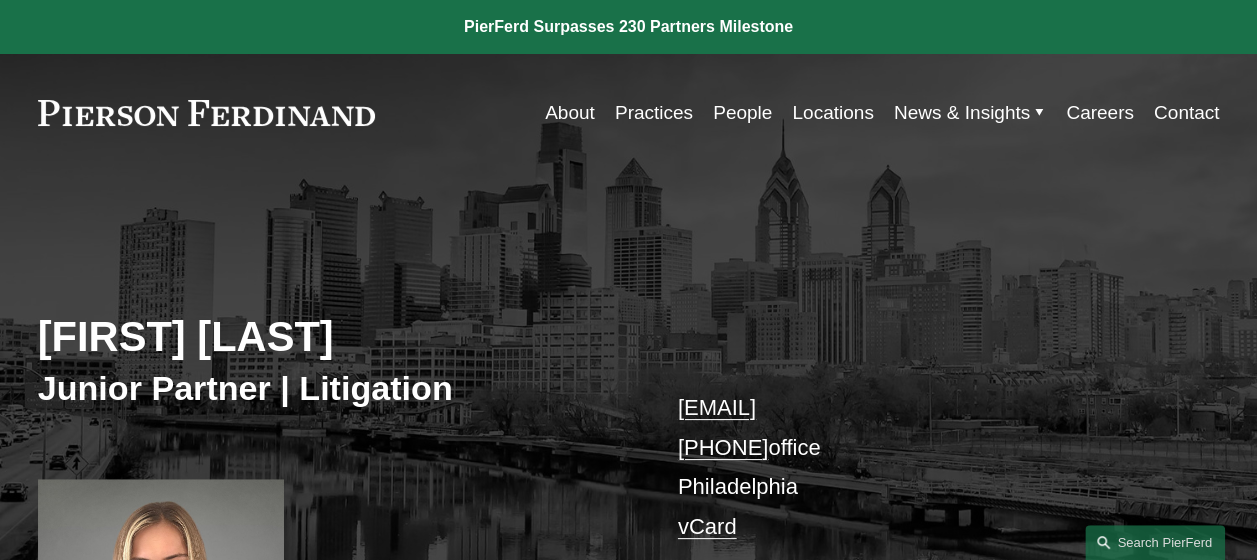 click on "[FIRST] [LAST]" at bounding box center [333, 337] 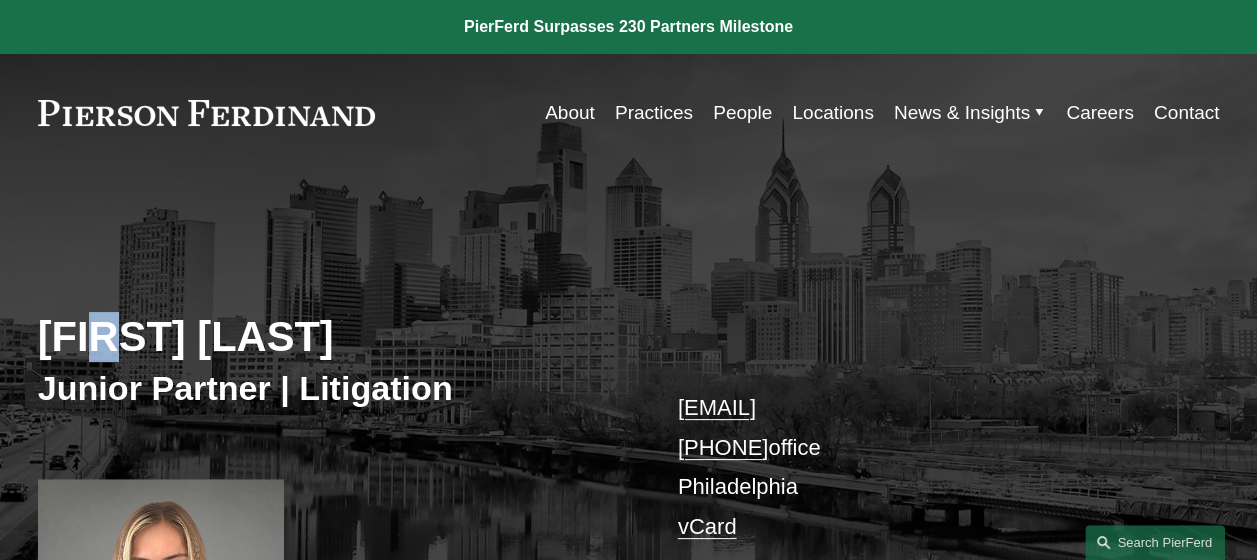 click on "[FIRST] [LAST]" at bounding box center (333, 337) 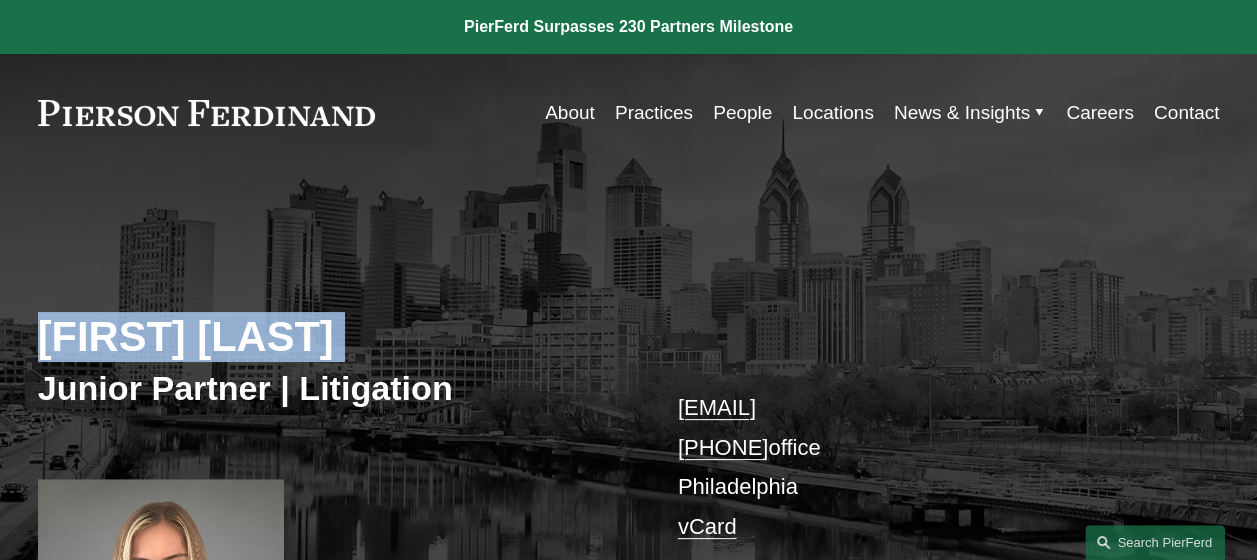 click on "Liz Veys" at bounding box center (333, 337) 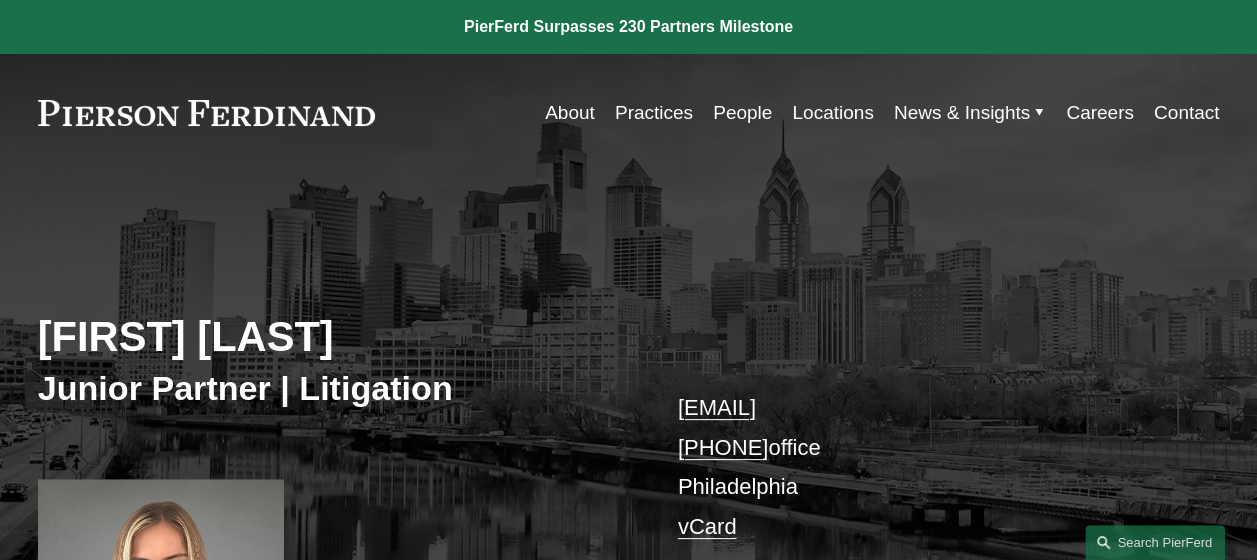 click on "Liz Veys
Junior Partner | Litigation
liz.veys@pierferd.com +1.484.450.8260  office Philadelphia vCard" at bounding box center (628, 454) 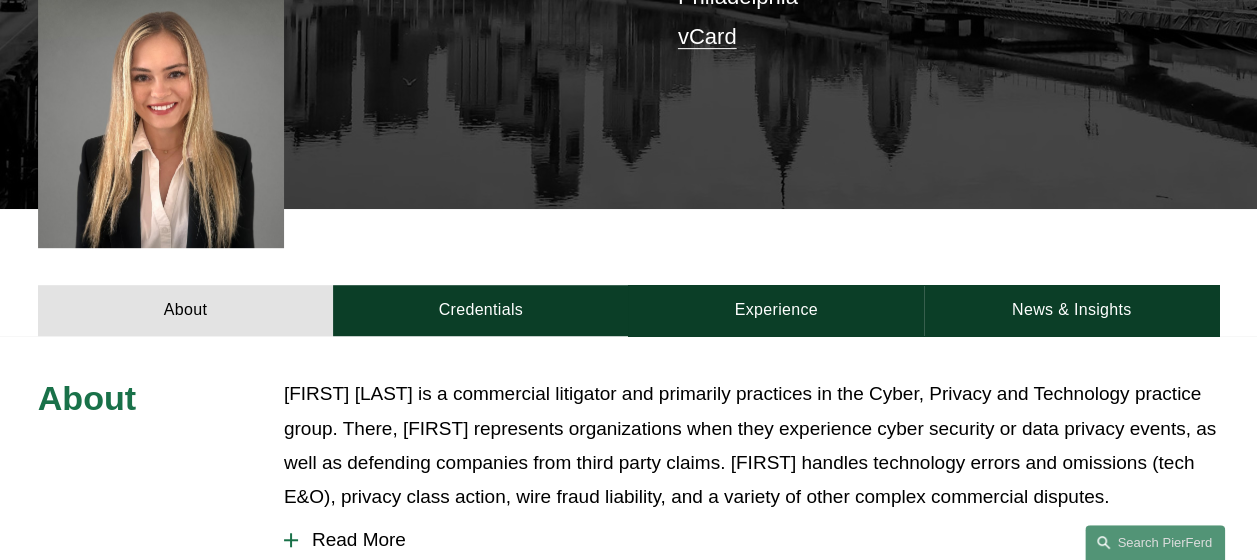 scroll, scrollTop: 980, scrollLeft: 0, axis: vertical 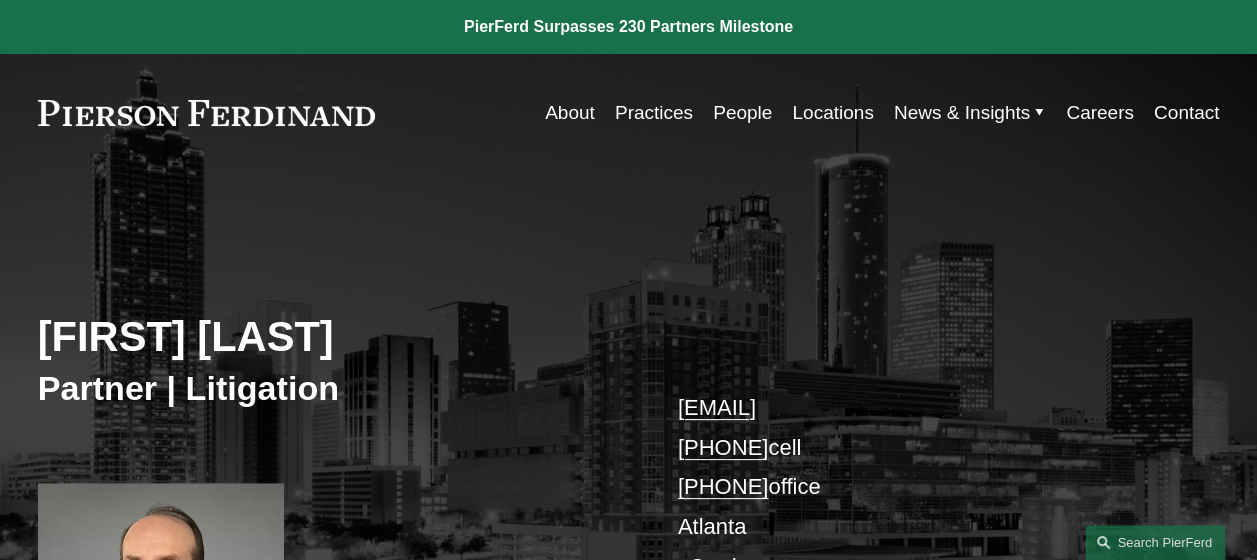 click on "Thomas Walker" at bounding box center [333, 337] 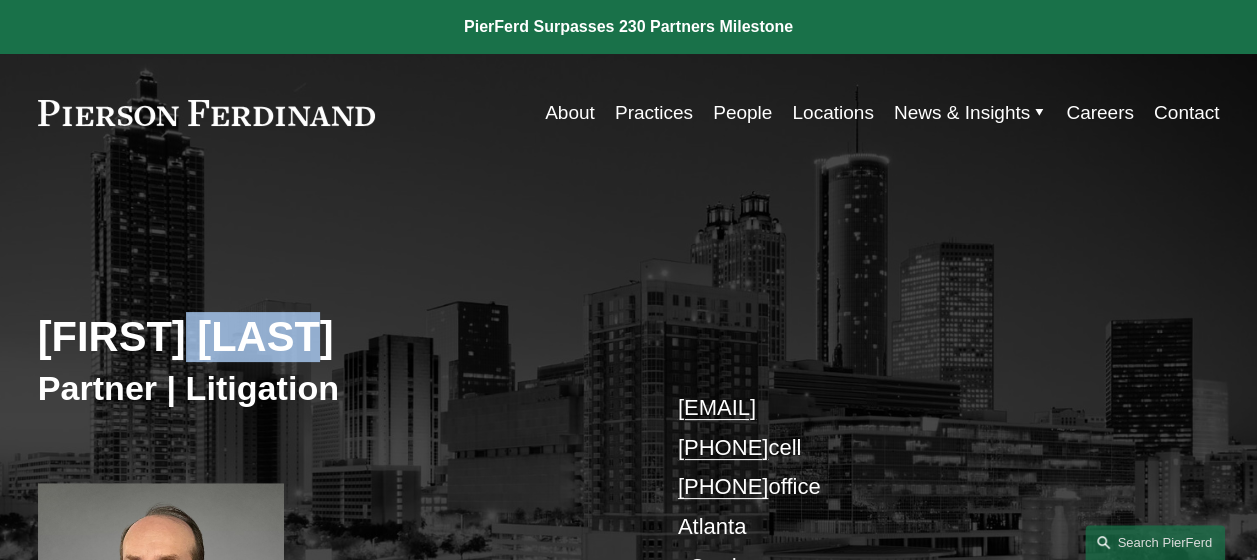 click on "Thomas Walker" at bounding box center (333, 337) 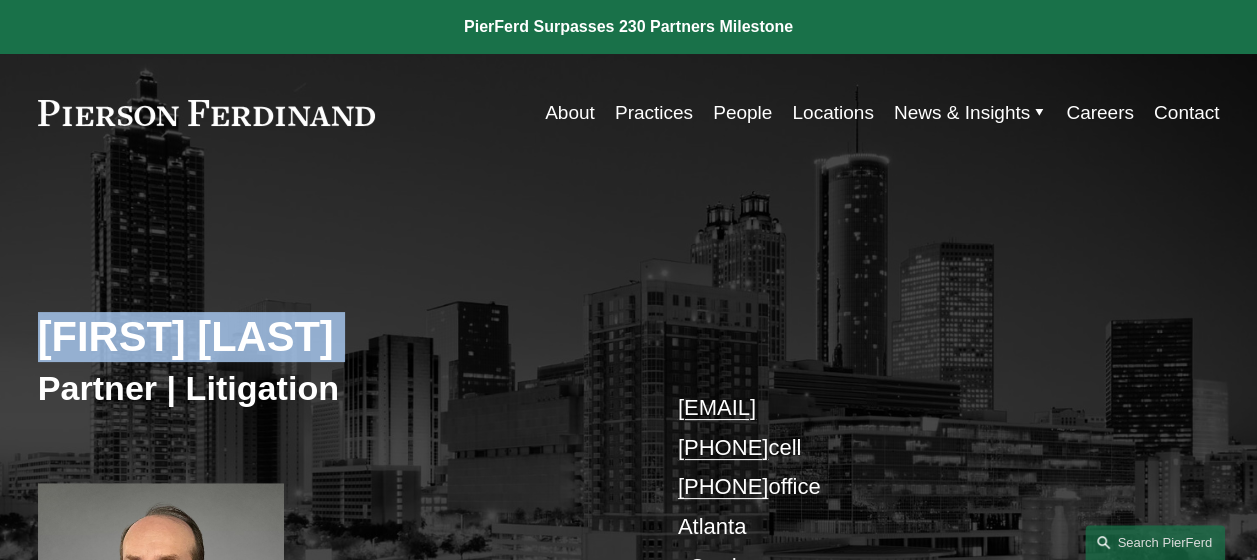 copy on "Thomas Walker" 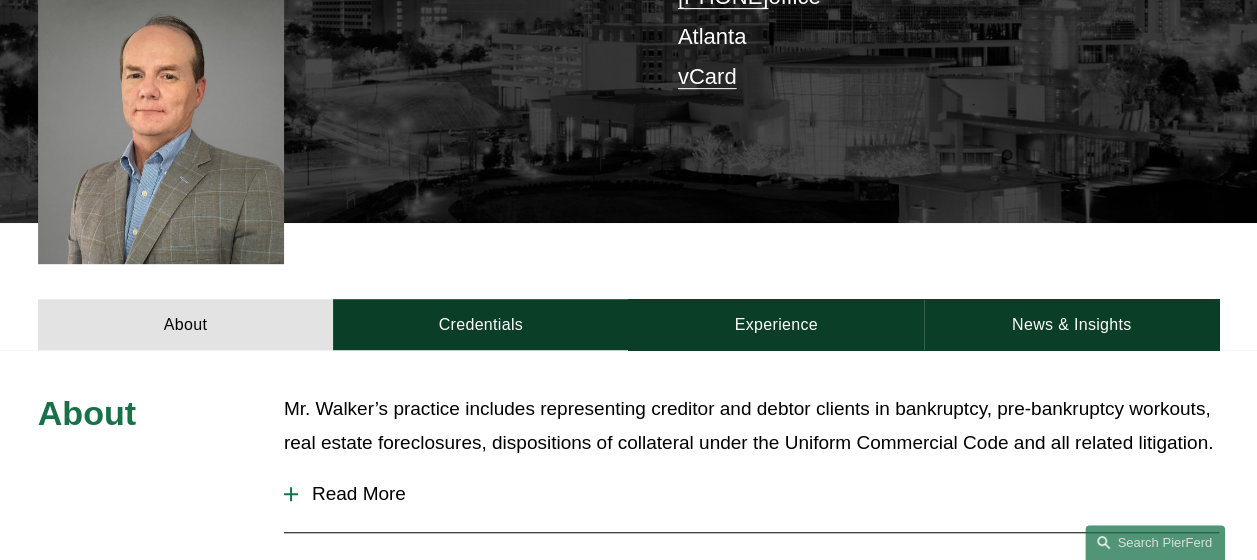 scroll, scrollTop: 980, scrollLeft: 0, axis: vertical 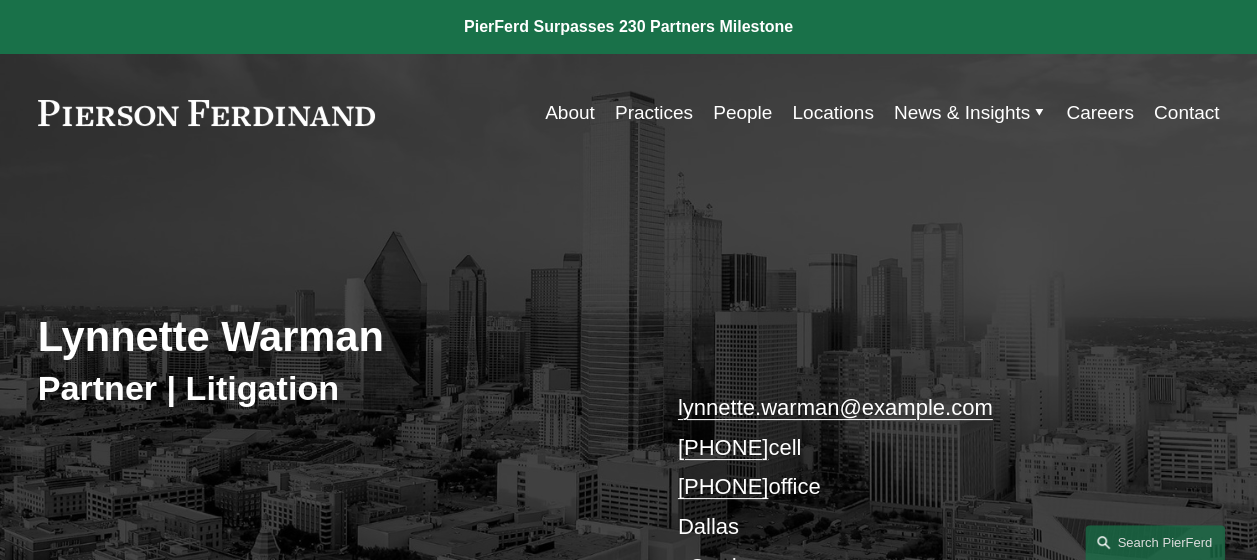 click on "Lynnette Warman" at bounding box center [333, 337] 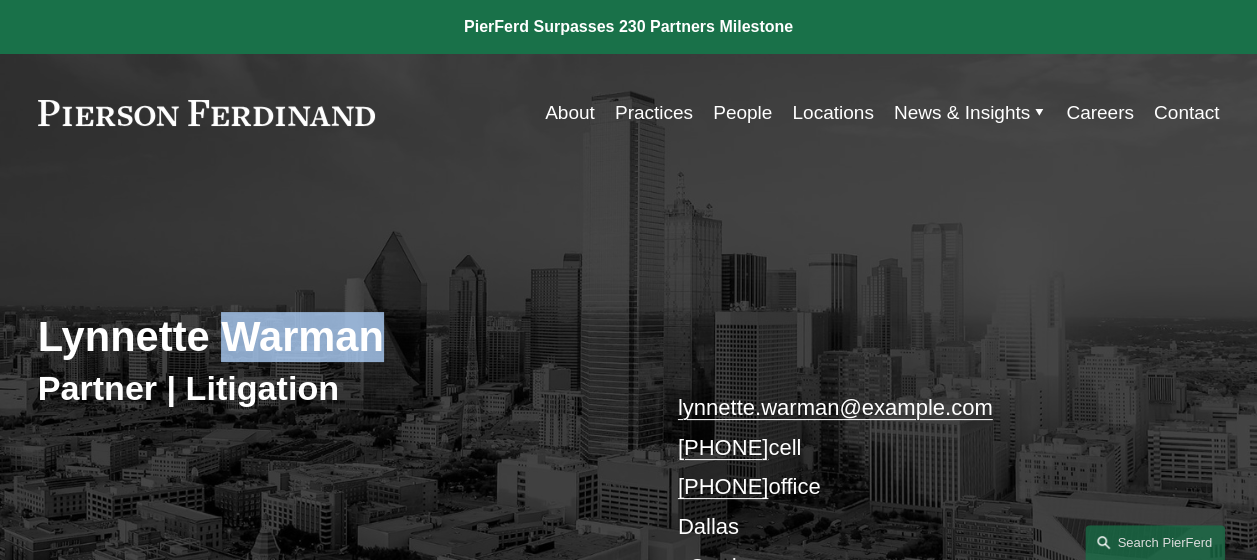 click on "Lynnette Warman" at bounding box center (333, 337) 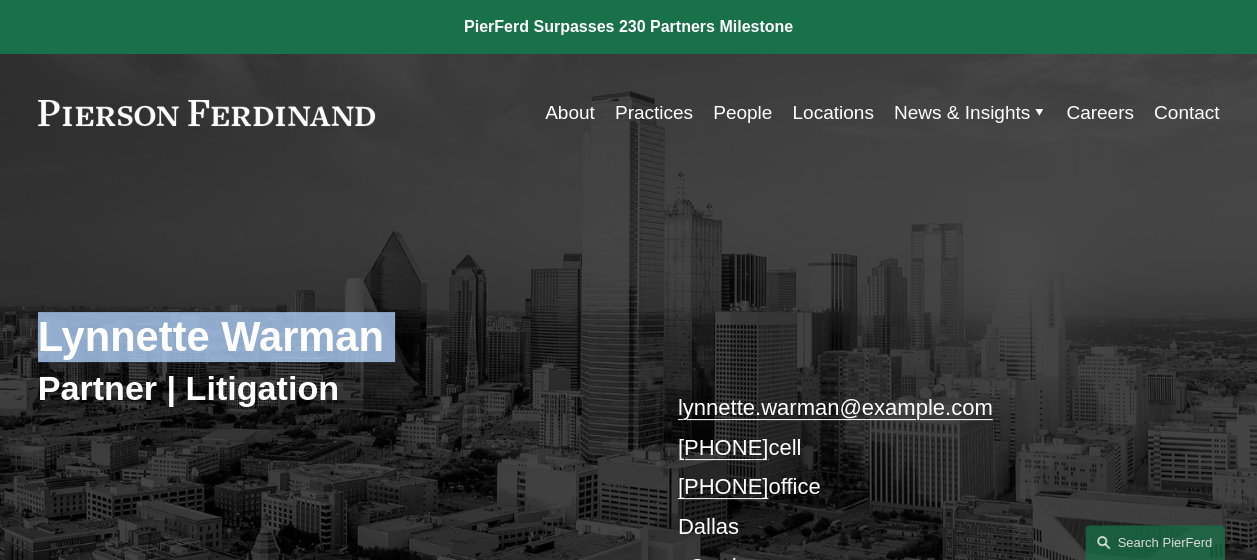 click on "Lynnette Warman" at bounding box center (333, 337) 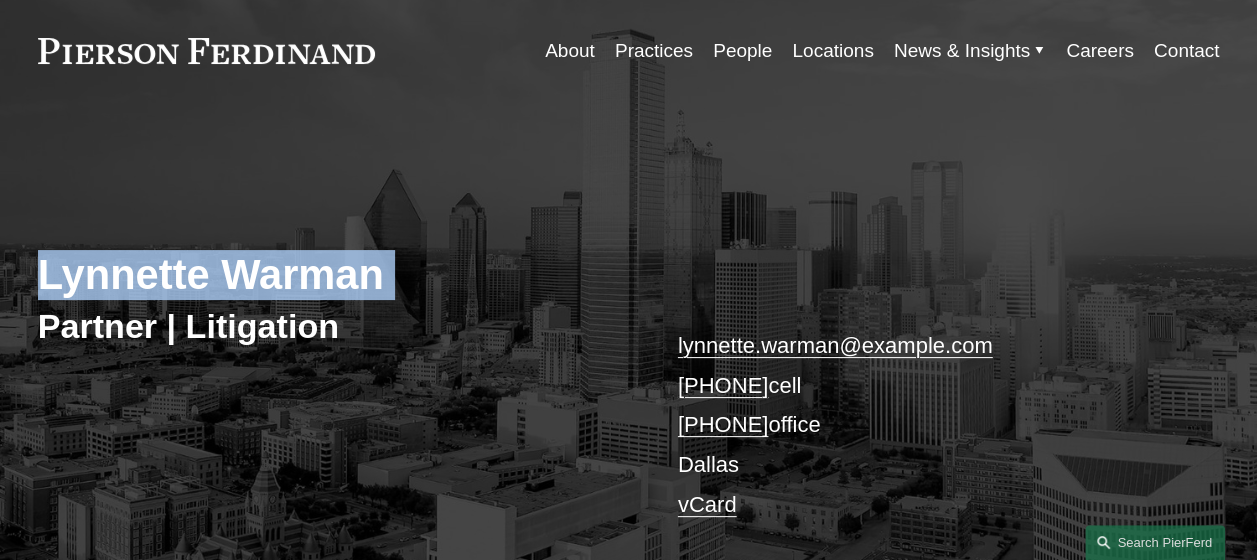 scroll, scrollTop: 80, scrollLeft: 0, axis: vertical 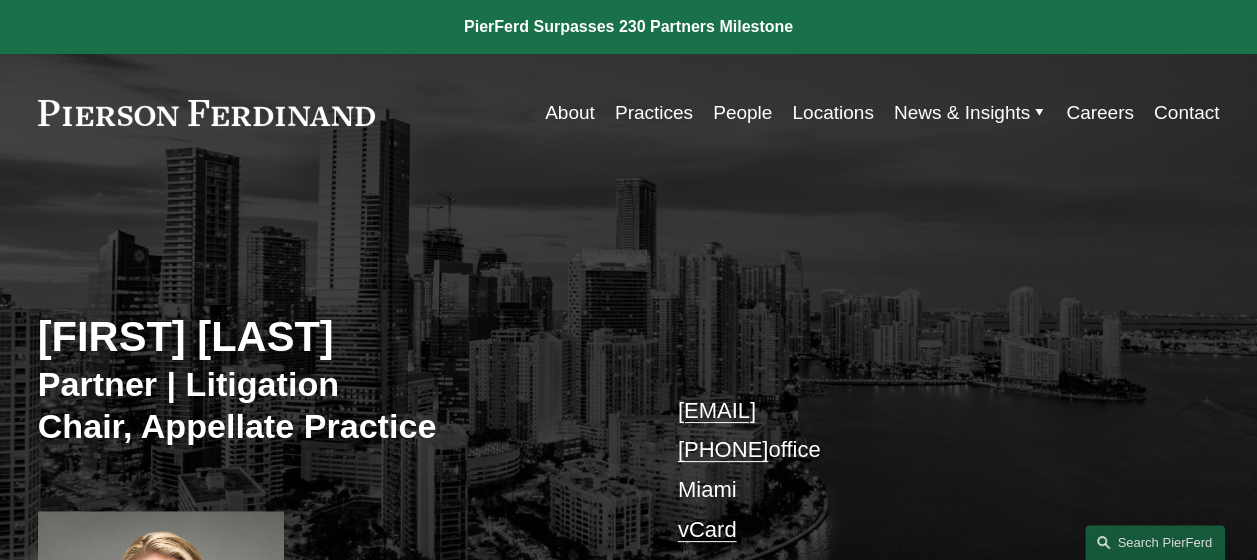 click on "Susan V. Warner" at bounding box center [333, 337] 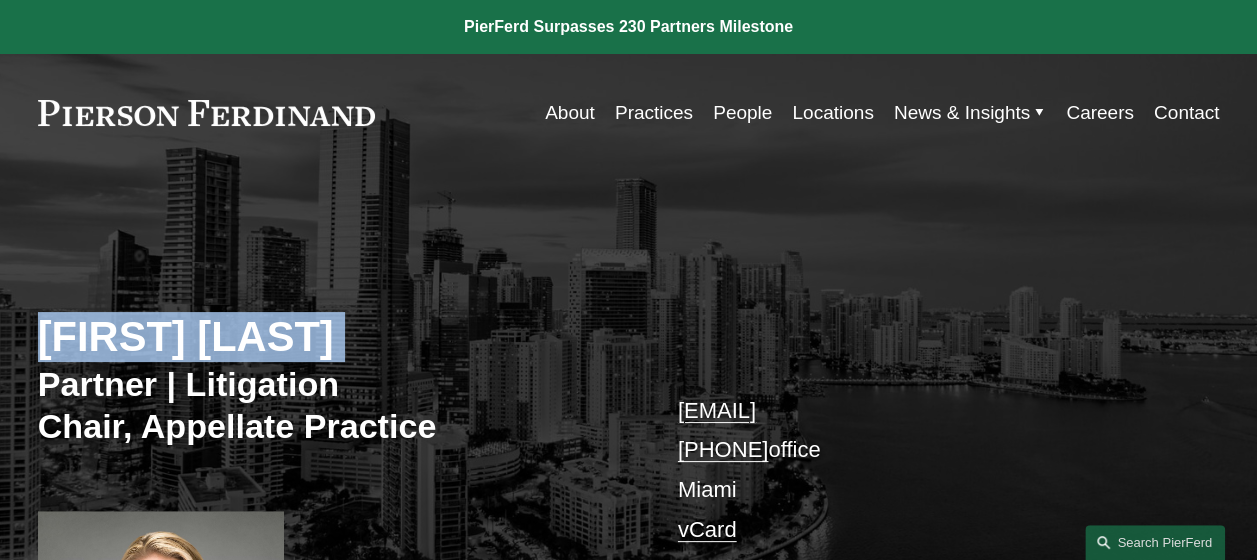 copy on "Susan V. Warner" 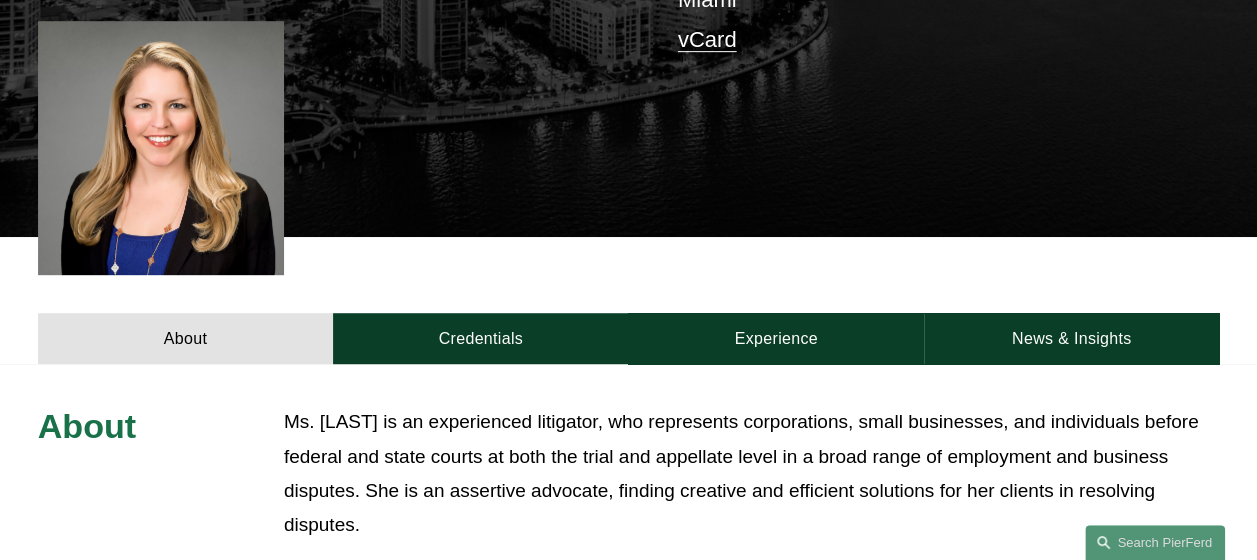 scroll, scrollTop: 980, scrollLeft: 0, axis: vertical 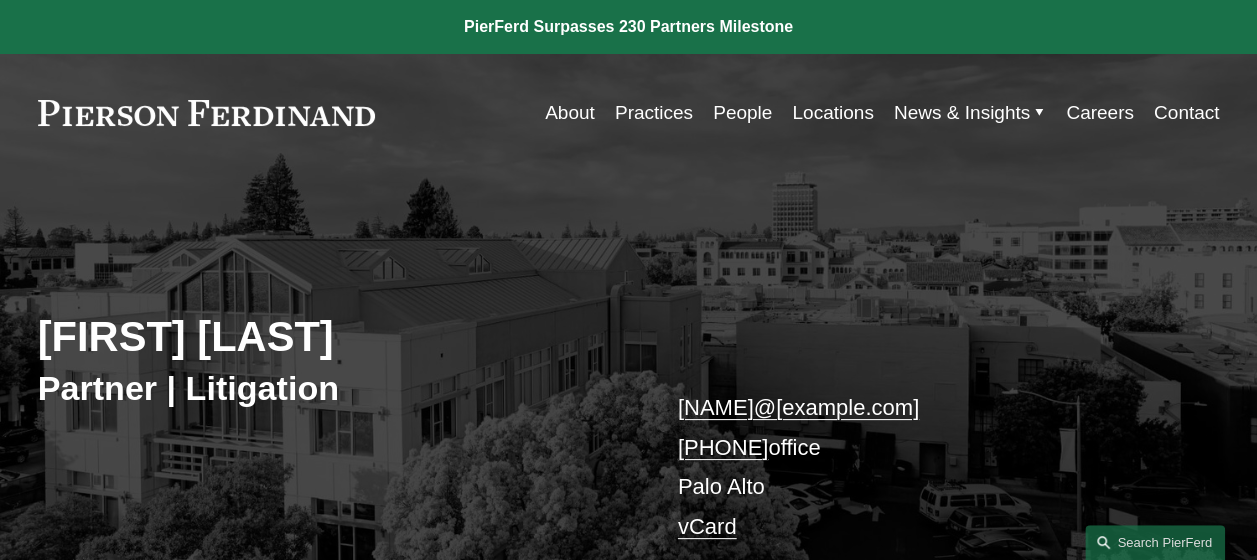 click on "[FIRST] [LAST]" at bounding box center (333, 337) 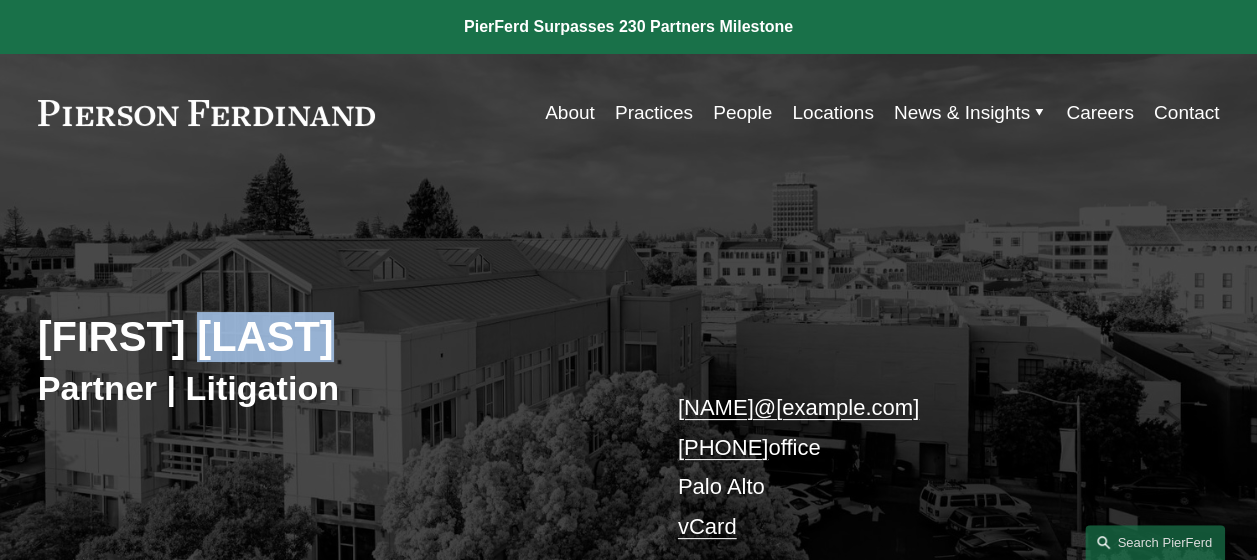 click on "[FIRST] [LAST]" at bounding box center (333, 337) 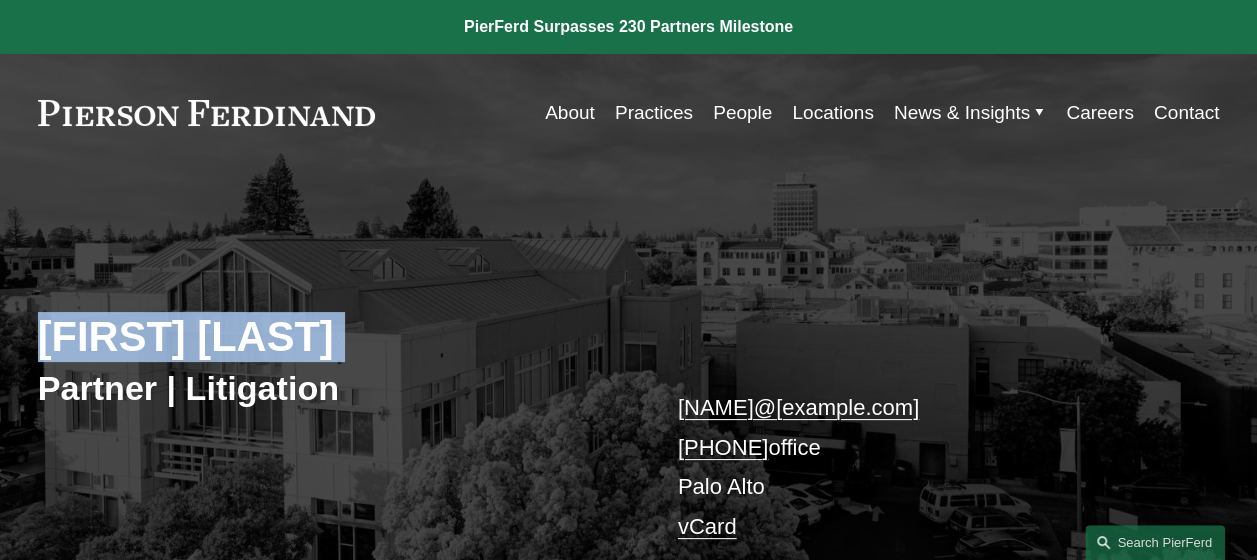 copy on "[FIRST] [LAST]" 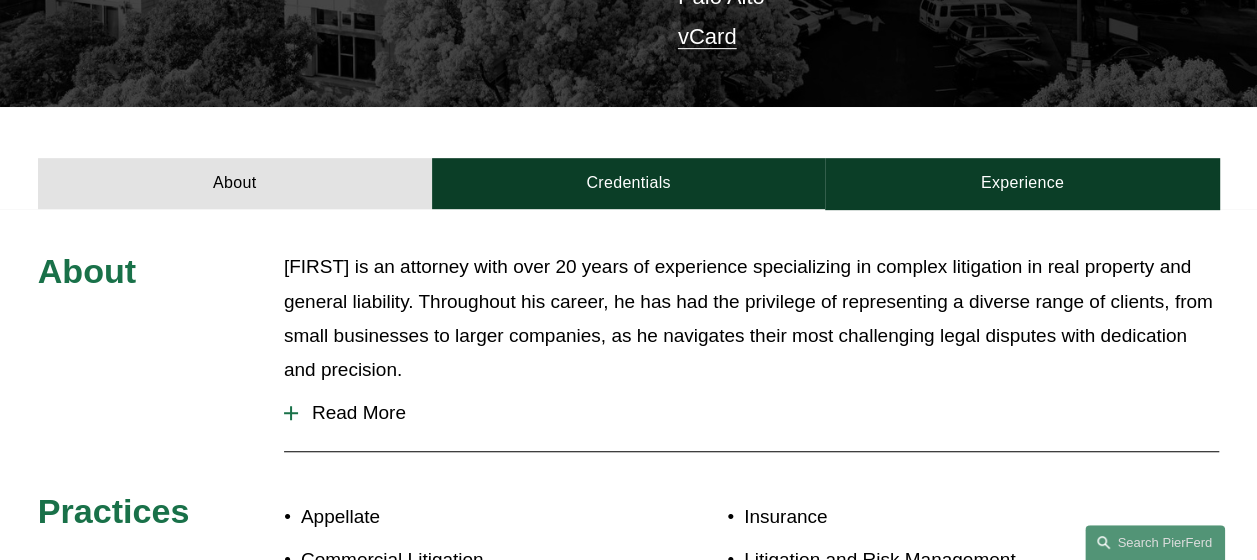 scroll, scrollTop: 980, scrollLeft: 0, axis: vertical 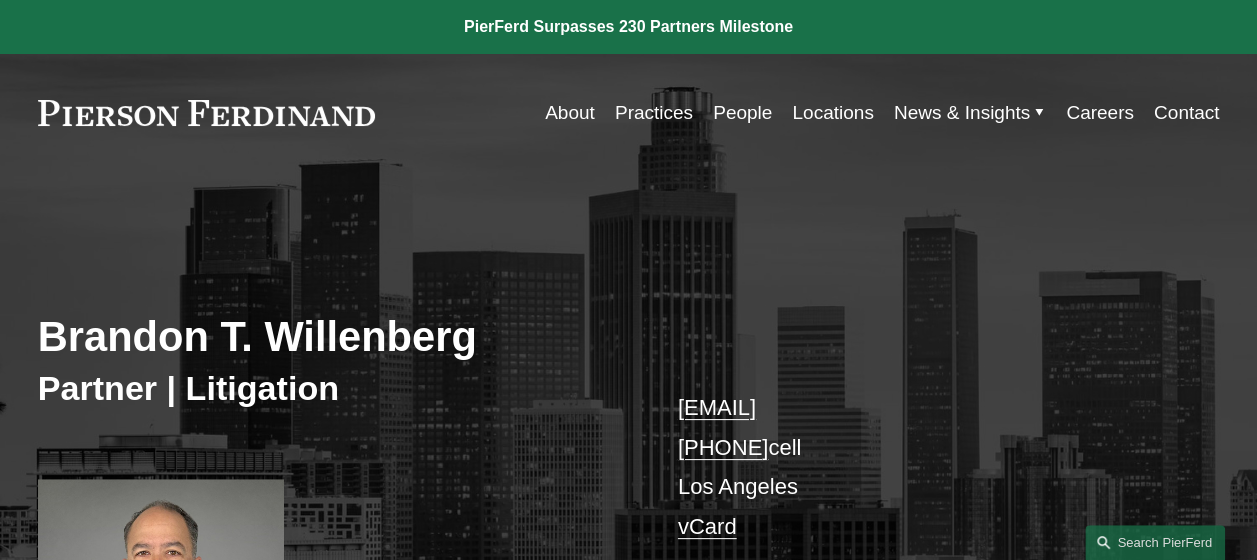 click on "Brandon T. Willenberg" at bounding box center (333, 337) 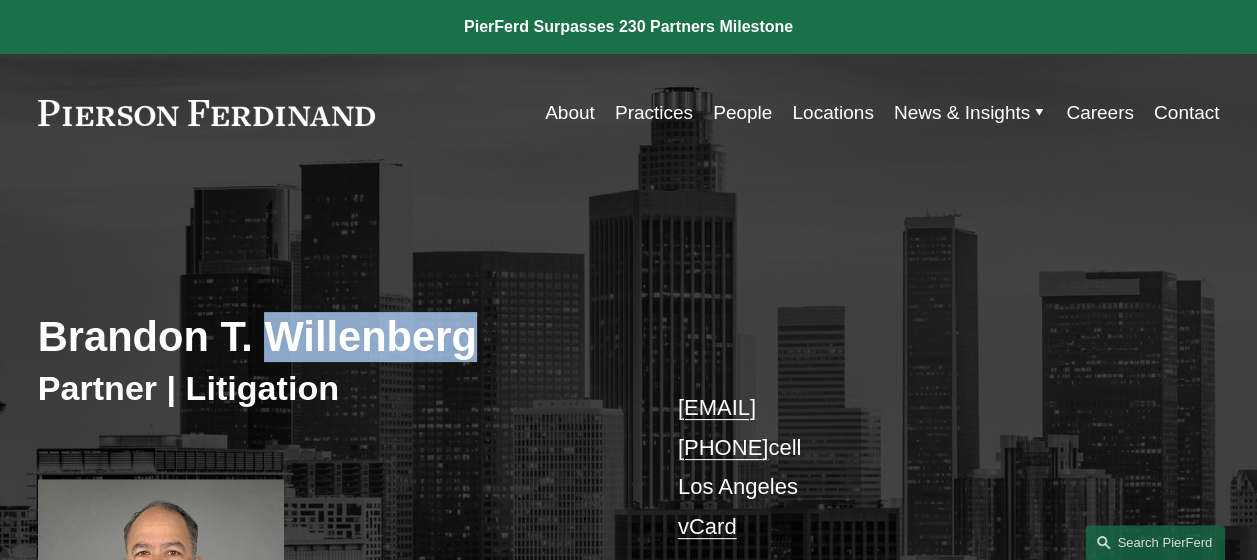 click on "Brandon T. Willenberg" at bounding box center (333, 337) 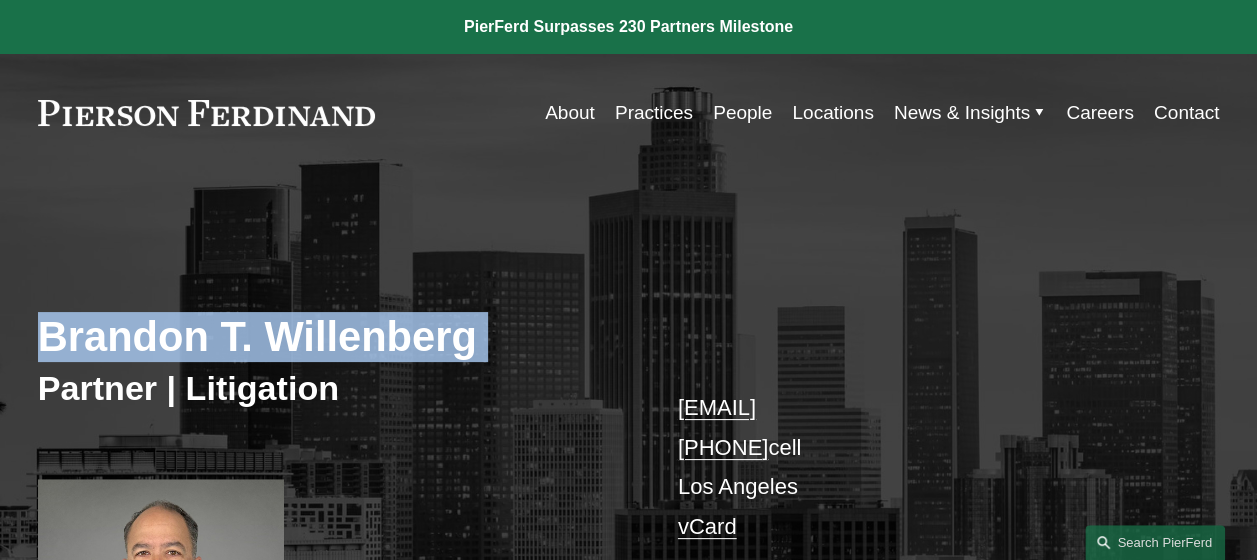 copy on "Brandon T. Willenberg" 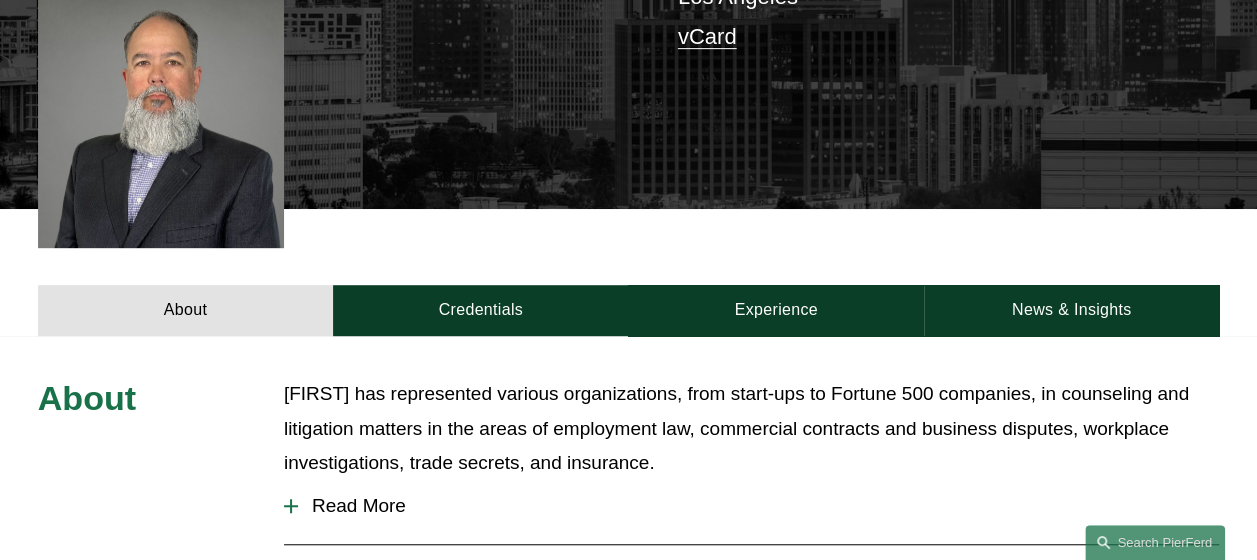 scroll, scrollTop: 980, scrollLeft: 0, axis: vertical 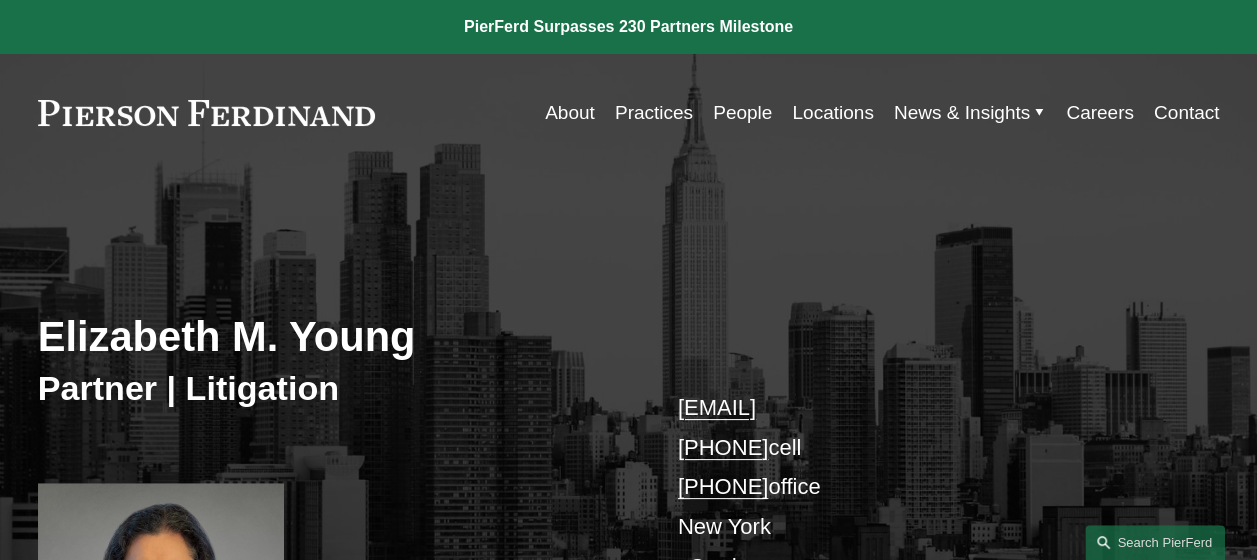 click on "Elizabeth M. Young" at bounding box center [333, 337] 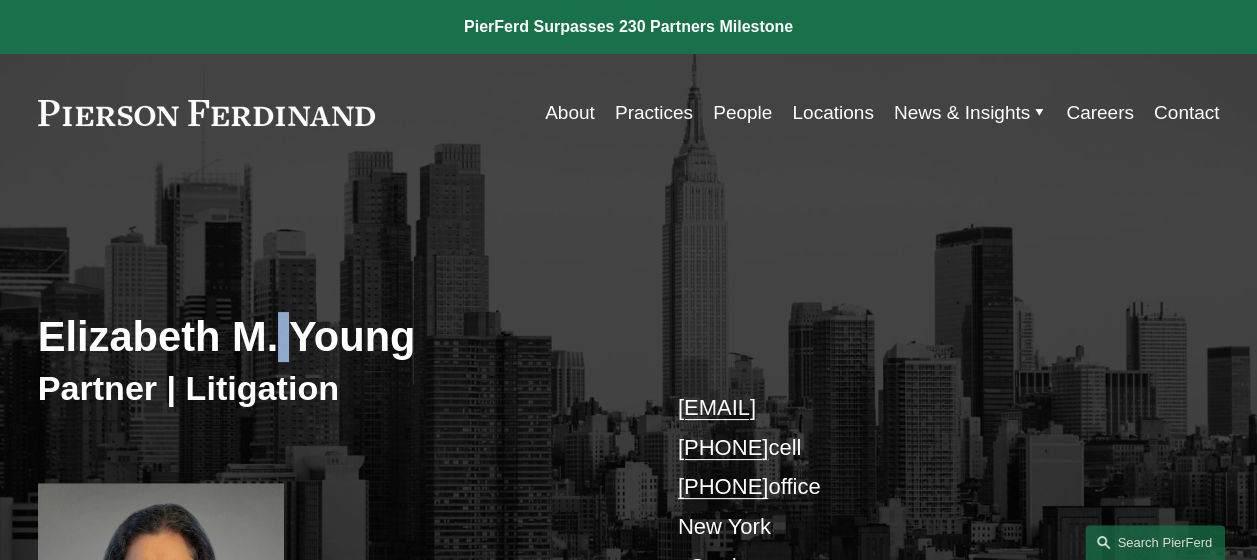 click on "Elizabeth M. Young" at bounding box center (333, 337) 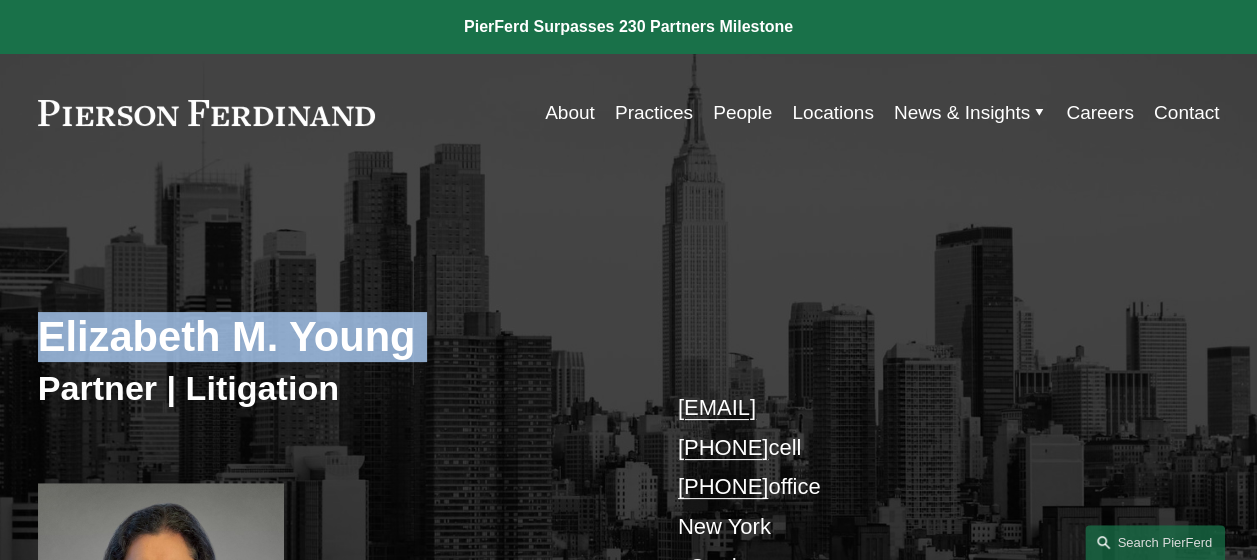 click on "Elizabeth M. Young" at bounding box center (333, 337) 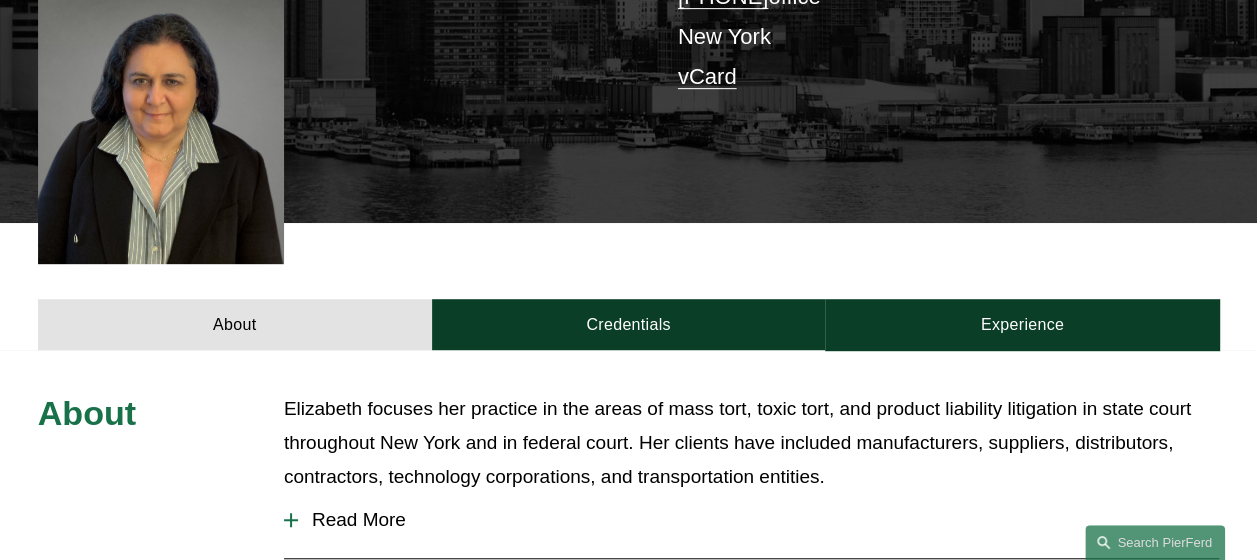scroll, scrollTop: 980, scrollLeft: 0, axis: vertical 